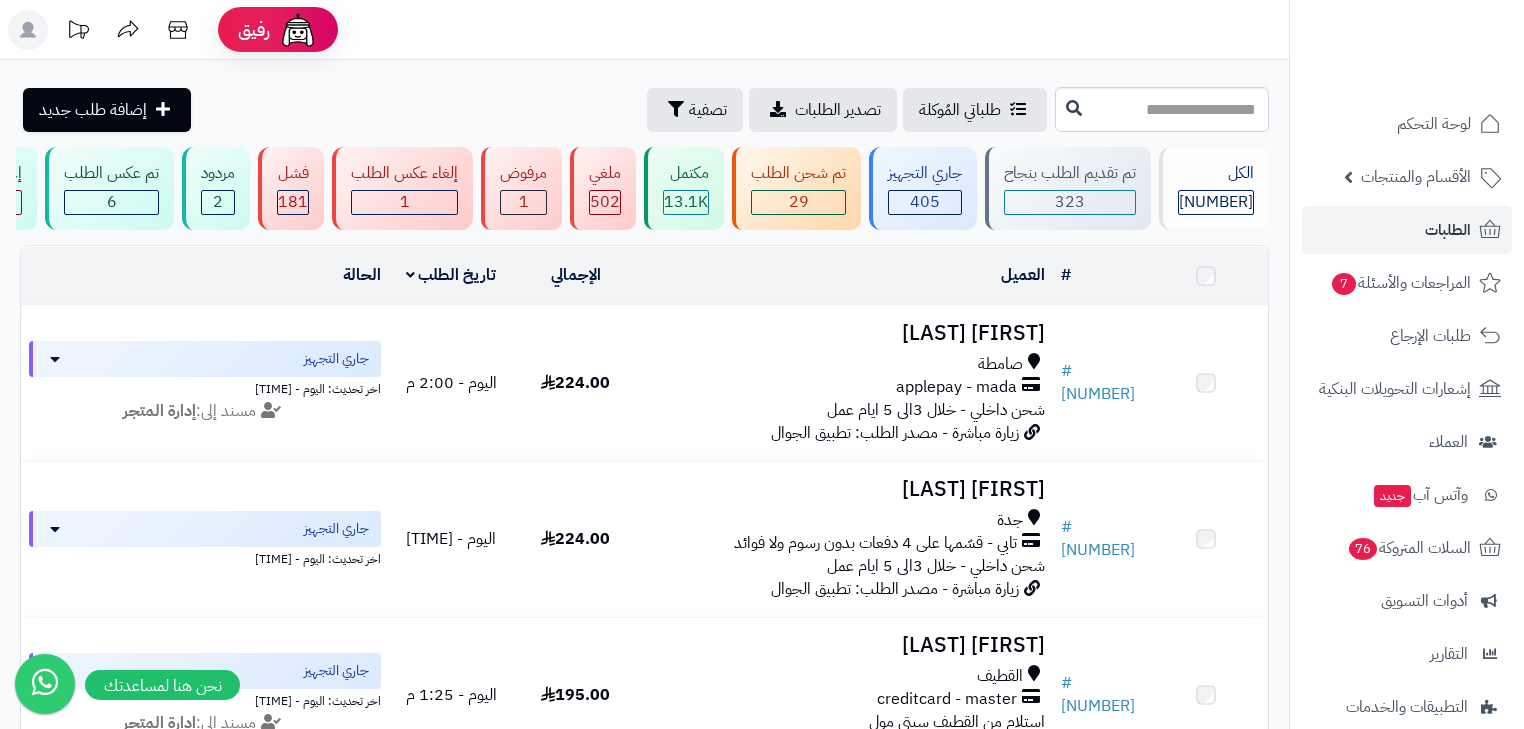scroll, scrollTop: 0, scrollLeft: 0, axis: both 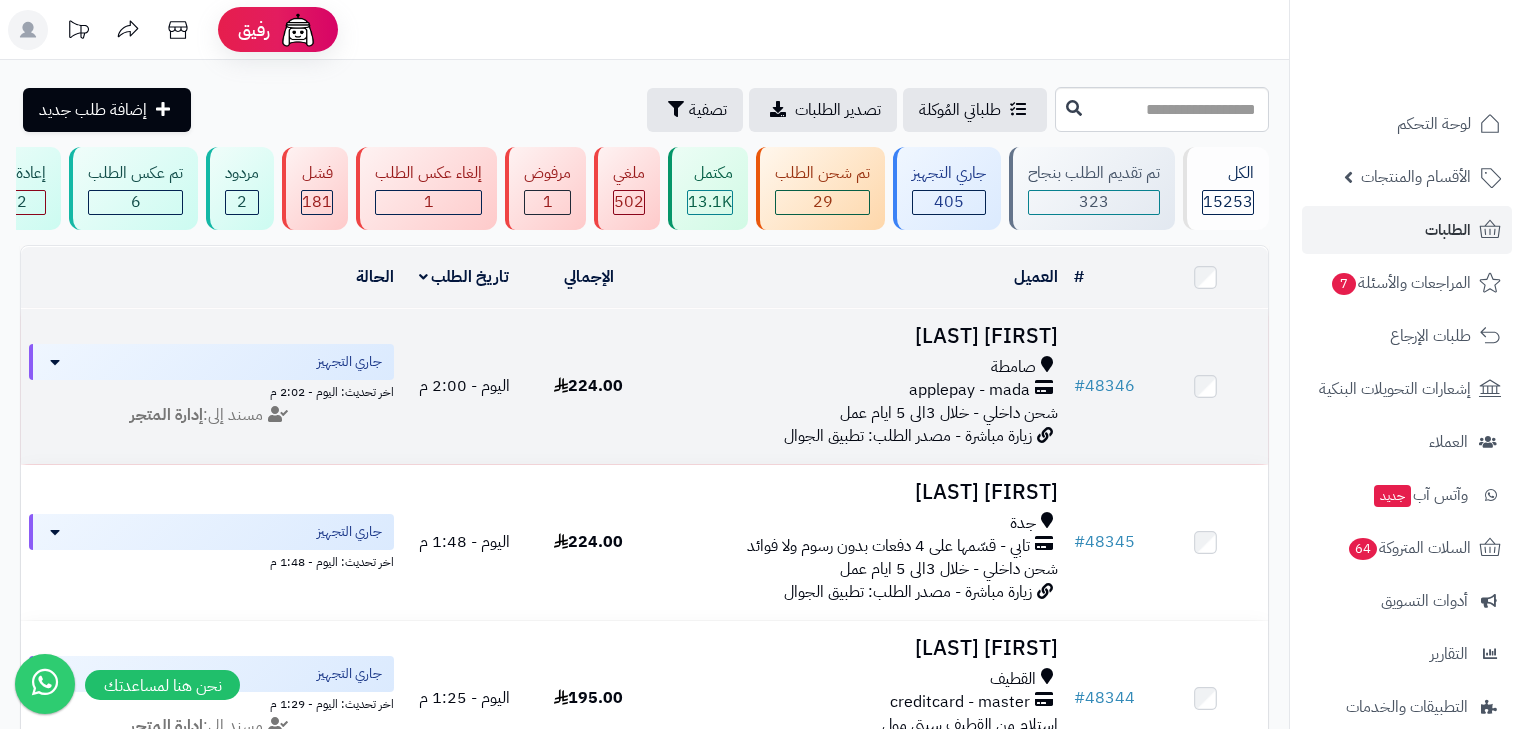 click on "Abrar Najar" at bounding box center [858, 336] 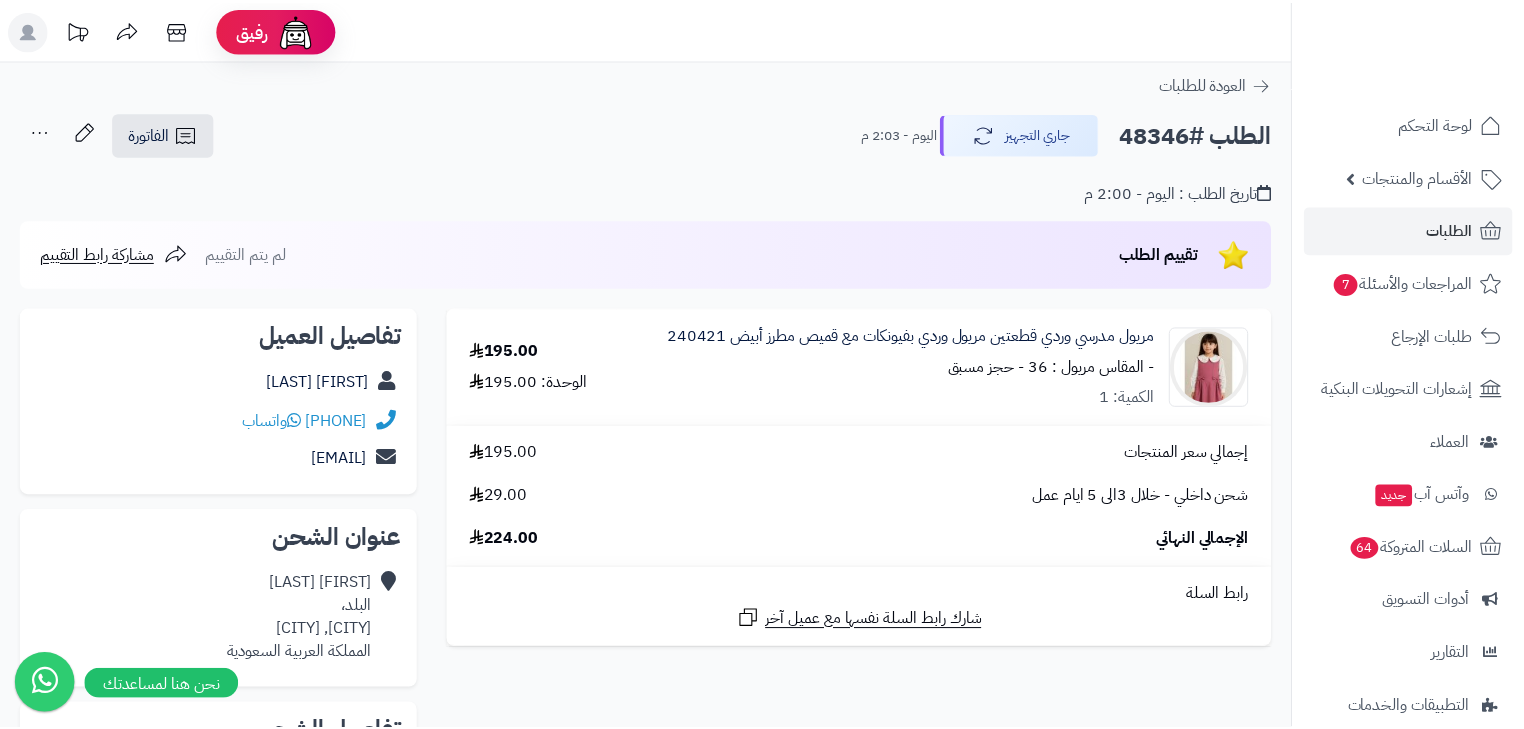 scroll, scrollTop: 0, scrollLeft: 0, axis: both 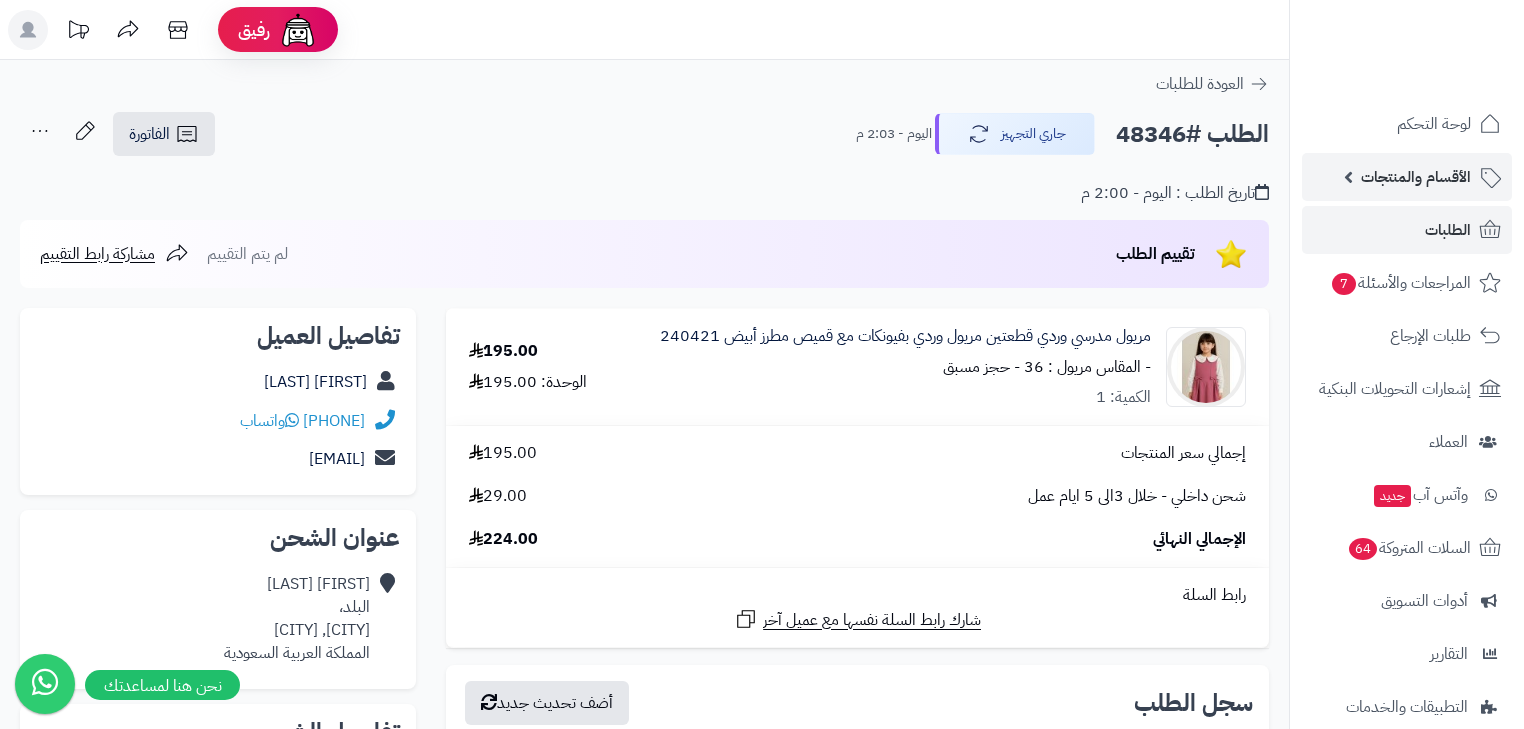 click on "الأقسام والمنتجات" at bounding box center [1416, 177] 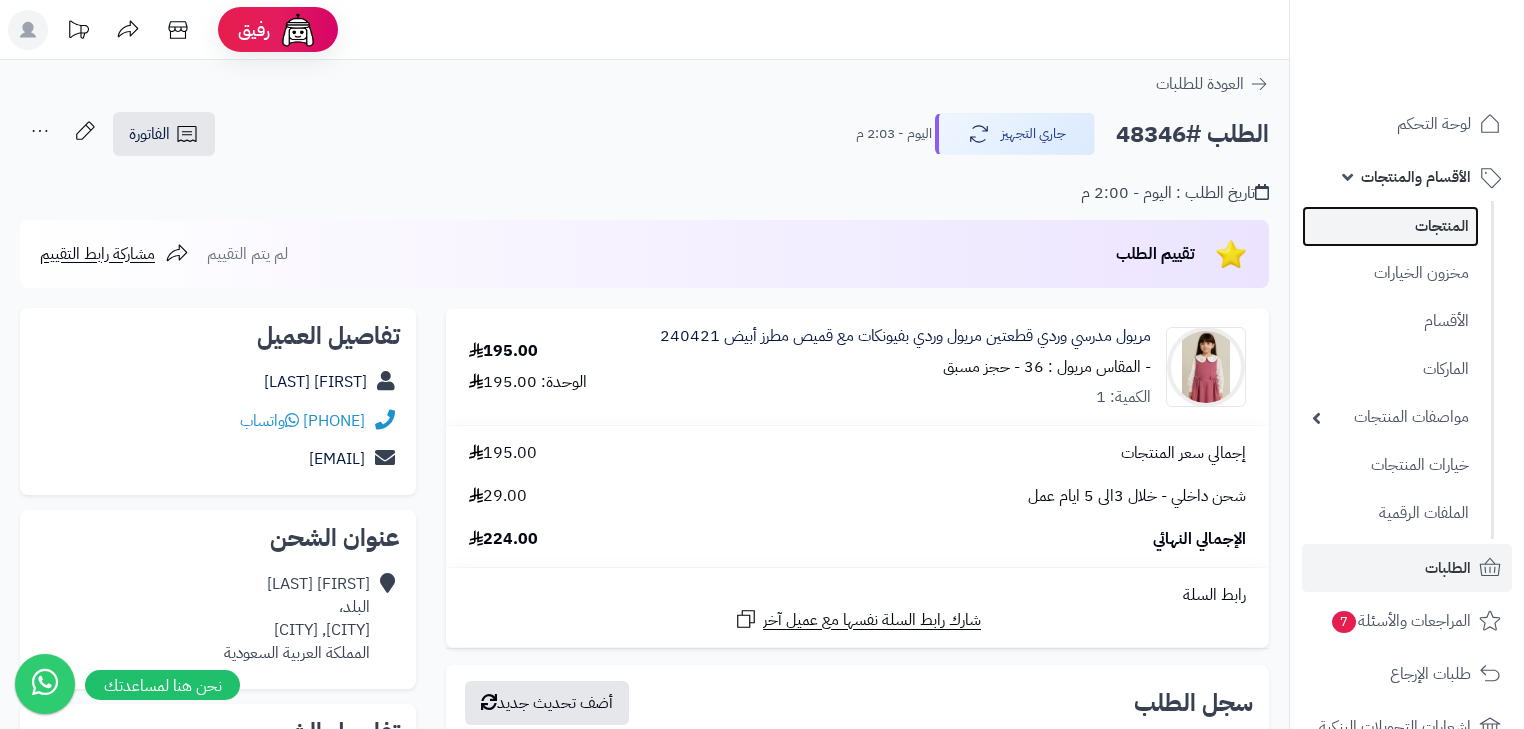 click on "المنتجات" at bounding box center [1390, 226] 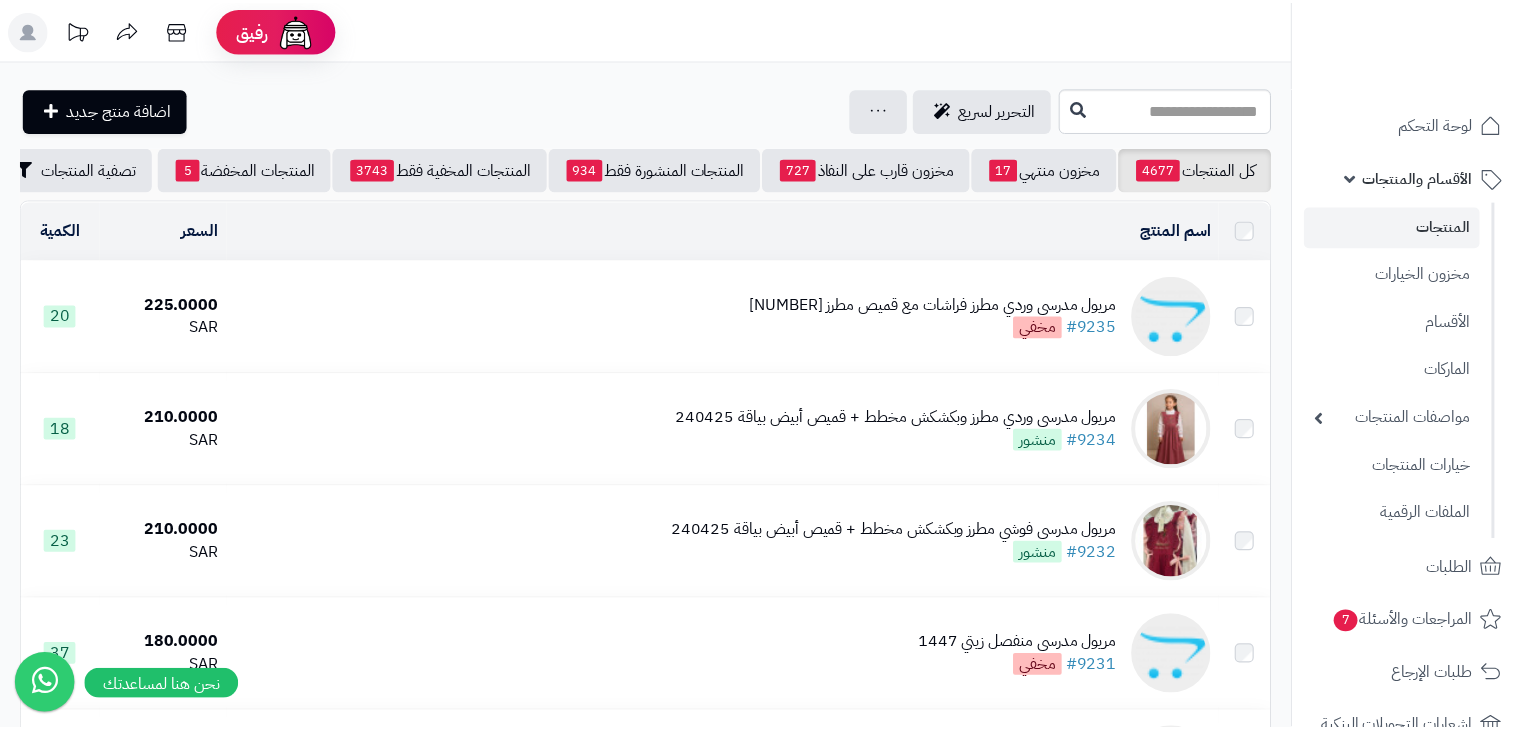 scroll, scrollTop: 0, scrollLeft: 0, axis: both 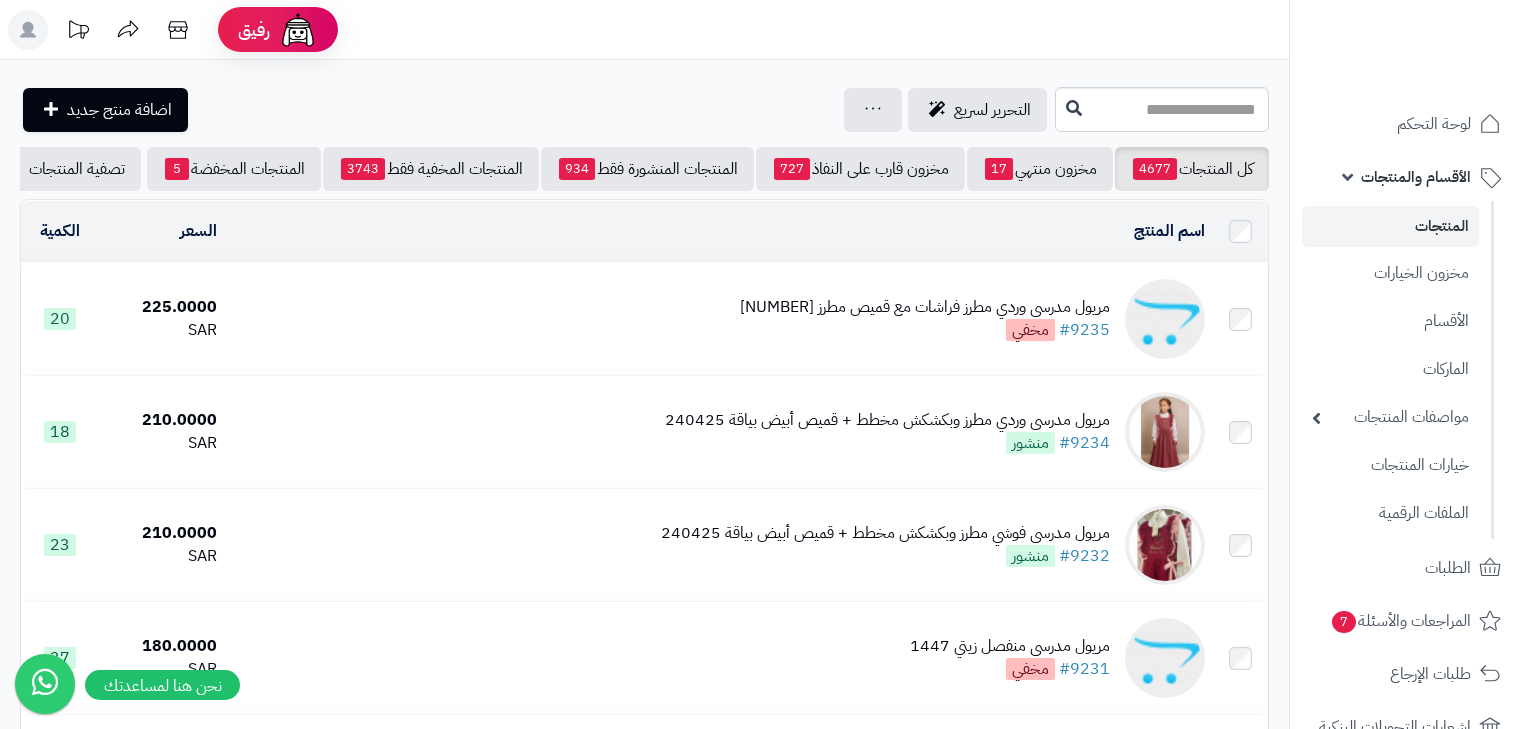 click on "مريول مدرسي  وردي مطرز فراشات مع قميص مطرز  144722
#9235
مخفي" at bounding box center (925, 319) 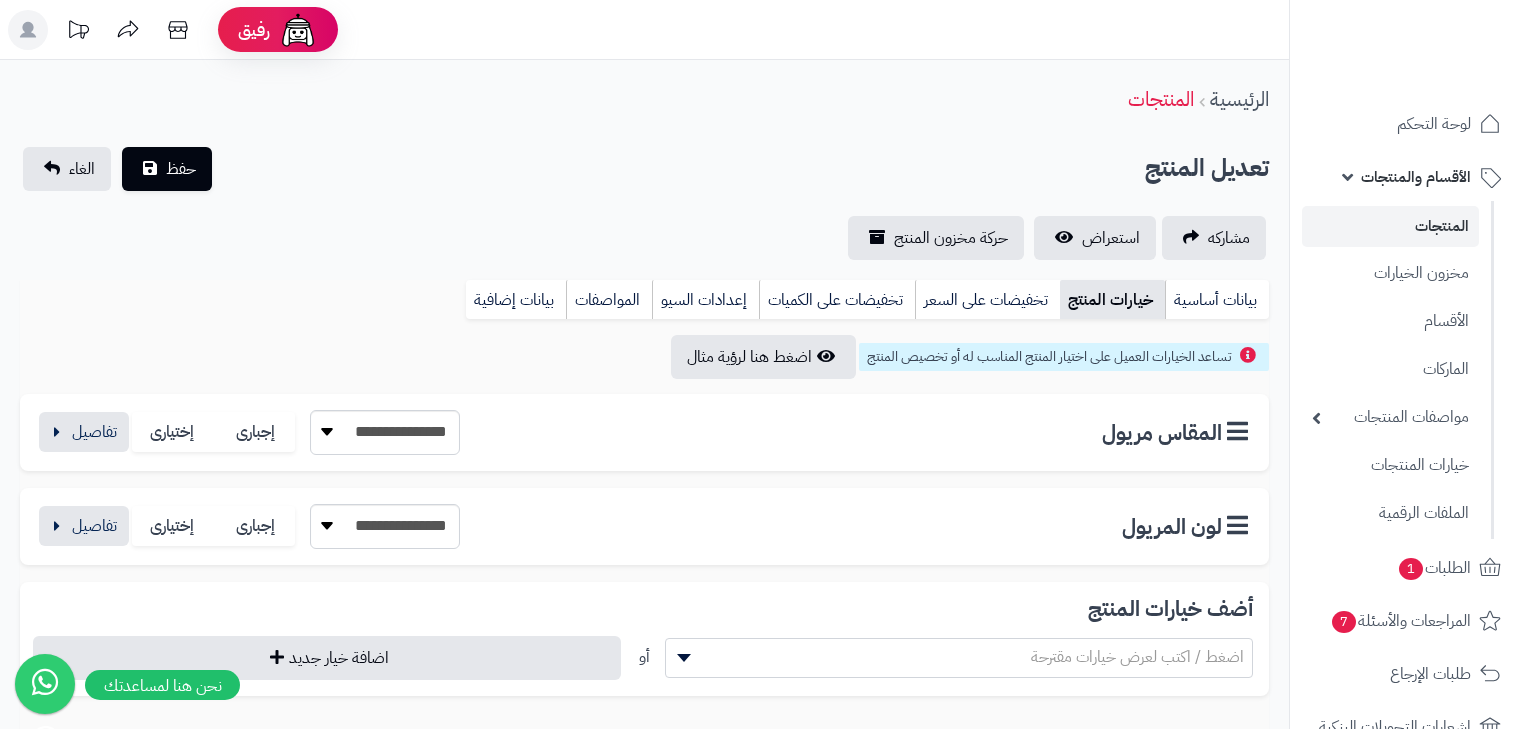 scroll, scrollTop: 0, scrollLeft: 0, axis: both 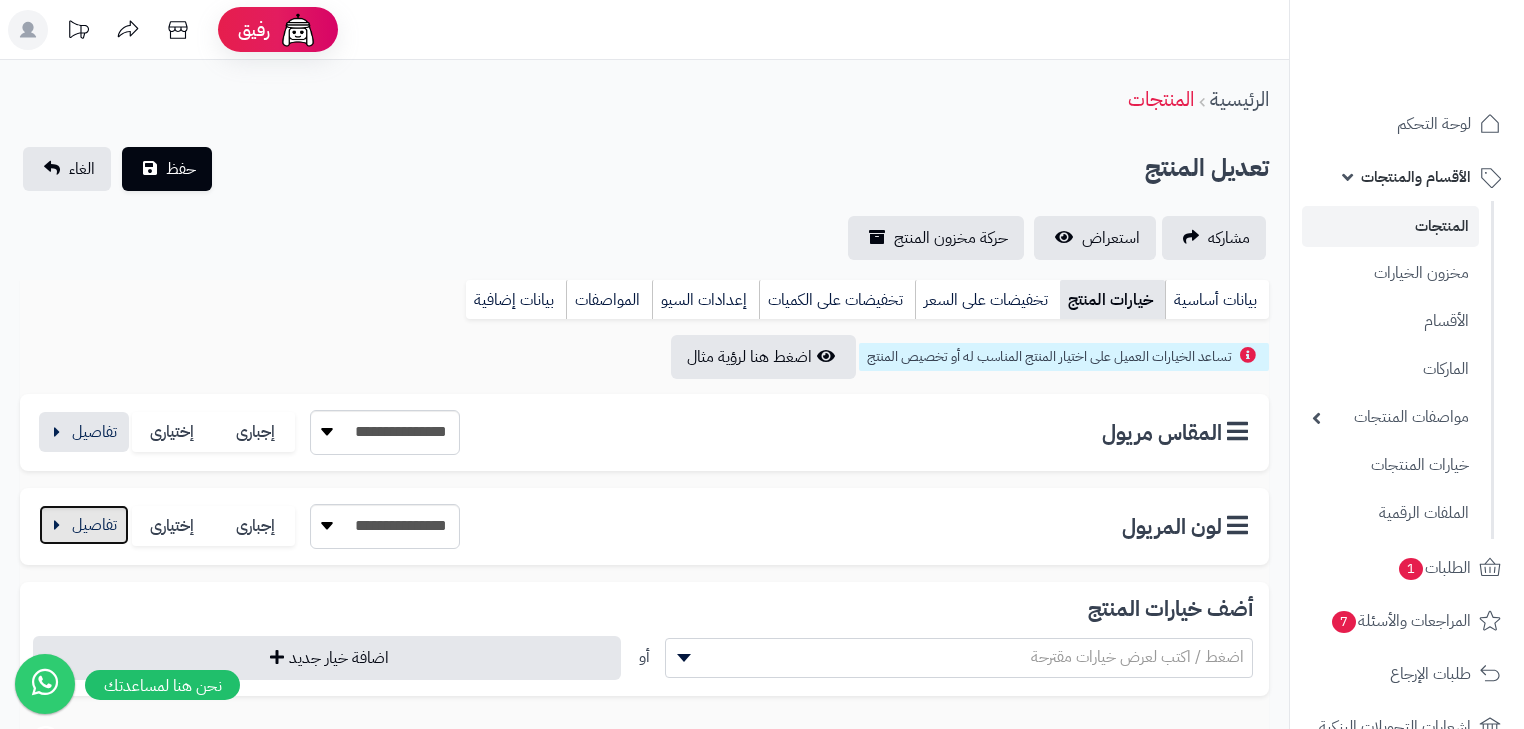 click at bounding box center (84, 525) 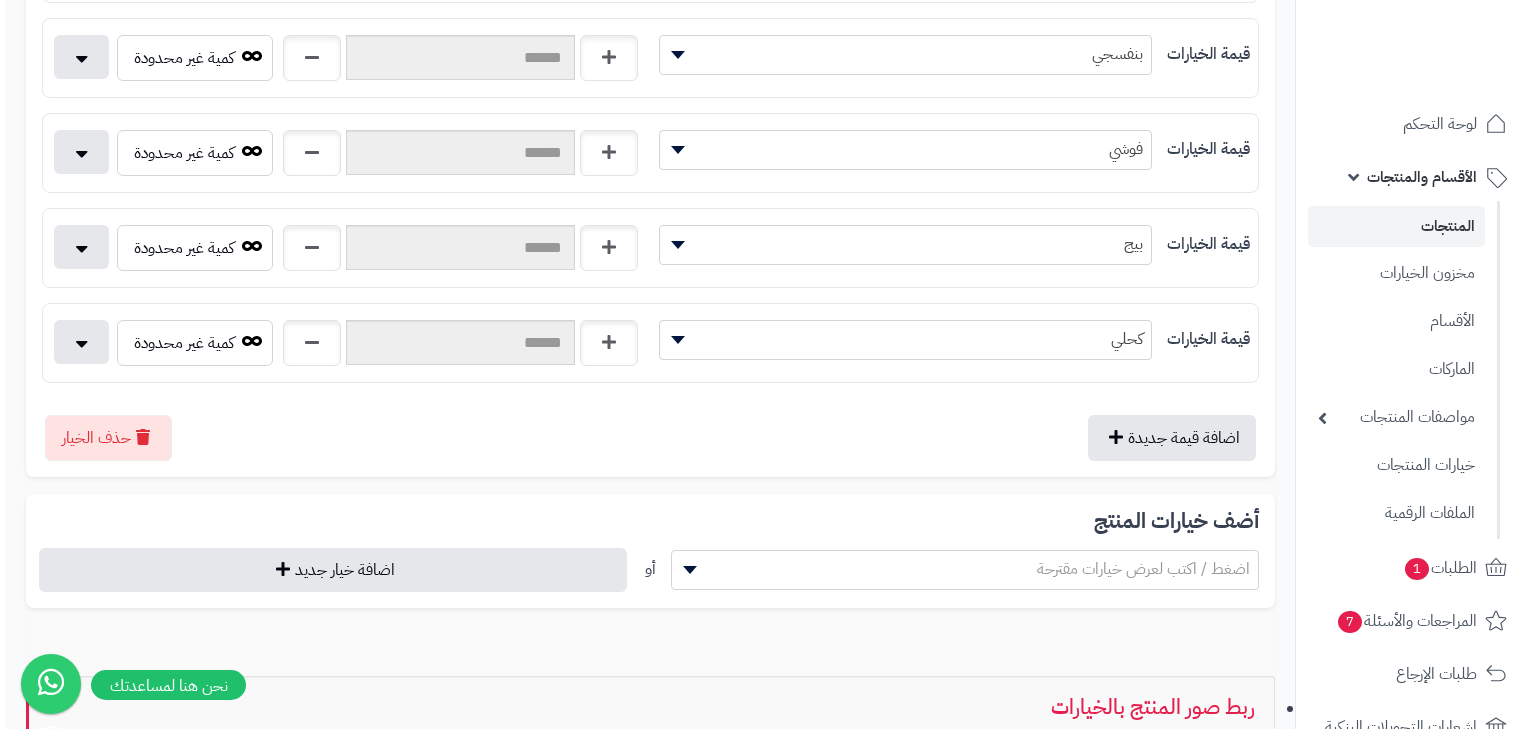 scroll, scrollTop: 720, scrollLeft: 0, axis: vertical 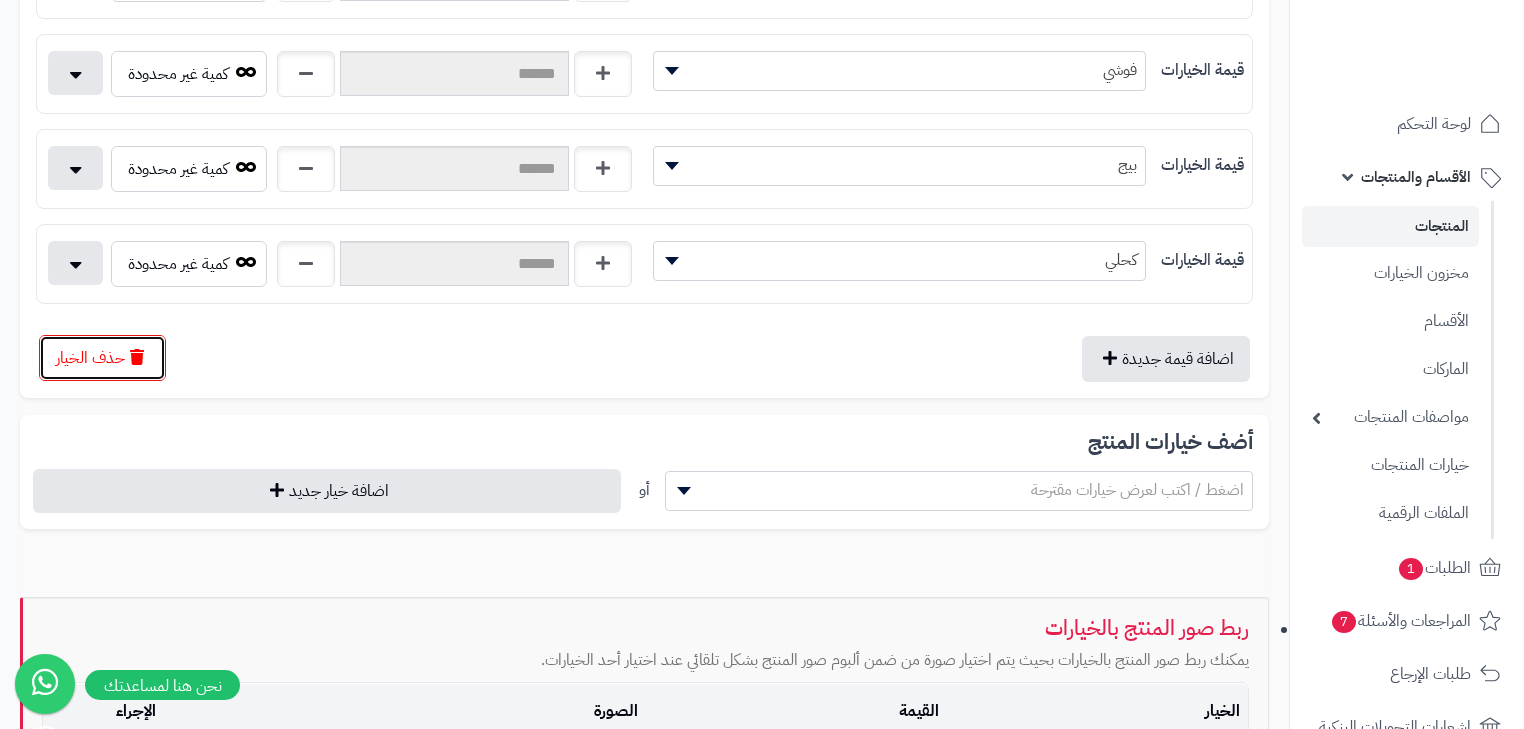 click on "حذف الخيار" at bounding box center [102, 358] 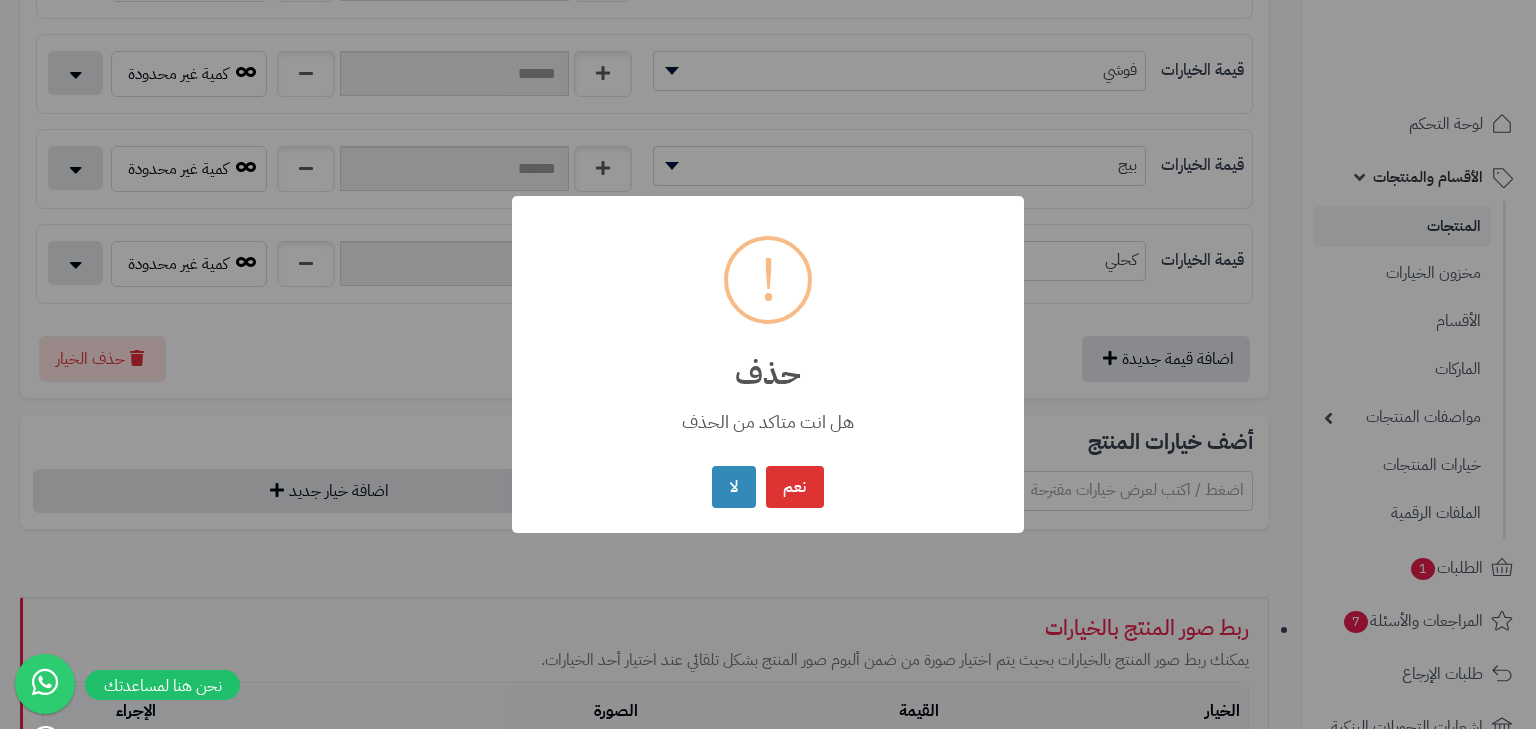 click on "نعم No لا" at bounding box center (767, 487) 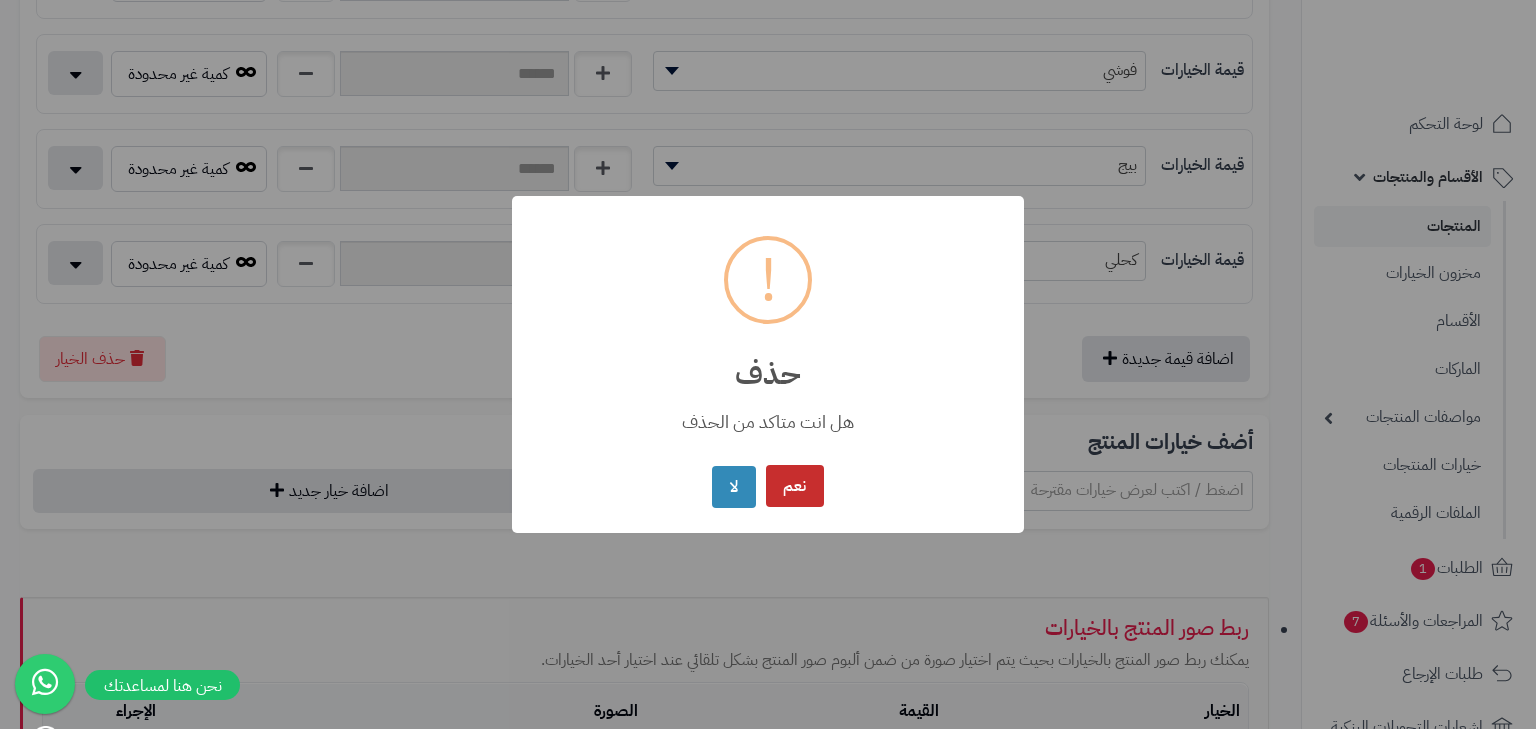 click on "نعم" at bounding box center [795, 486] 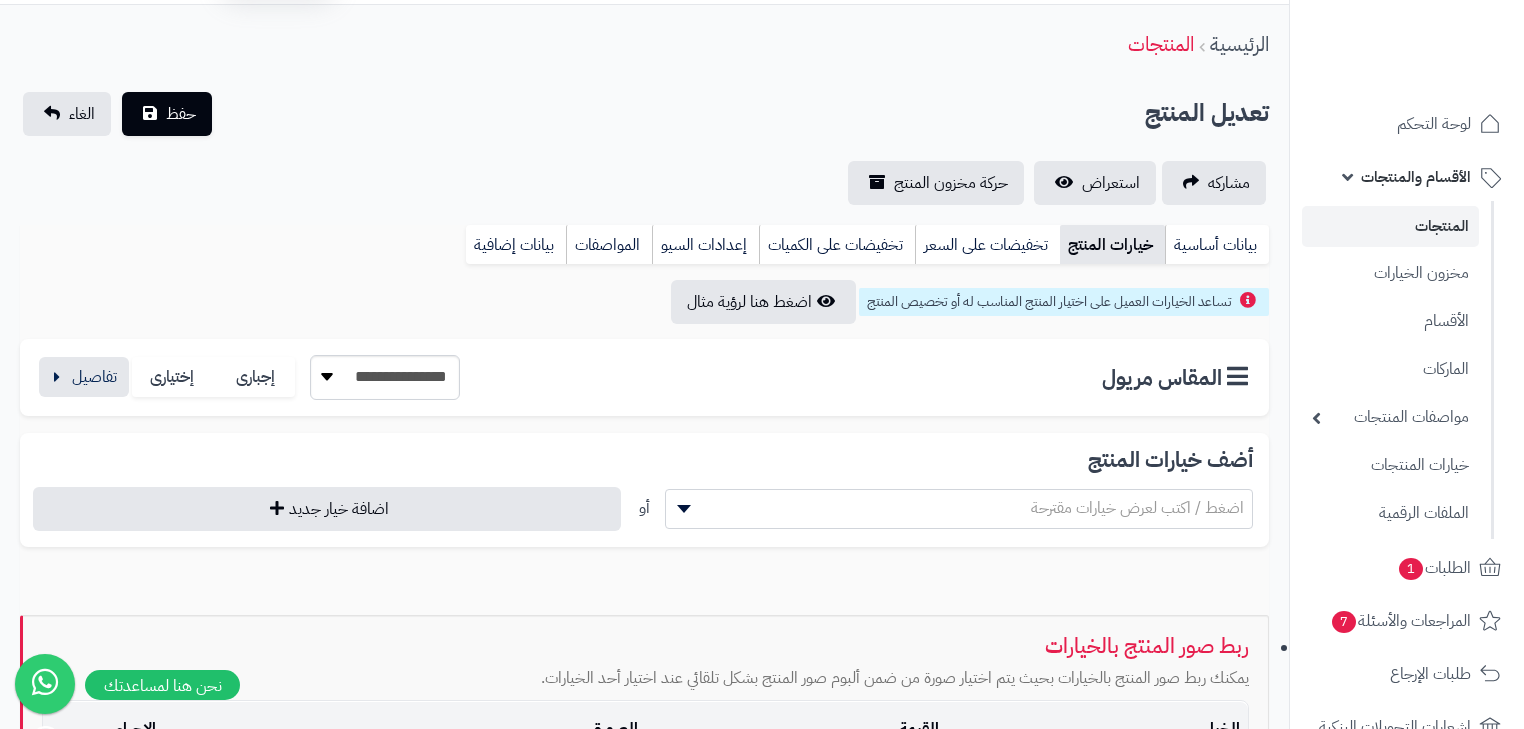 scroll, scrollTop: 32, scrollLeft: 0, axis: vertical 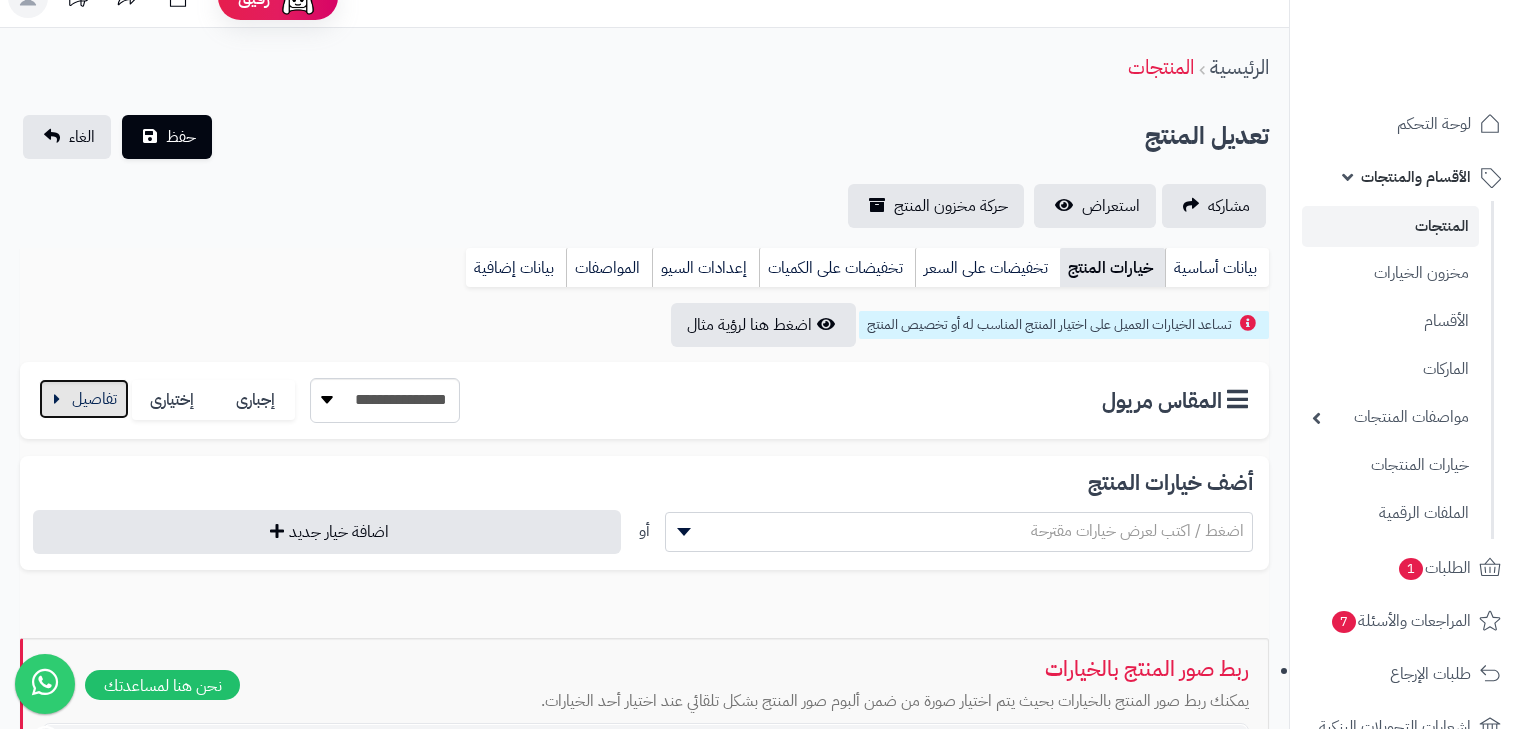 click at bounding box center [84, 399] 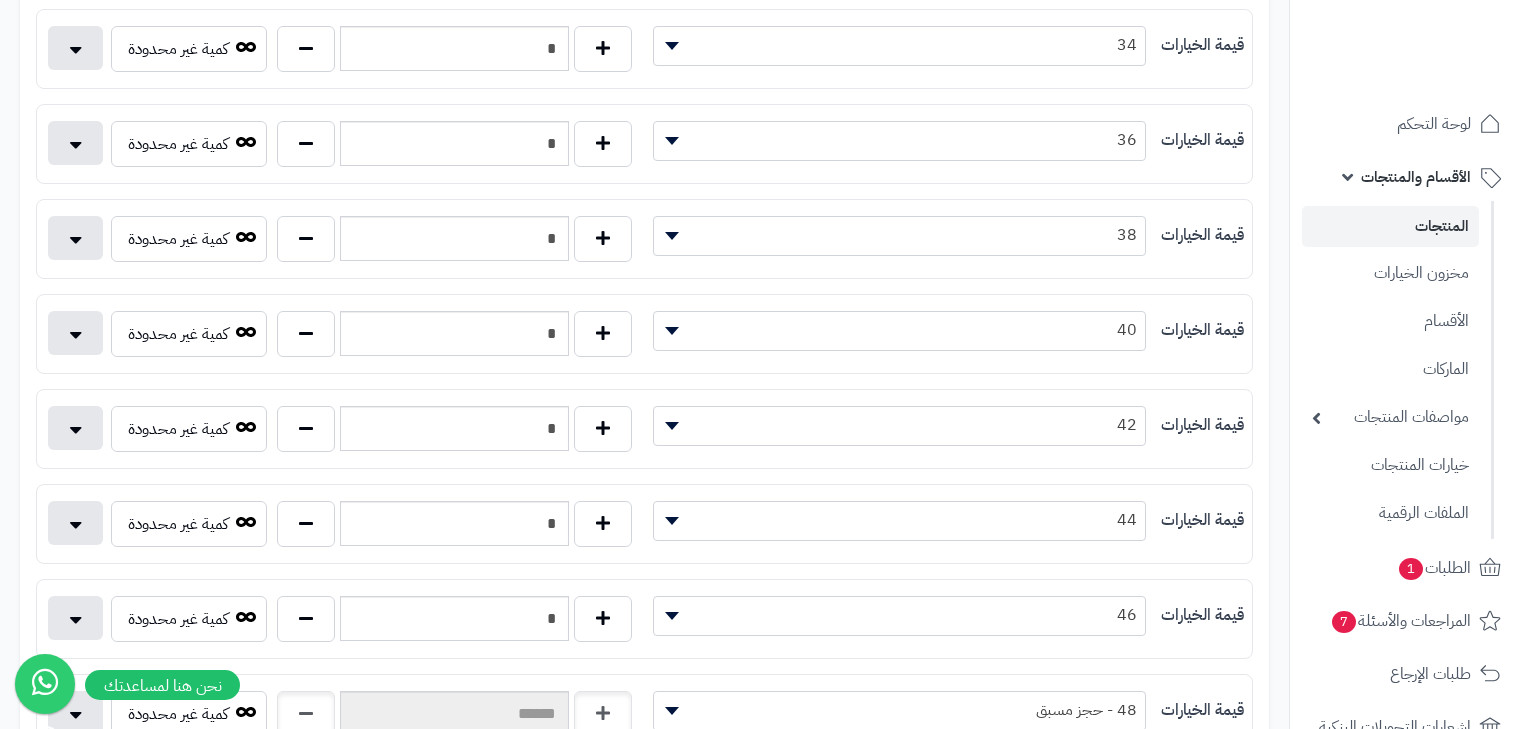 scroll, scrollTop: 512, scrollLeft: 0, axis: vertical 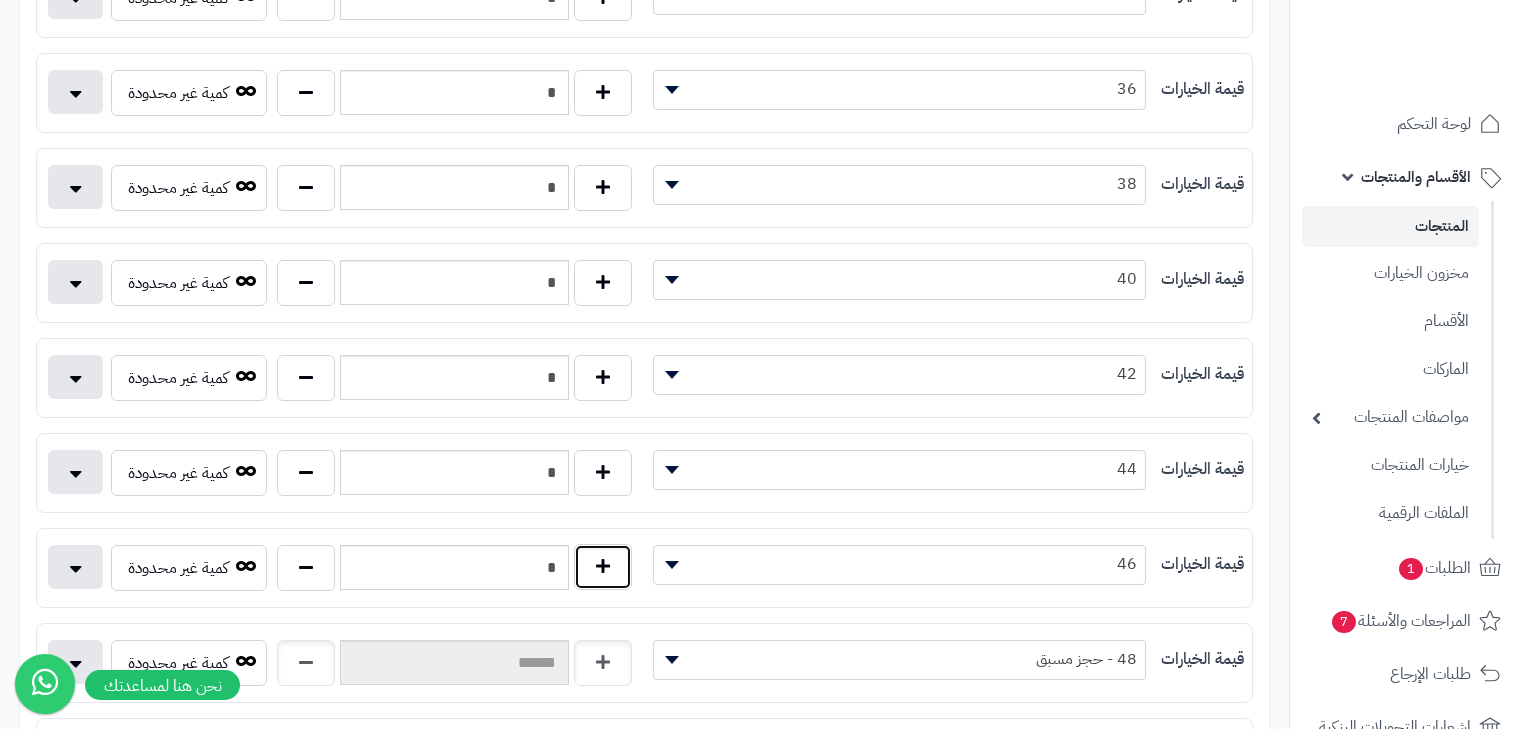 click at bounding box center [603, 567] 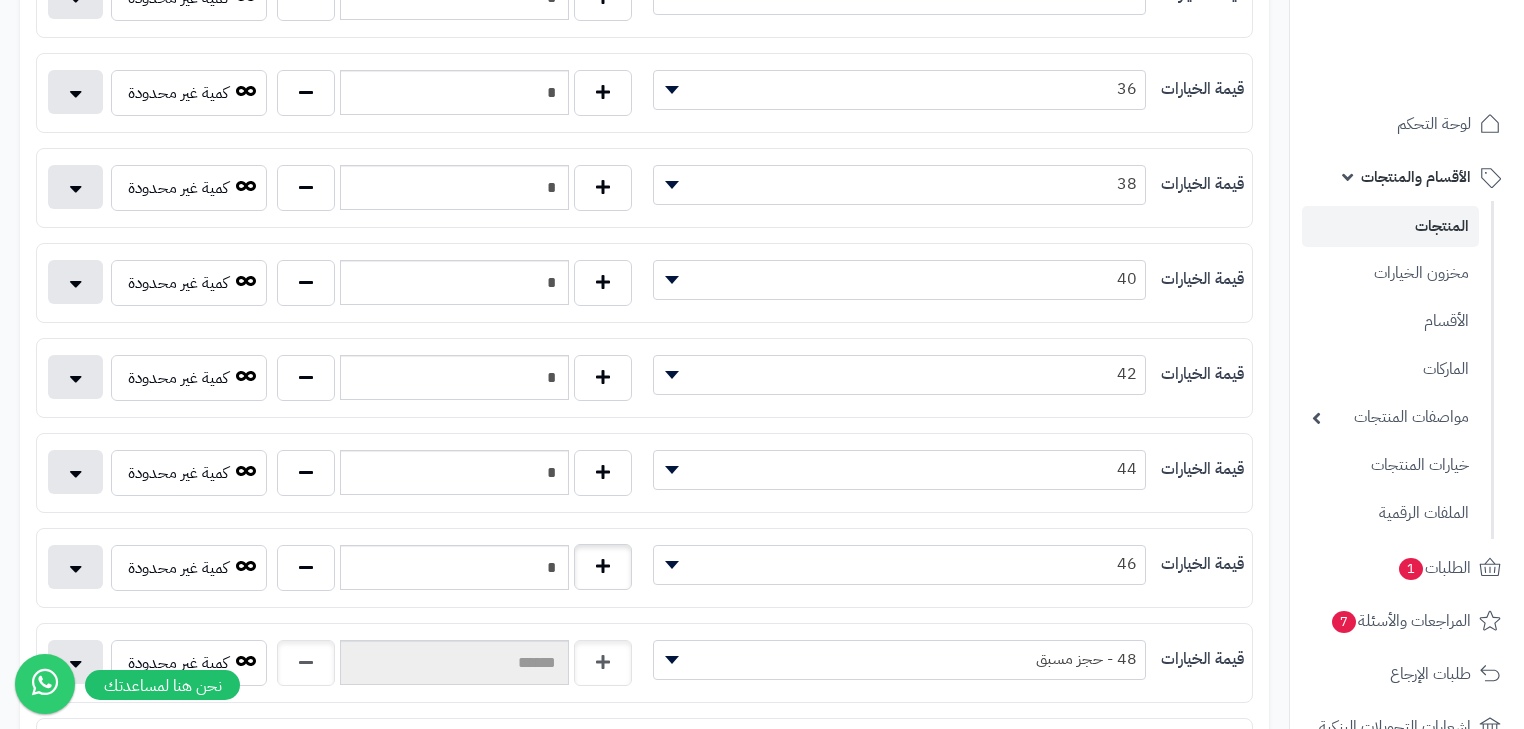 type on "*" 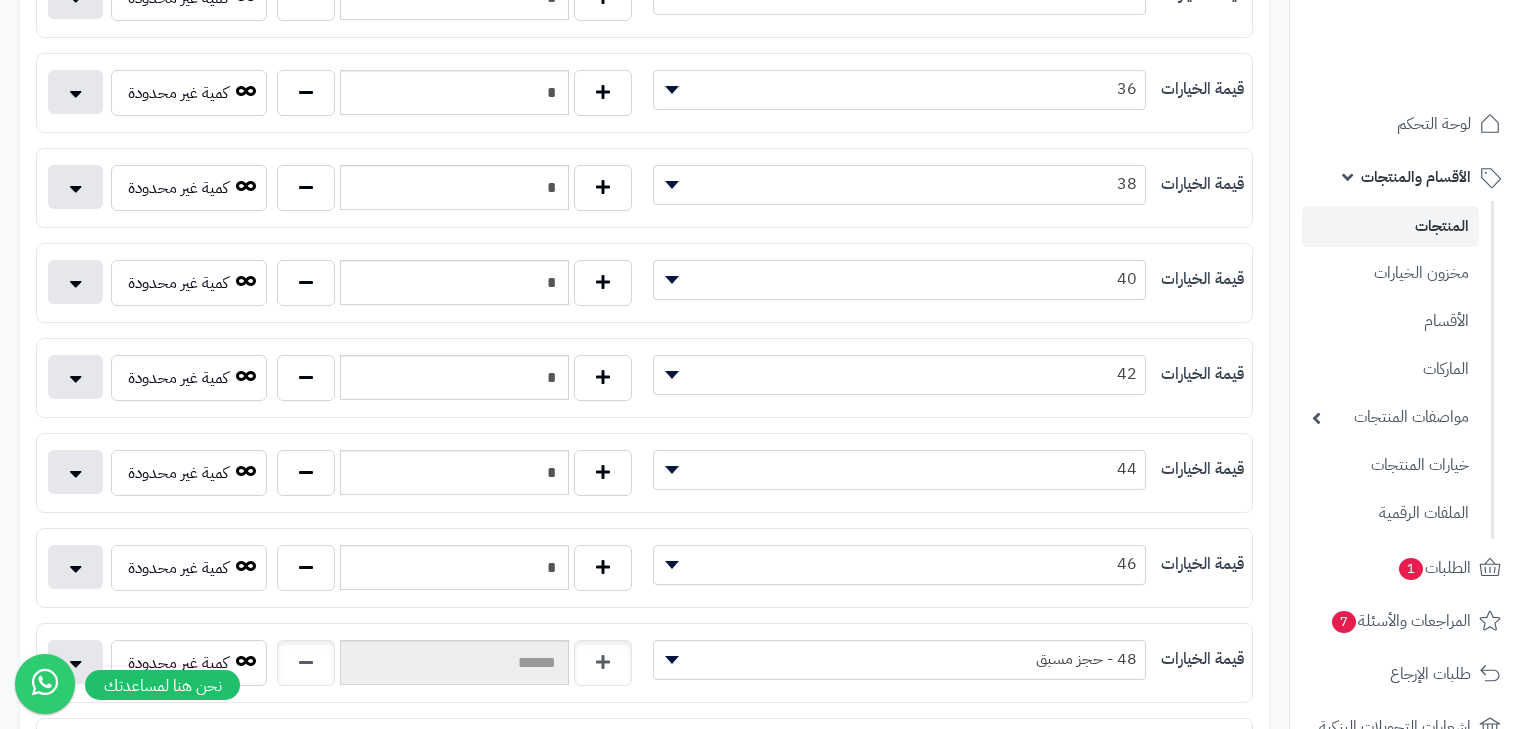 type 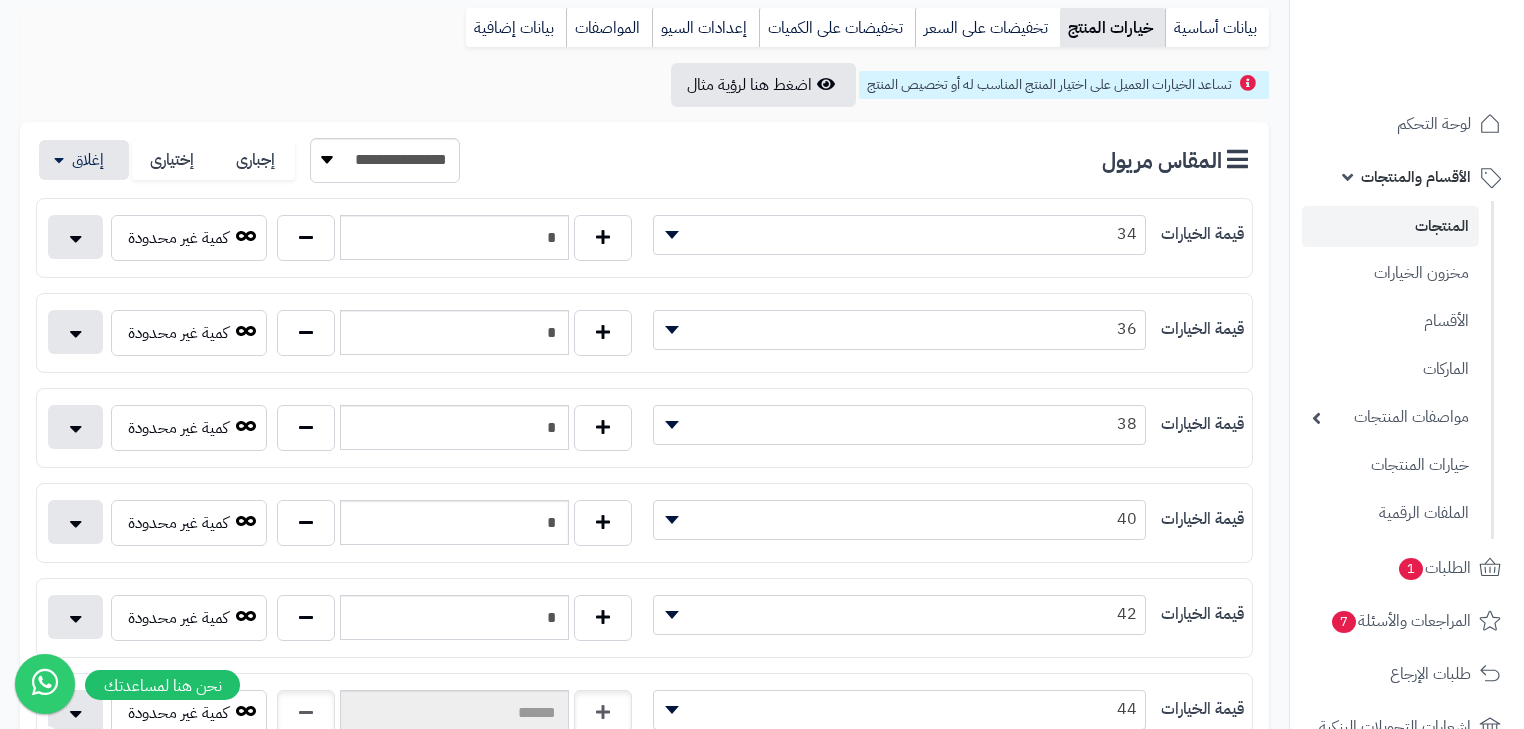 scroll, scrollTop: 0, scrollLeft: 0, axis: both 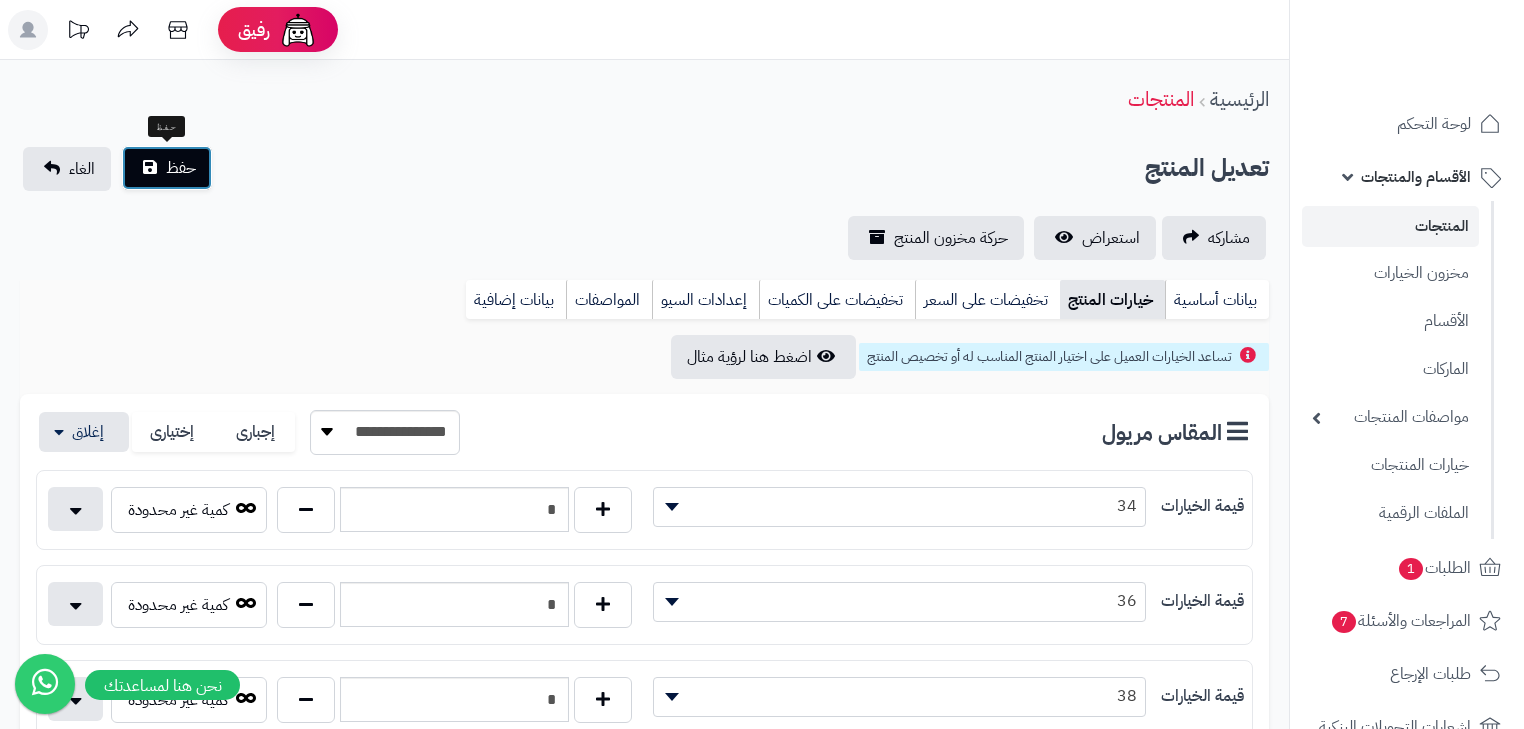 click on "حفظ" at bounding box center [181, 168] 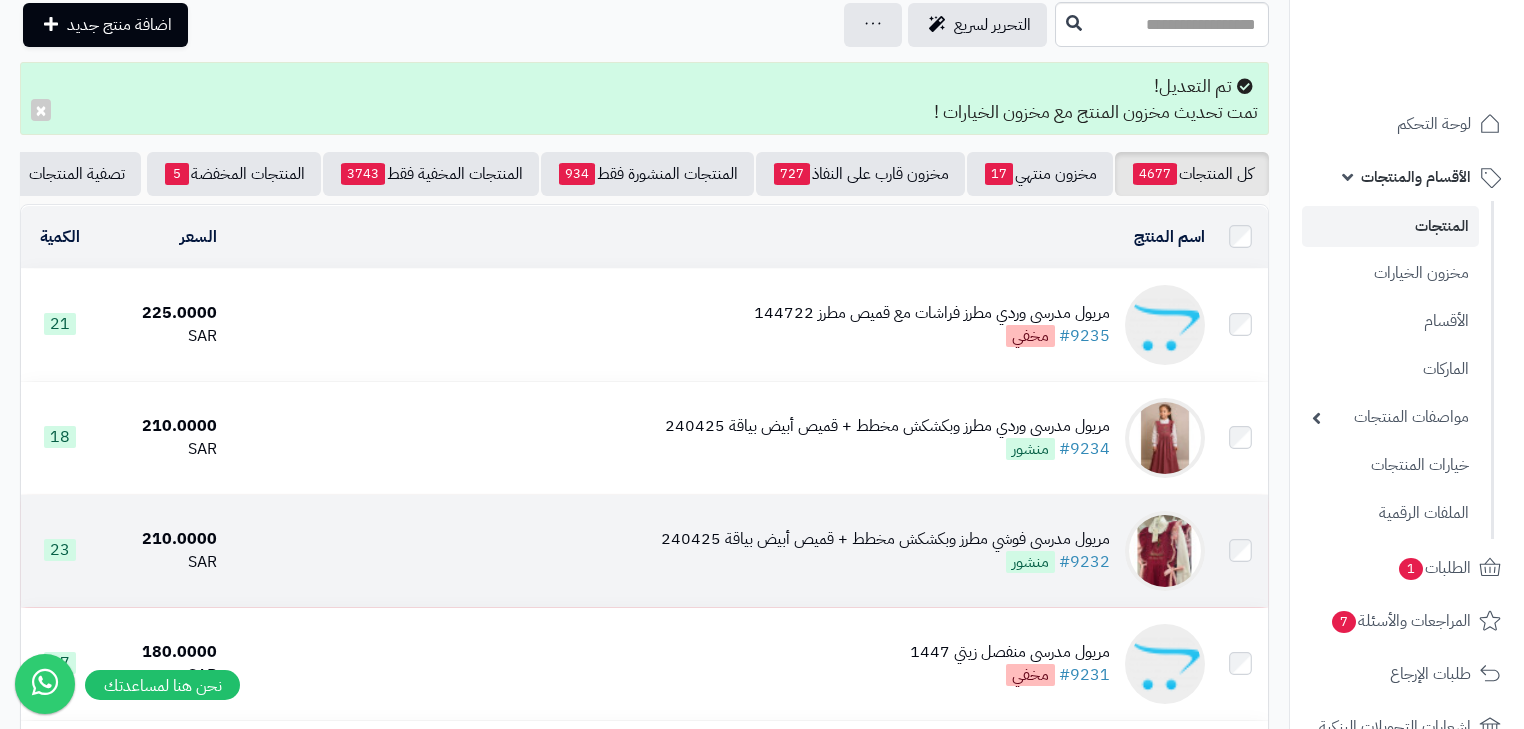 scroll, scrollTop: 240, scrollLeft: 0, axis: vertical 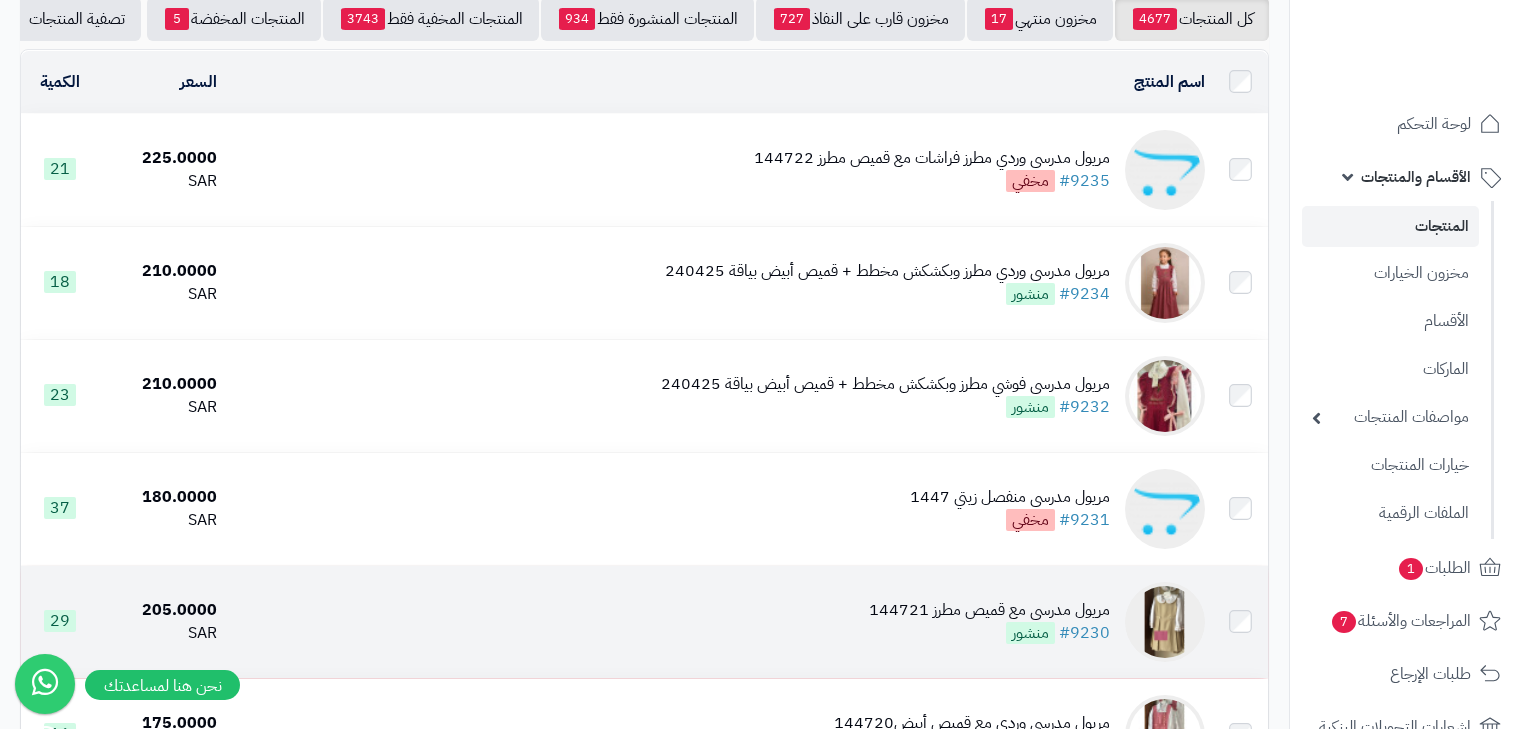 click on "مريول مدرسي مع قميص مطرز 144721
#9230
منشور" at bounding box center (719, 622) 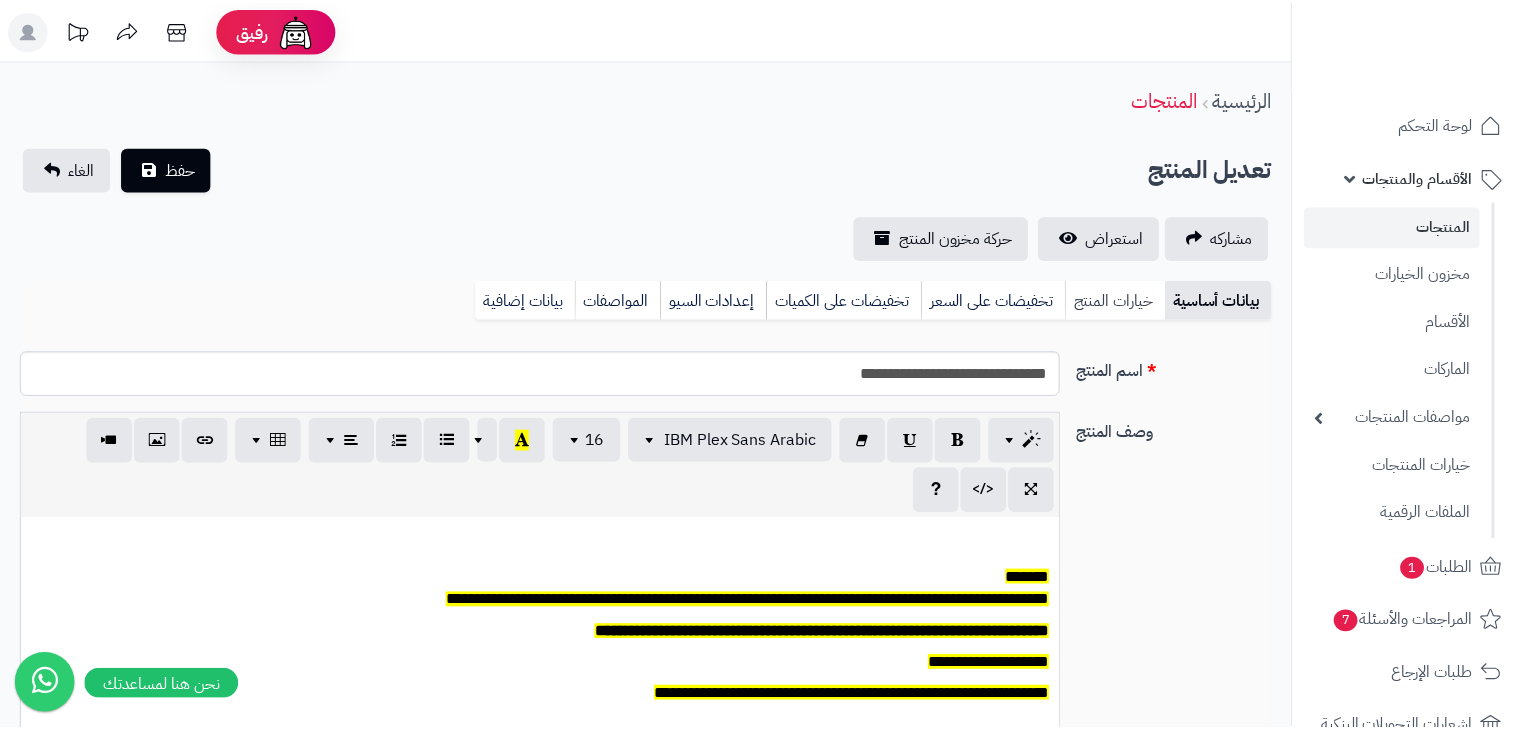 scroll, scrollTop: 0, scrollLeft: 0, axis: both 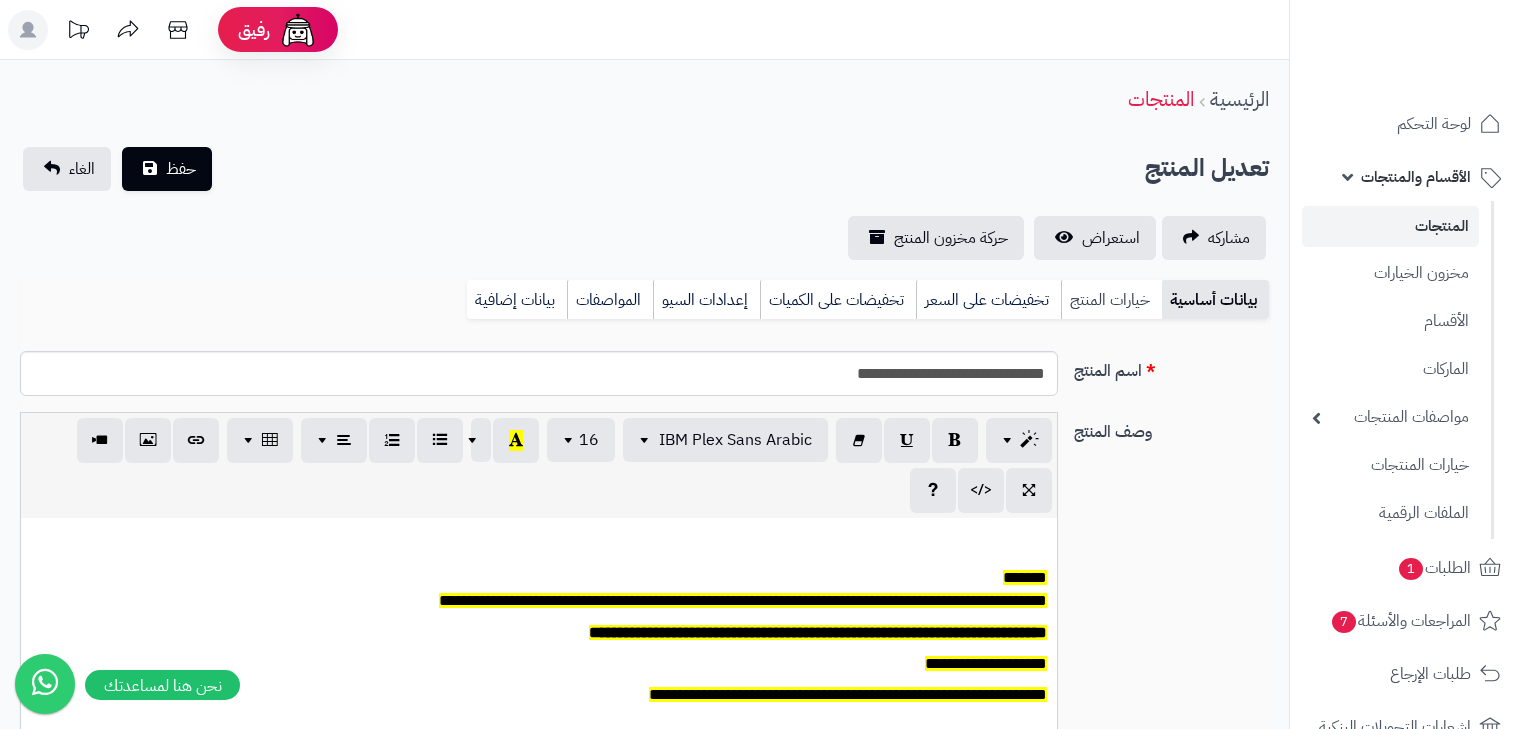 click on "خيارات المنتج" at bounding box center [1111, 300] 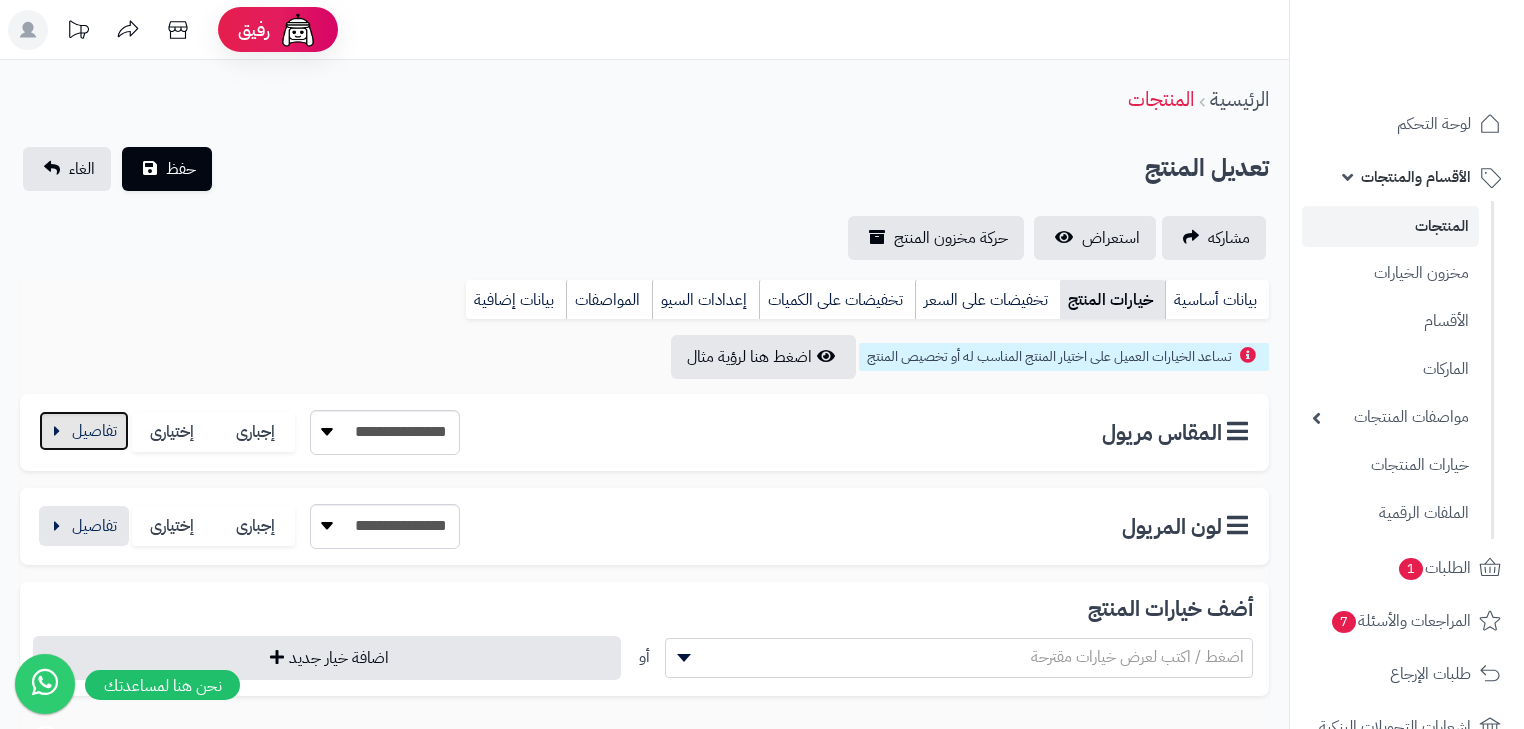 click at bounding box center (84, 431) 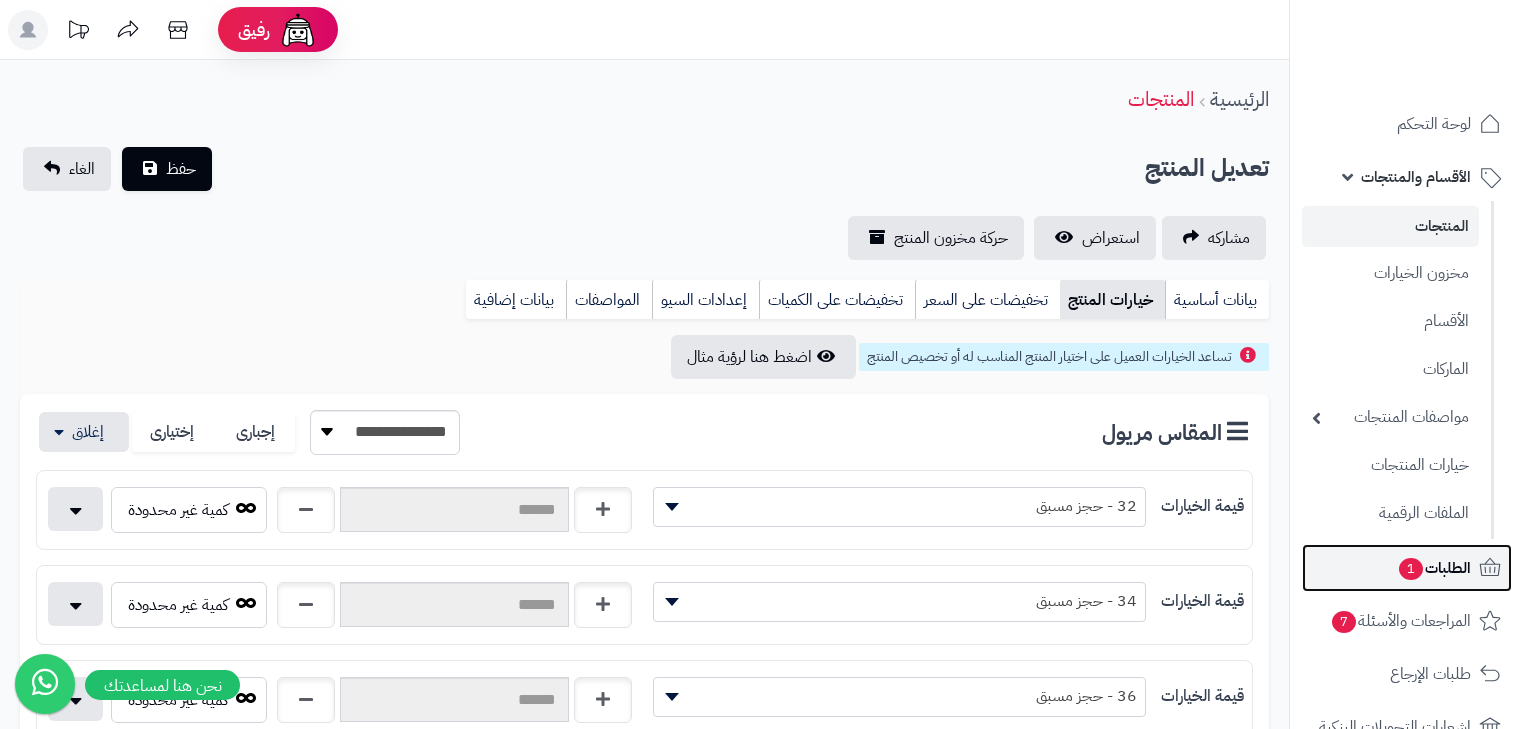 click on "الطلبات  1" at bounding box center [1434, 568] 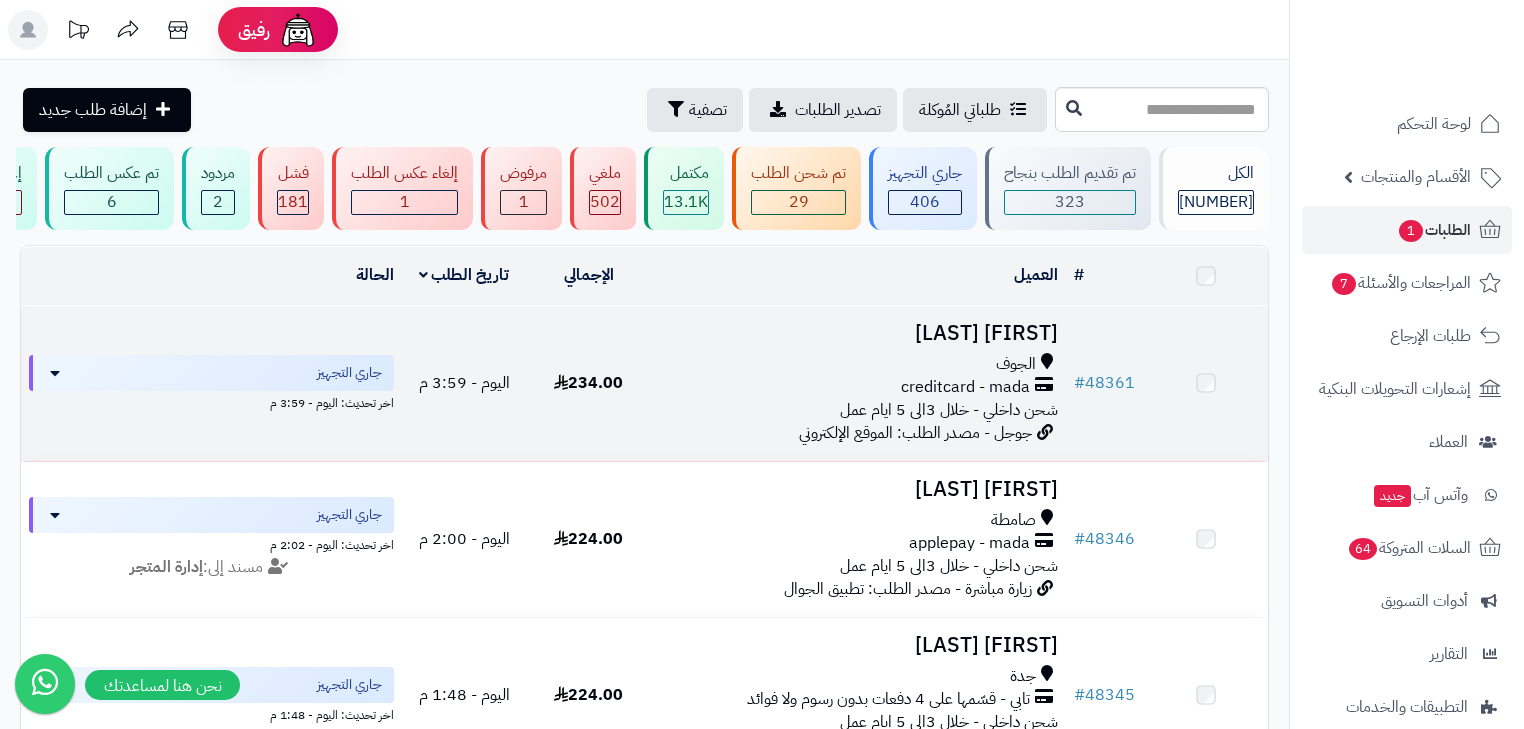 scroll, scrollTop: 0, scrollLeft: 0, axis: both 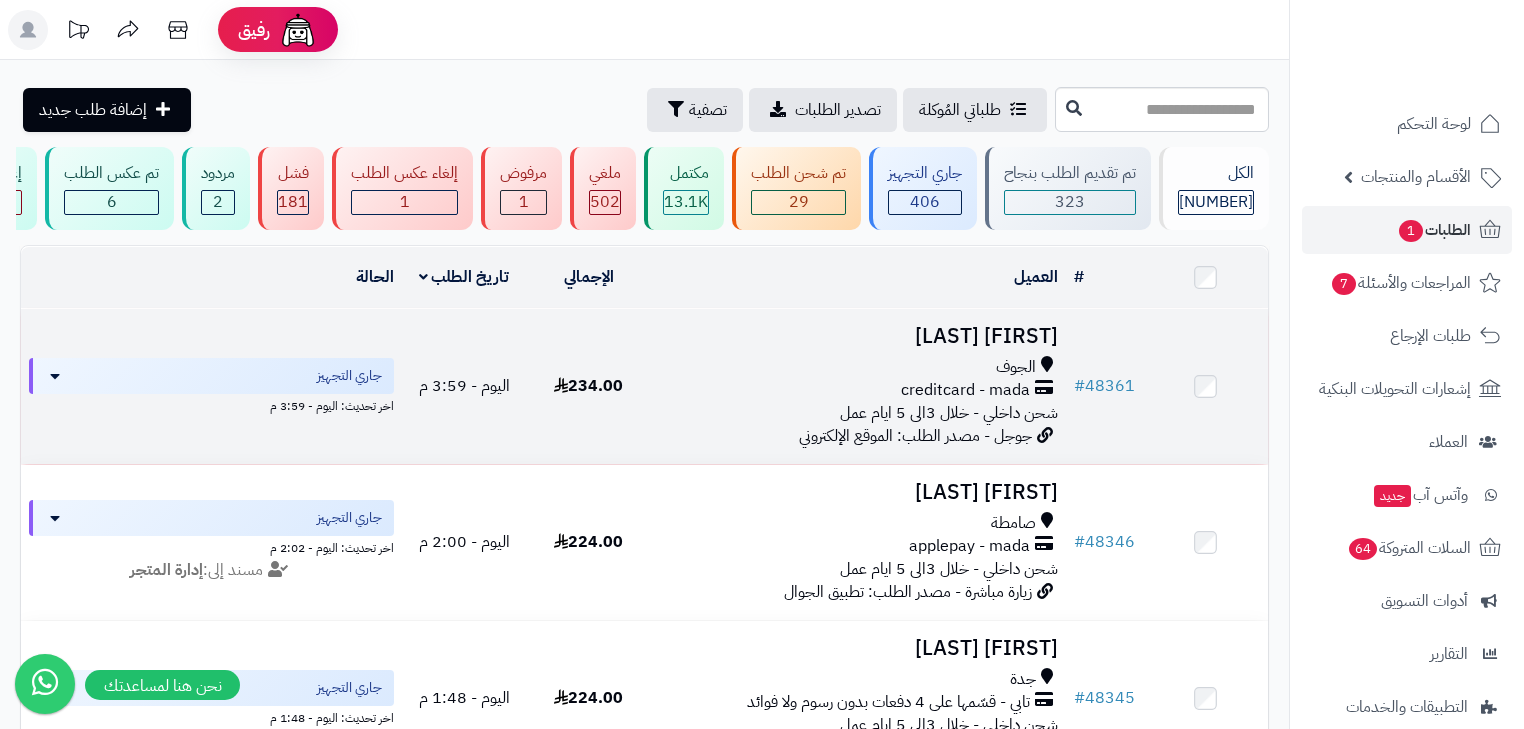 click on "شحن داخلي  - خلال 3الى 5 ايام عمل" at bounding box center (949, 413) 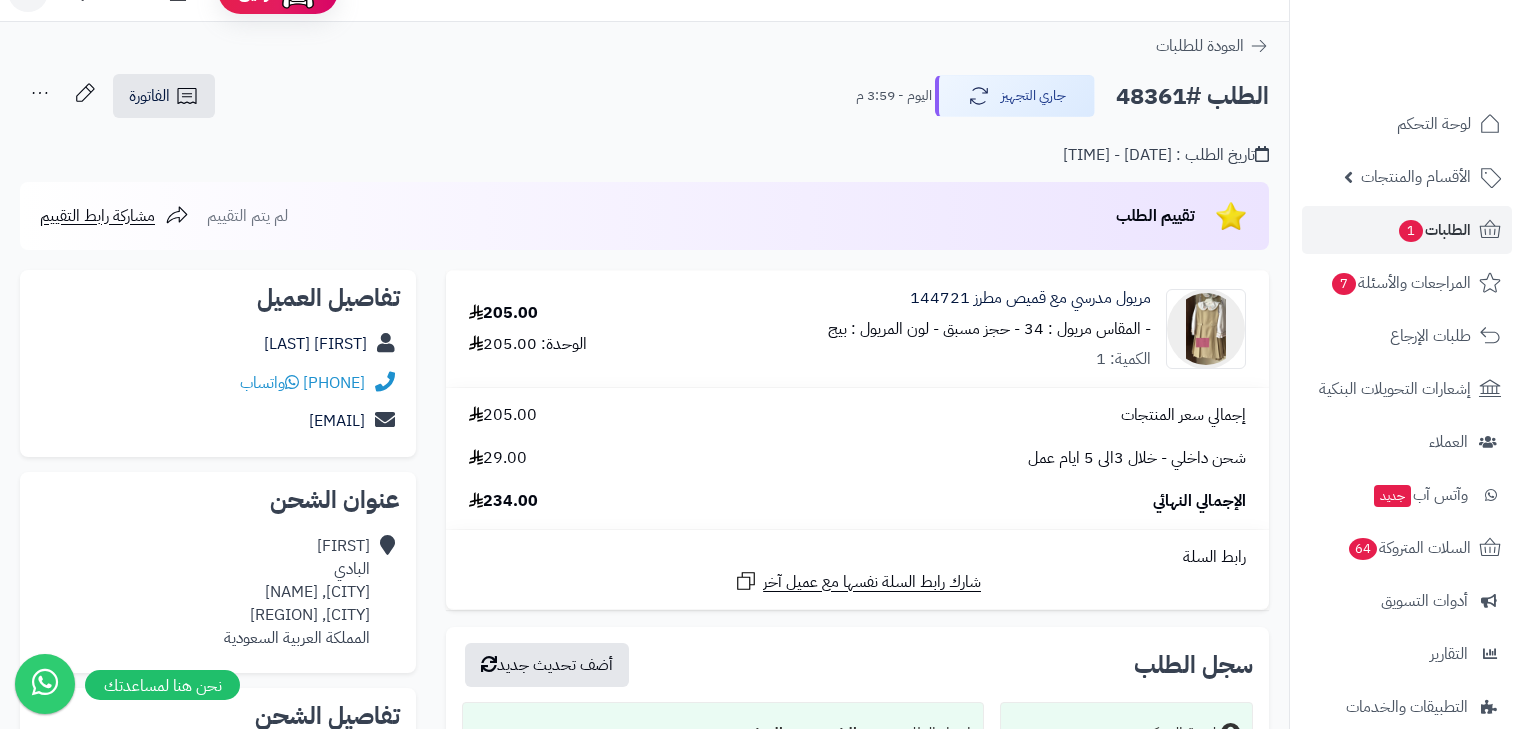 scroll, scrollTop: 0, scrollLeft: 0, axis: both 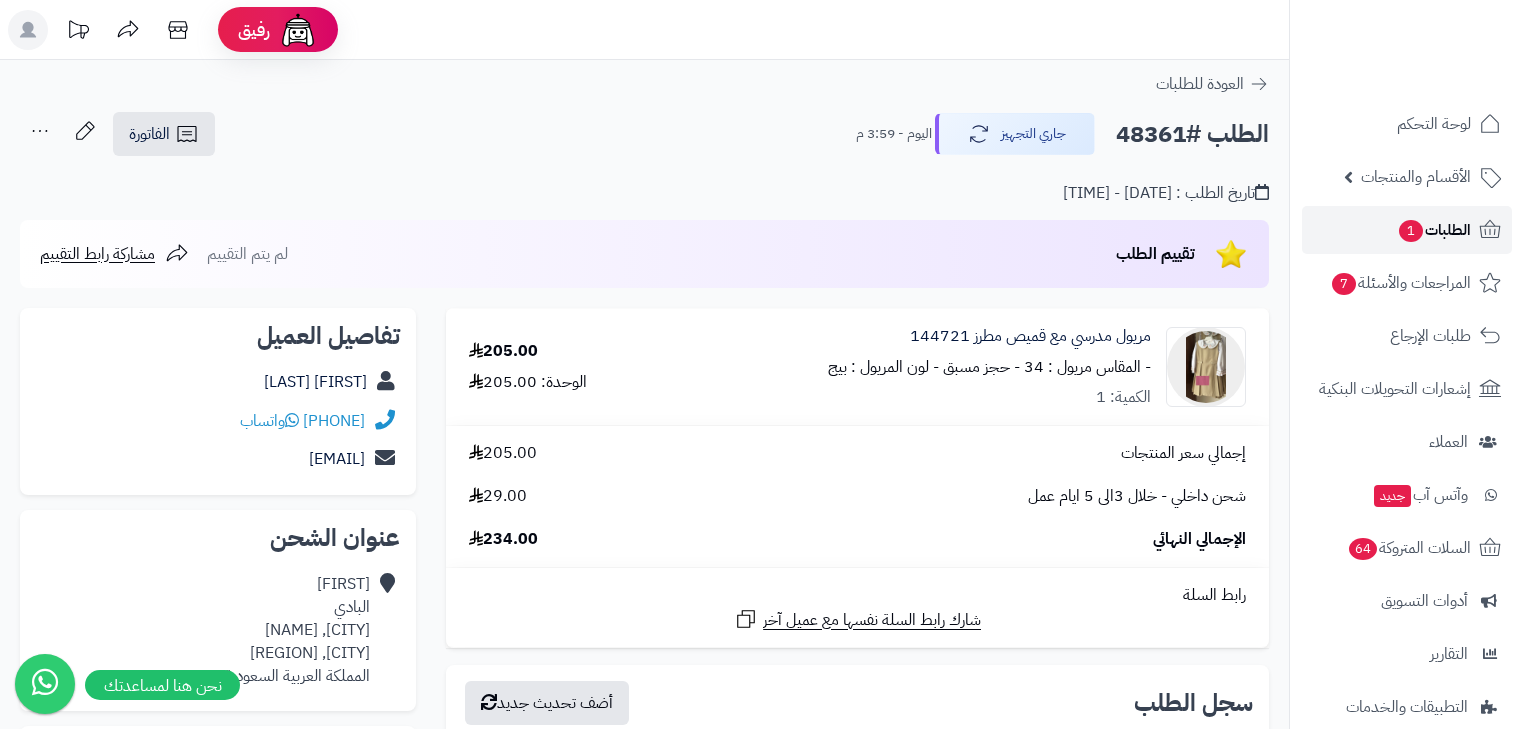 click on "الطلبات  1" at bounding box center (1407, 230) 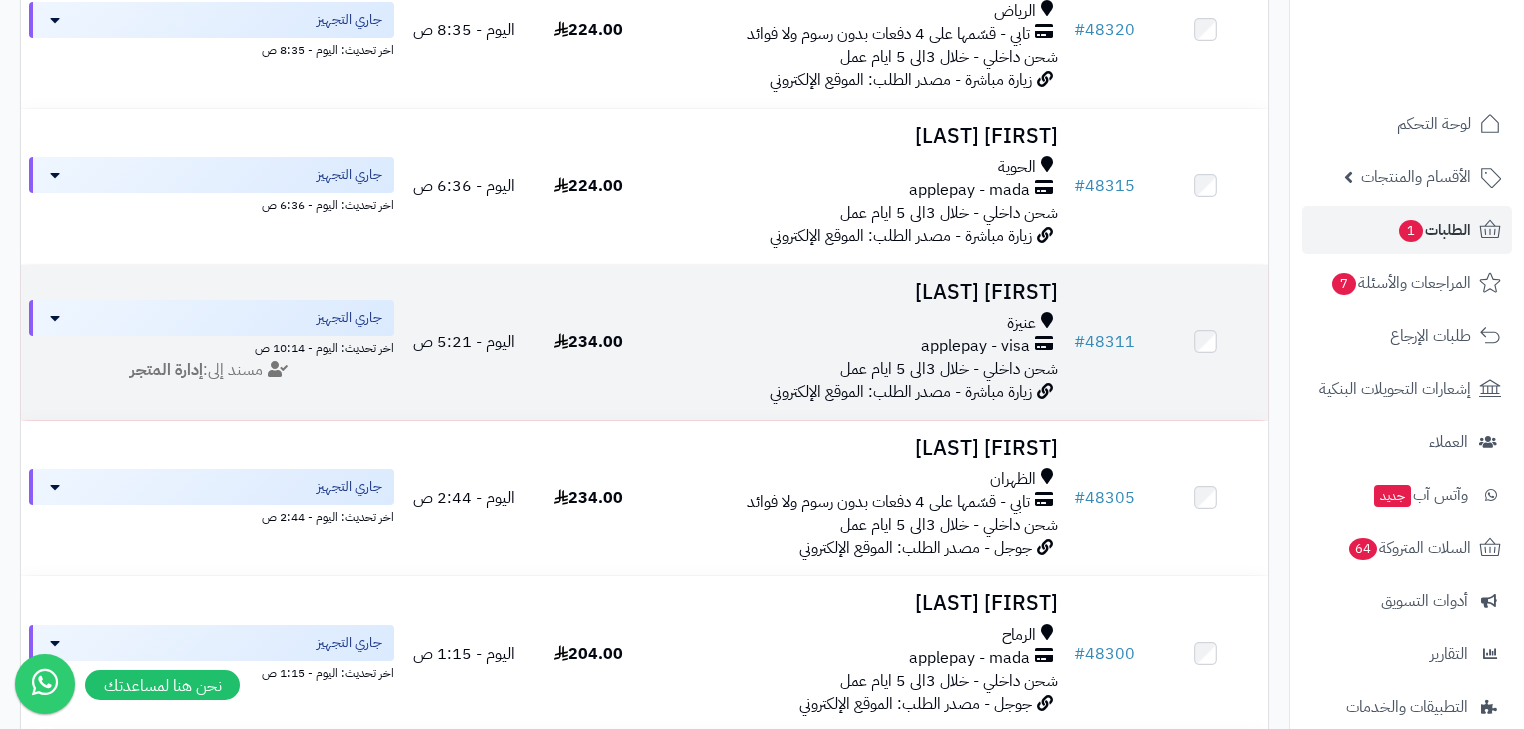 scroll, scrollTop: 1680, scrollLeft: 0, axis: vertical 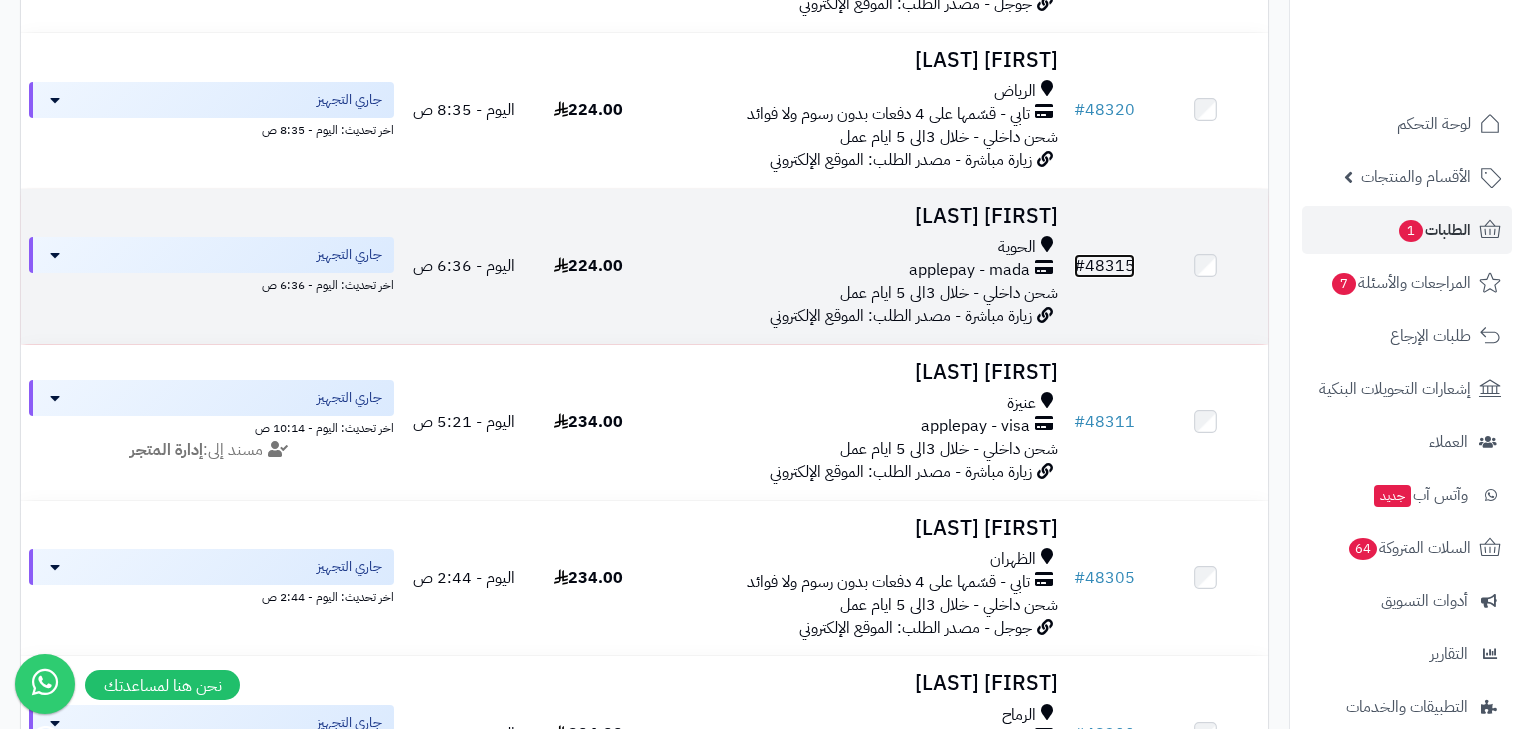 drag, startPoint x: 1013, startPoint y: 253, endPoint x: 1124, endPoint y: 278, distance: 113.78049 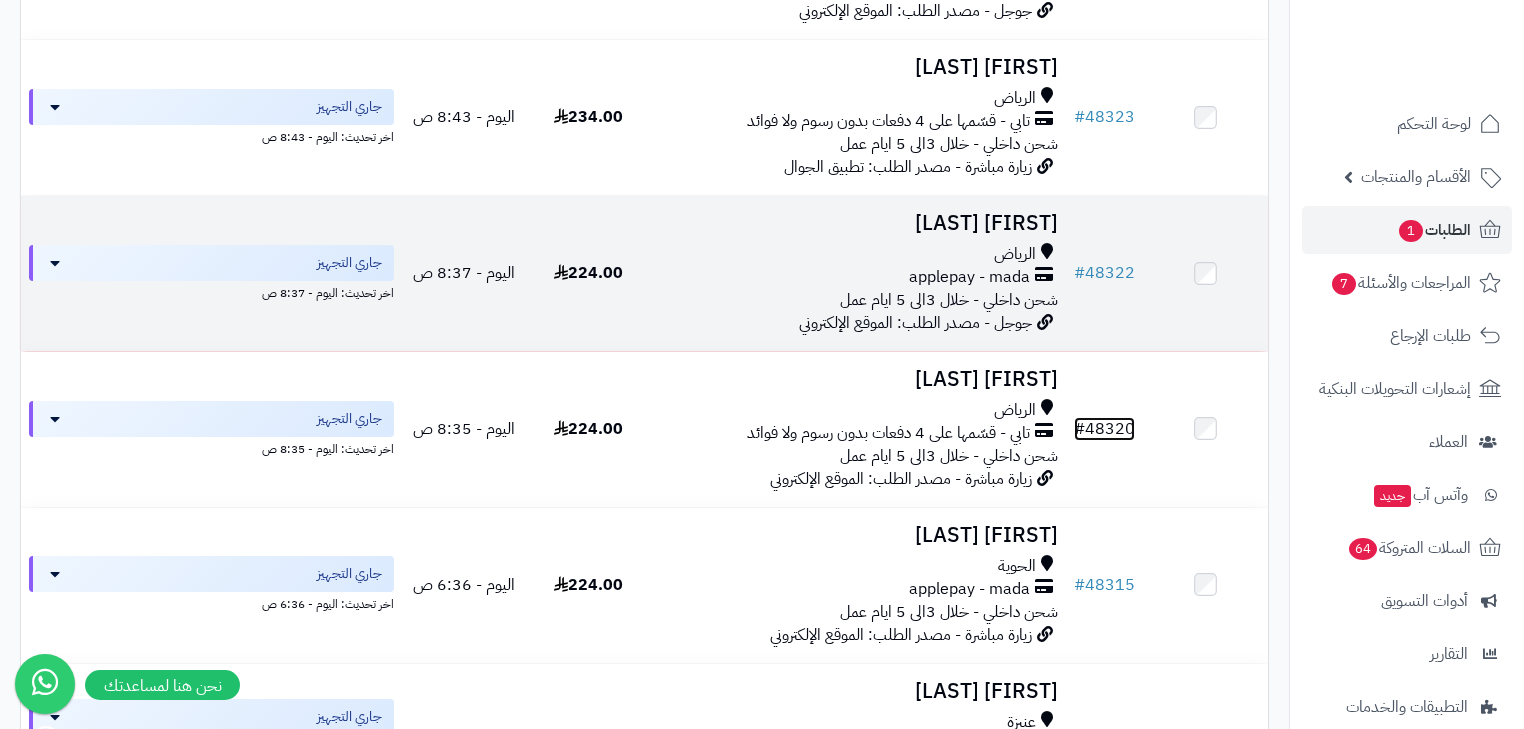 scroll, scrollTop: 1360, scrollLeft: 0, axis: vertical 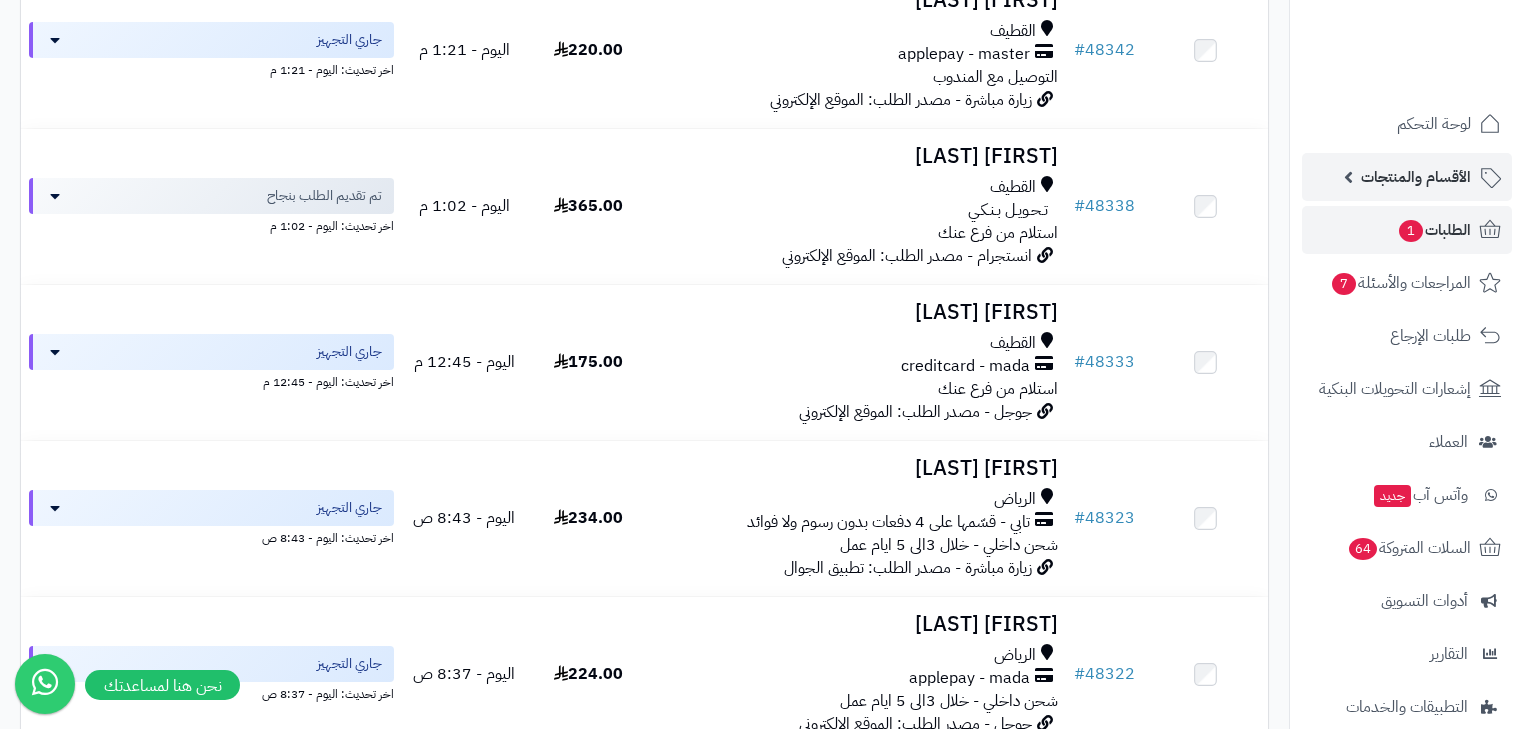 click on "الأقسام والمنتجات" at bounding box center (1416, 177) 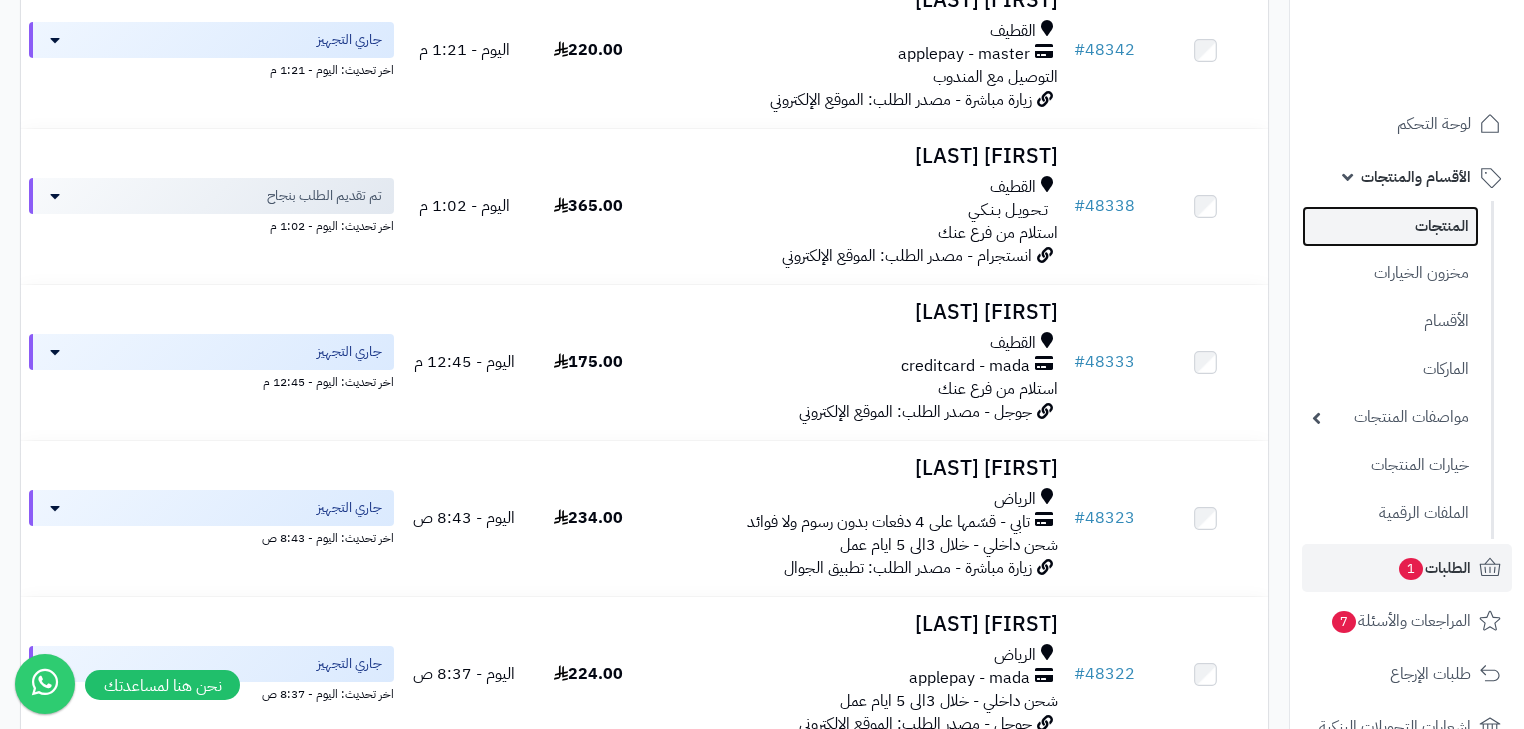 click on "المنتجات" at bounding box center [1390, 226] 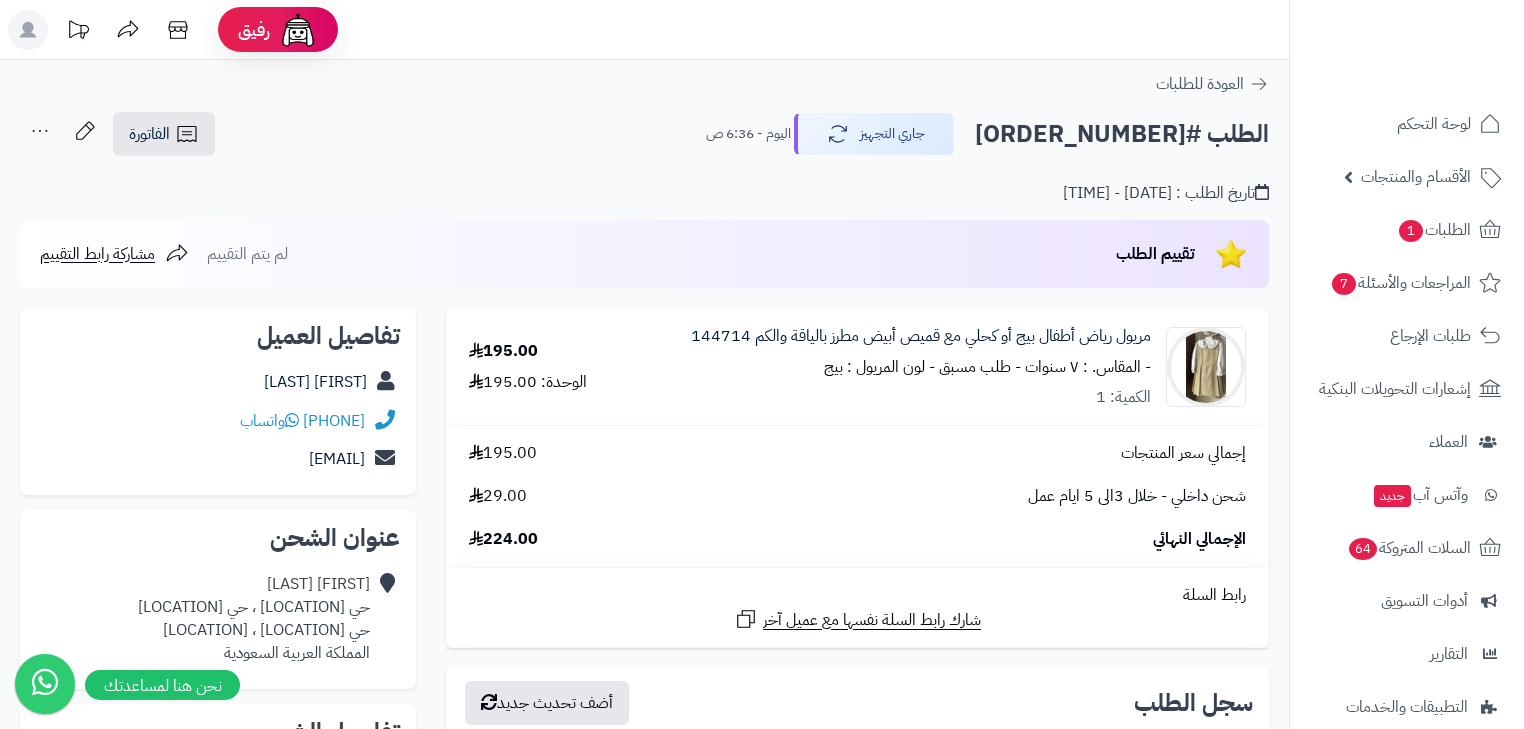 scroll, scrollTop: 0, scrollLeft: 0, axis: both 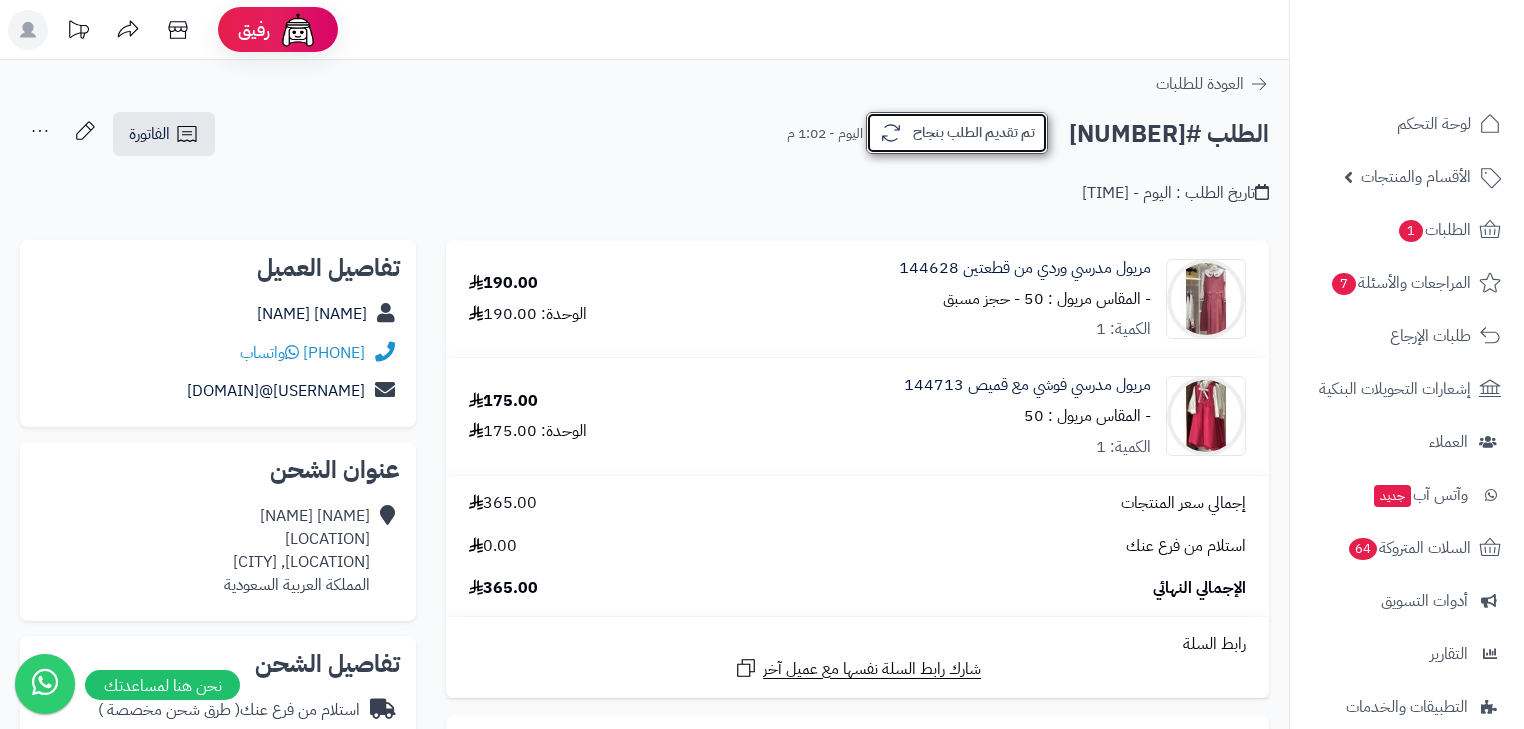 click on "تم تقديم الطلب بنجاح" at bounding box center [957, 133] 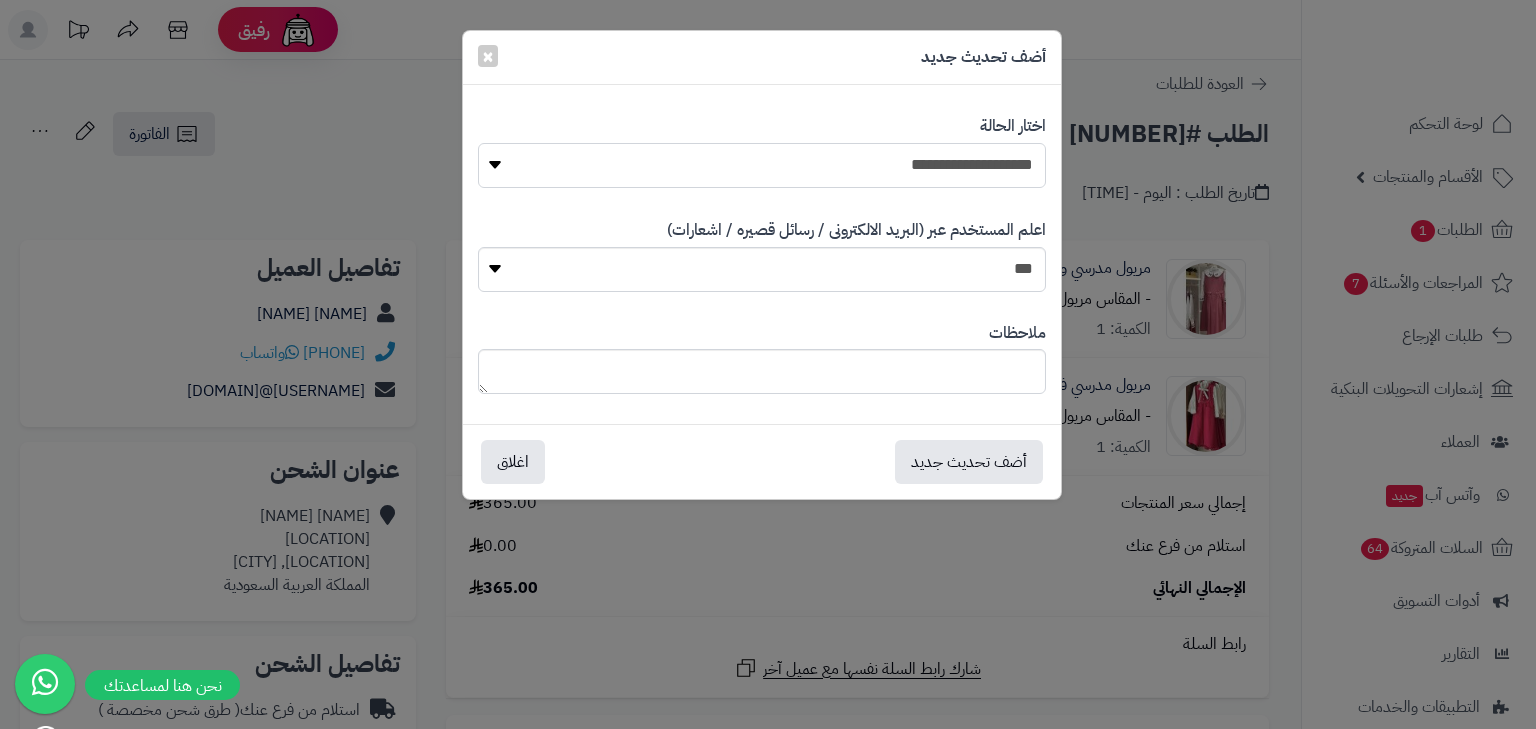 click on "**********" at bounding box center (762, 165) 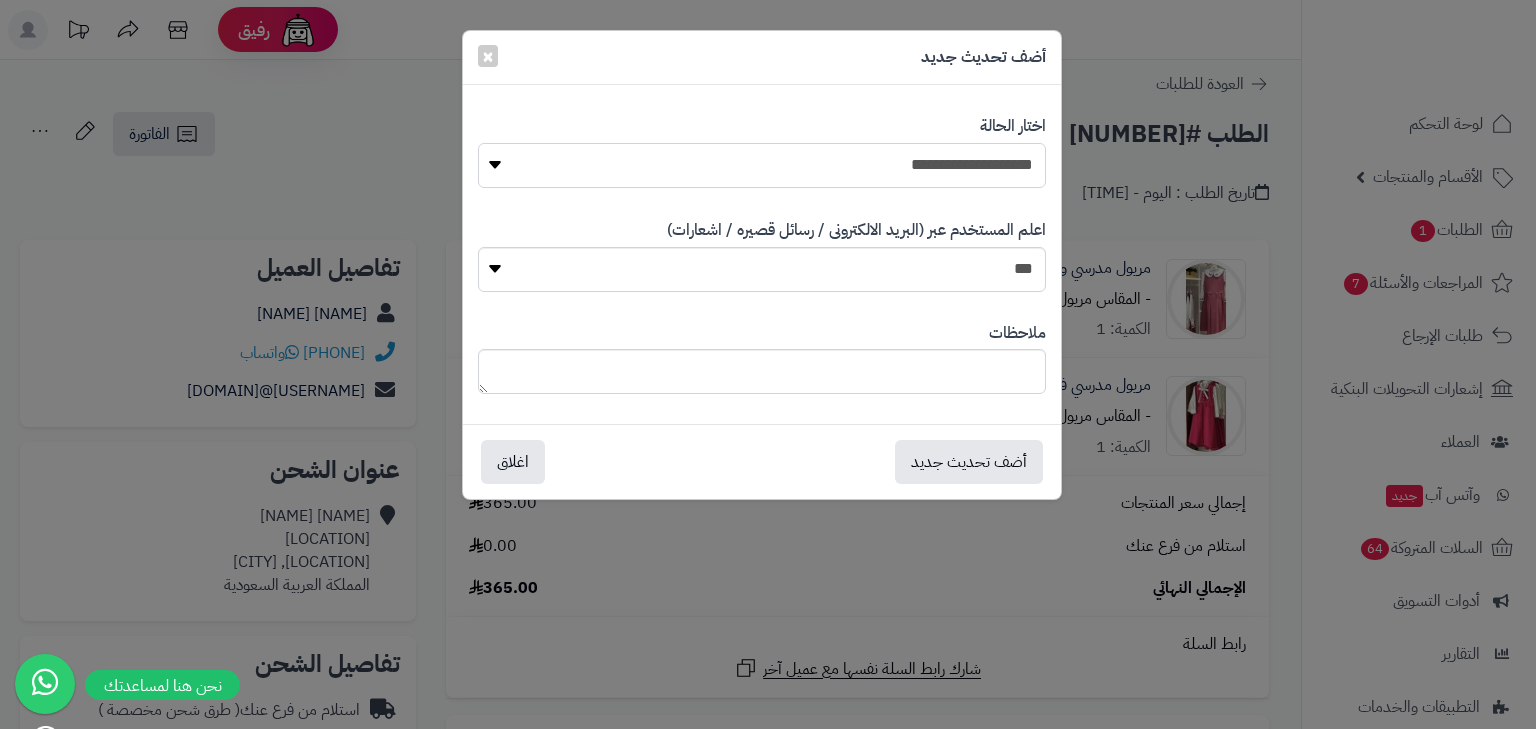 select on "*" 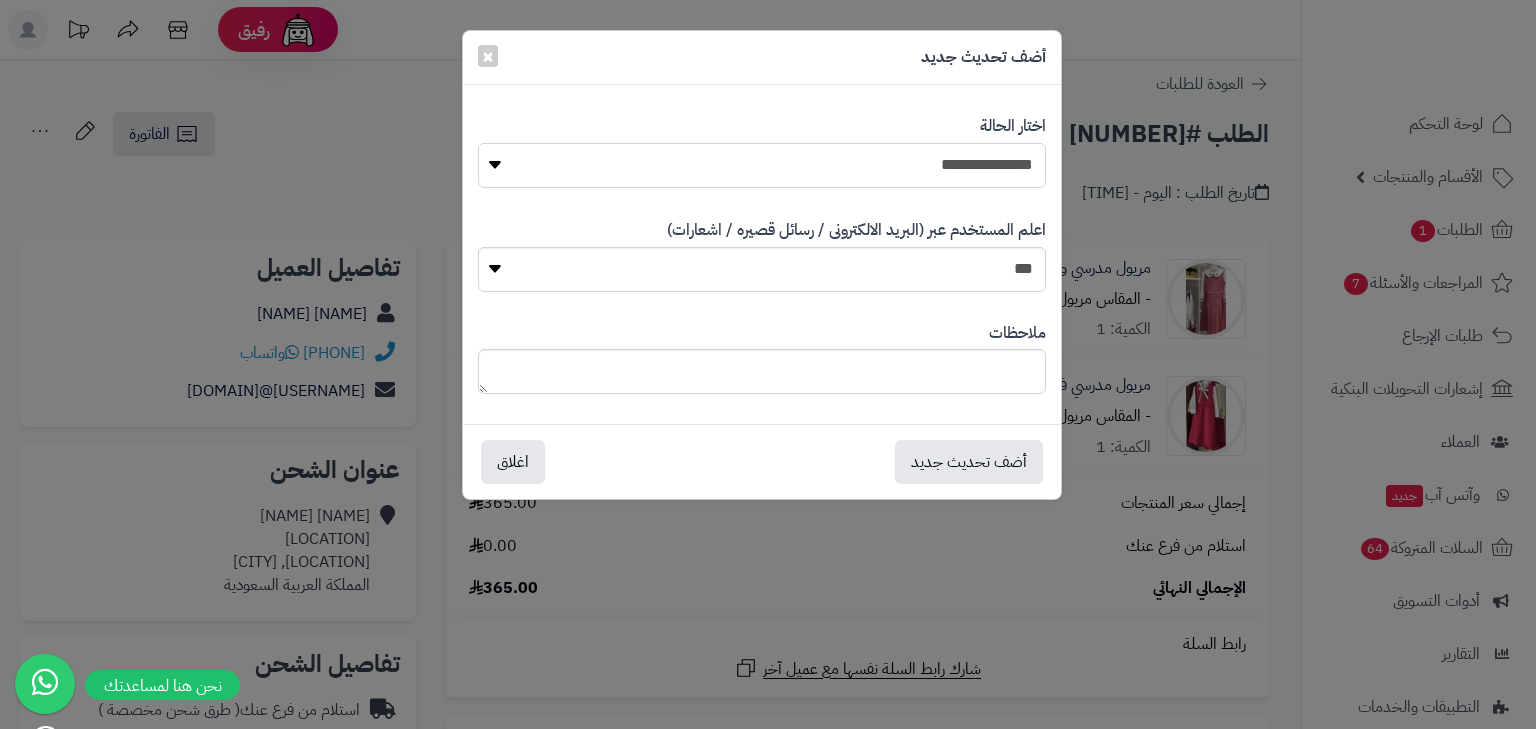 click on "**********" at bounding box center [762, 165] 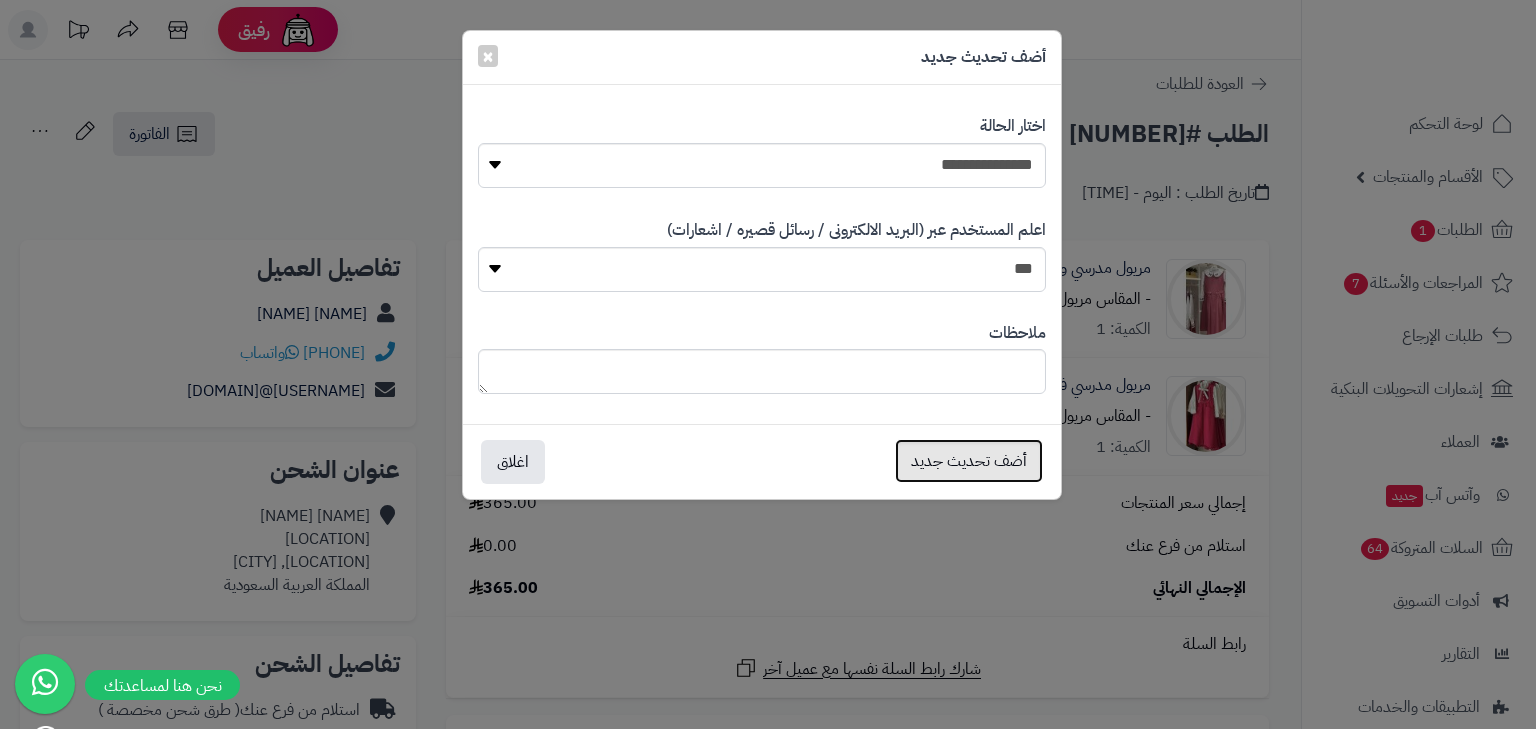 click on "أضف تحديث جديد" at bounding box center (969, 461) 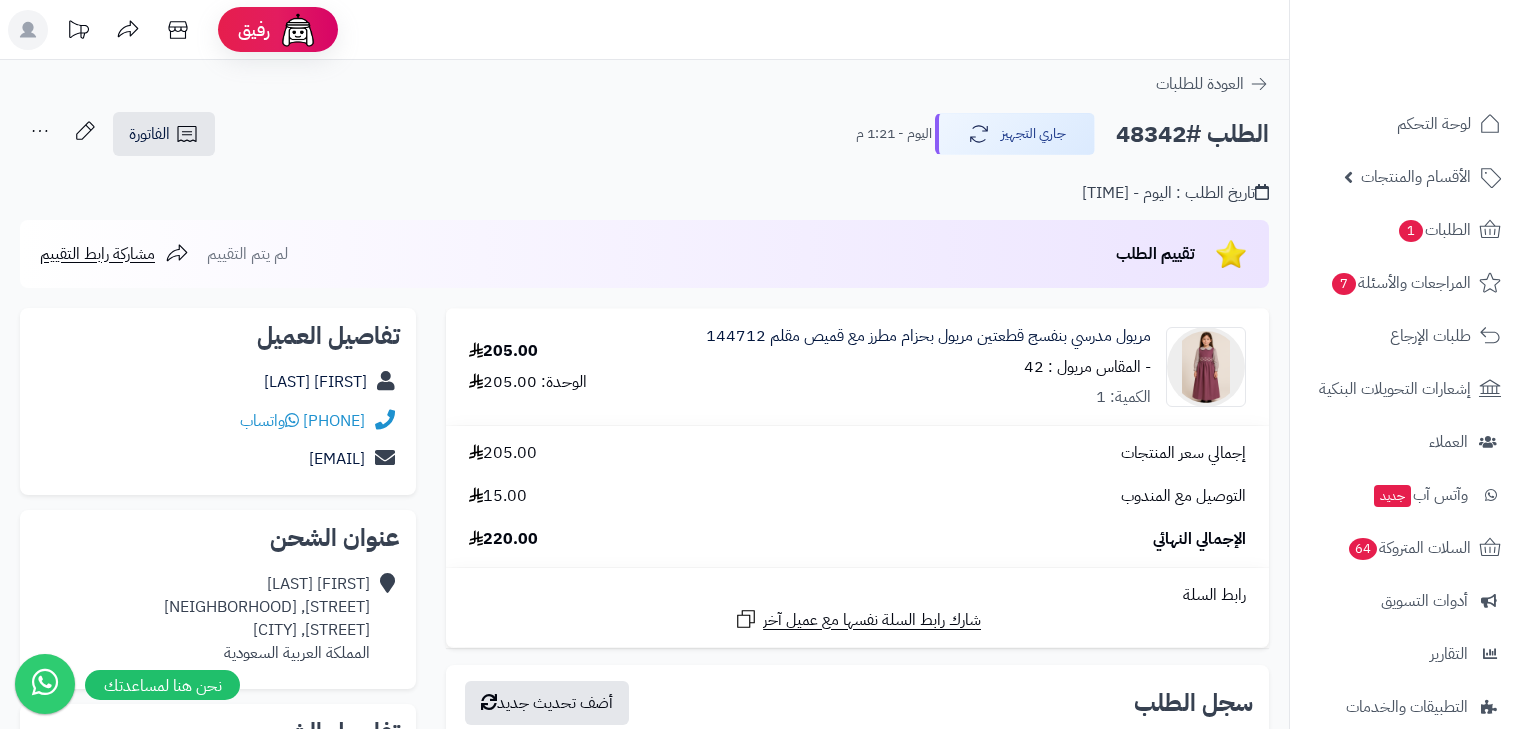 scroll, scrollTop: 0, scrollLeft: 0, axis: both 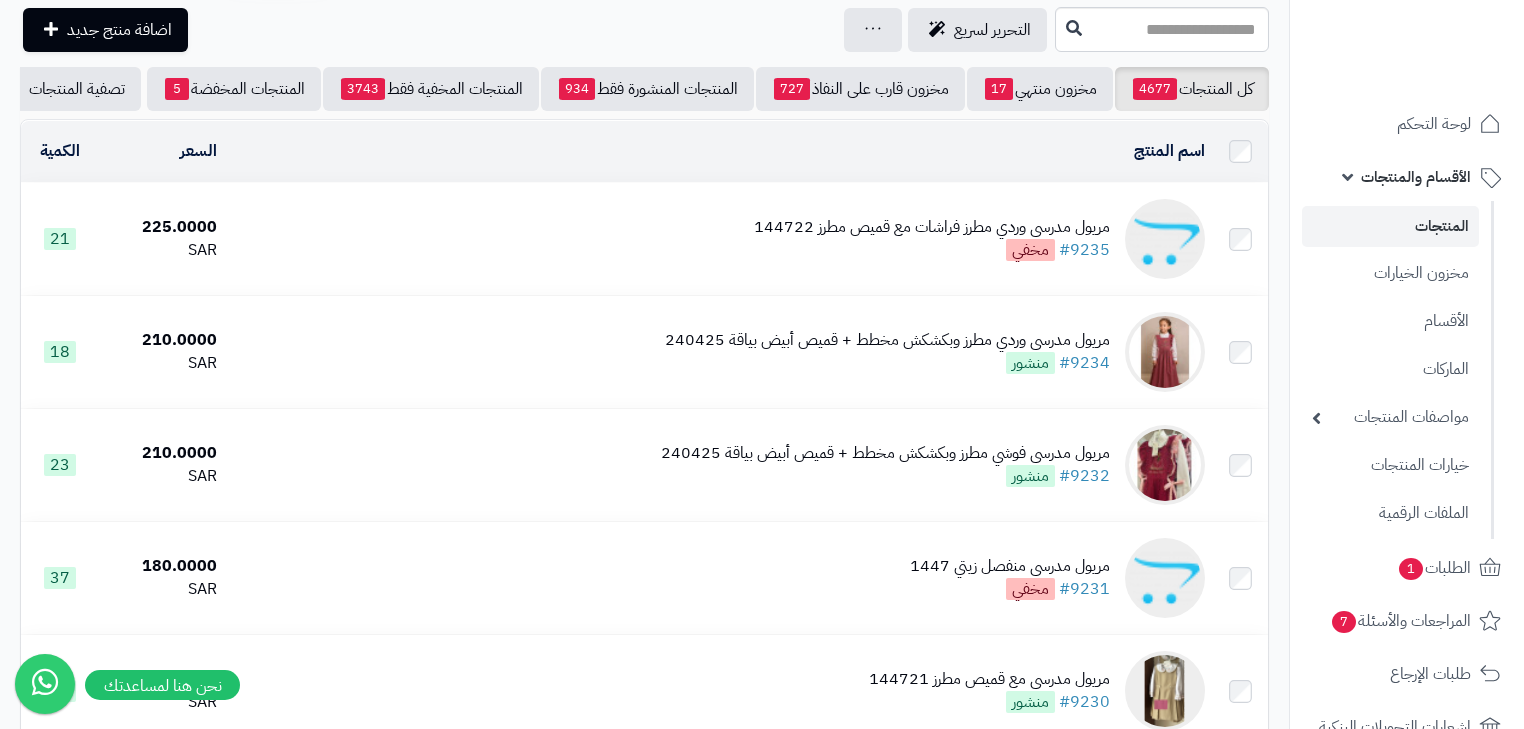 click on "مريول مدرسي  وردي مطرز فراشات مع قميص مطرز  144722
#9235
مخفي" at bounding box center [932, 239] 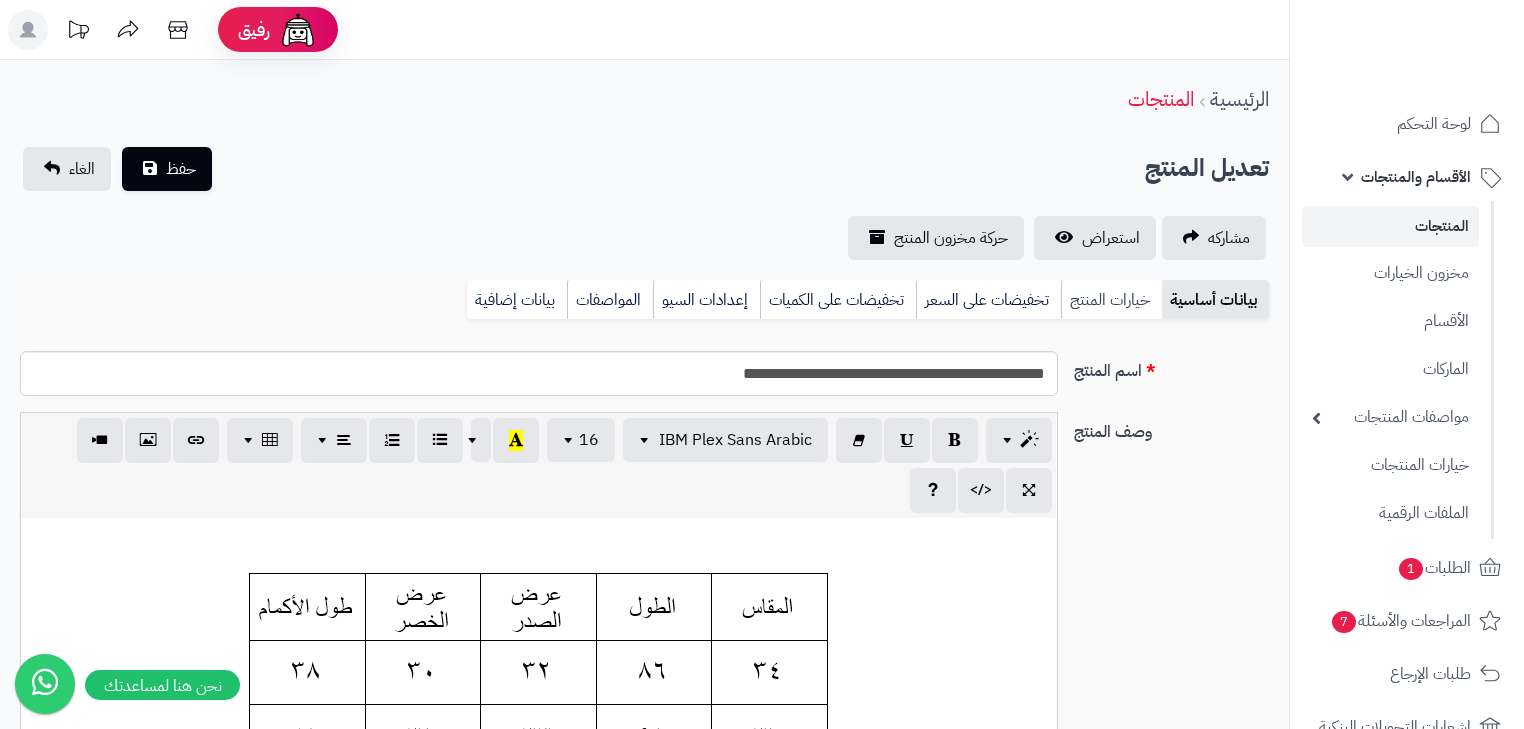 scroll, scrollTop: 0, scrollLeft: 0, axis: both 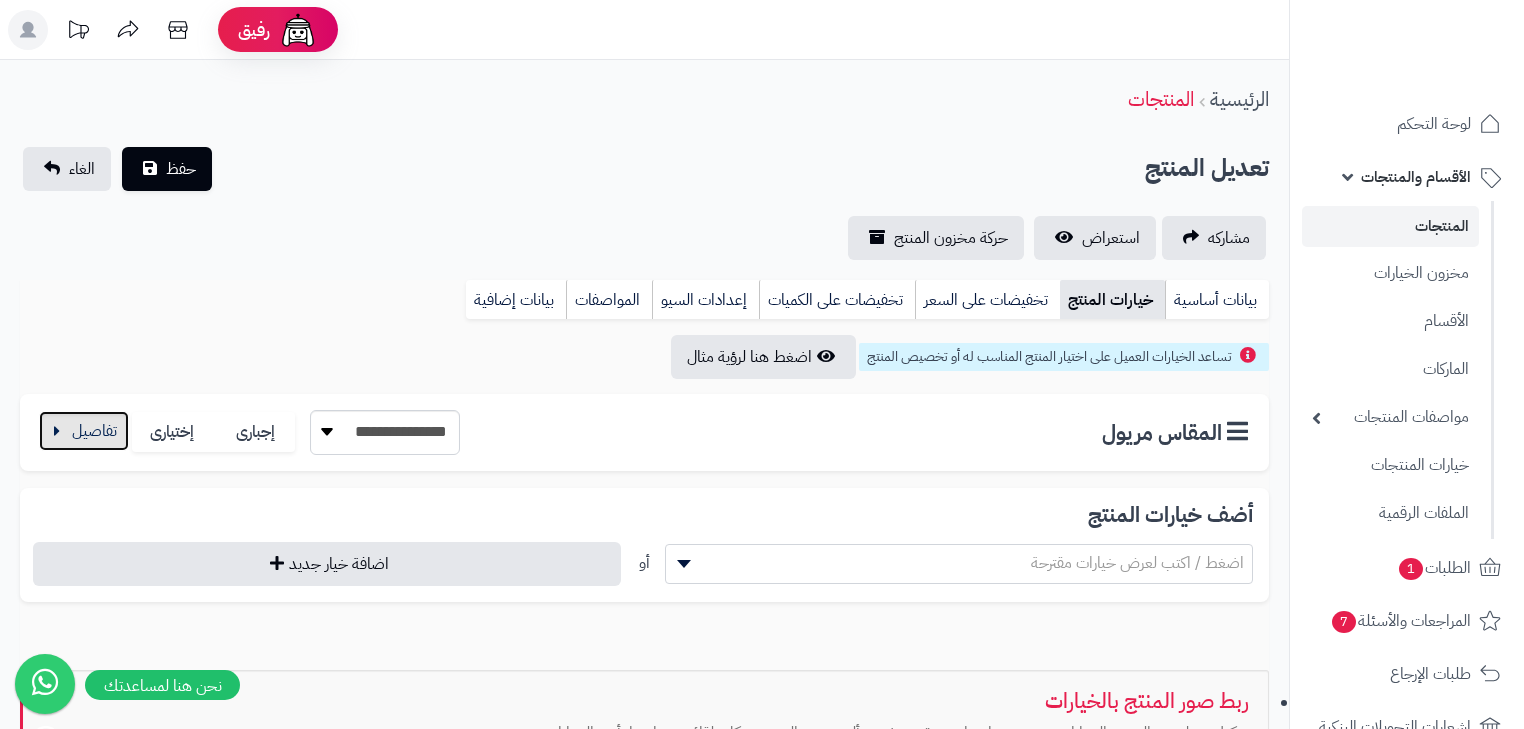 click at bounding box center [84, 431] 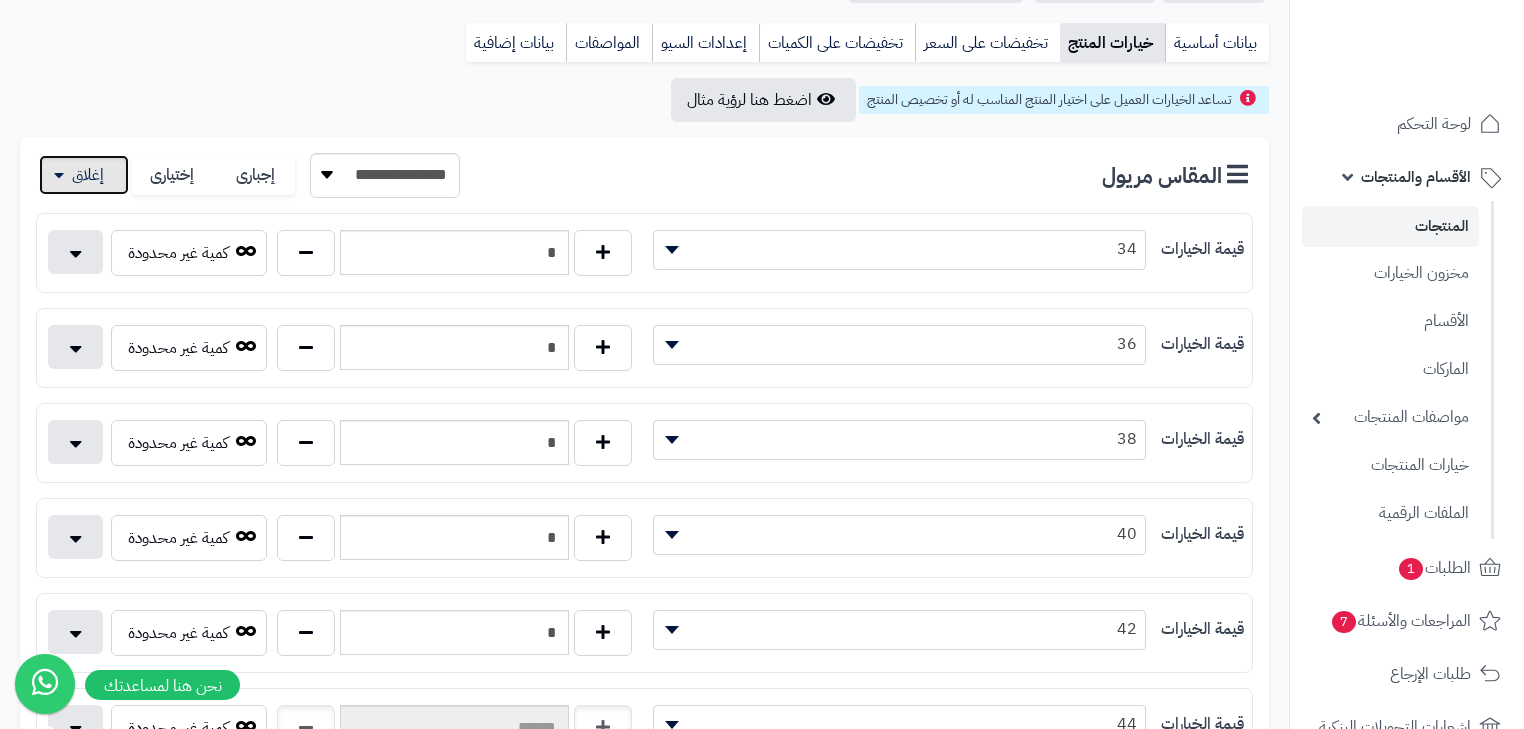 scroll, scrollTop: 240, scrollLeft: 0, axis: vertical 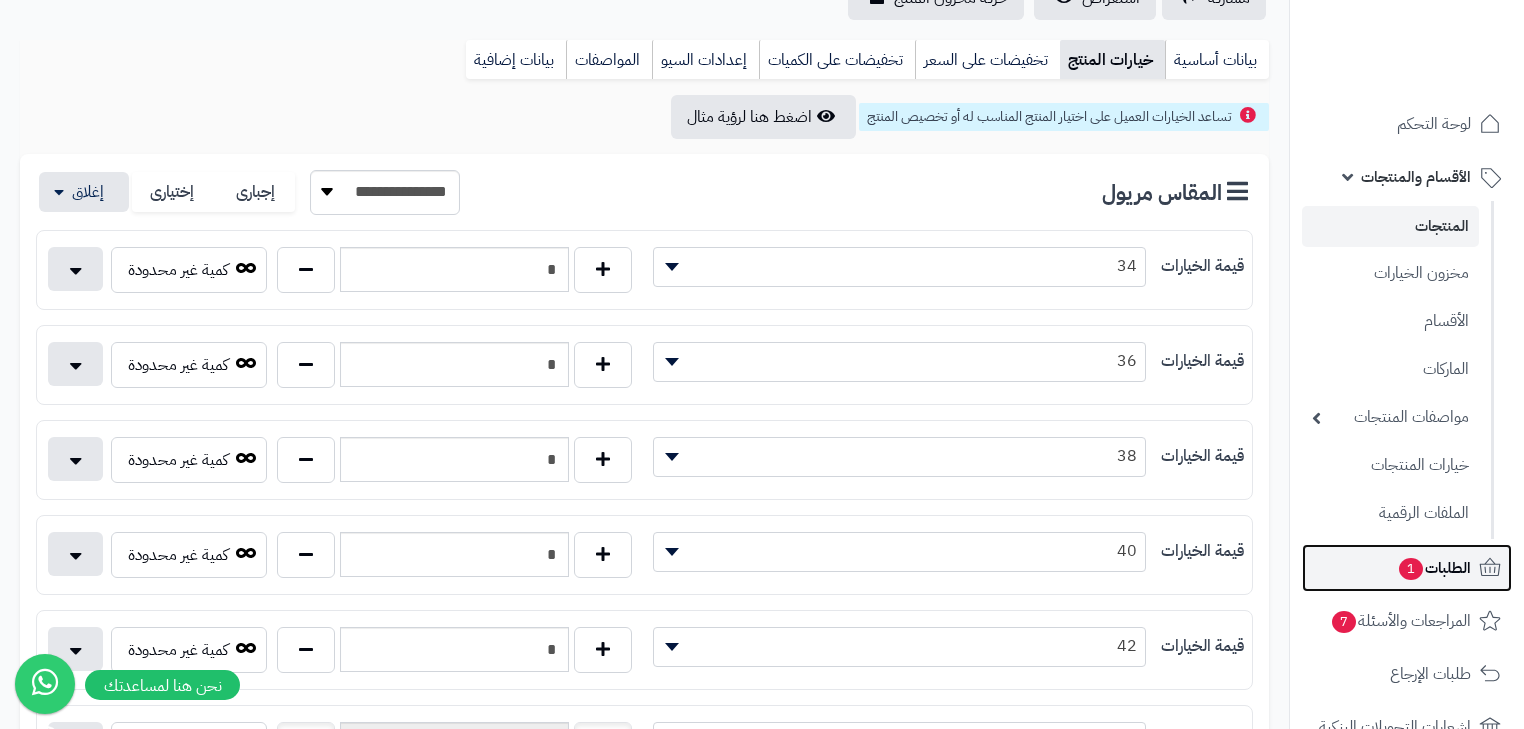 click on "1" at bounding box center [1411, 569] 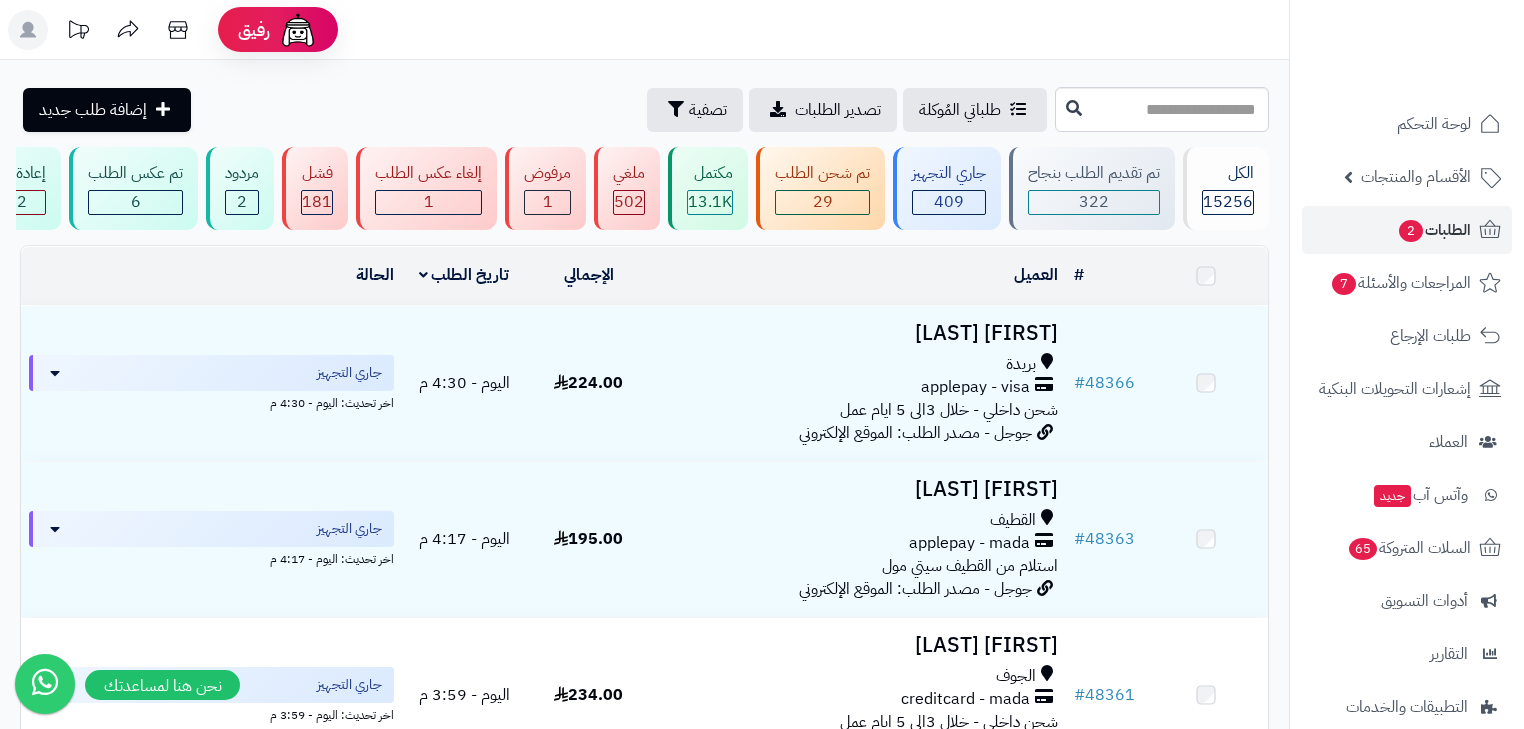 scroll, scrollTop: 0, scrollLeft: 0, axis: both 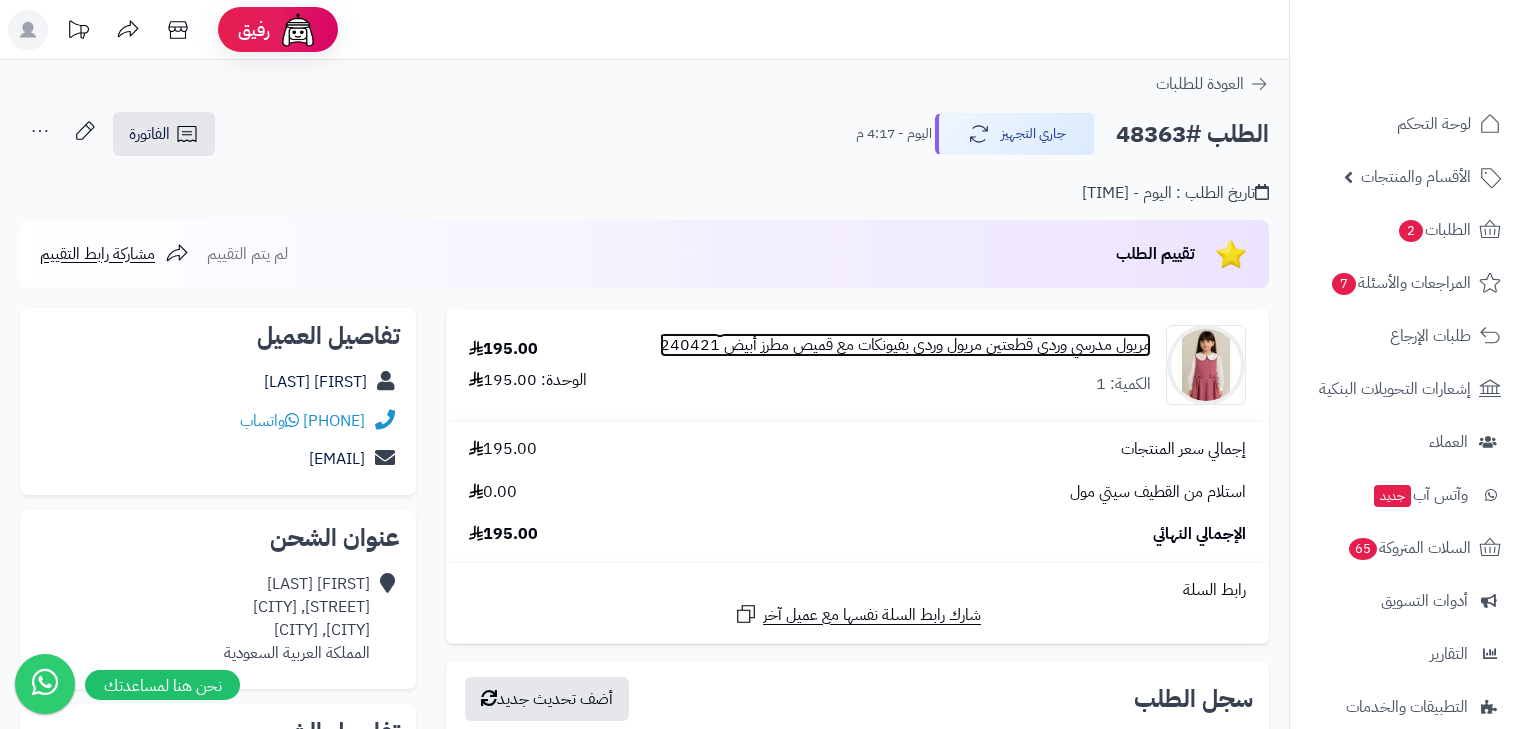 click on "مريول مدرسي وردي قطعتين مريول وردي بفيونكات مع قميص مطرز  أبيض  240421" at bounding box center [905, 345] 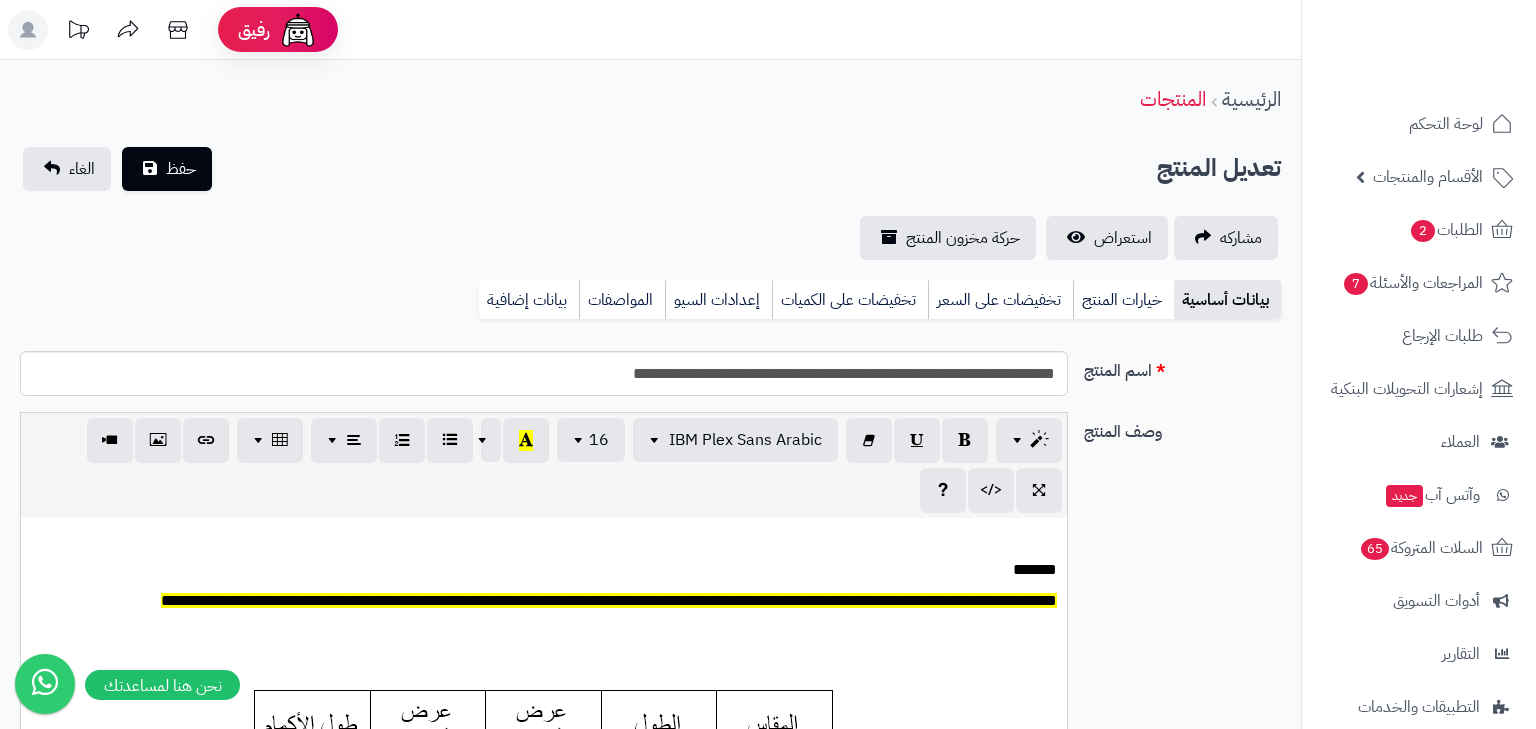 click on "خيارات المنتج" at bounding box center (1123, 300) 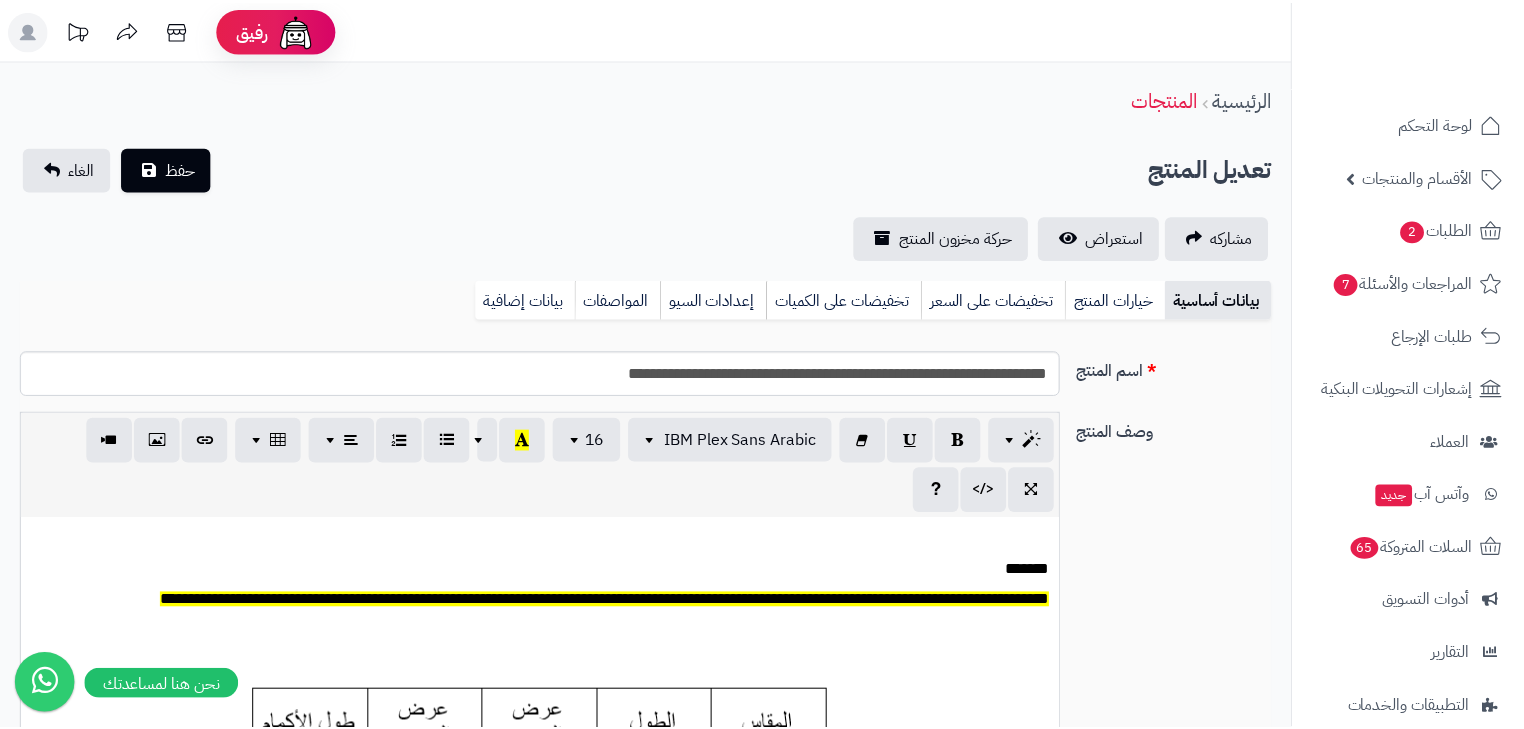scroll, scrollTop: 0, scrollLeft: 0, axis: both 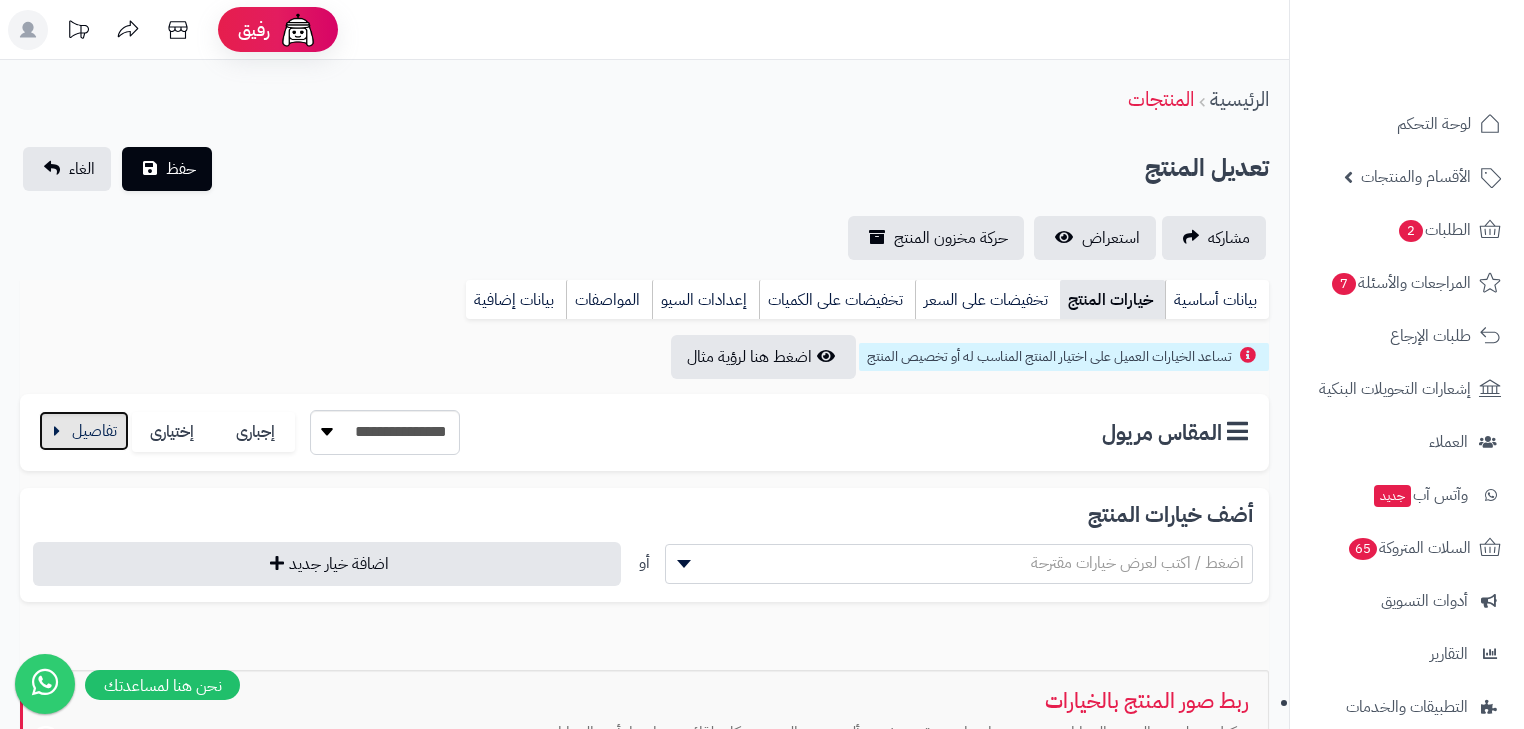 click at bounding box center [84, 431] 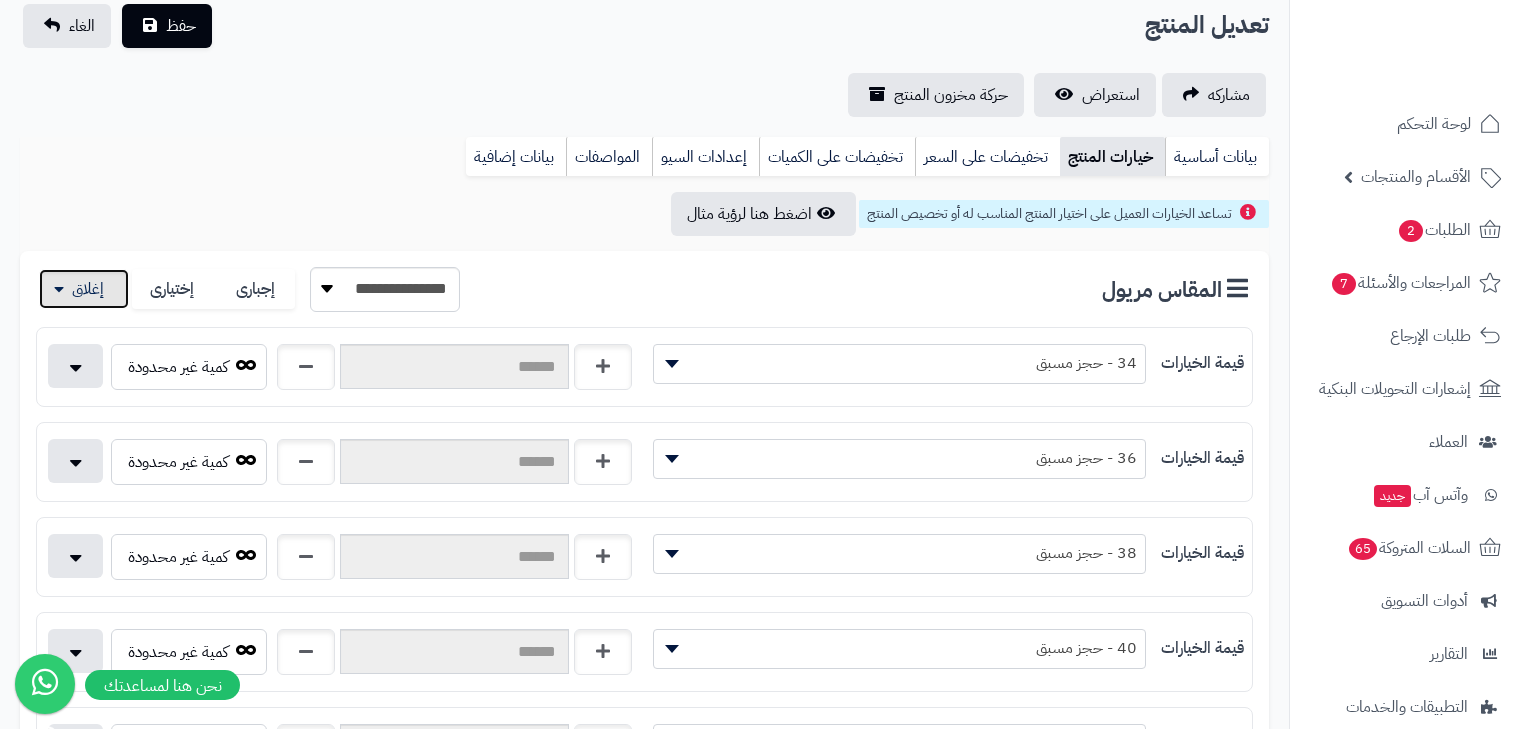scroll, scrollTop: 0, scrollLeft: 0, axis: both 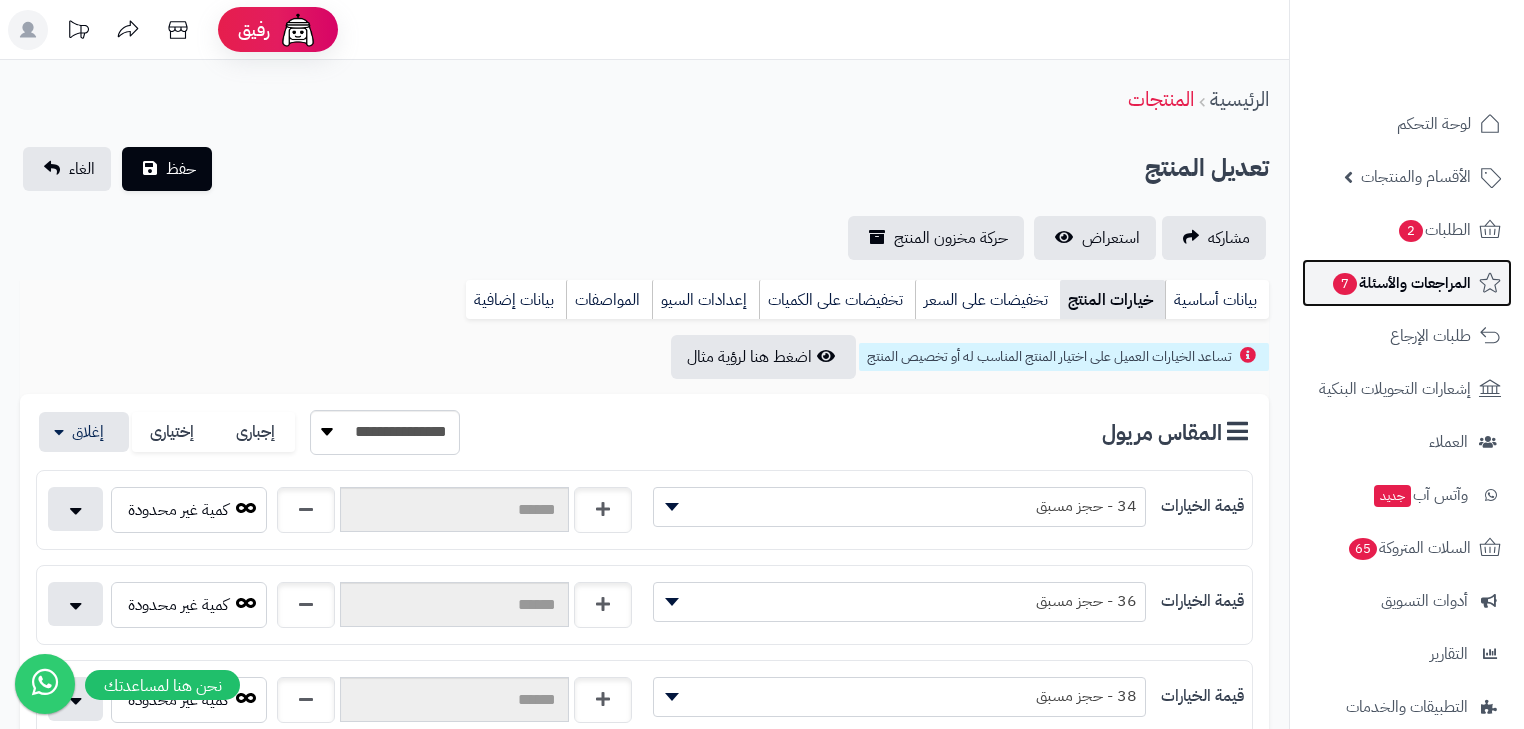 click on "المراجعات والأسئلة  7" at bounding box center [1407, 283] 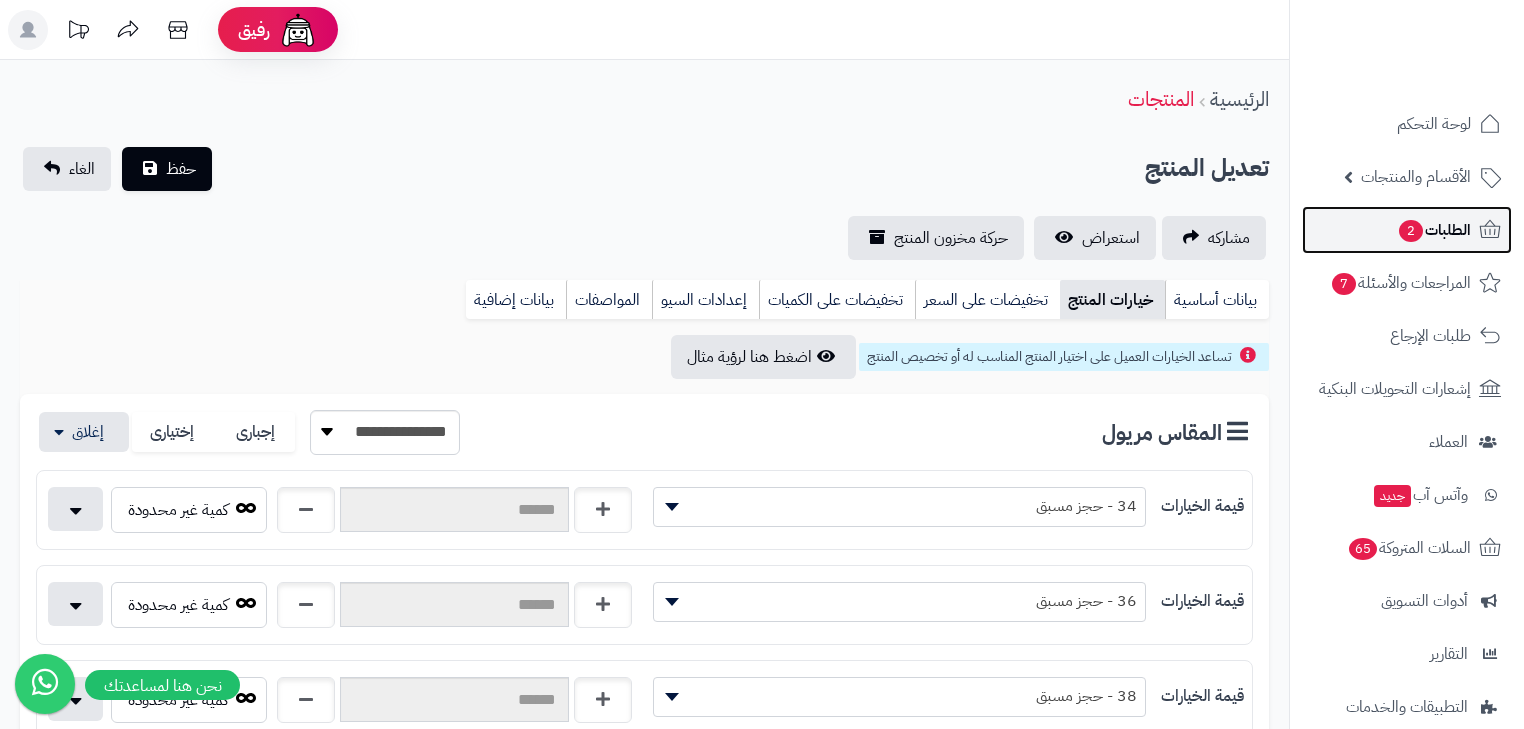 click on "الطلبات  2" at bounding box center (1407, 230) 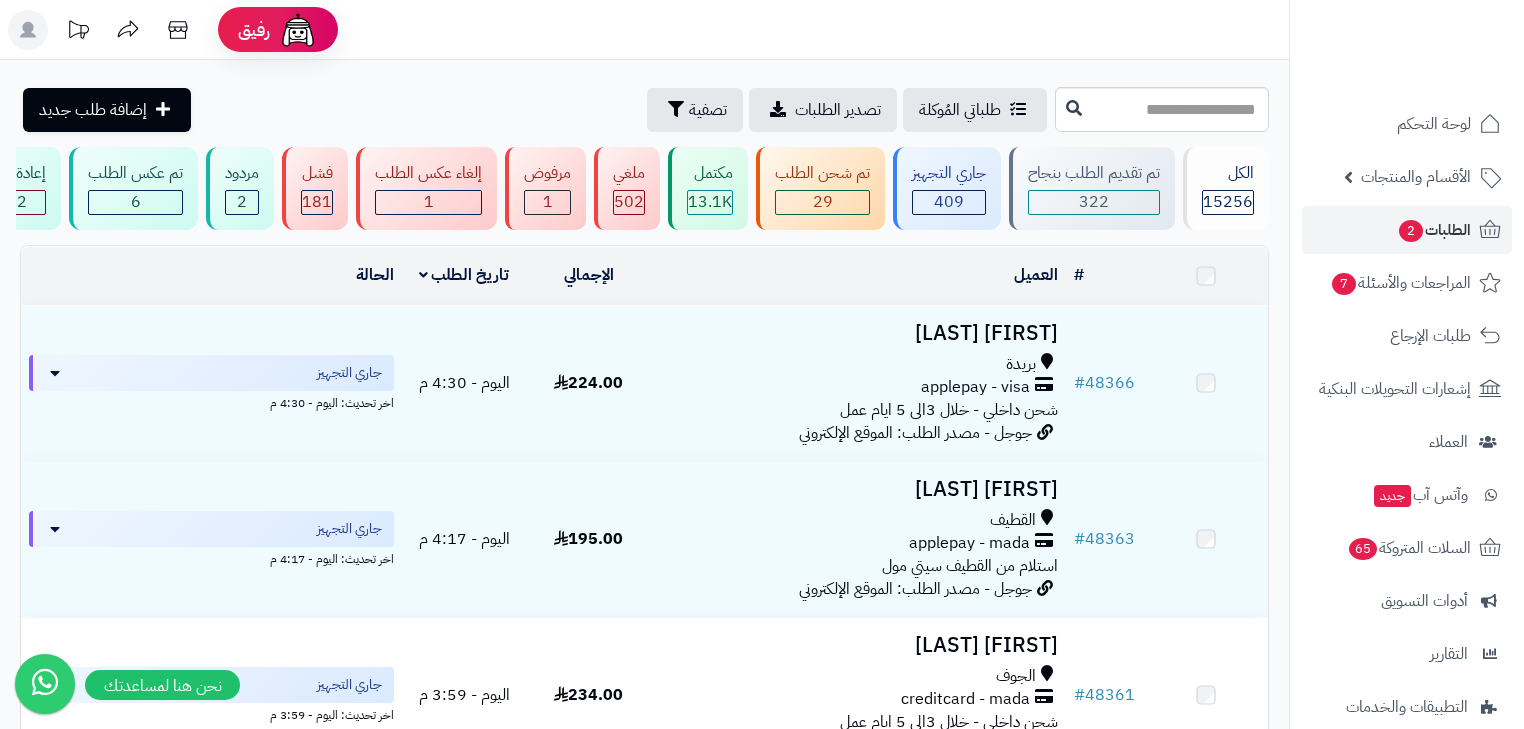scroll, scrollTop: 0, scrollLeft: 0, axis: both 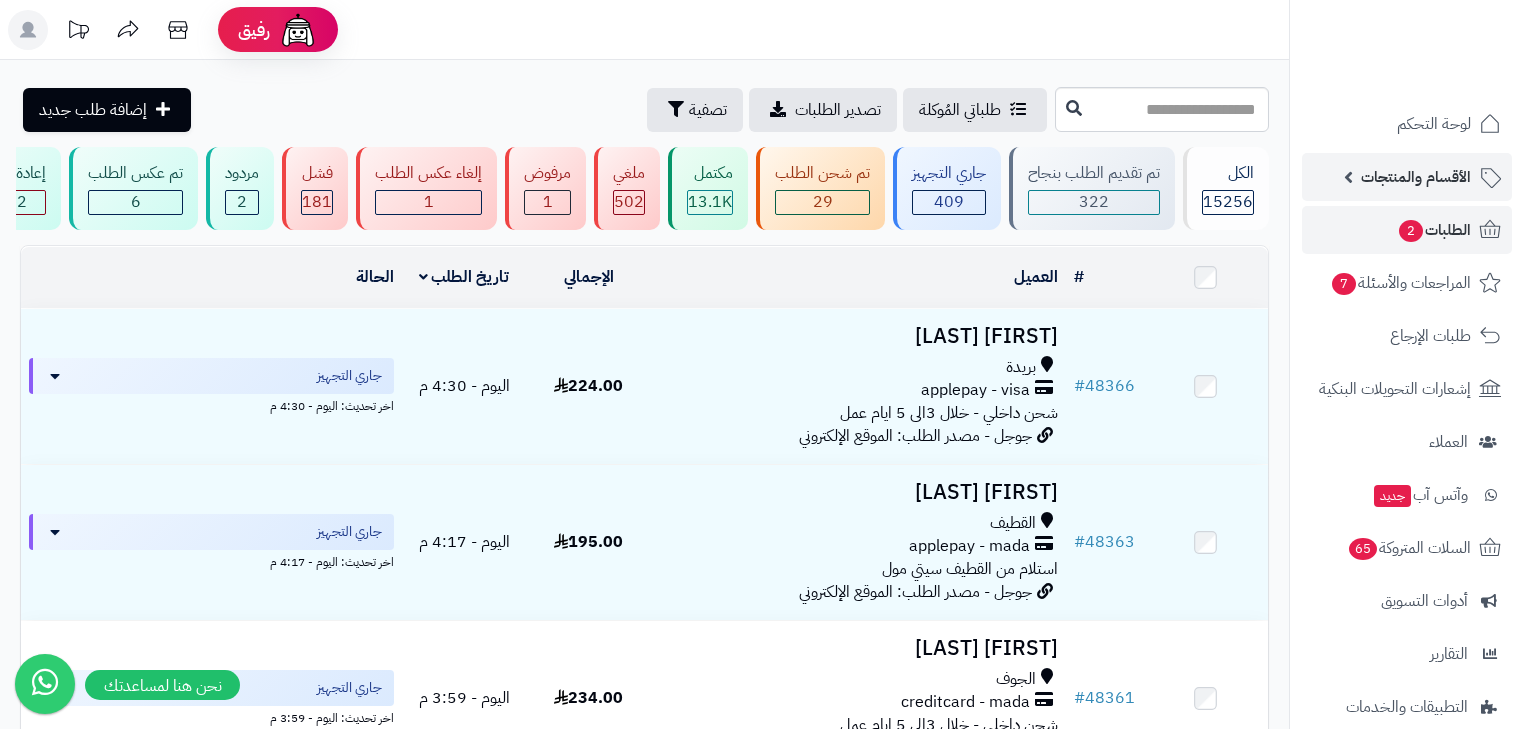 click on "الأقسام والمنتجات" at bounding box center (1416, 177) 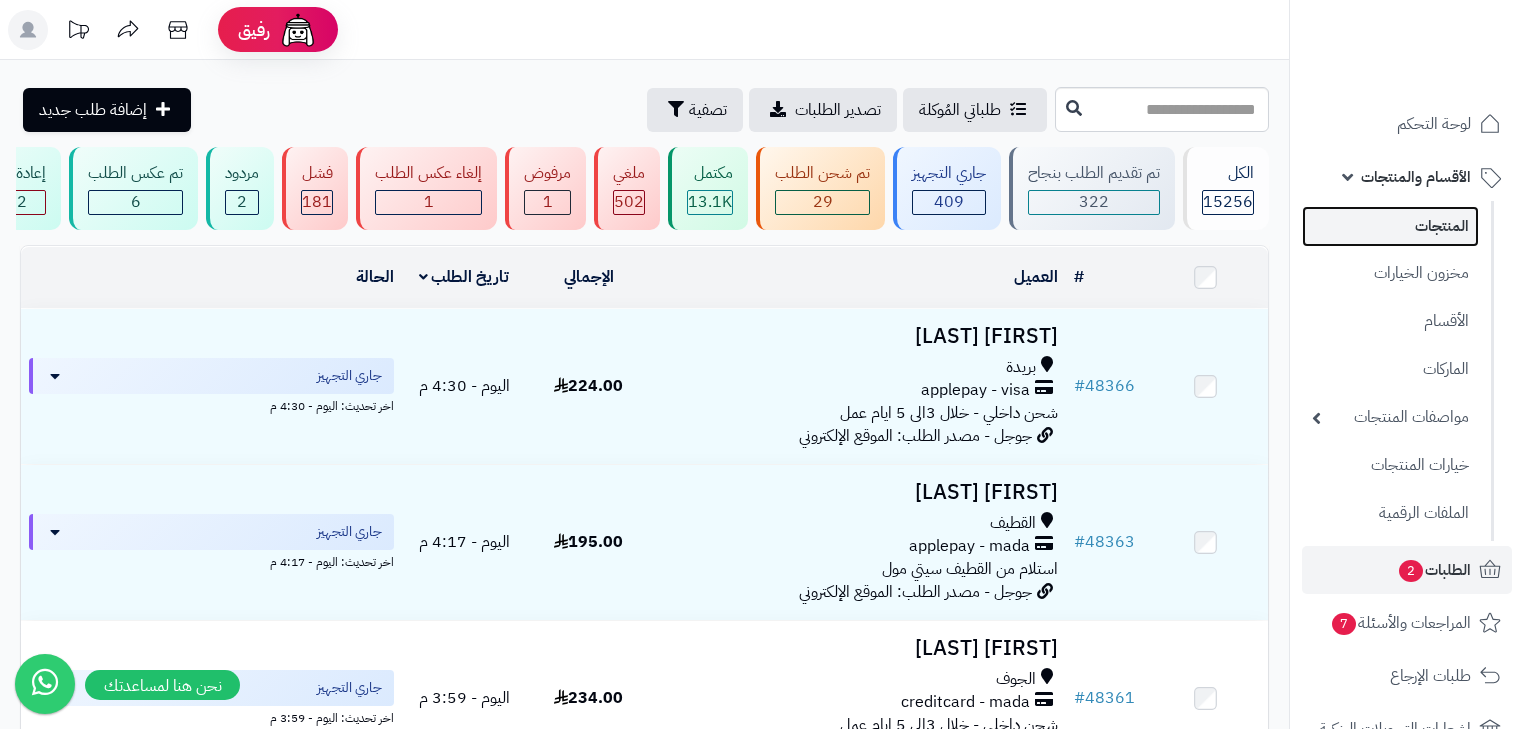 click on "المنتجات" at bounding box center (1390, 226) 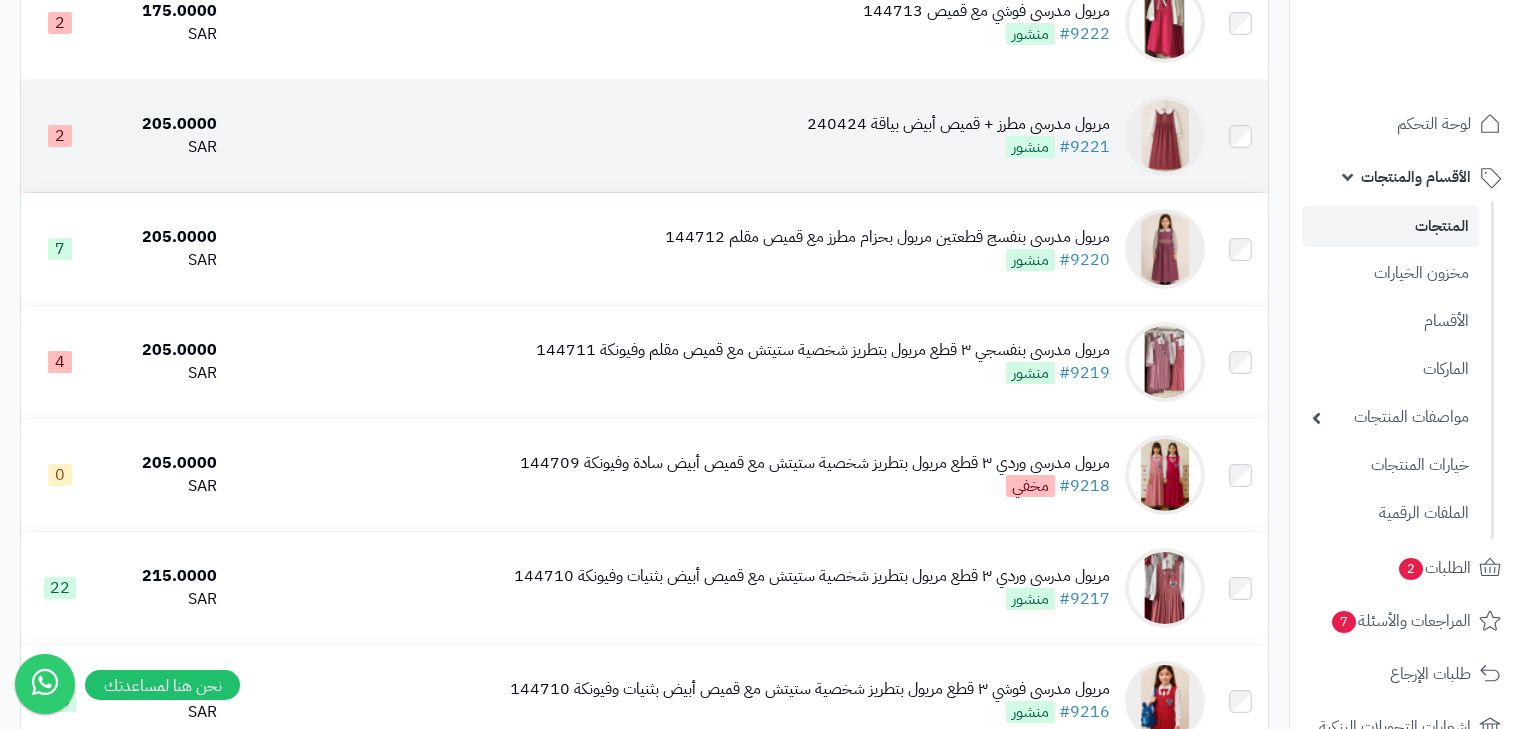 scroll, scrollTop: 1680, scrollLeft: 0, axis: vertical 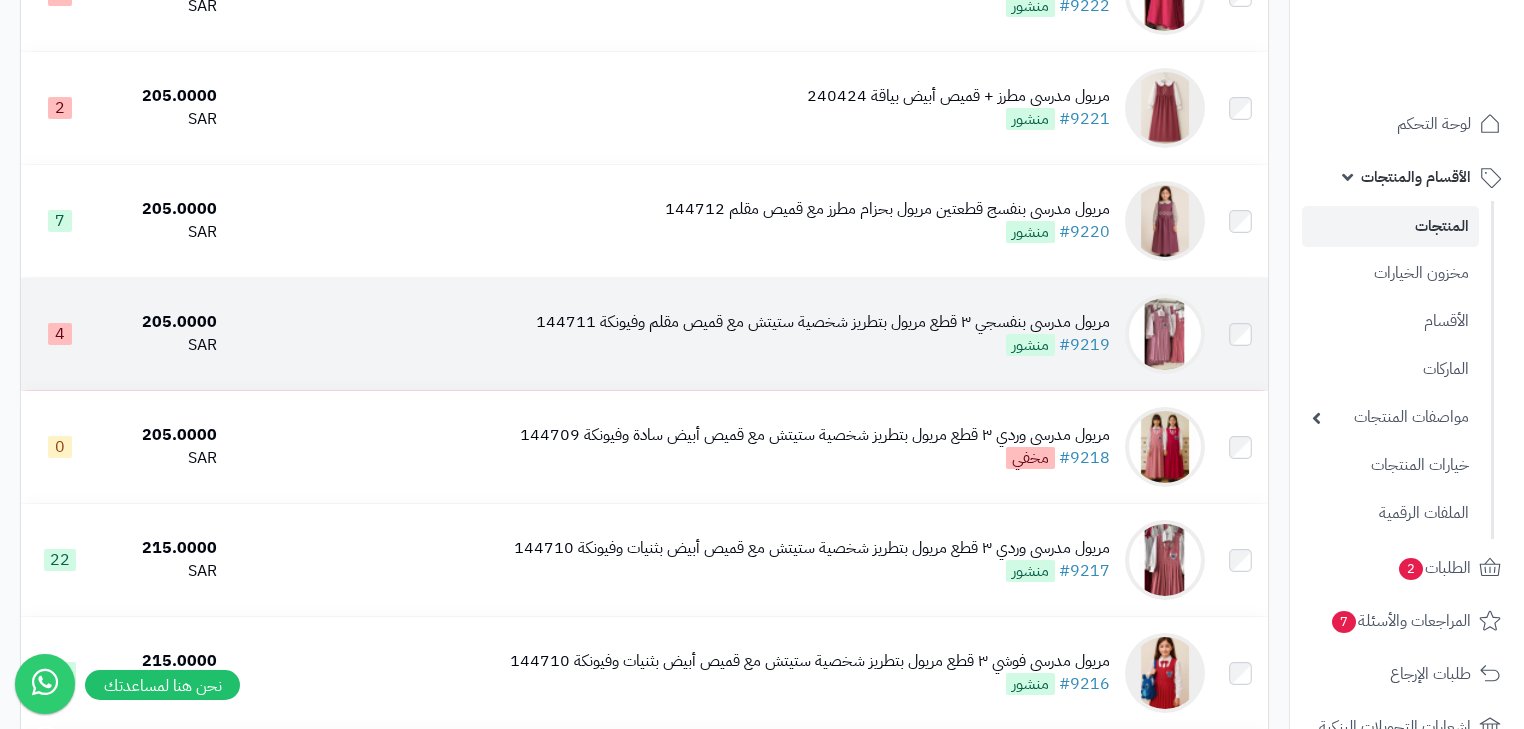 click on "مريول مدرسي بنفسجي ٣ قطع مريول بتطريز شخصية ستيتش مع قميص مقلم وفيونكة 144711
#9219
منشور" at bounding box center (719, 334) 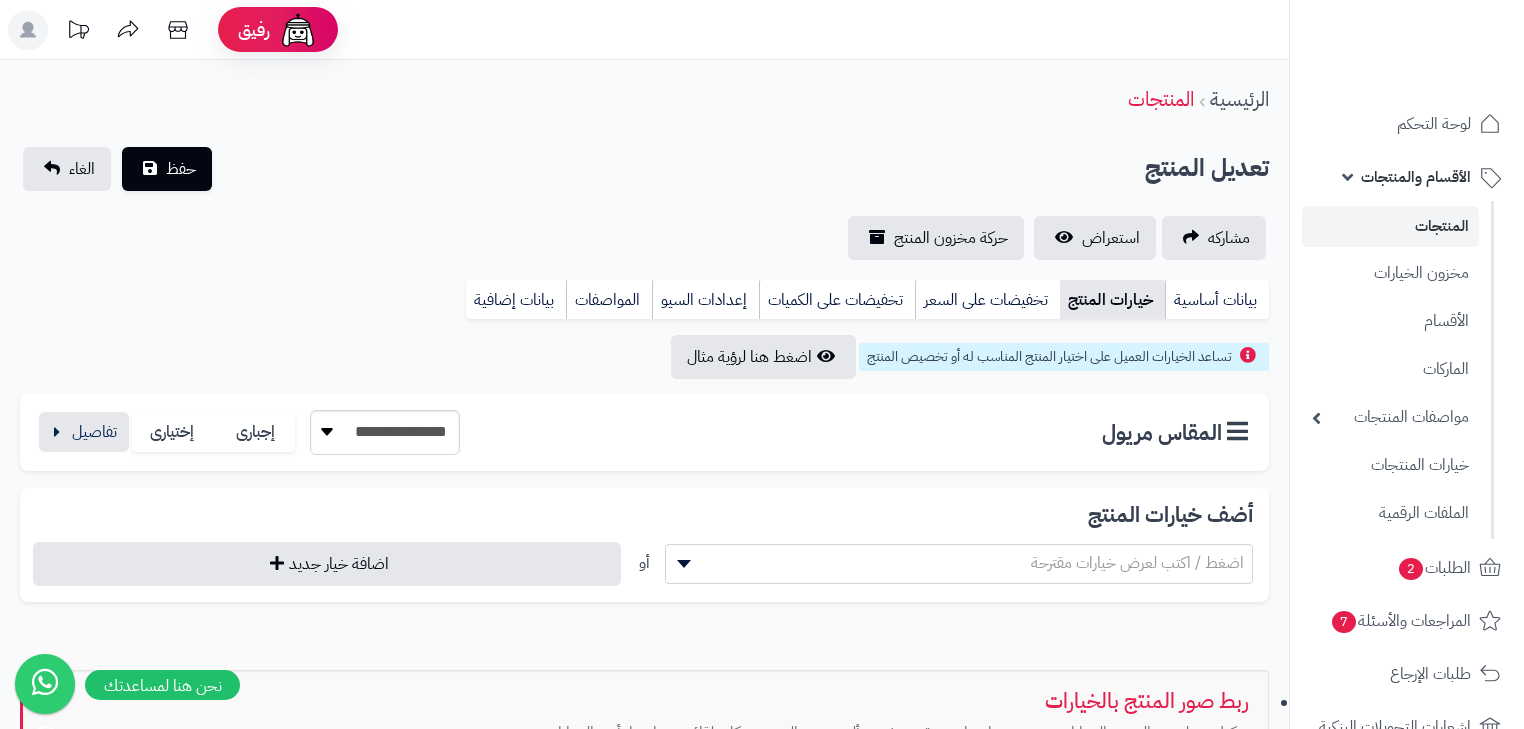 scroll, scrollTop: 0, scrollLeft: 0, axis: both 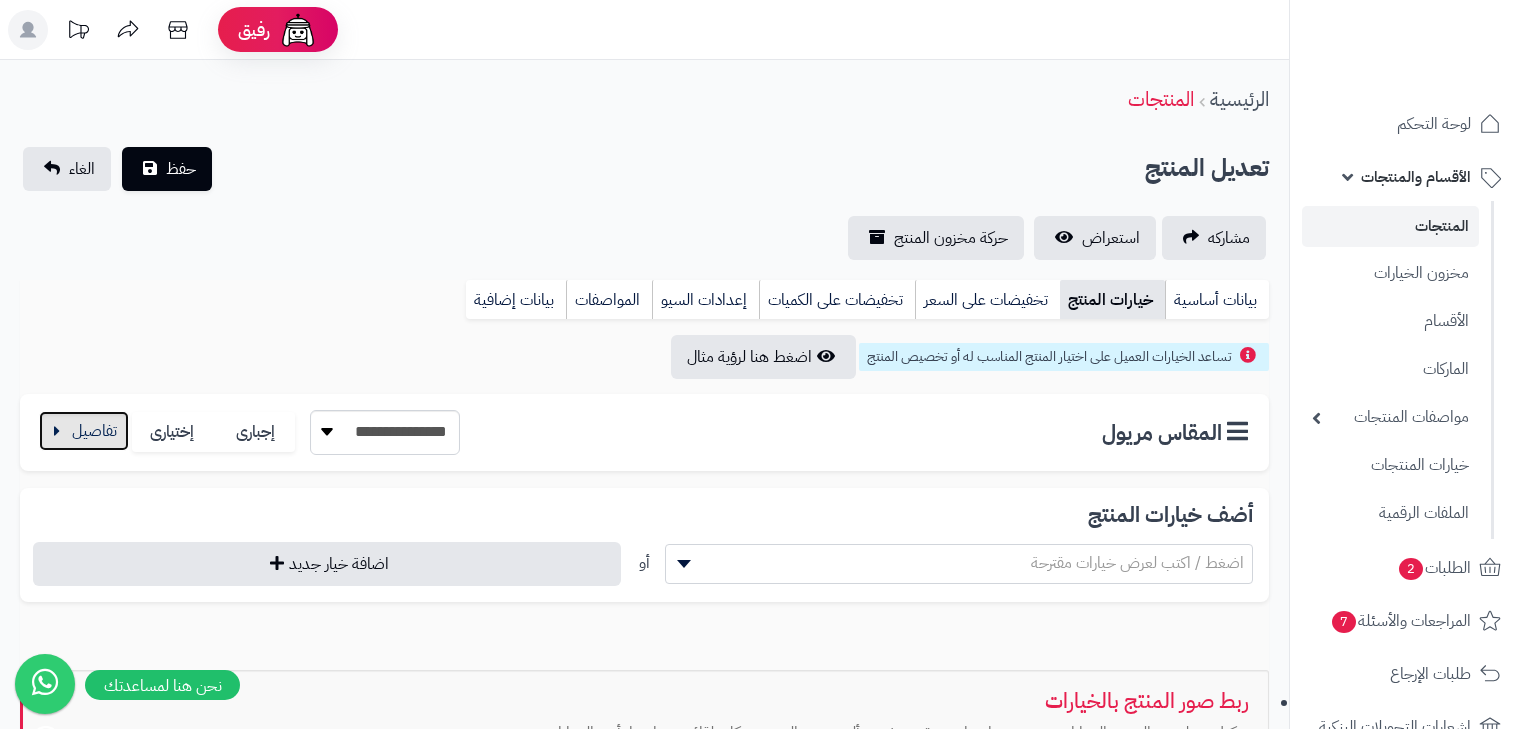 click at bounding box center [84, 431] 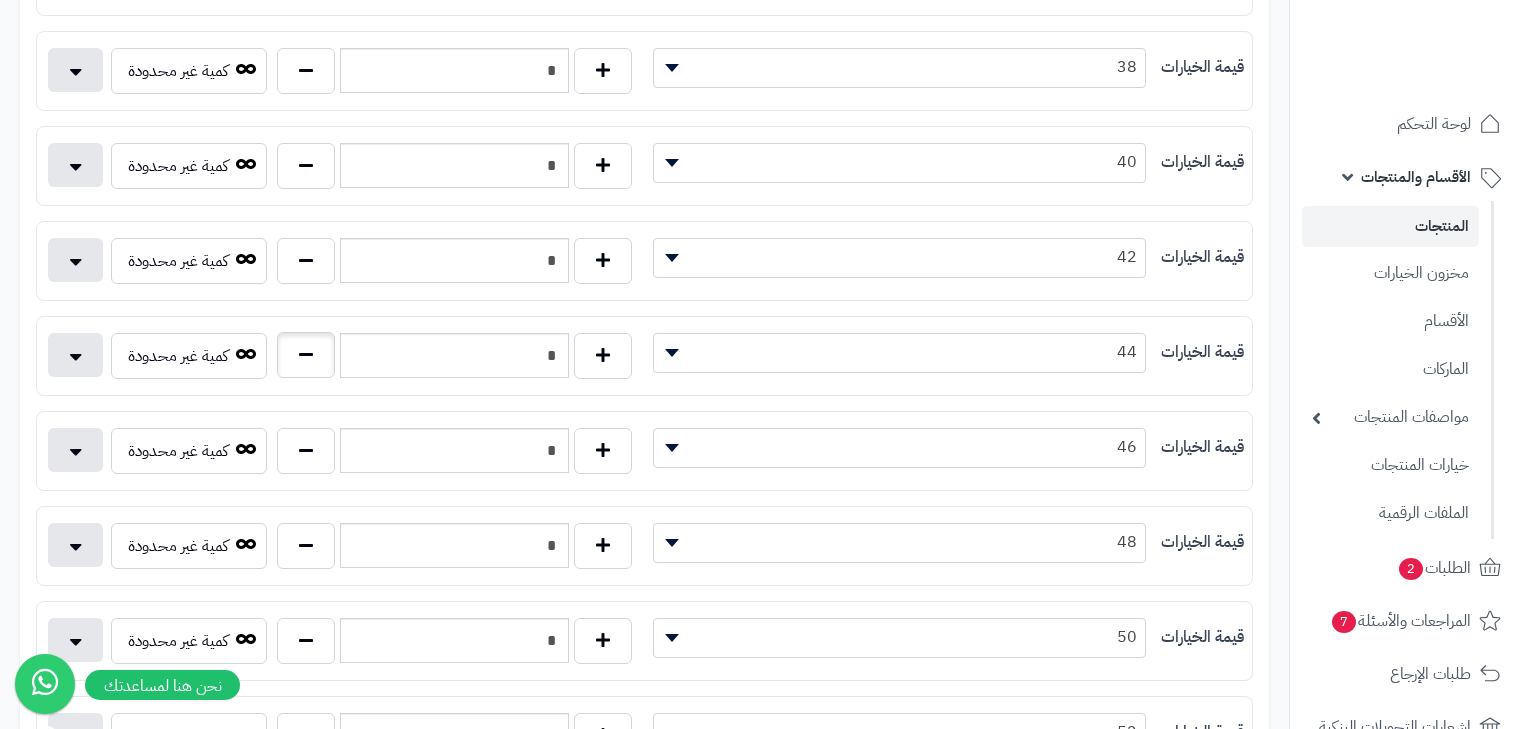 scroll, scrollTop: 320, scrollLeft: 0, axis: vertical 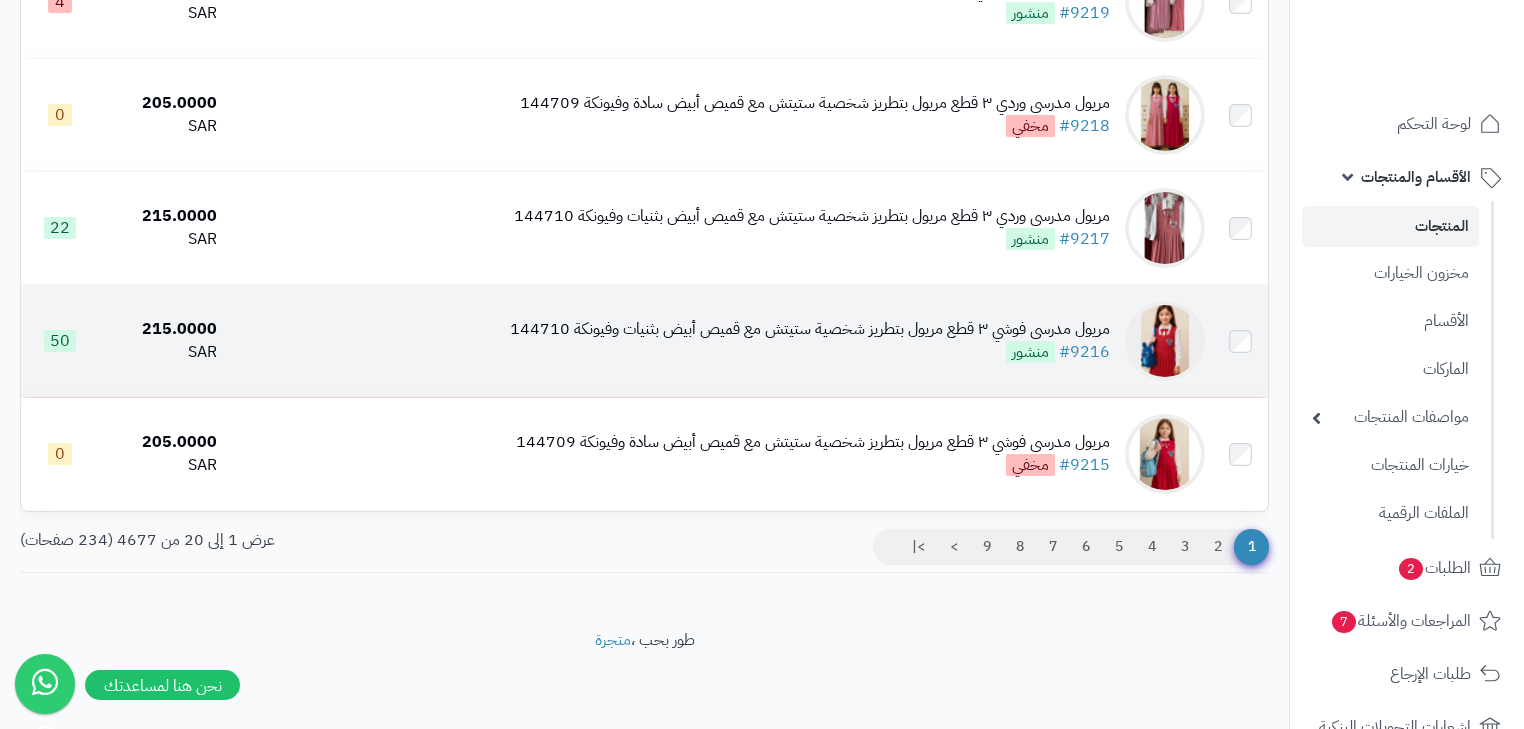 click on "مريول مدرسي فوشي ٣ قطع مريول بتطريز شخصية ستيتش مع قميص أبيض بثنيات وفيونكة 144710
#9216
منشور" at bounding box center [719, 341] 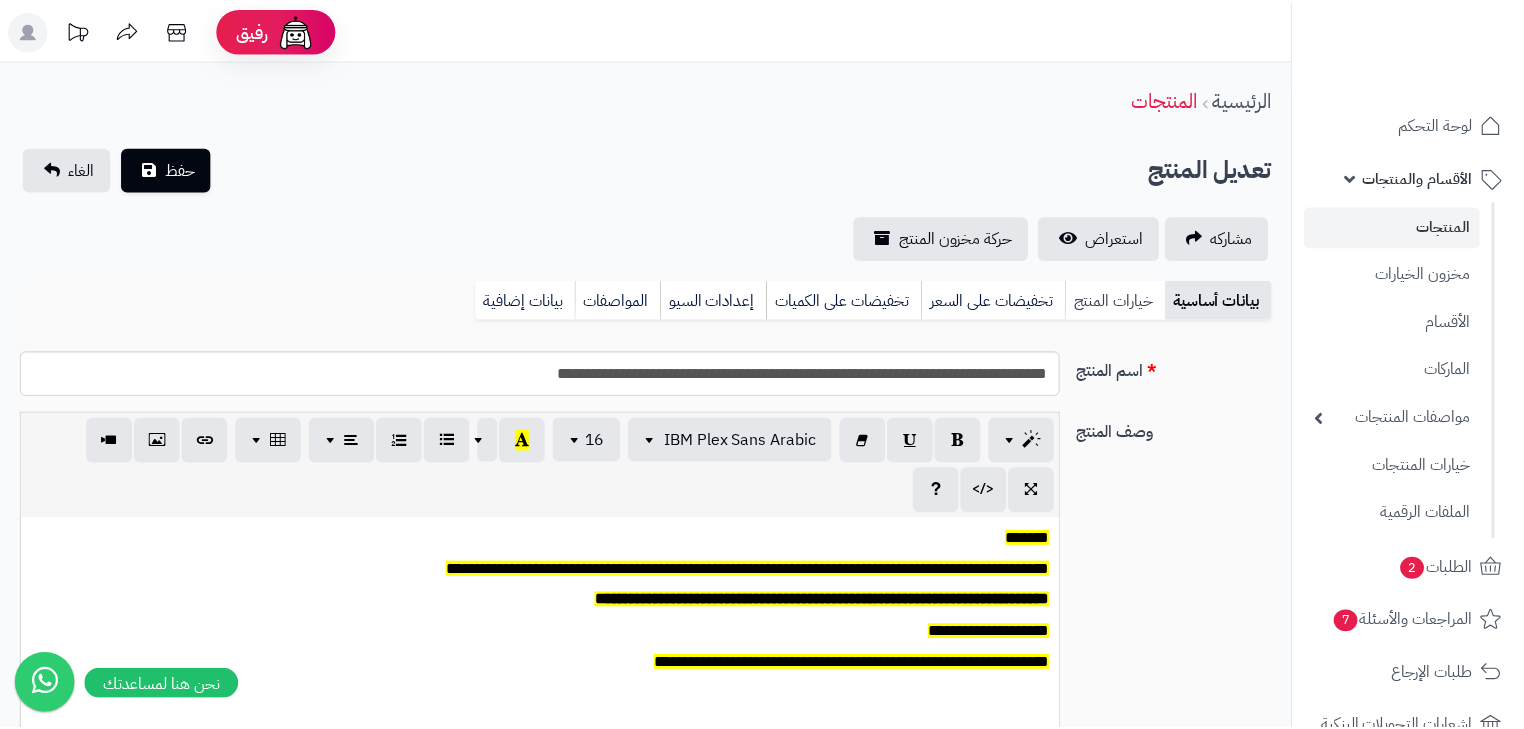 scroll, scrollTop: 0, scrollLeft: 0, axis: both 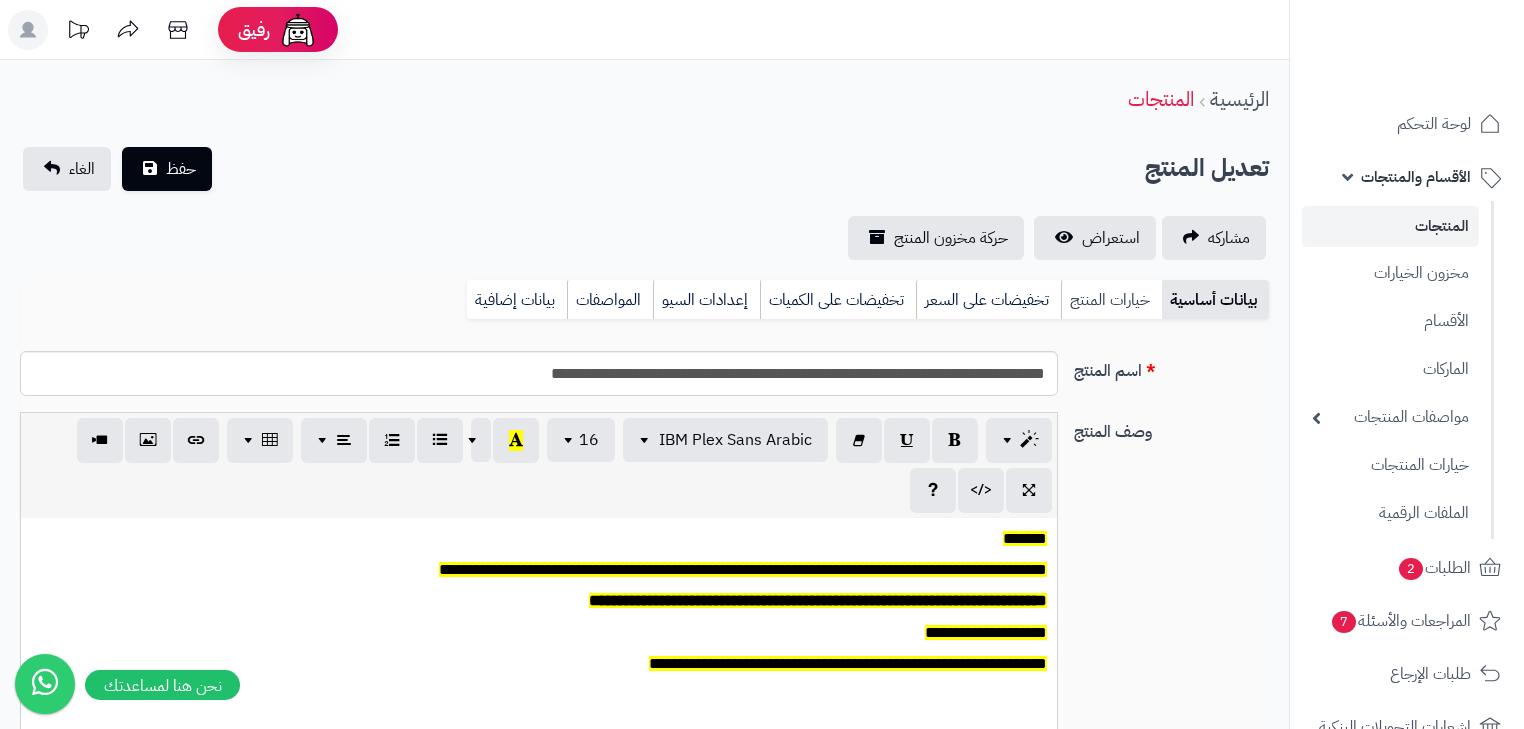 click on "خيارات المنتج" at bounding box center (1111, 300) 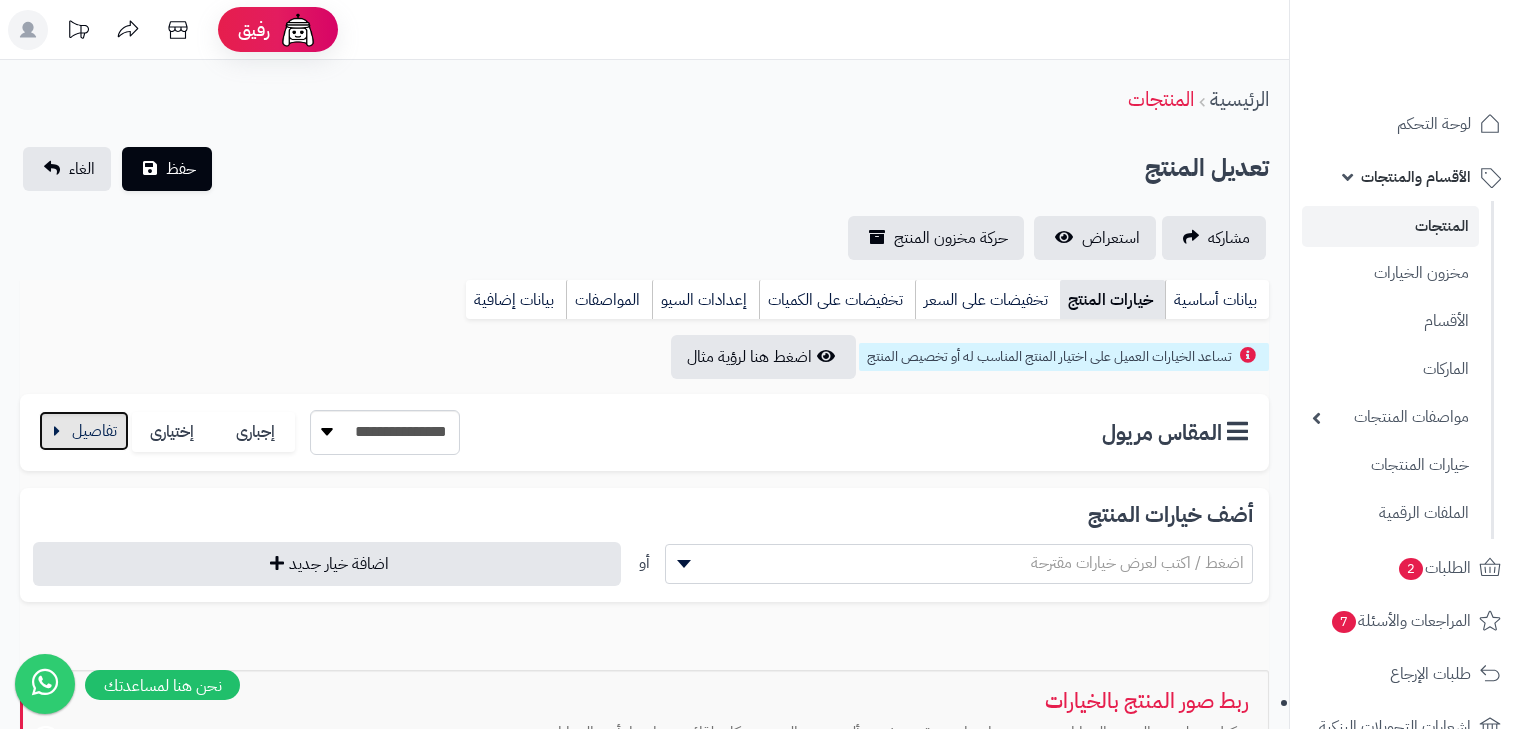 click at bounding box center (84, 431) 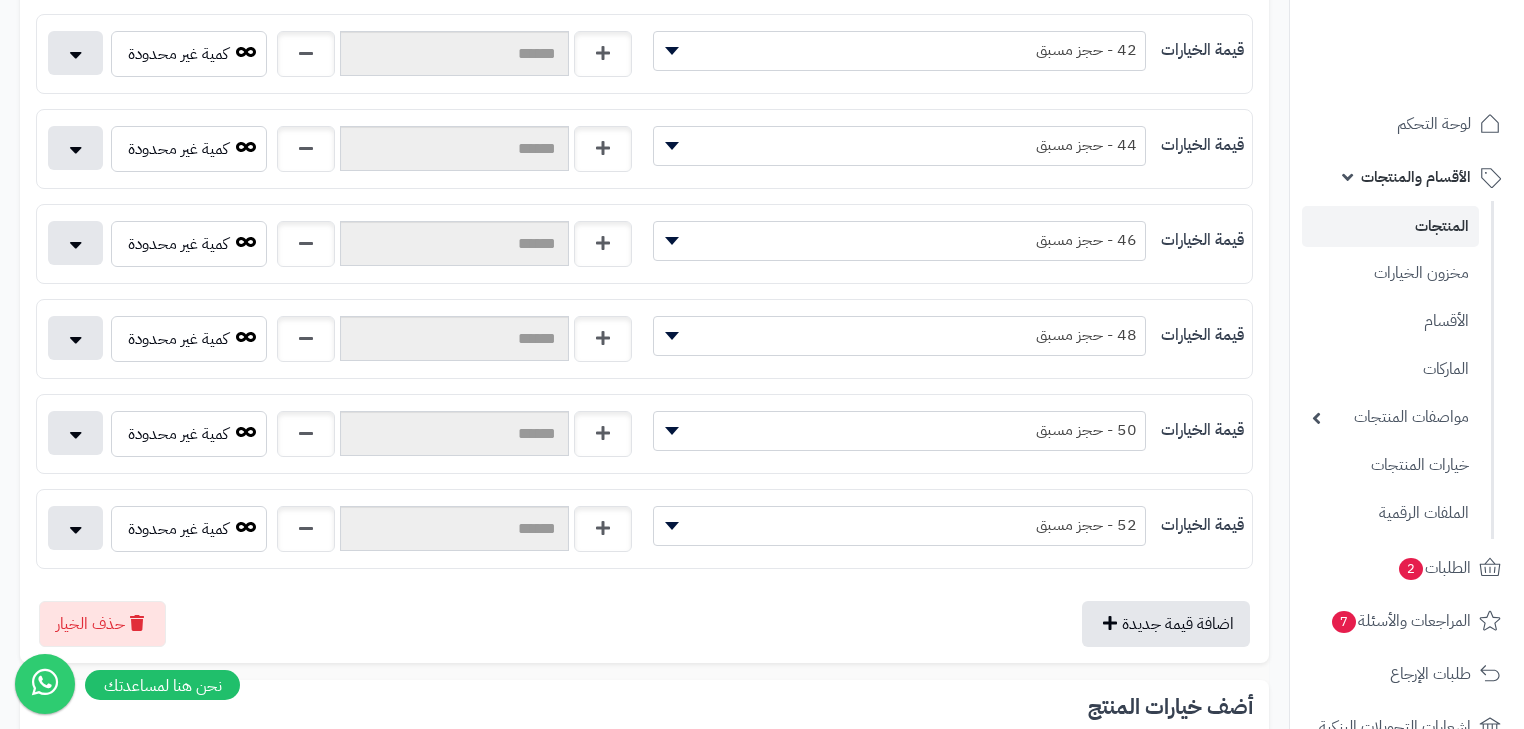scroll, scrollTop: 1120, scrollLeft: 0, axis: vertical 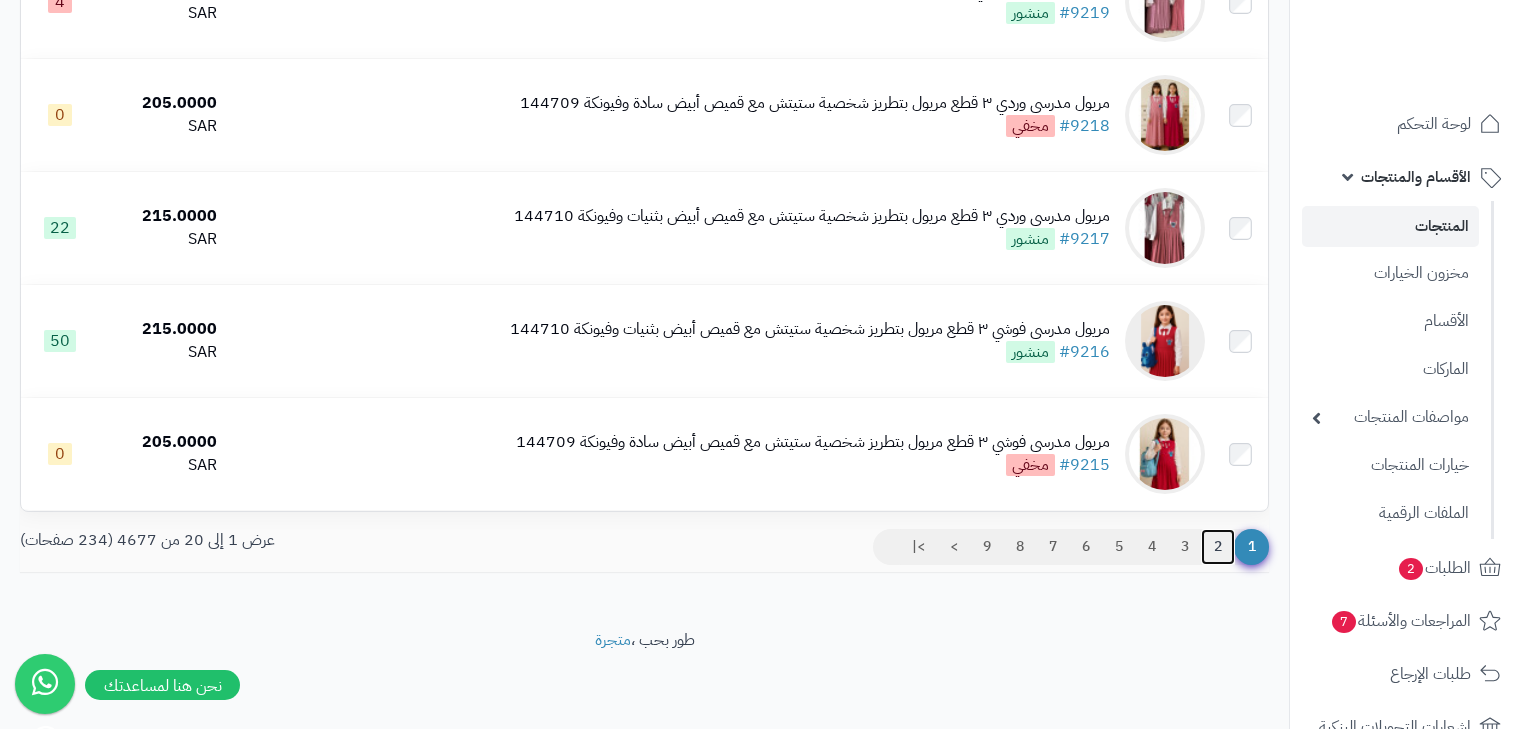 click on "2" at bounding box center [1218, 547] 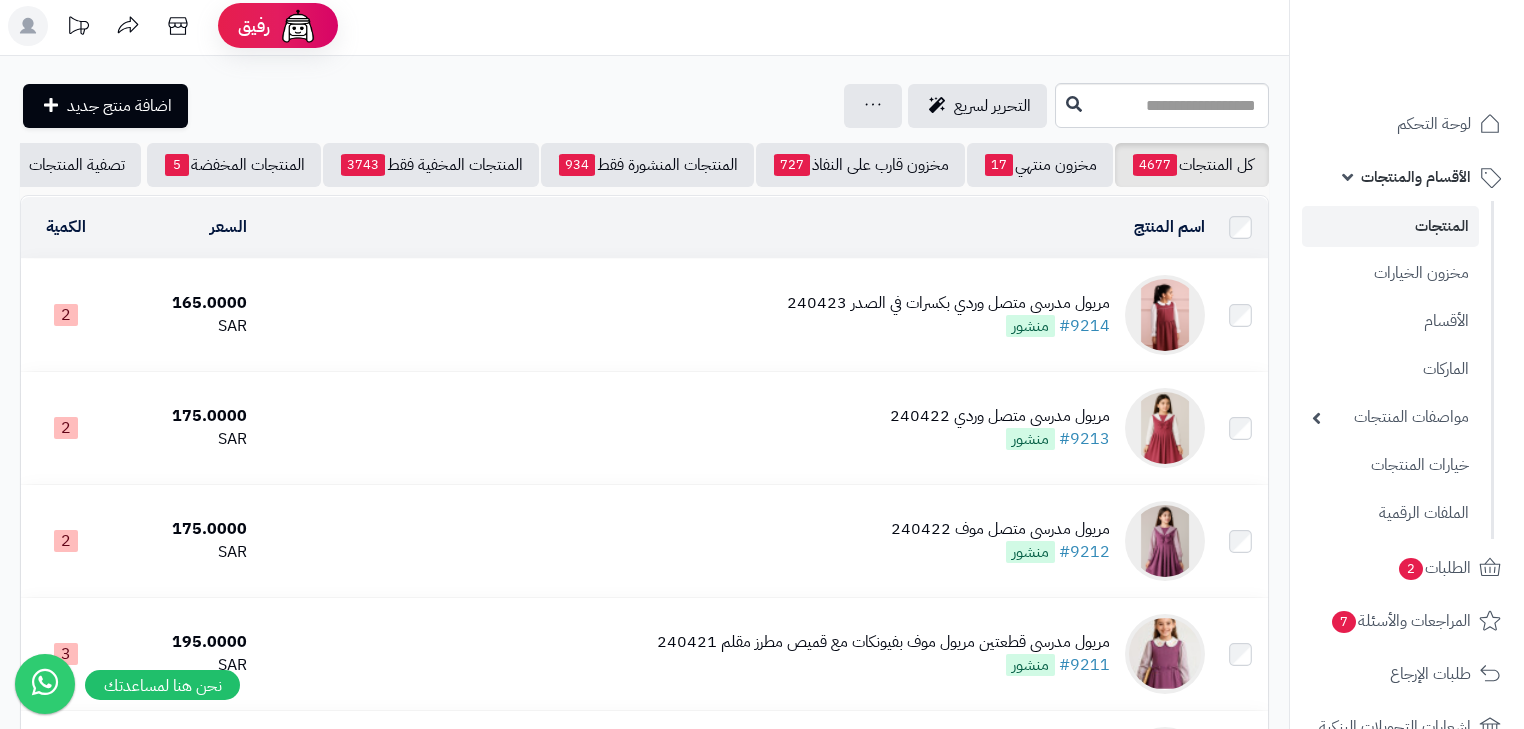 scroll, scrollTop: 0, scrollLeft: 0, axis: both 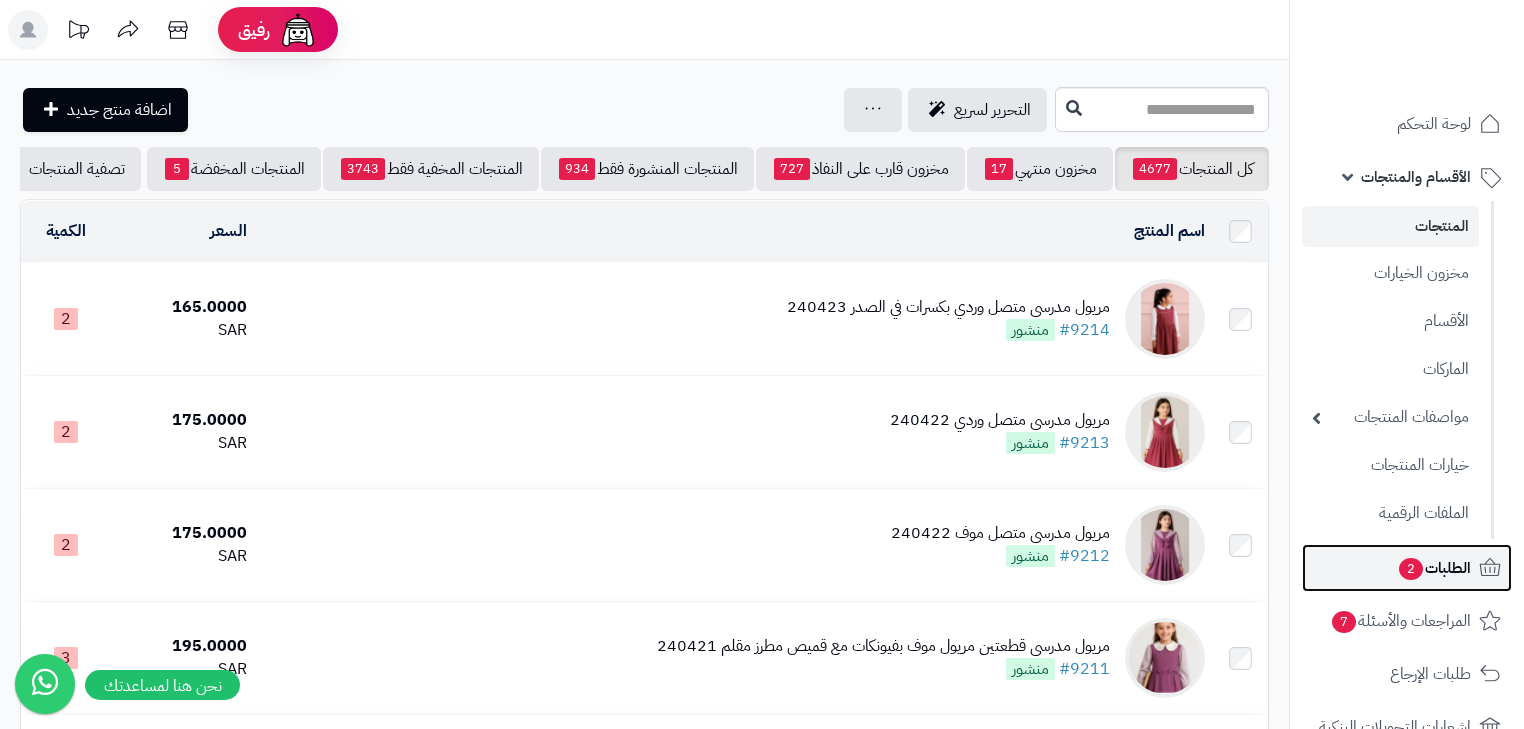 click on "الطلبات  2" at bounding box center [1407, 568] 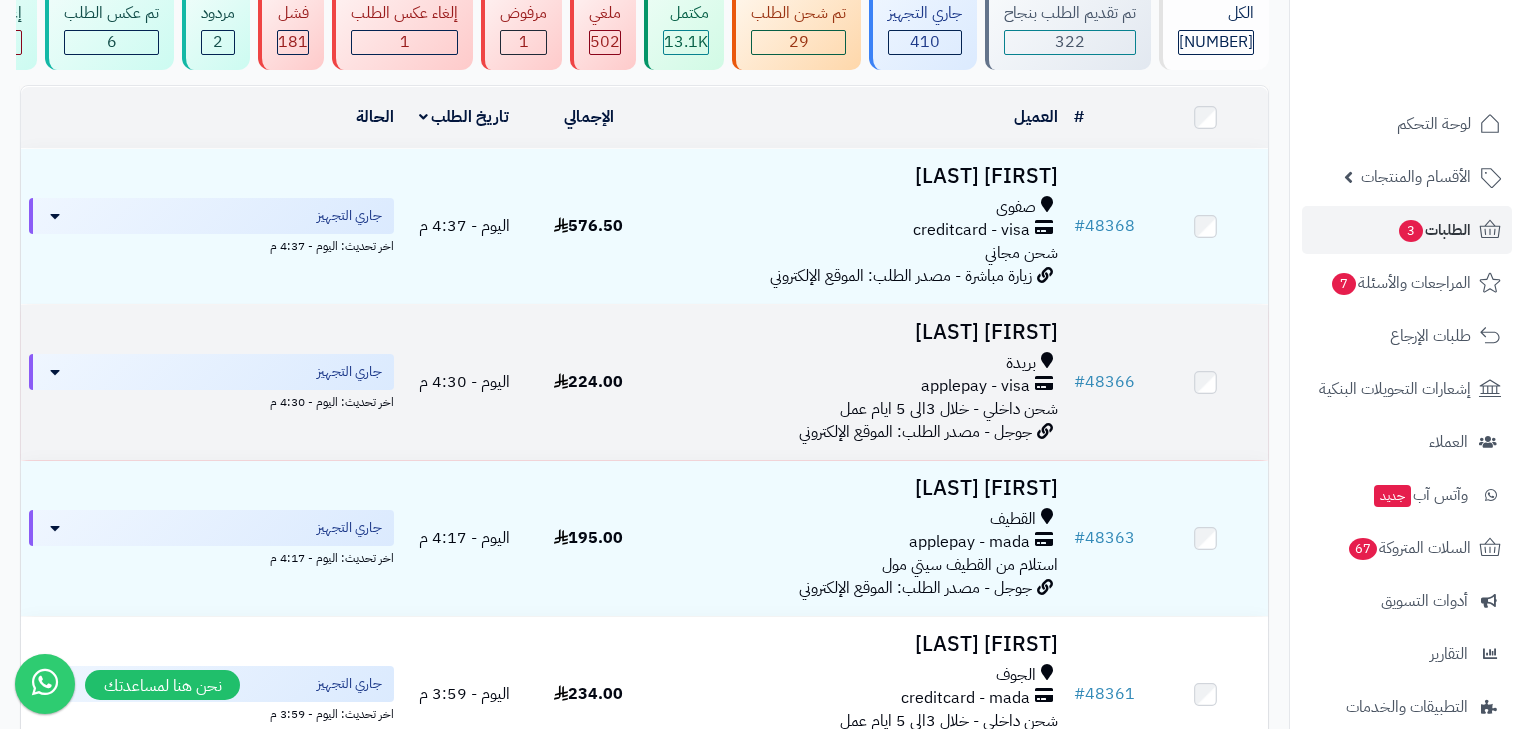 scroll, scrollTop: 240, scrollLeft: 0, axis: vertical 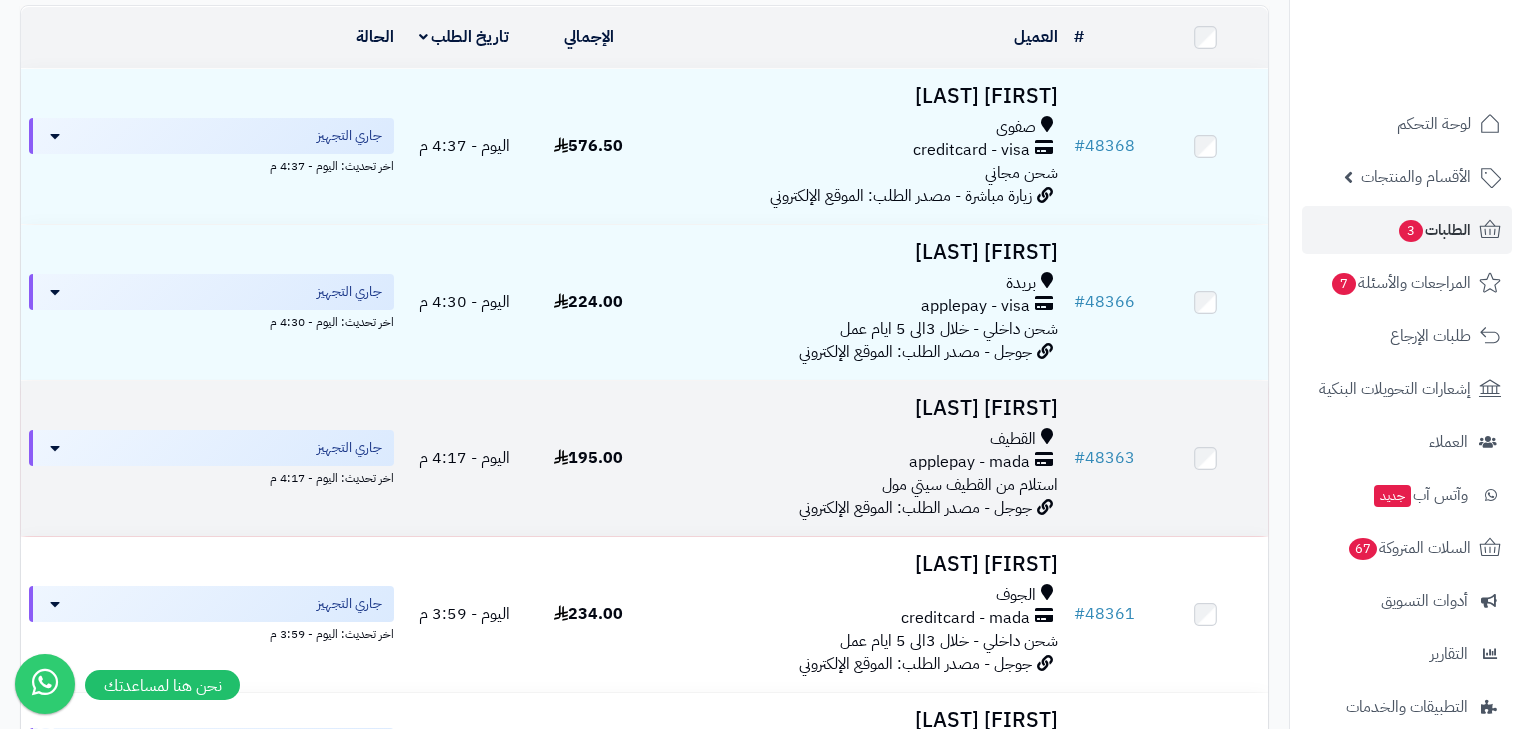 click on "استلام من القطيف  سيتي مول" at bounding box center [970, 485] 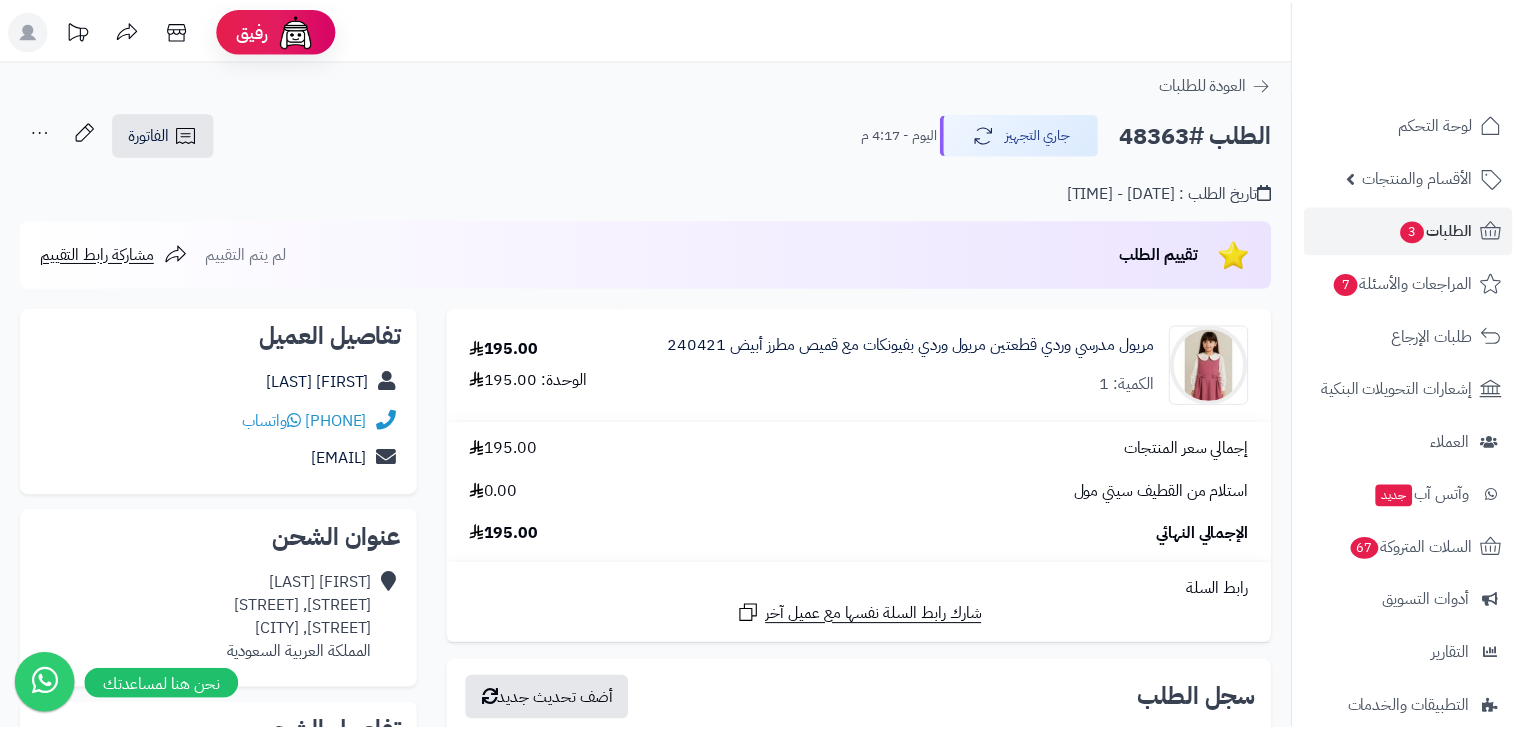 scroll, scrollTop: 0, scrollLeft: 0, axis: both 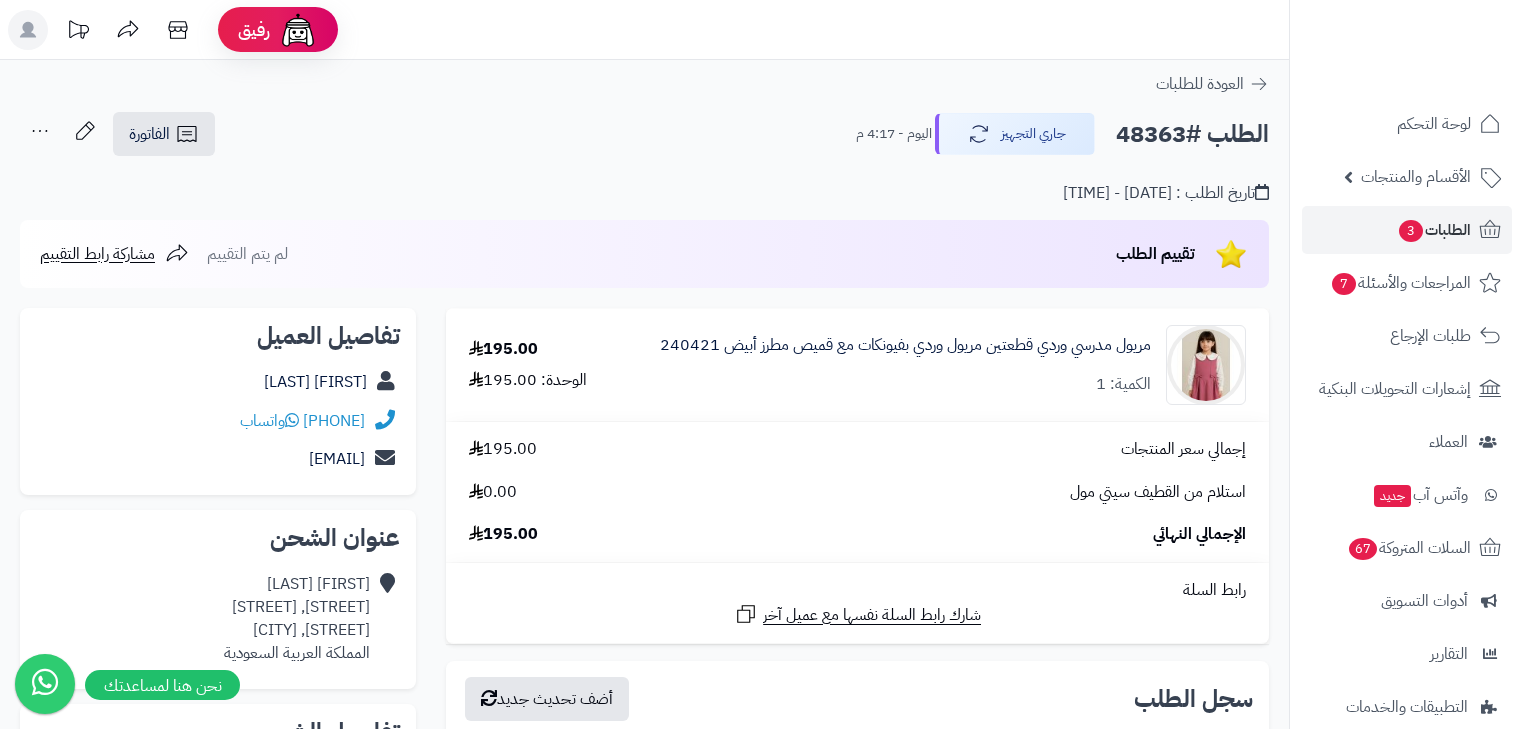click 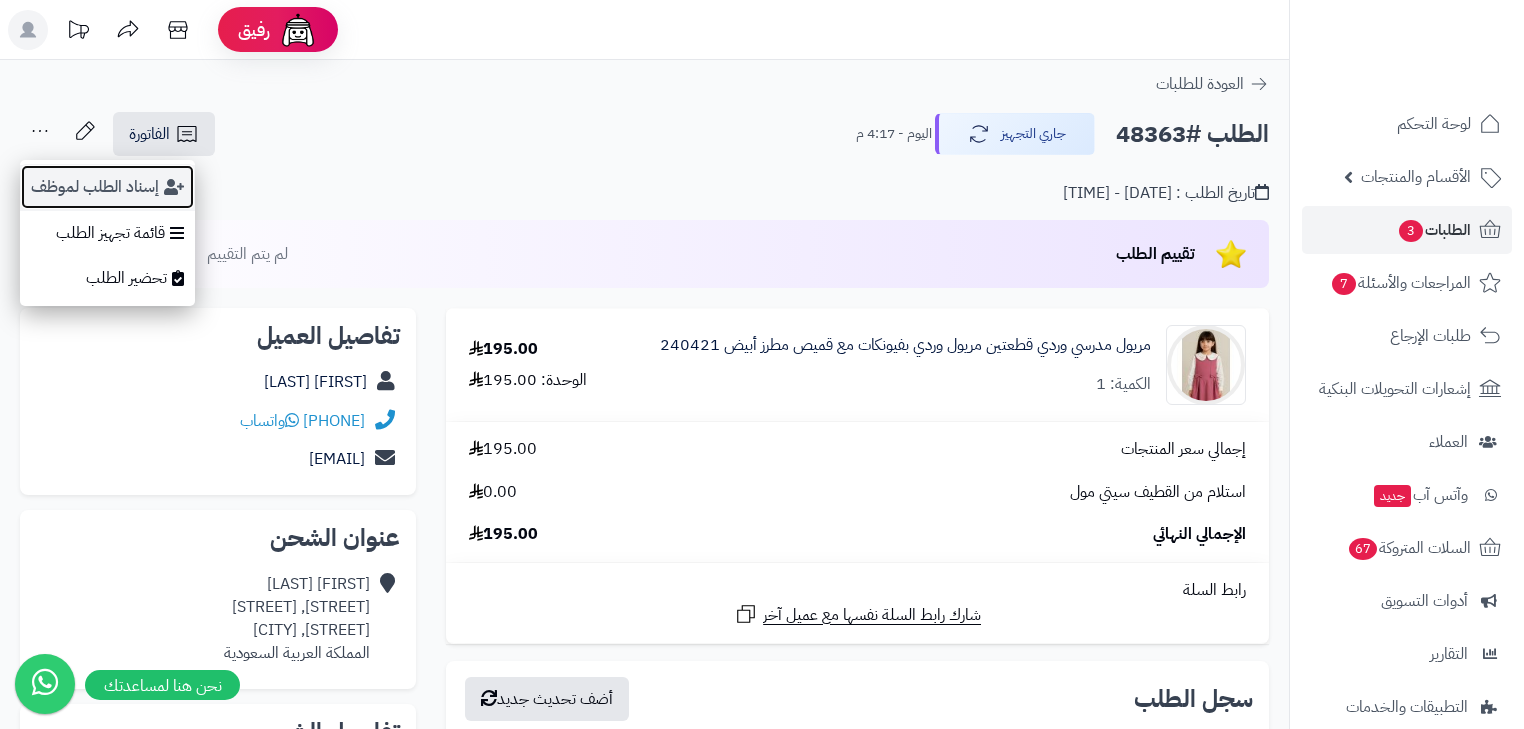 click on "إسناد الطلب لموظف" at bounding box center [107, 187] 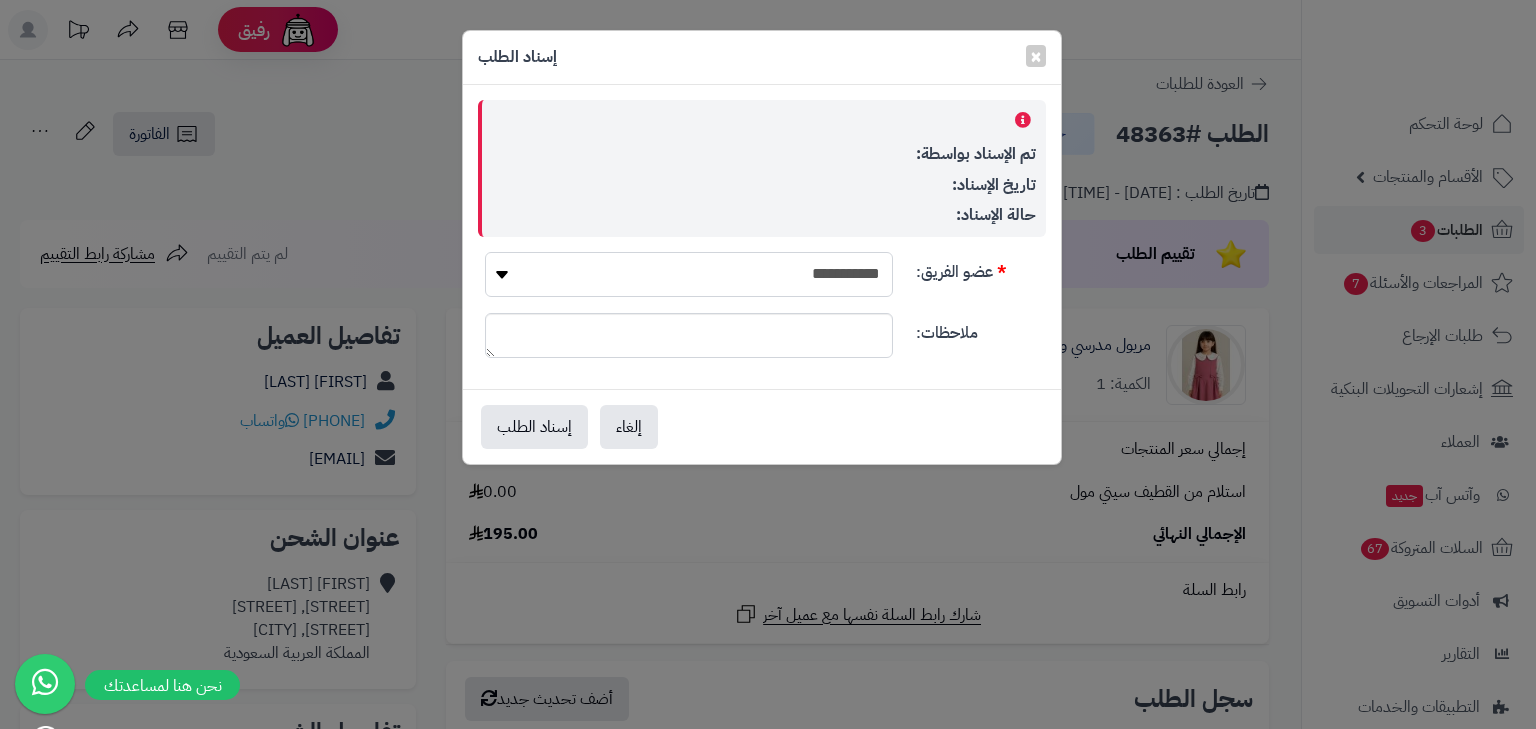 click on "**********" at bounding box center [689, 274] 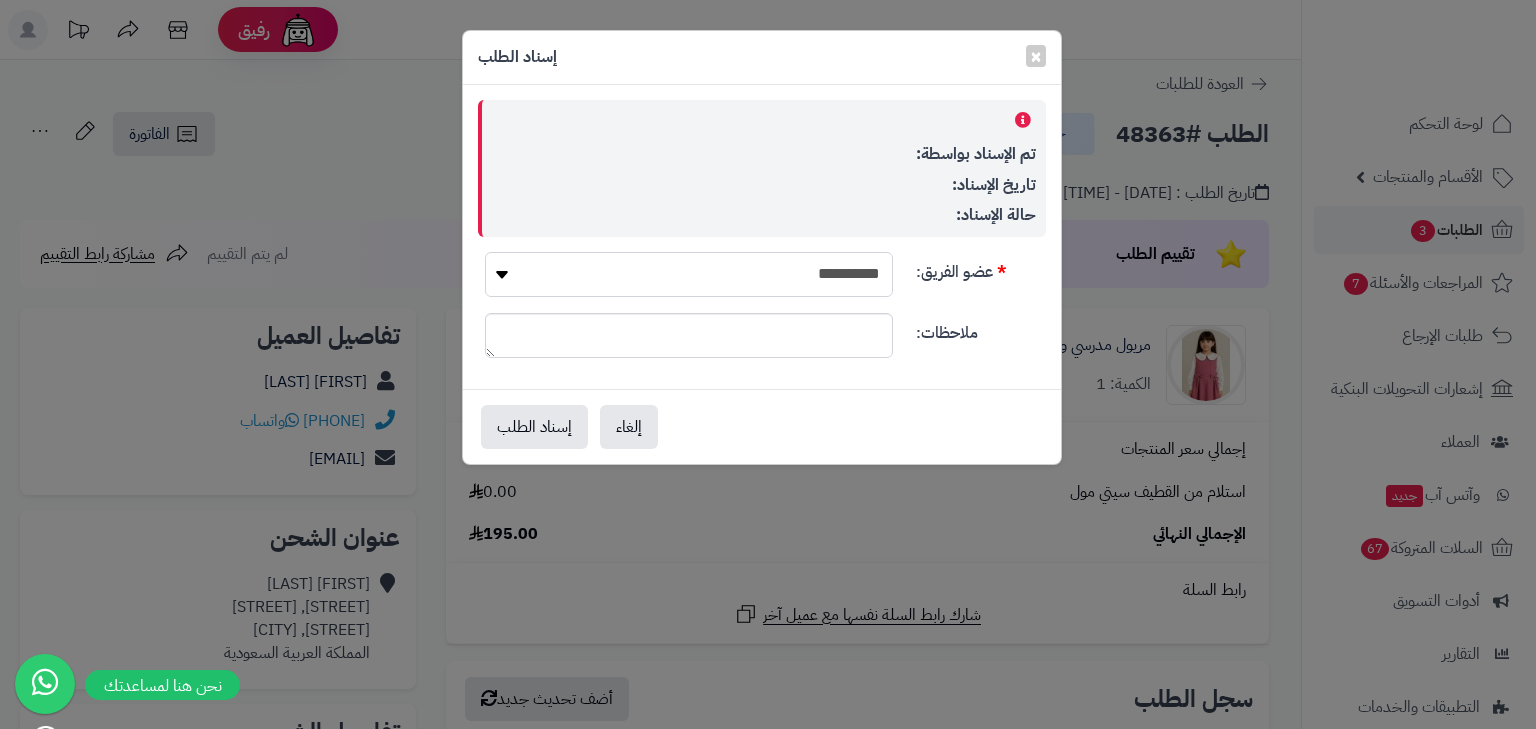 click on "**********" at bounding box center [689, 274] 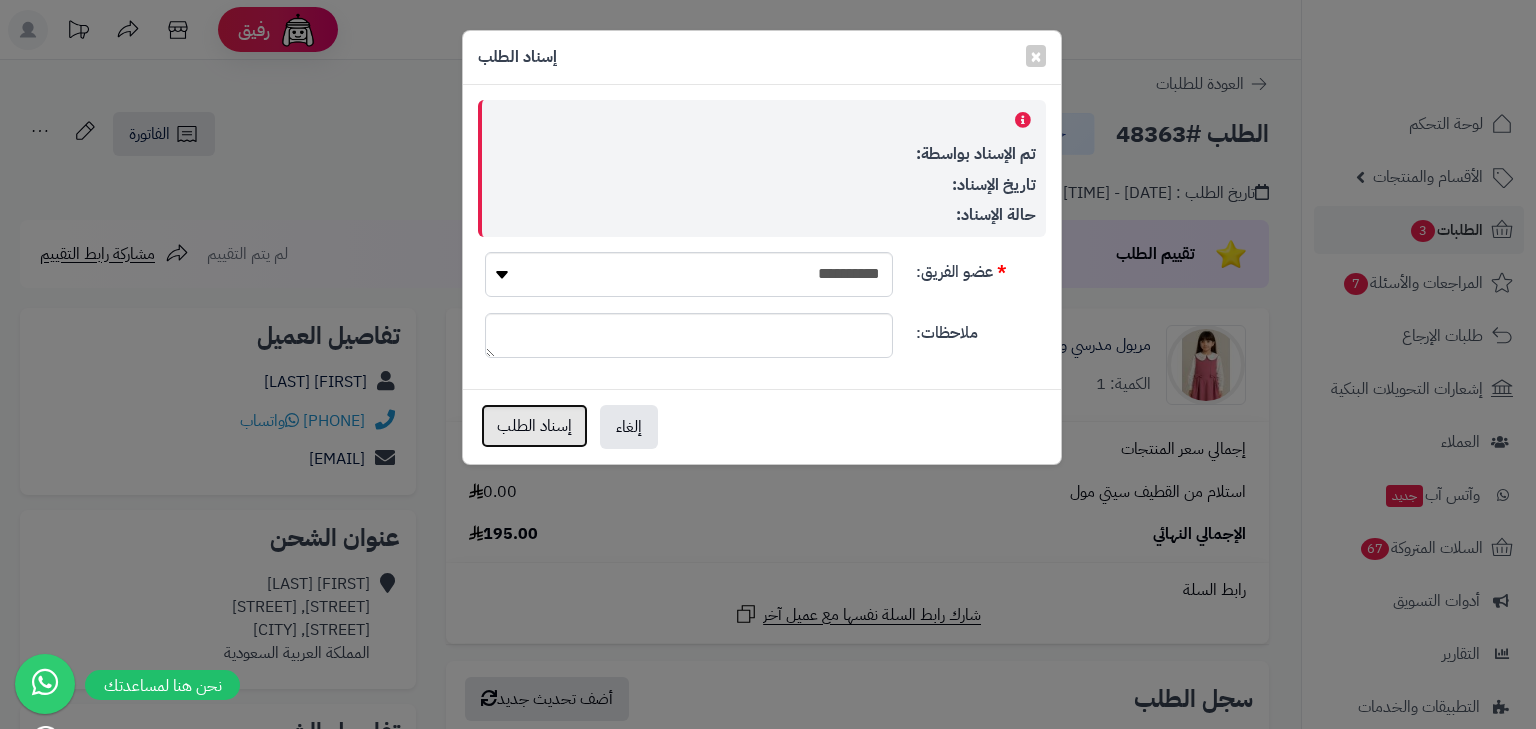 click on "إسناد الطلب" at bounding box center [534, 426] 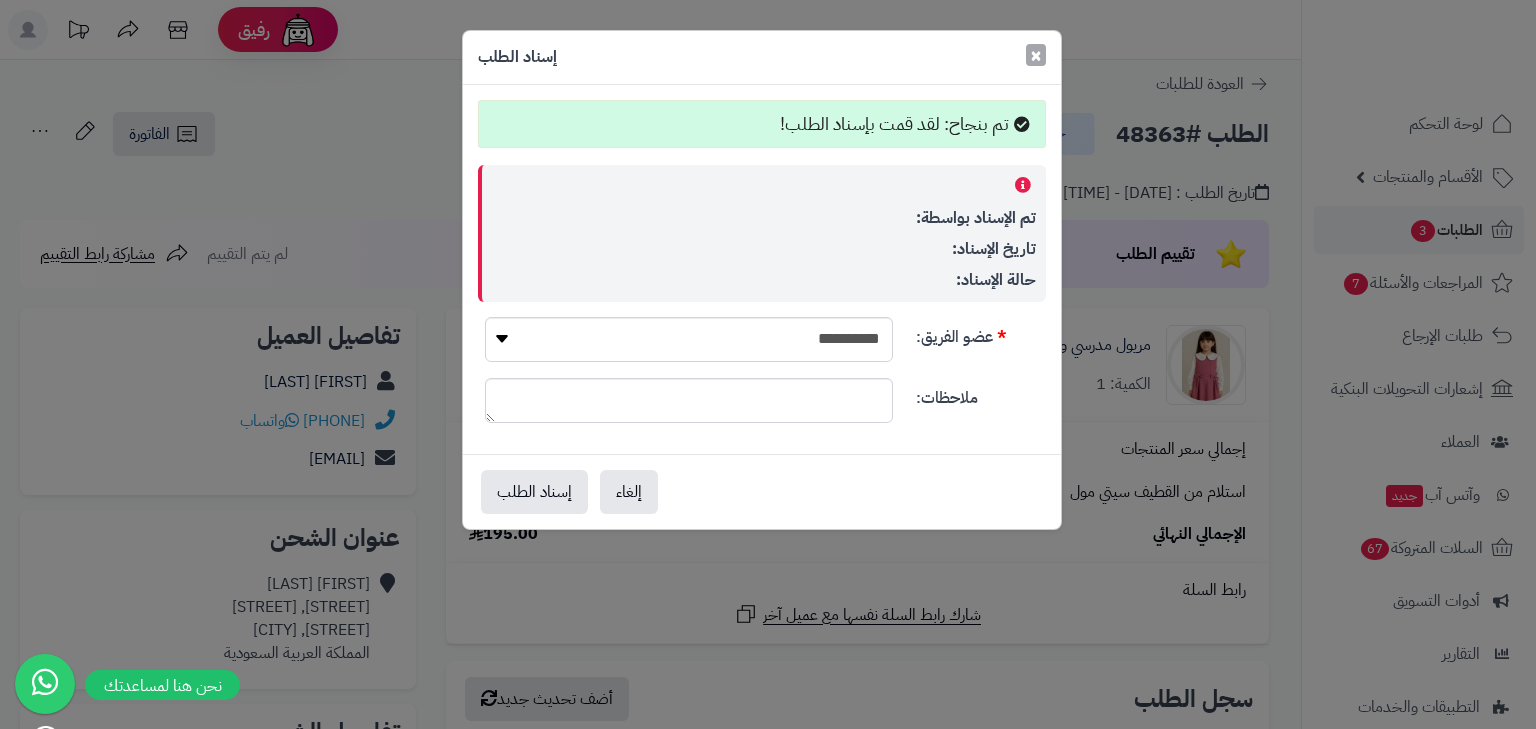 click on "×" at bounding box center (1036, 55) 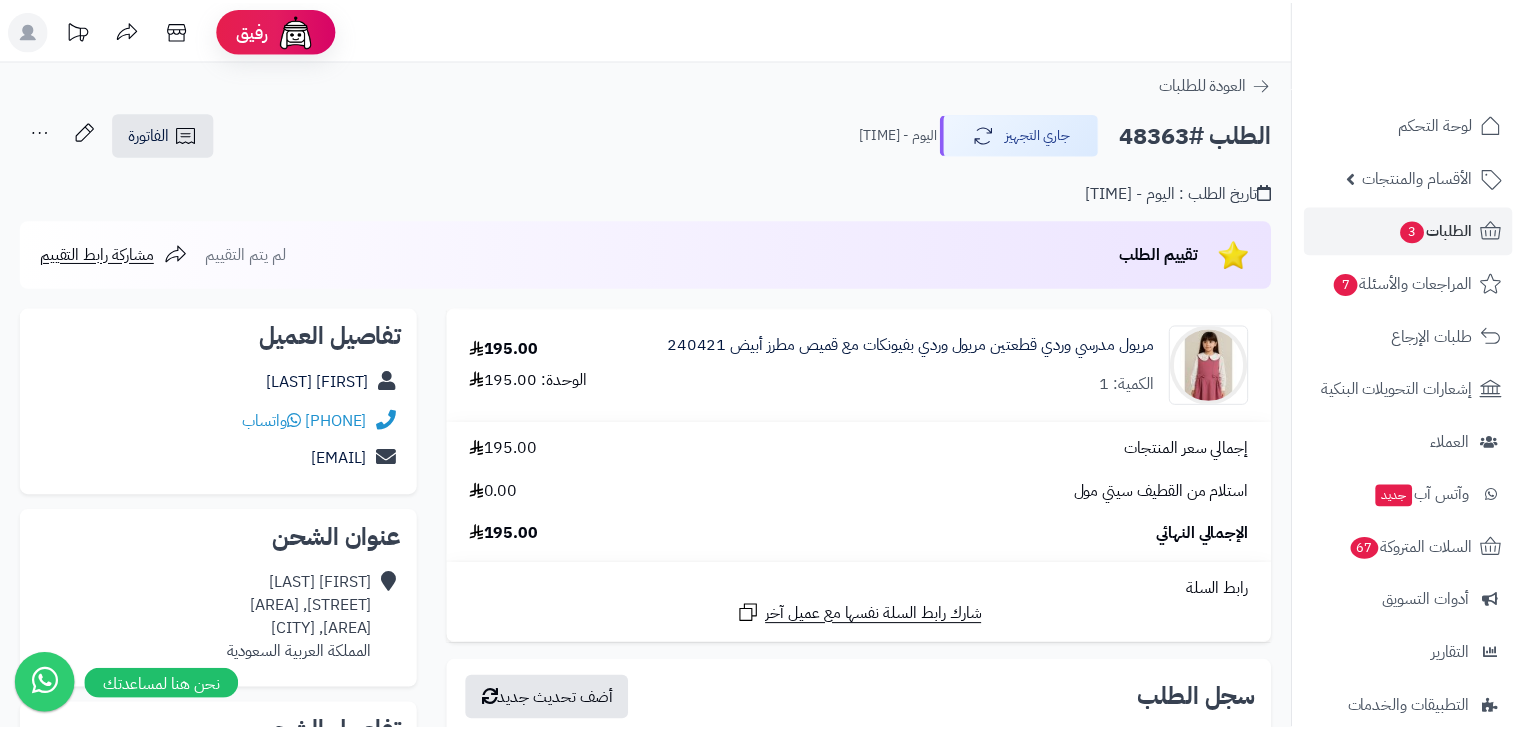 scroll, scrollTop: 0, scrollLeft: 0, axis: both 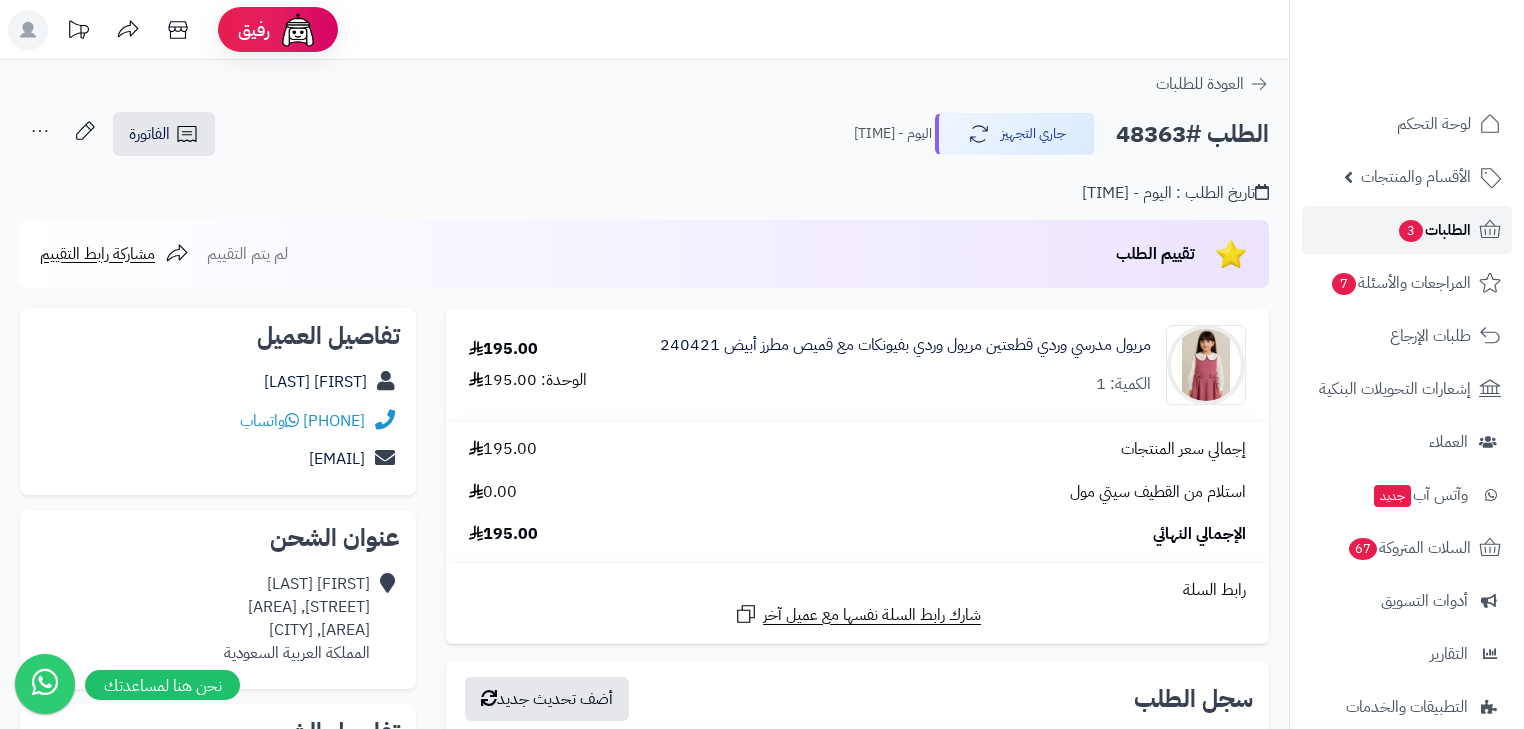 click on "الطلبات  3" at bounding box center (1434, 230) 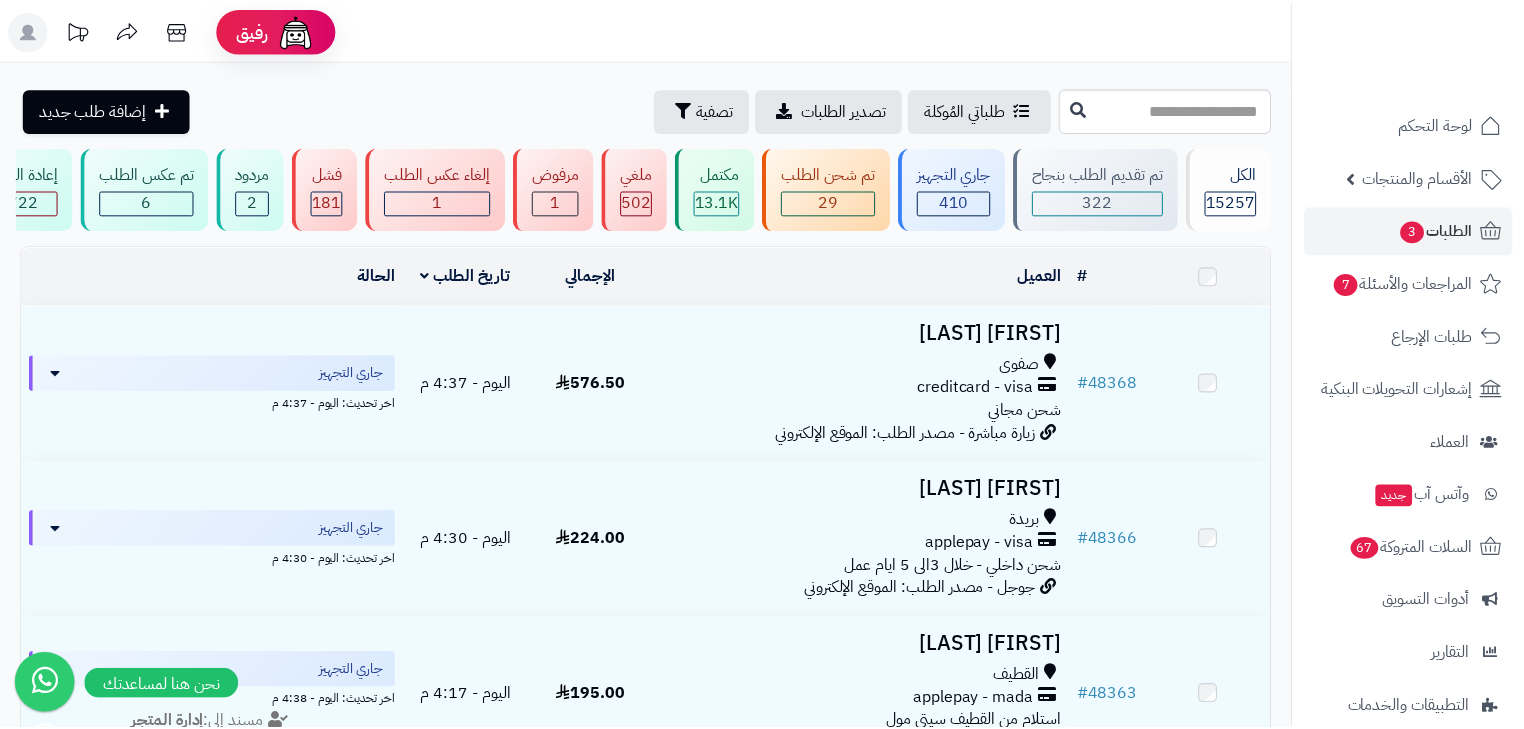 scroll, scrollTop: 0, scrollLeft: 0, axis: both 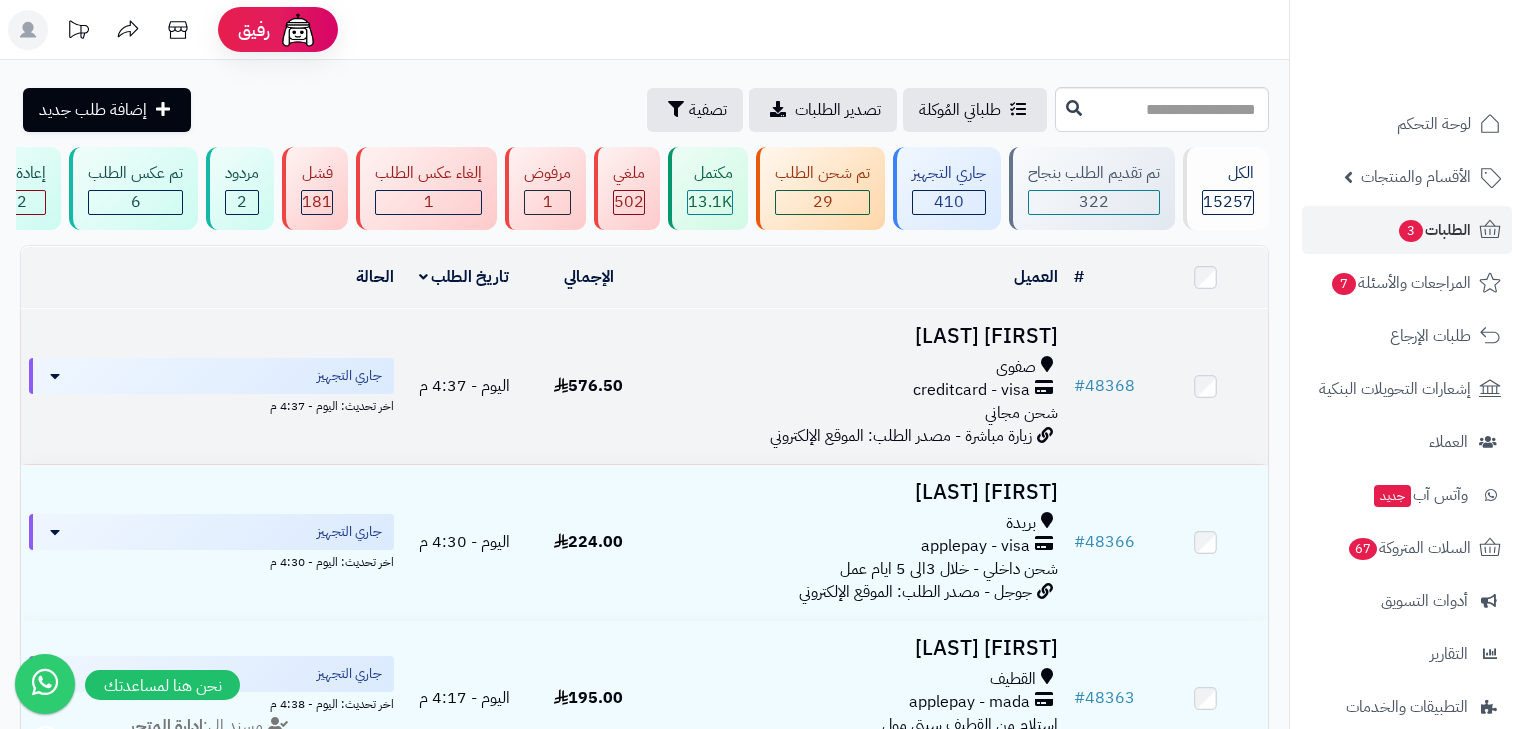 click on "creditcard - visa" at bounding box center (971, 390) 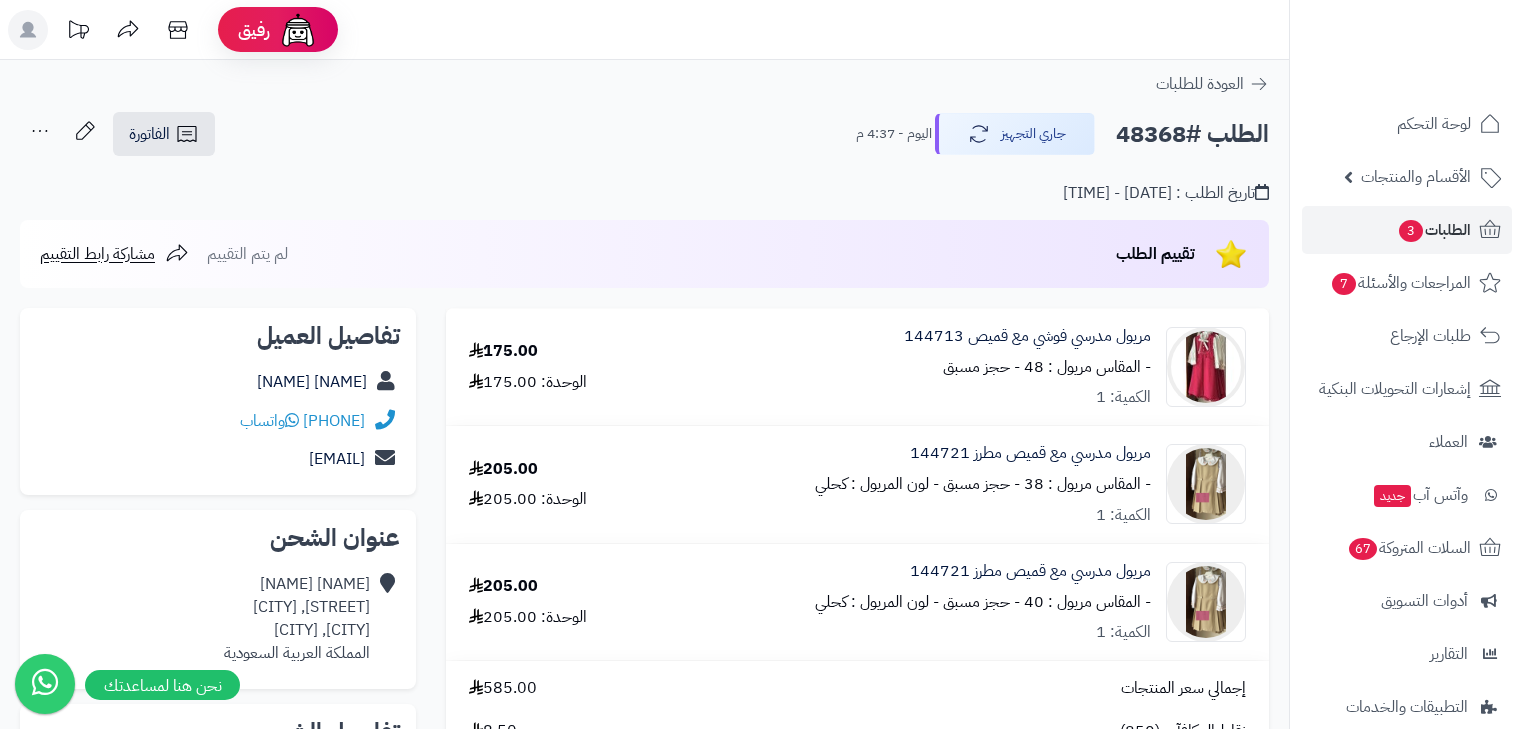 scroll, scrollTop: 80, scrollLeft: 0, axis: vertical 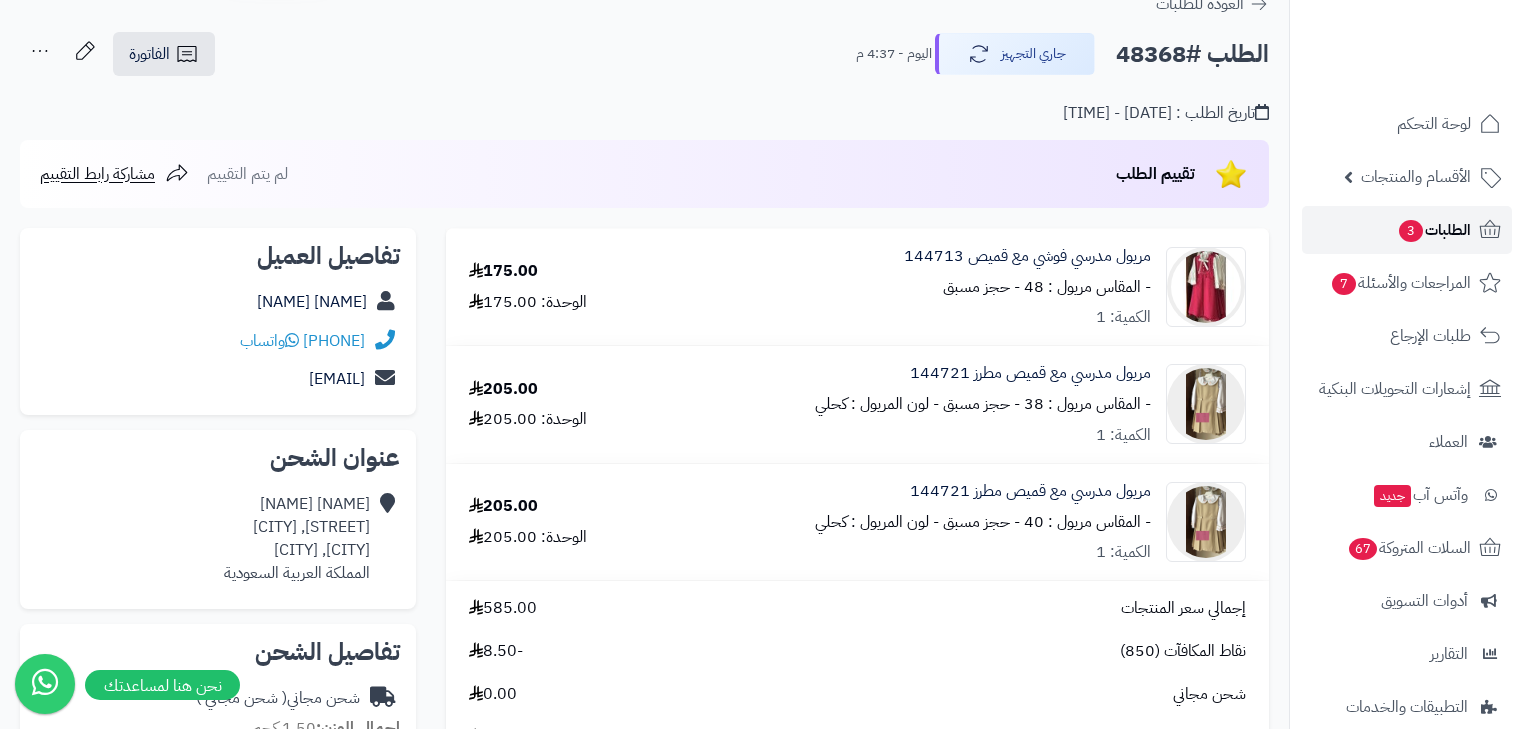 click on "الطلبات  3" at bounding box center (1407, 230) 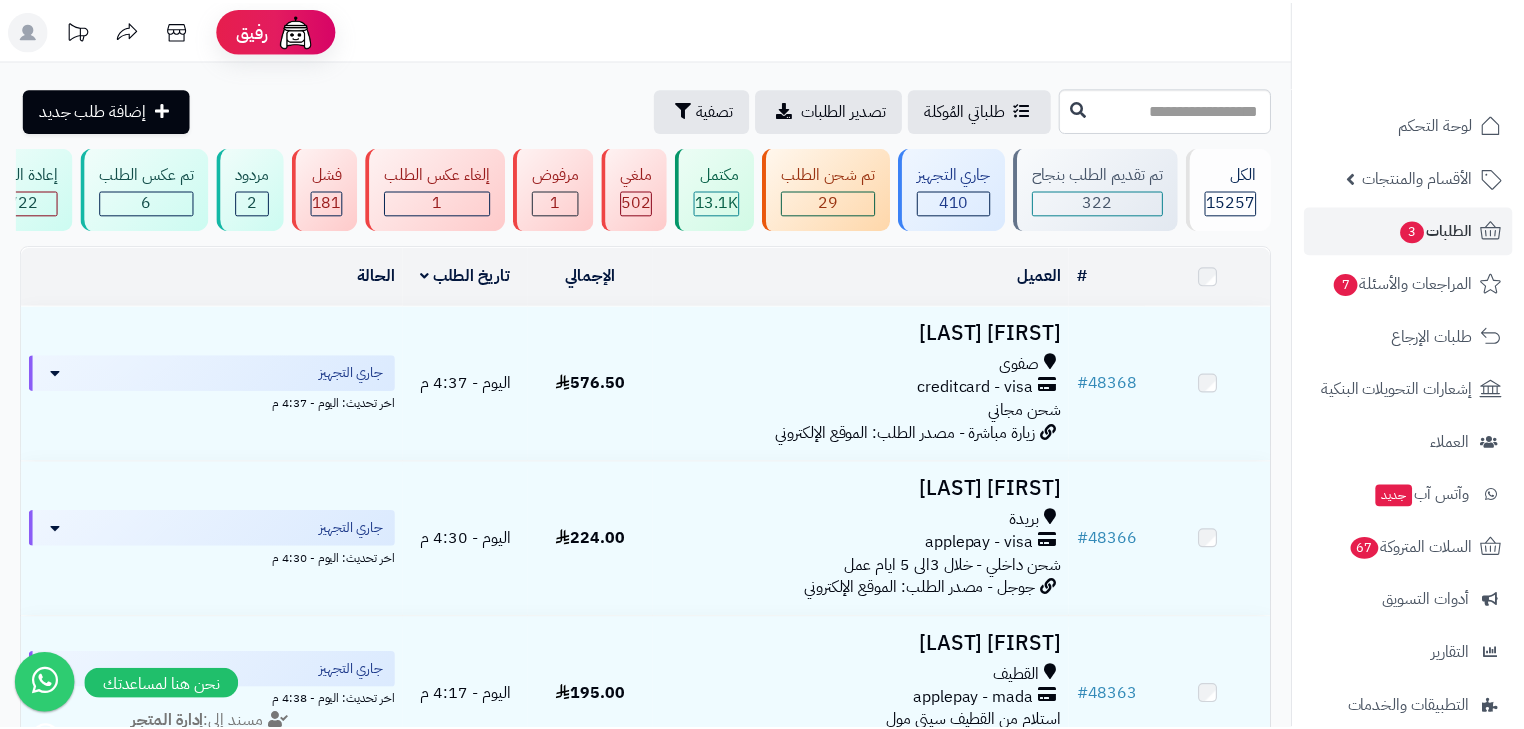 scroll, scrollTop: 0, scrollLeft: 0, axis: both 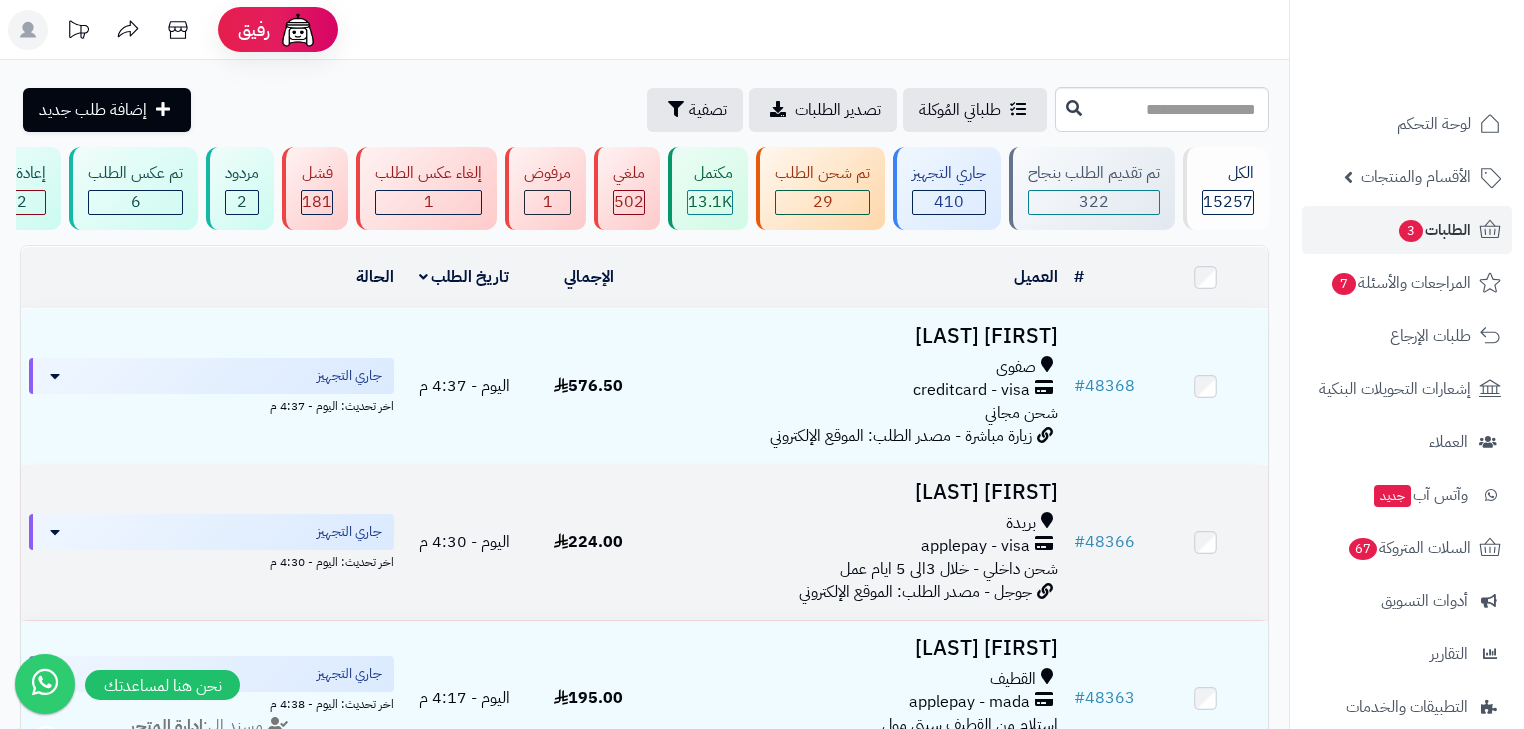 click on "Hind Alkhuder" at bounding box center (858, 492) 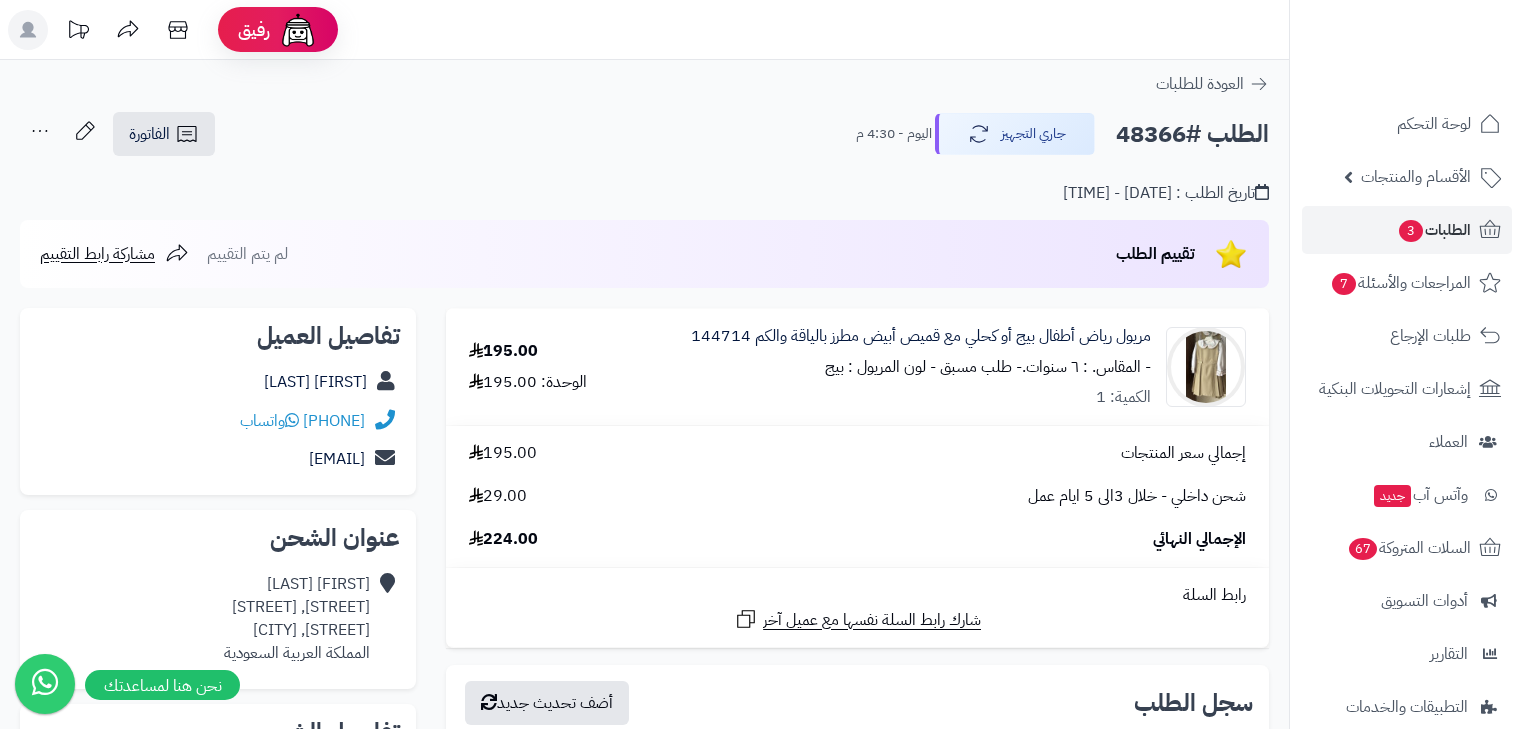 scroll, scrollTop: 0, scrollLeft: 0, axis: both 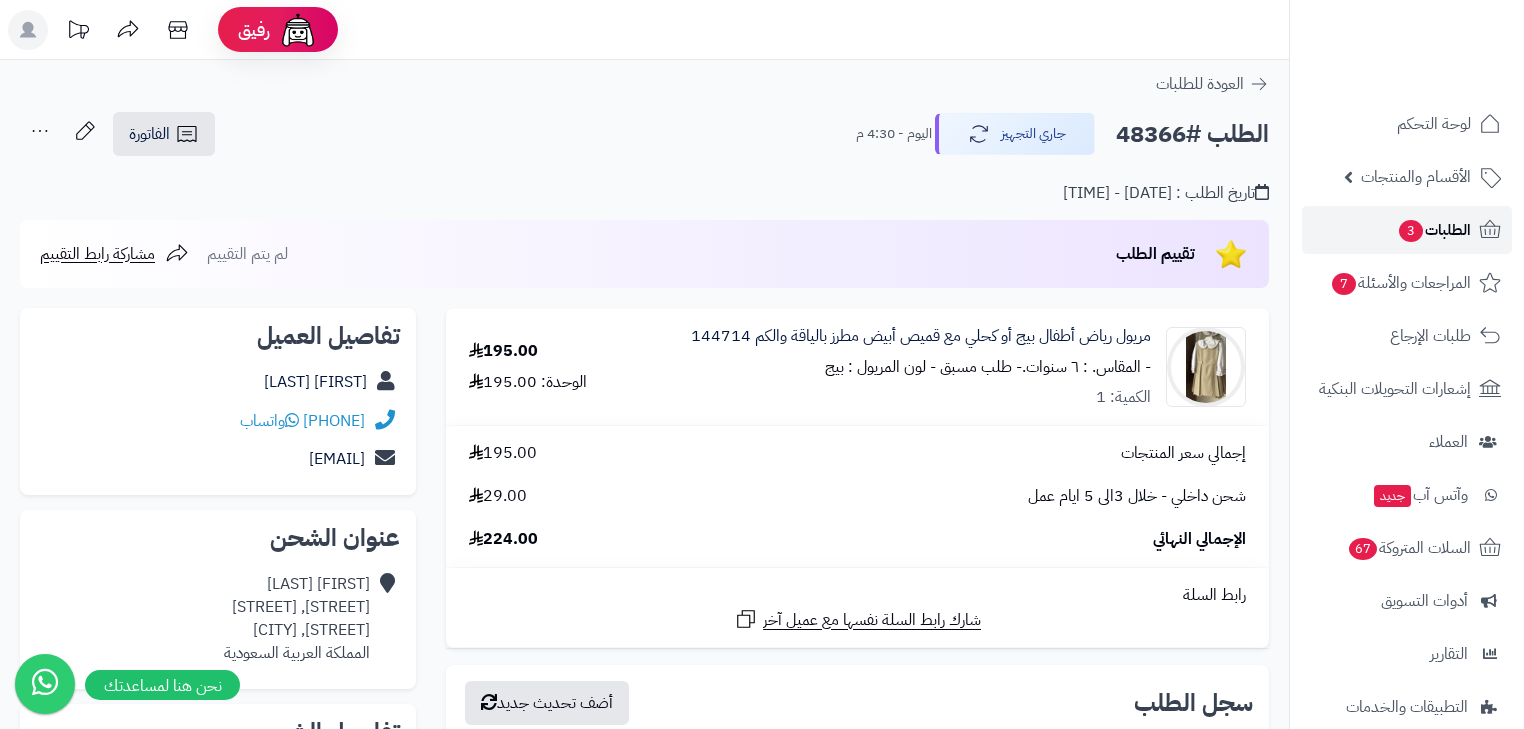 click on "الطلبات  3" at bounding box center (1407, 230) 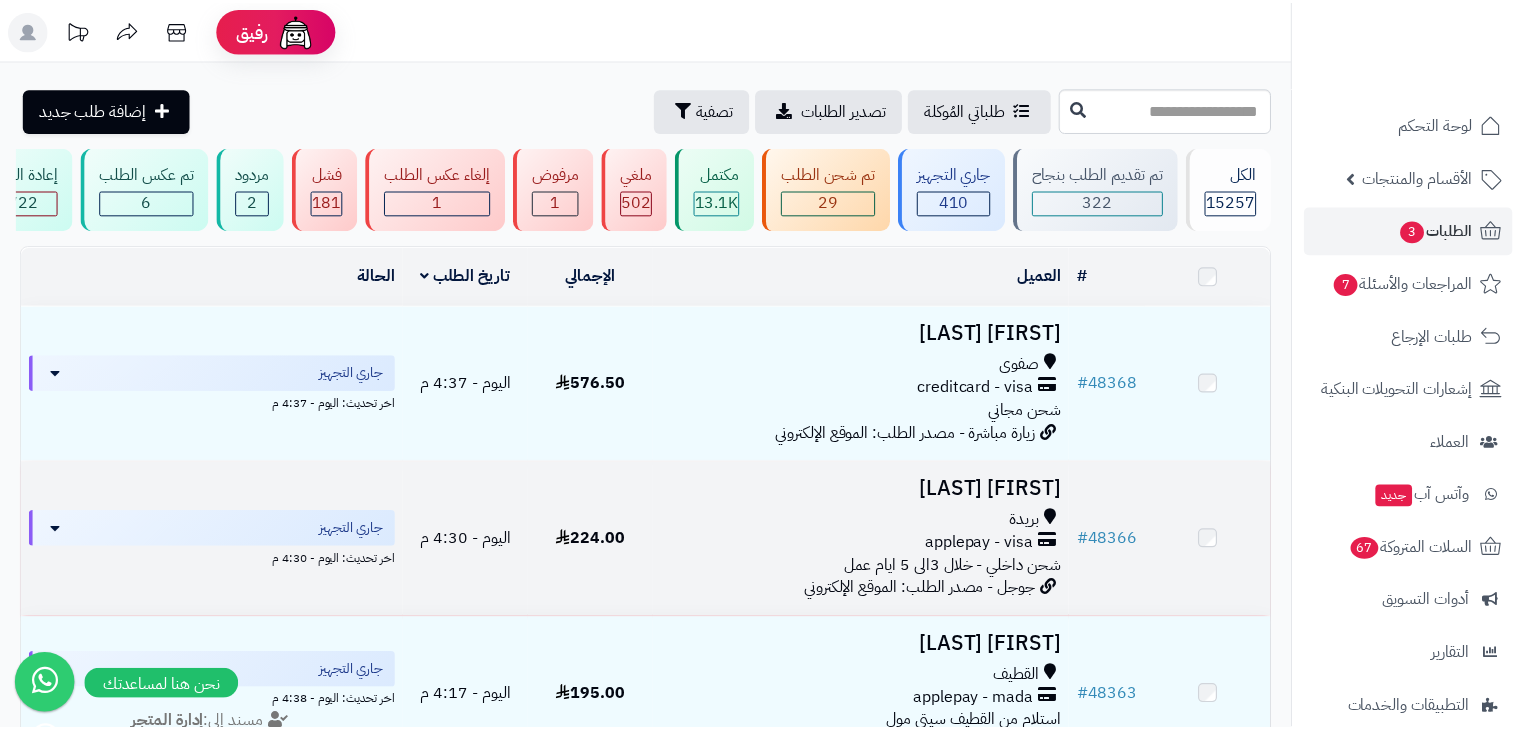 scroll, scrollTop: 0, scrollLeft: 0, axis: both 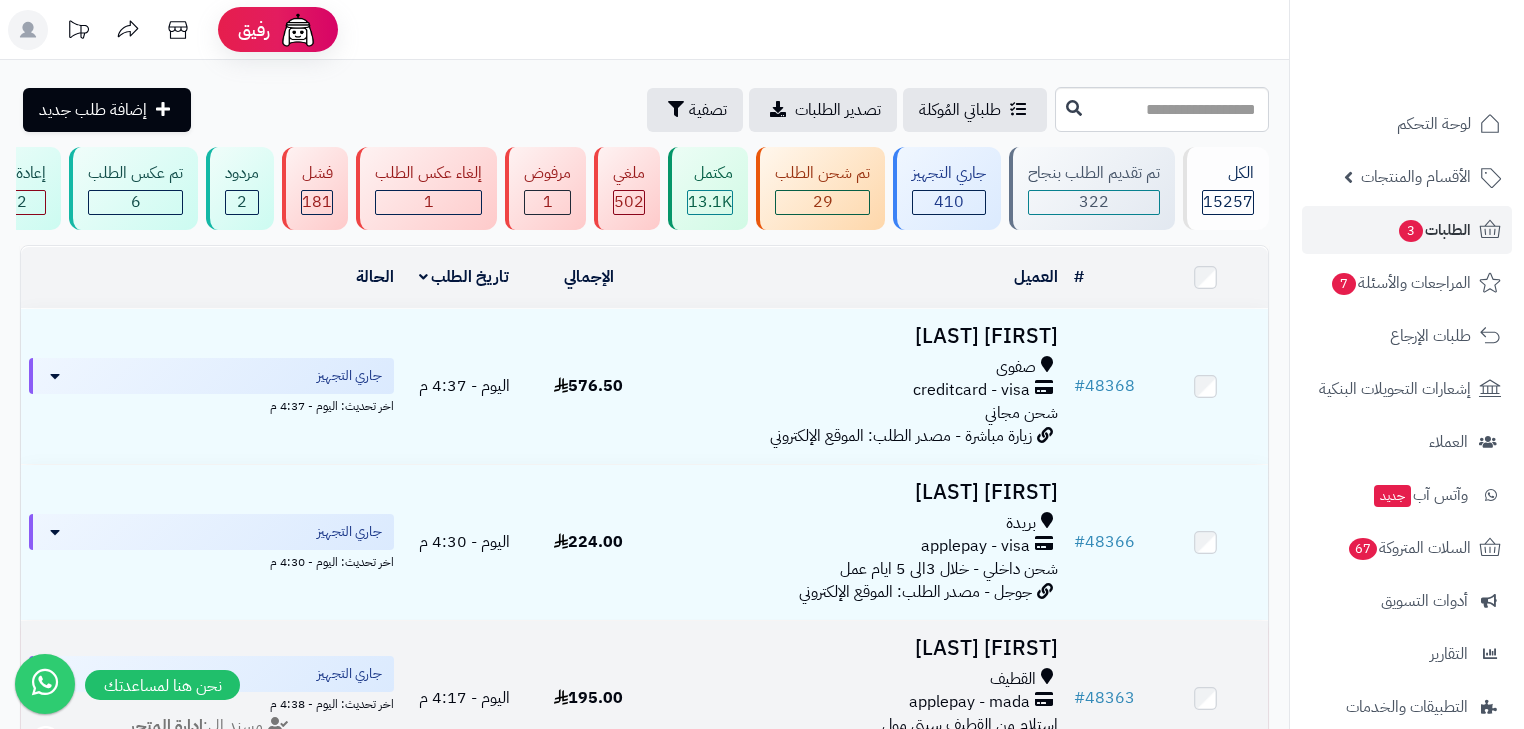 click on "القطيف" at bounding box center [858, 679] 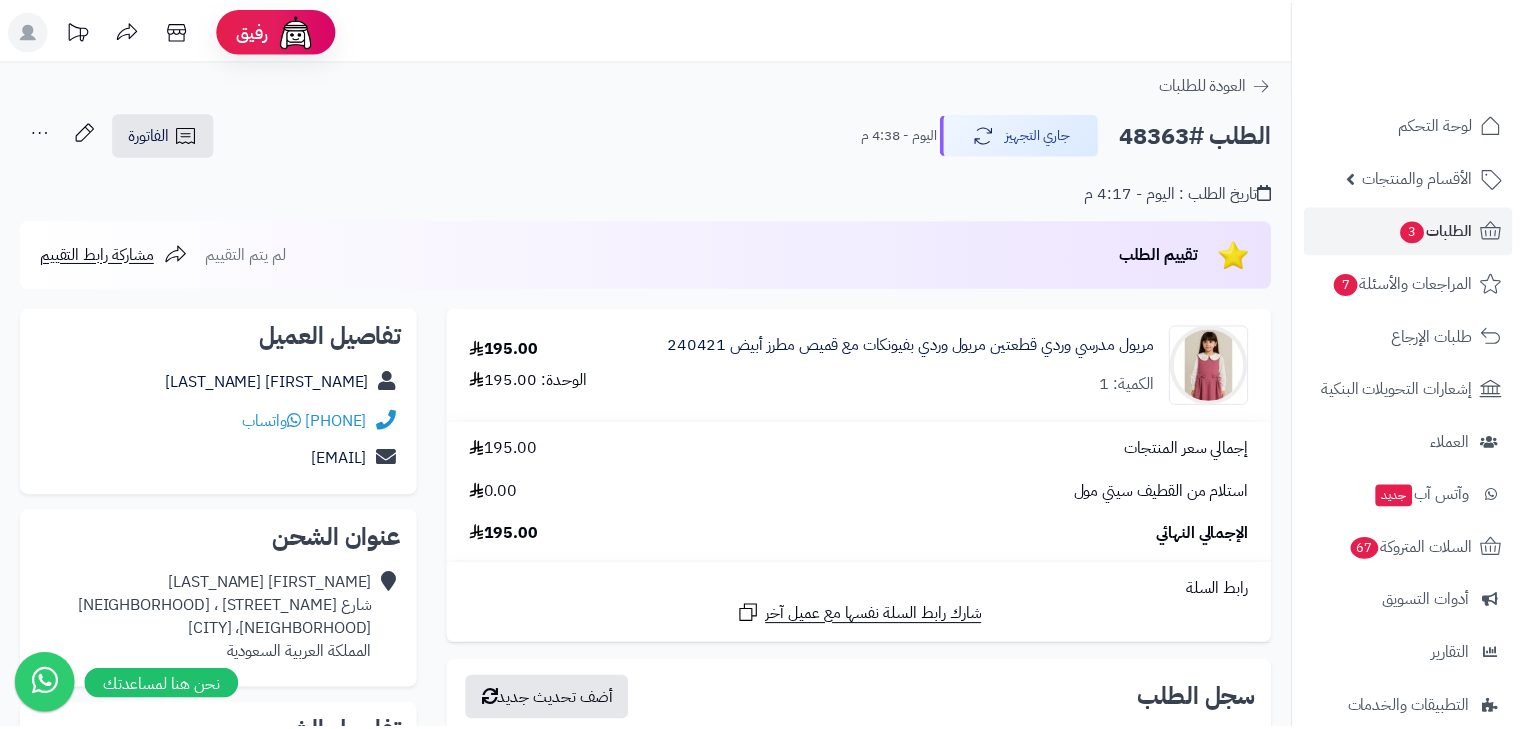 scroll, scrollTop: 0, scrollLeft: 0, axis: both 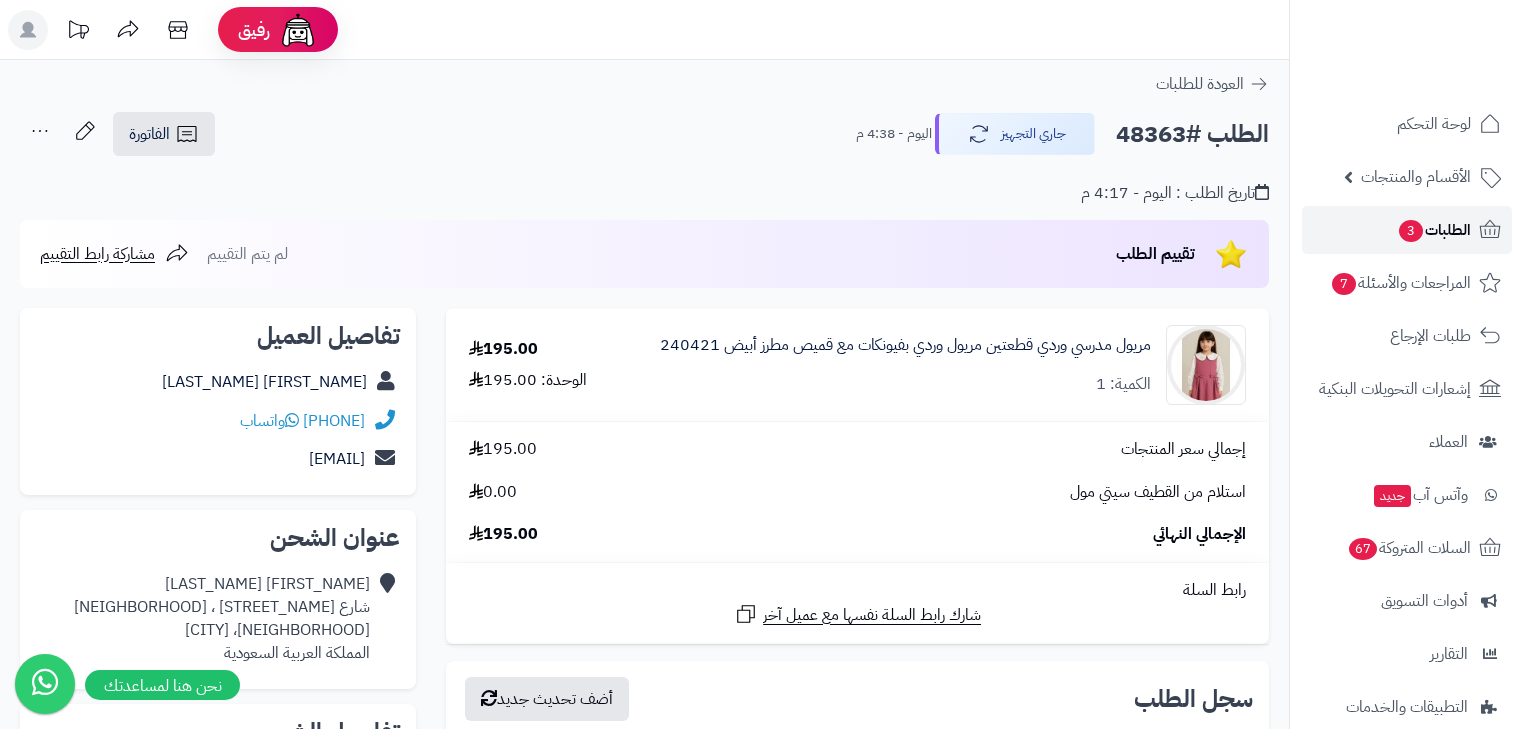 click on "الطلبات  3" at bounding box center (1434, 230) 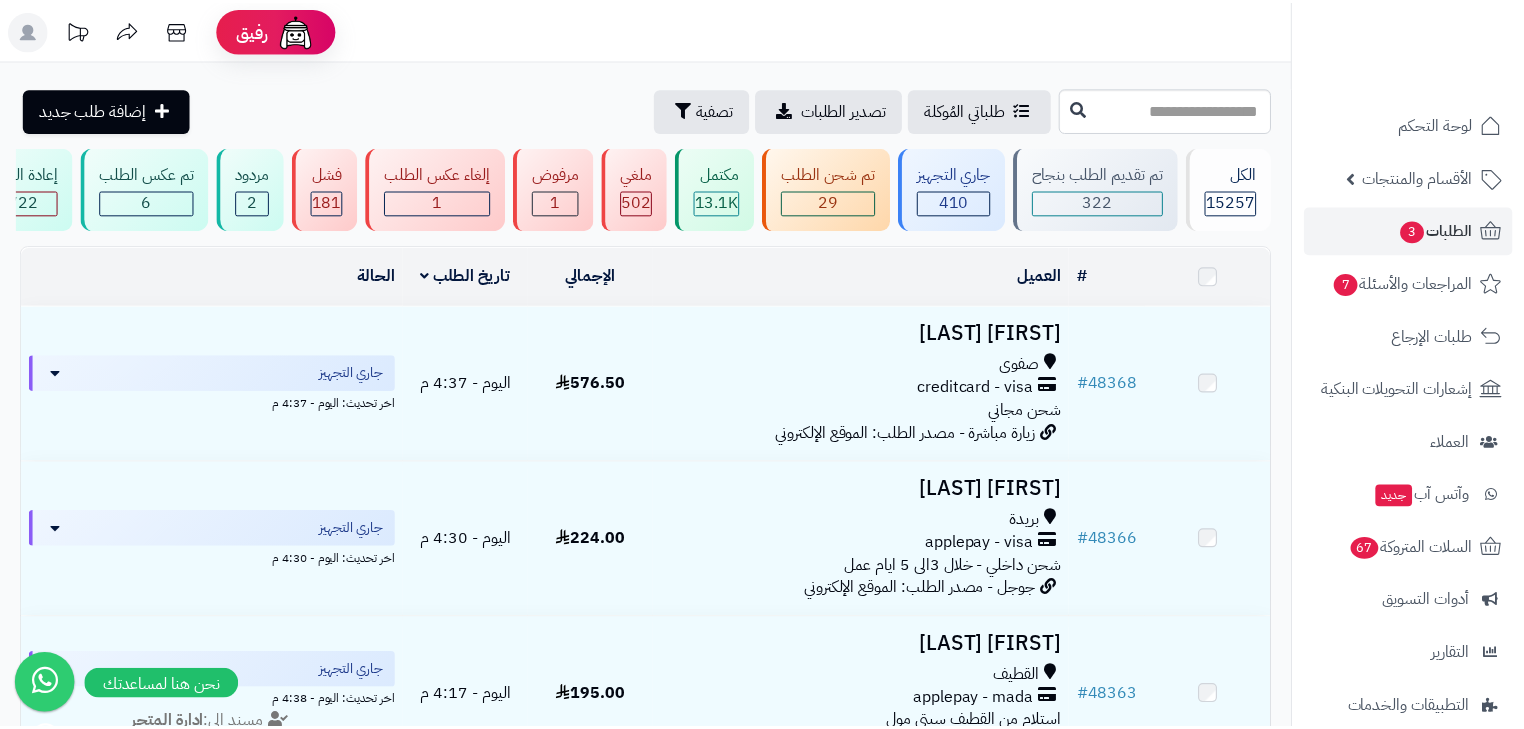 scroll, scrollTop: 0, scrollLeft: 0, axis: both 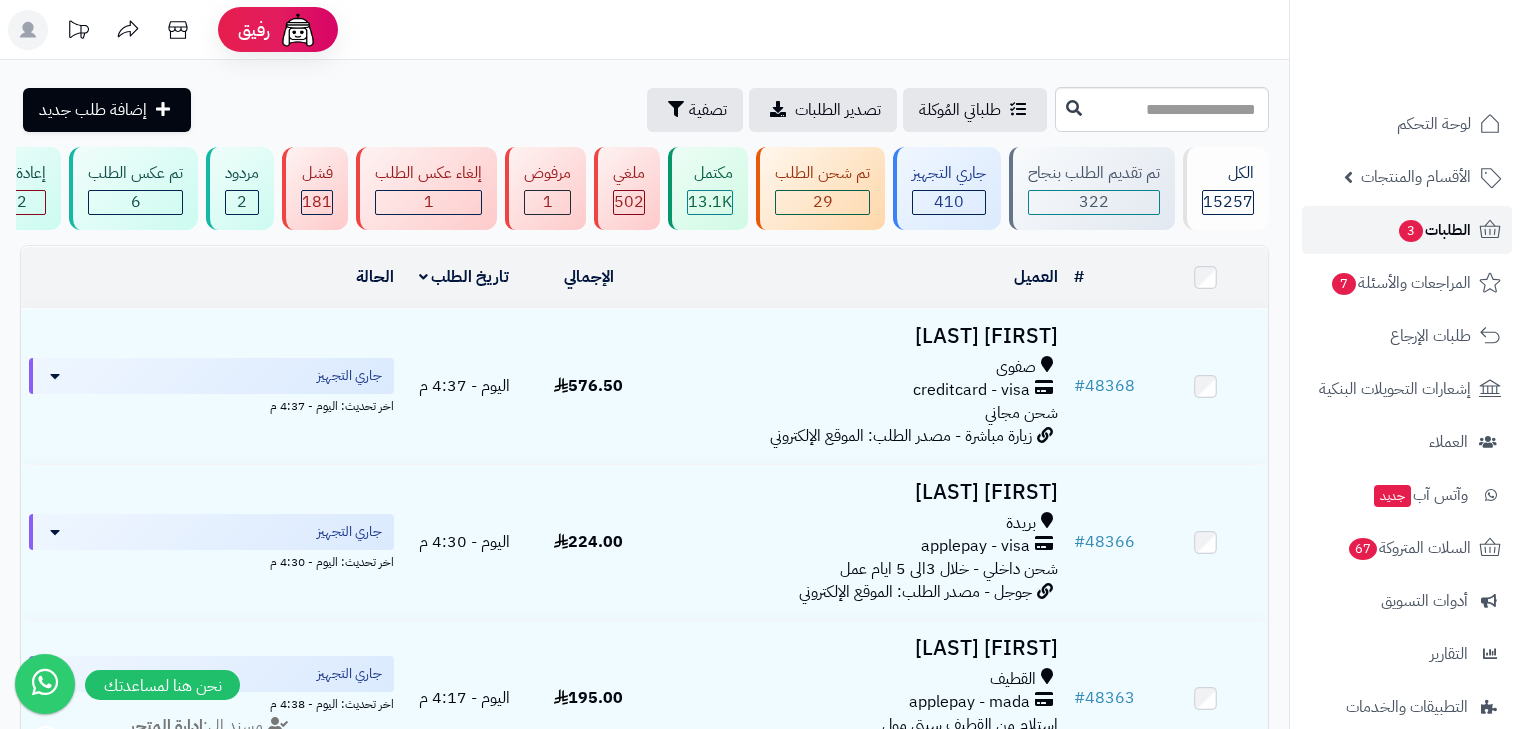click on "الطلبات  3" at bounding box center [1407, 230] 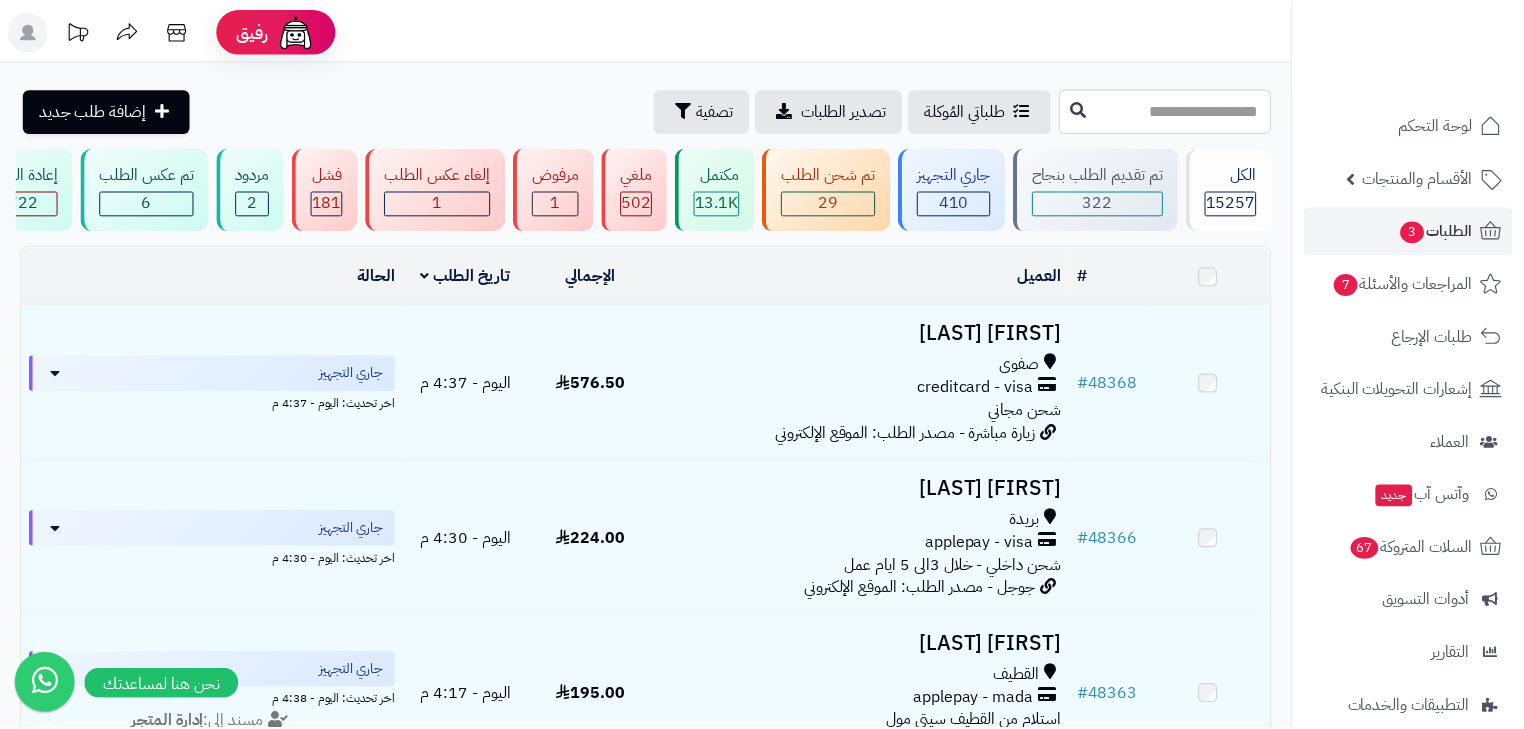 scroll, scrollTop: 0, scrollLeft: 0, axis: both 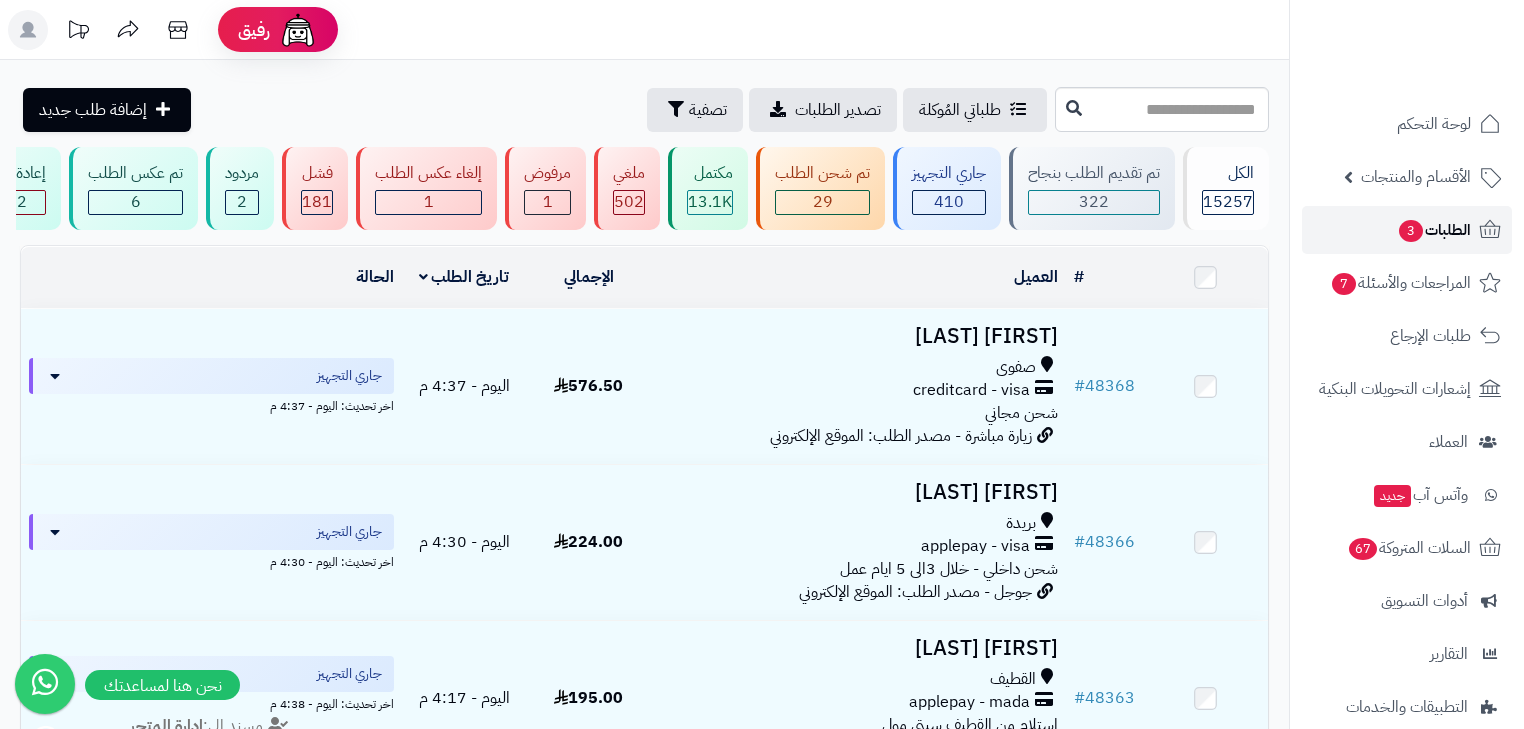 click on "الطلبات  3" at bounding box center (1407, 230) 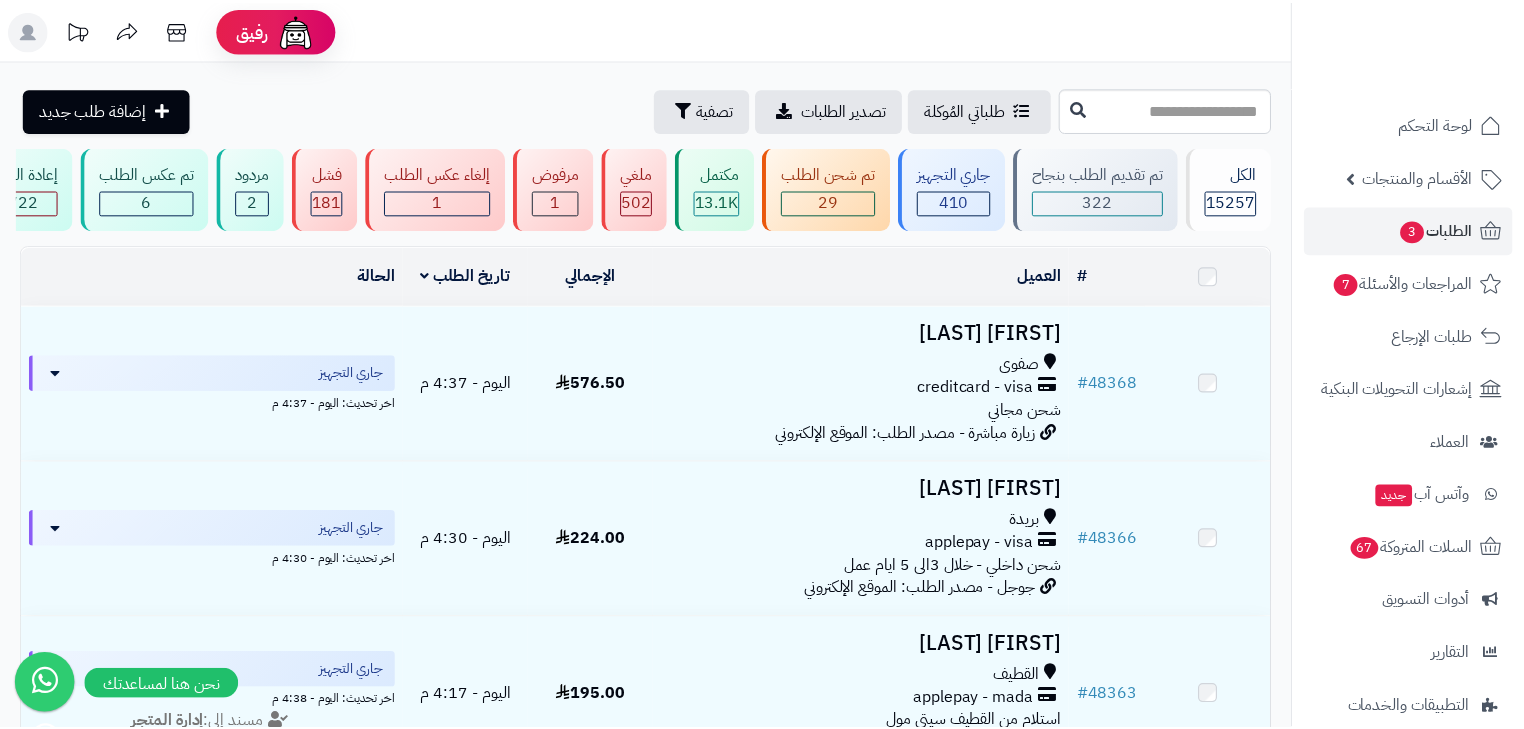 scroll, scrollTop: 0, scrollLeft: 0, axis: both 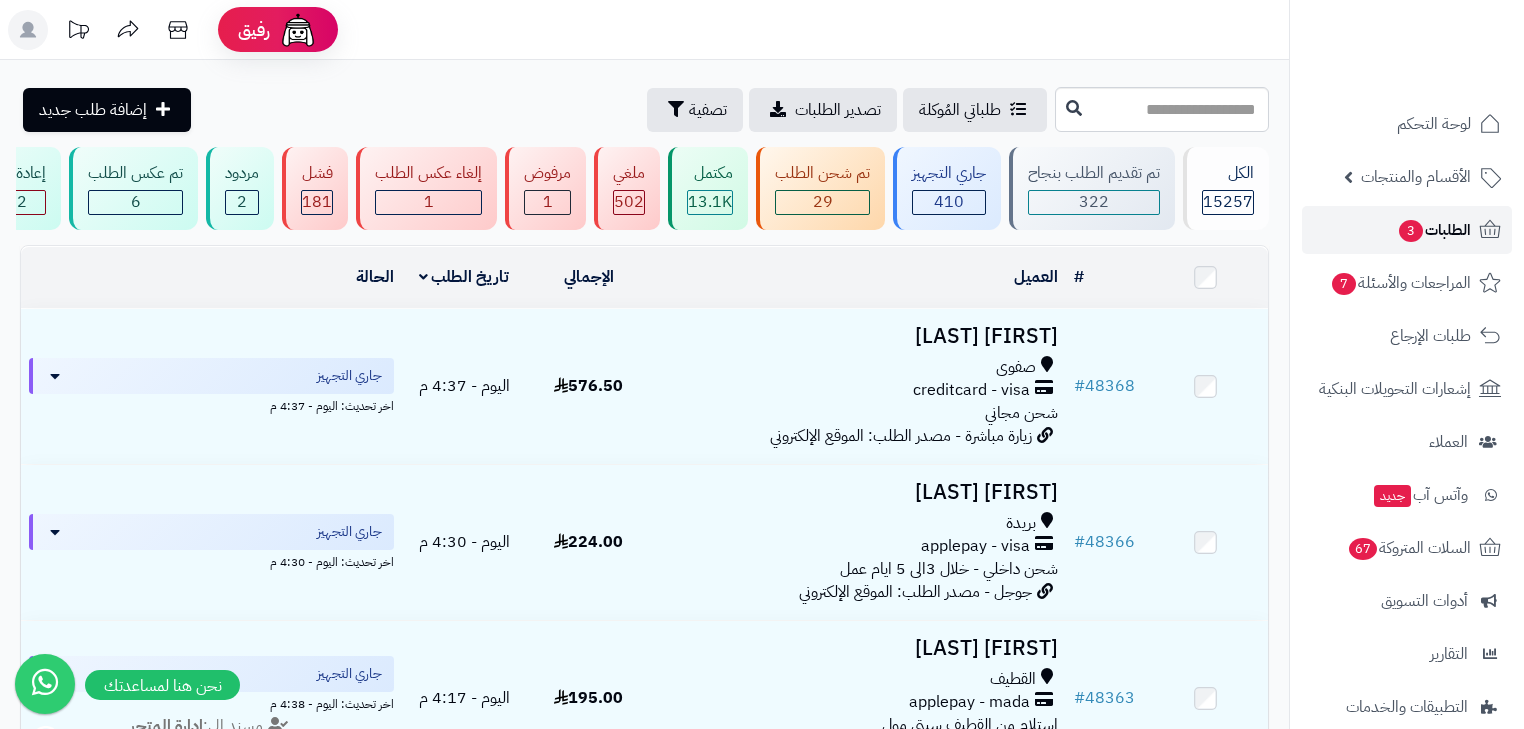 click on "الطلبات  3" at bounding box center [1434, 230] 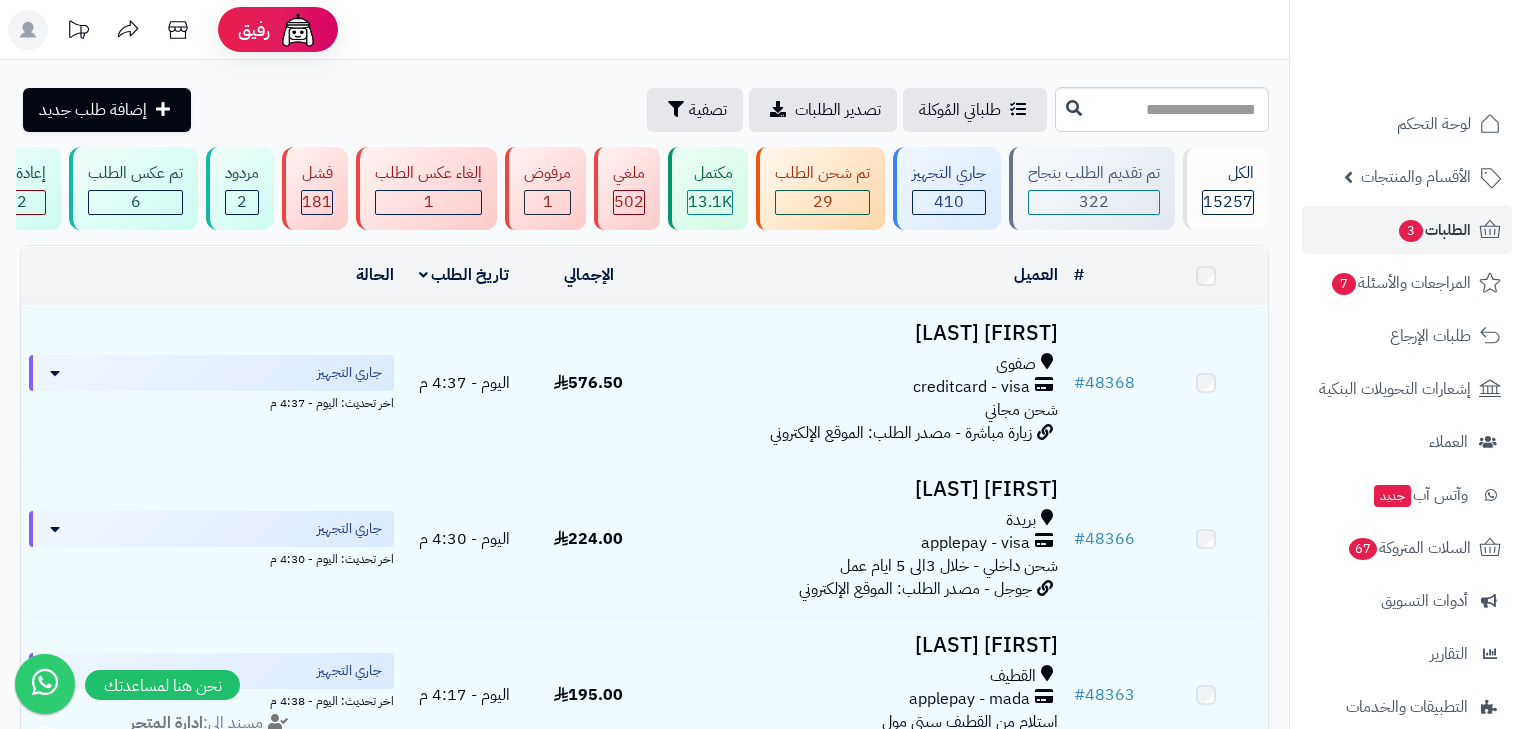 scroll, scrollTop: 0, scrollLeft: 0, axis: both 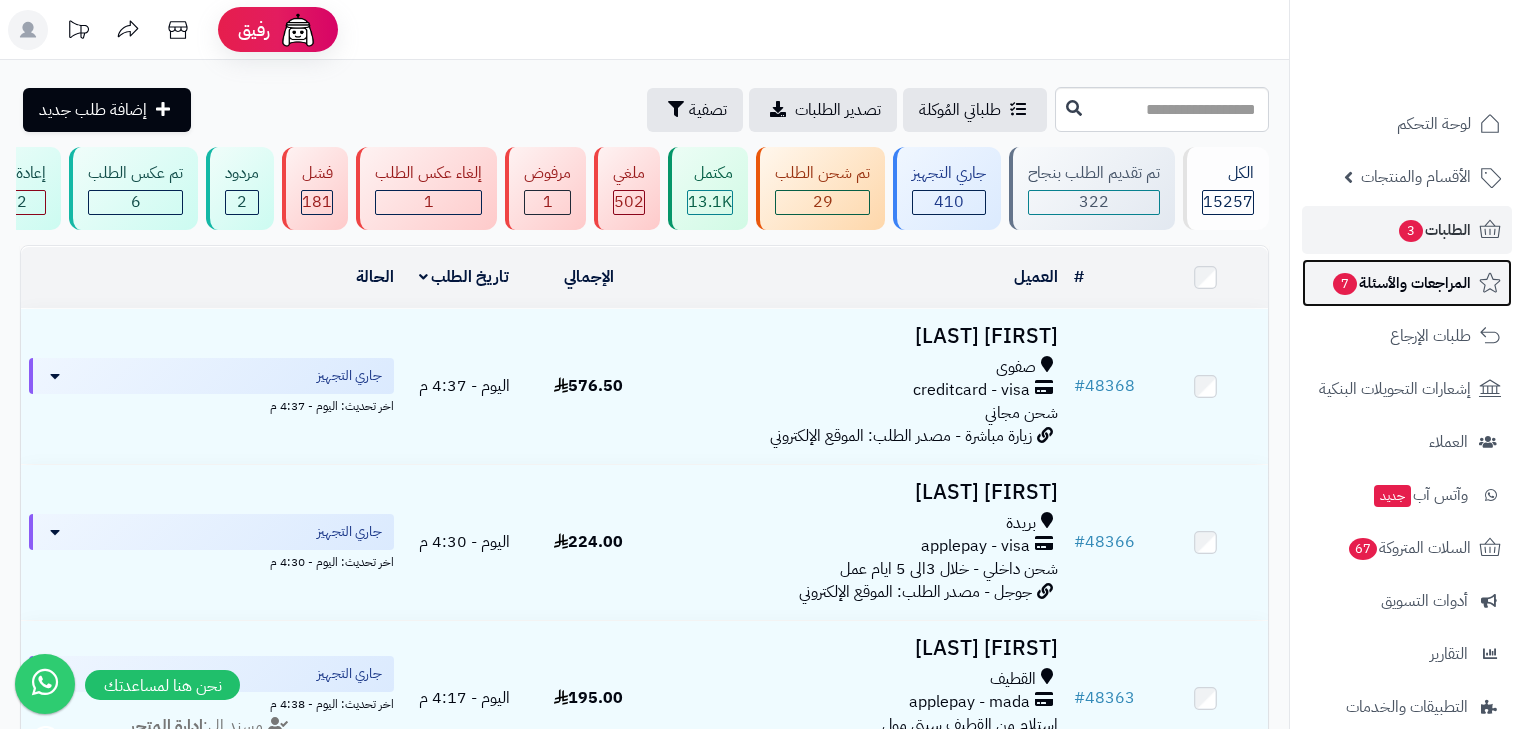 click on "المراجعات والأسئلة  7" at bounding box center (1401, 283) 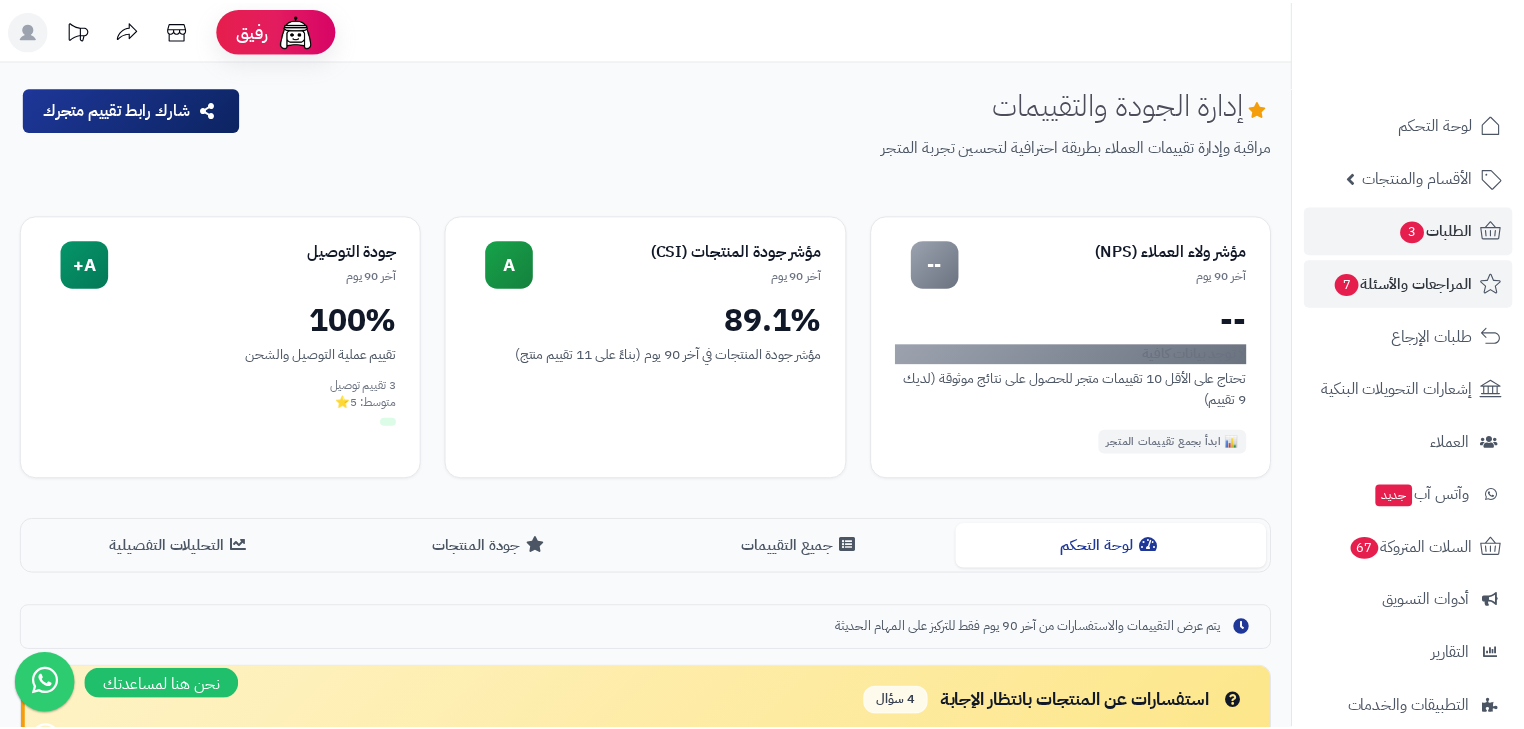 scroll, scrollTop: 0, scrollLeft: 0, axis: both 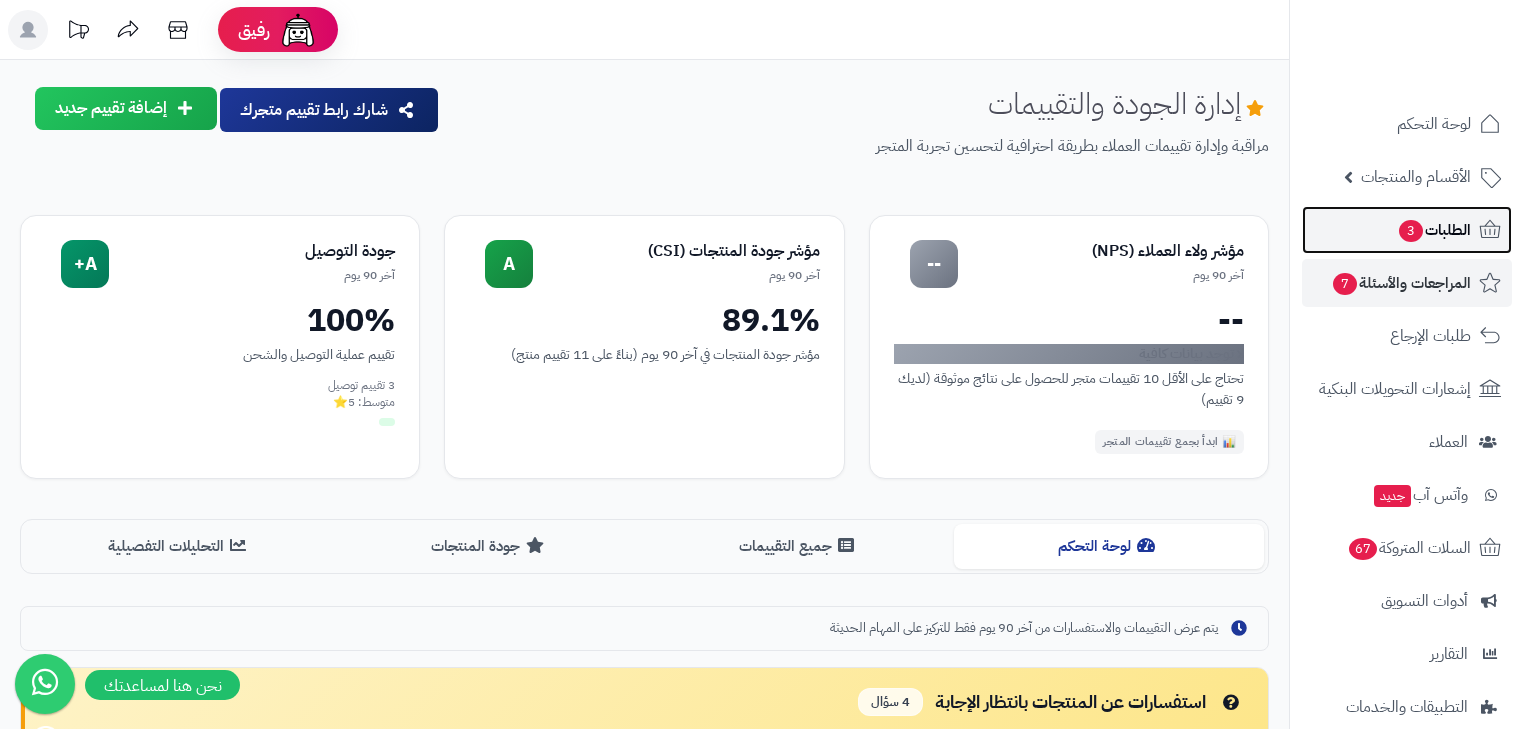 click on "الطلبات  3" at bounding box center [1434, 230] 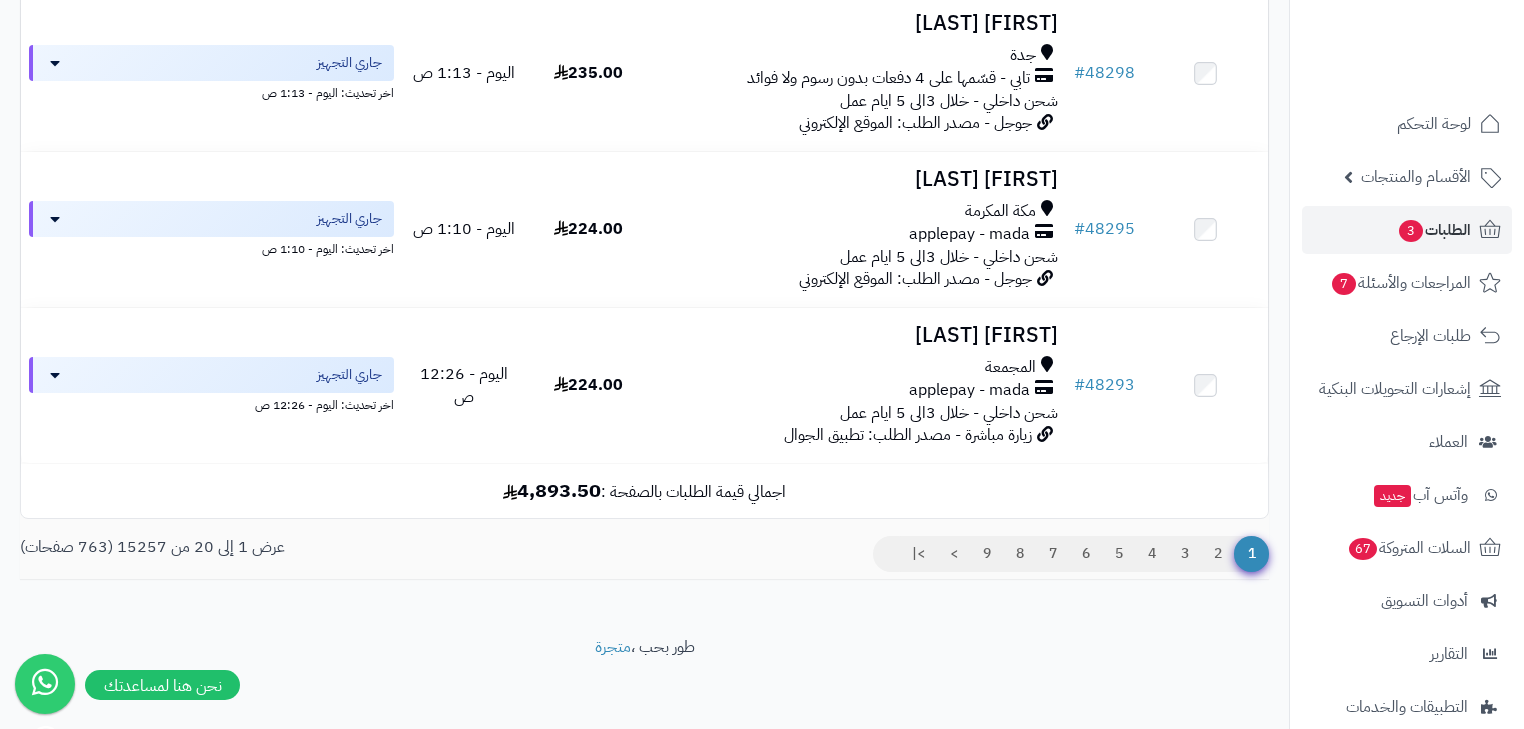 scroll, scrollTop: 3004, scrollLeft: 0, axis: vertical 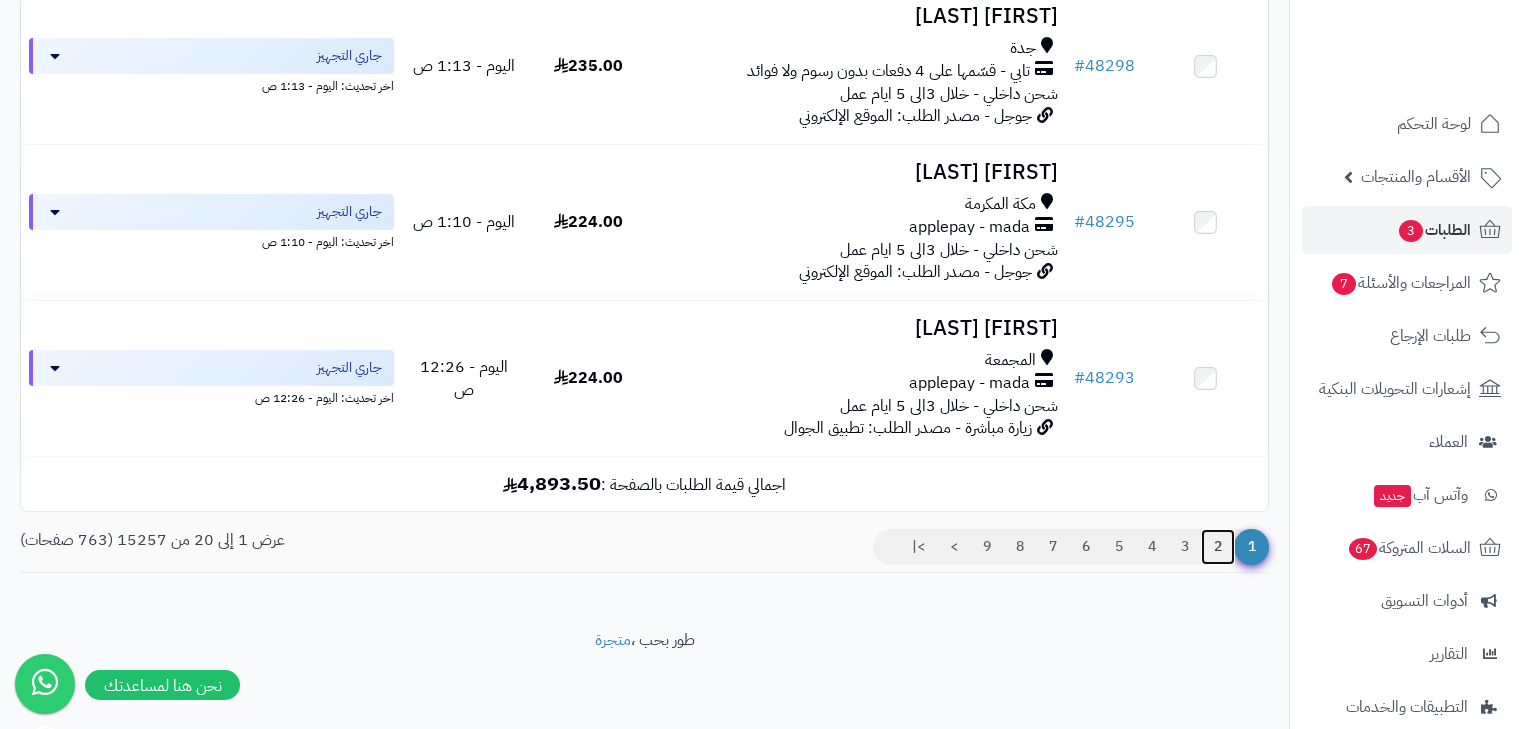 click on "2" at bounding box center (1218, 547) 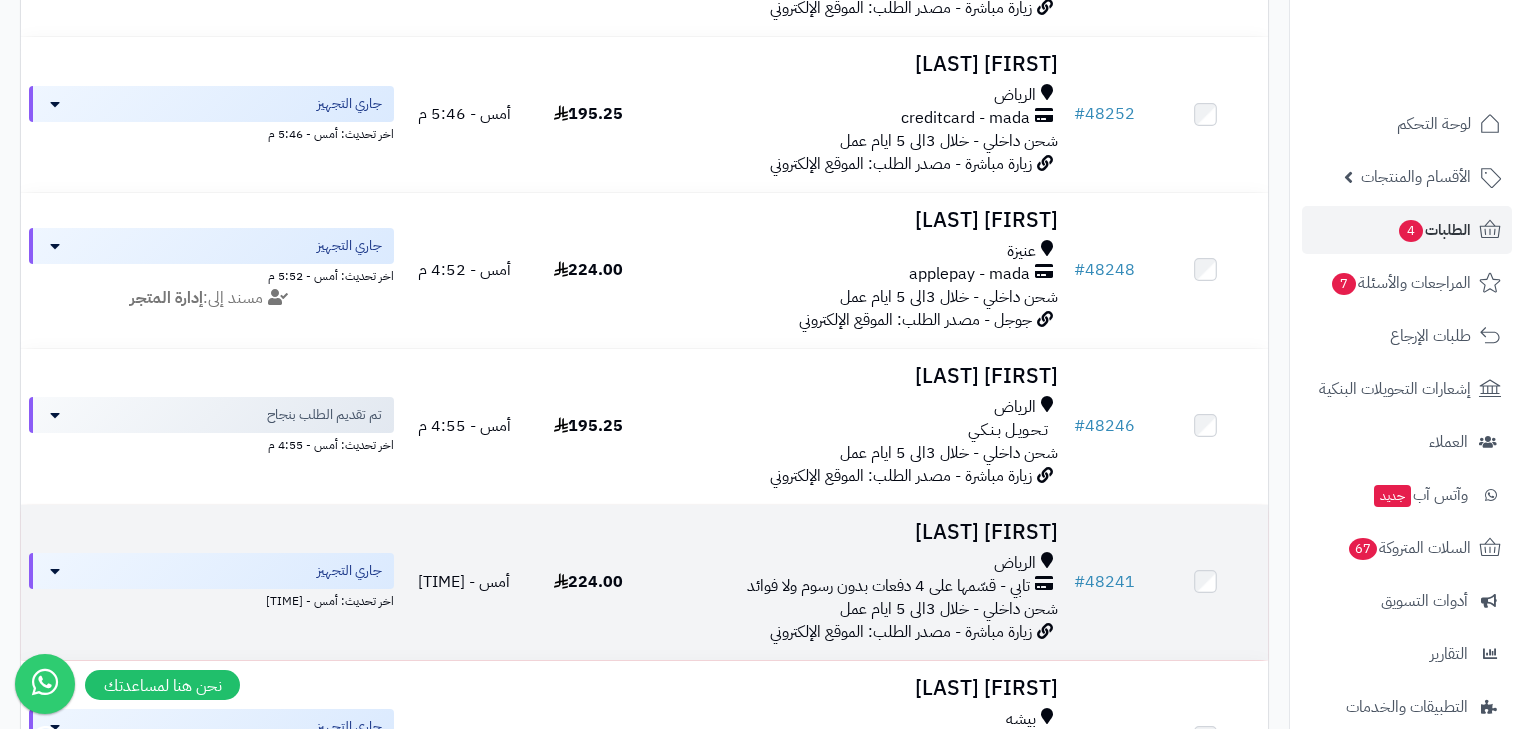 scroll, scrollTop: 1520, scrollLeft: 0, axis: vertical 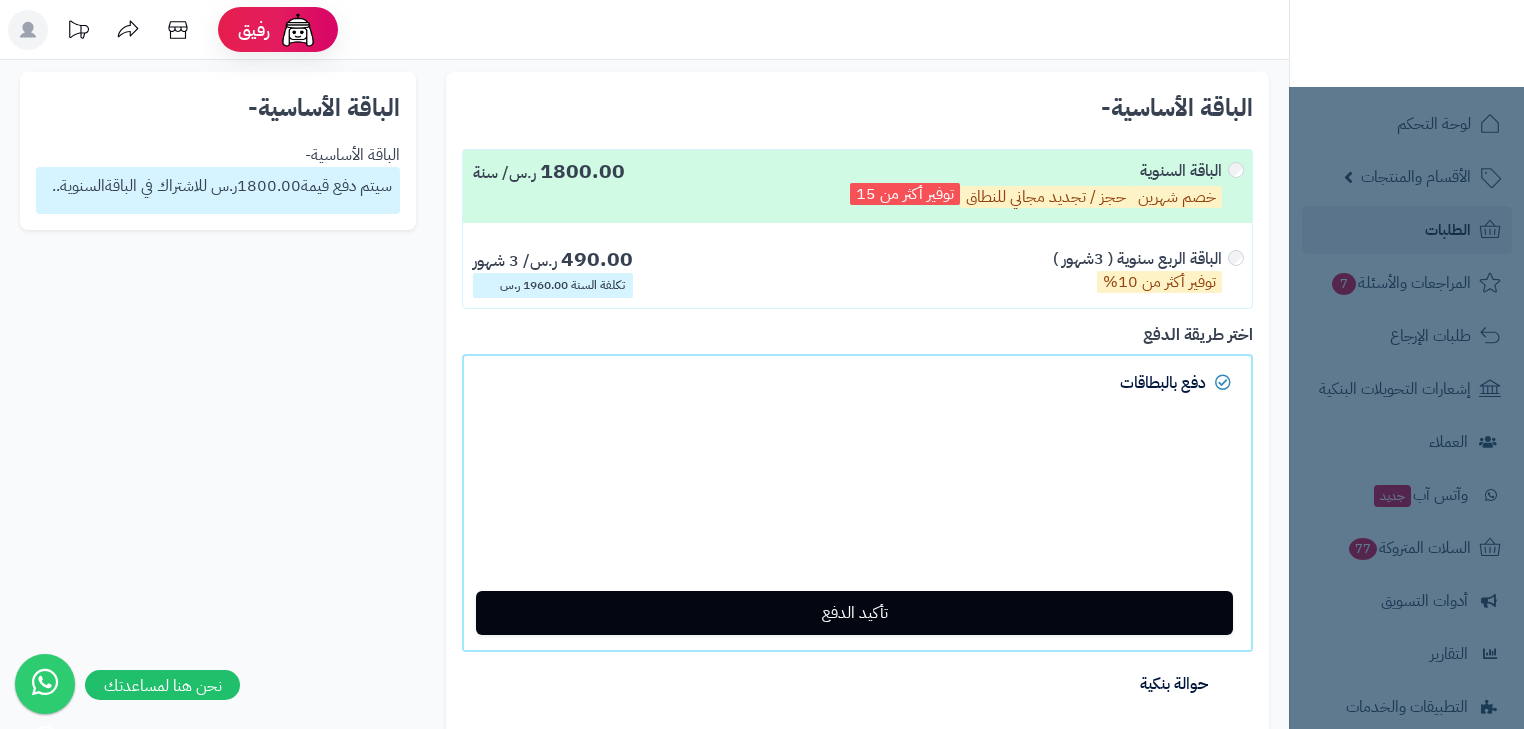 click at bounding box center [28, 30] 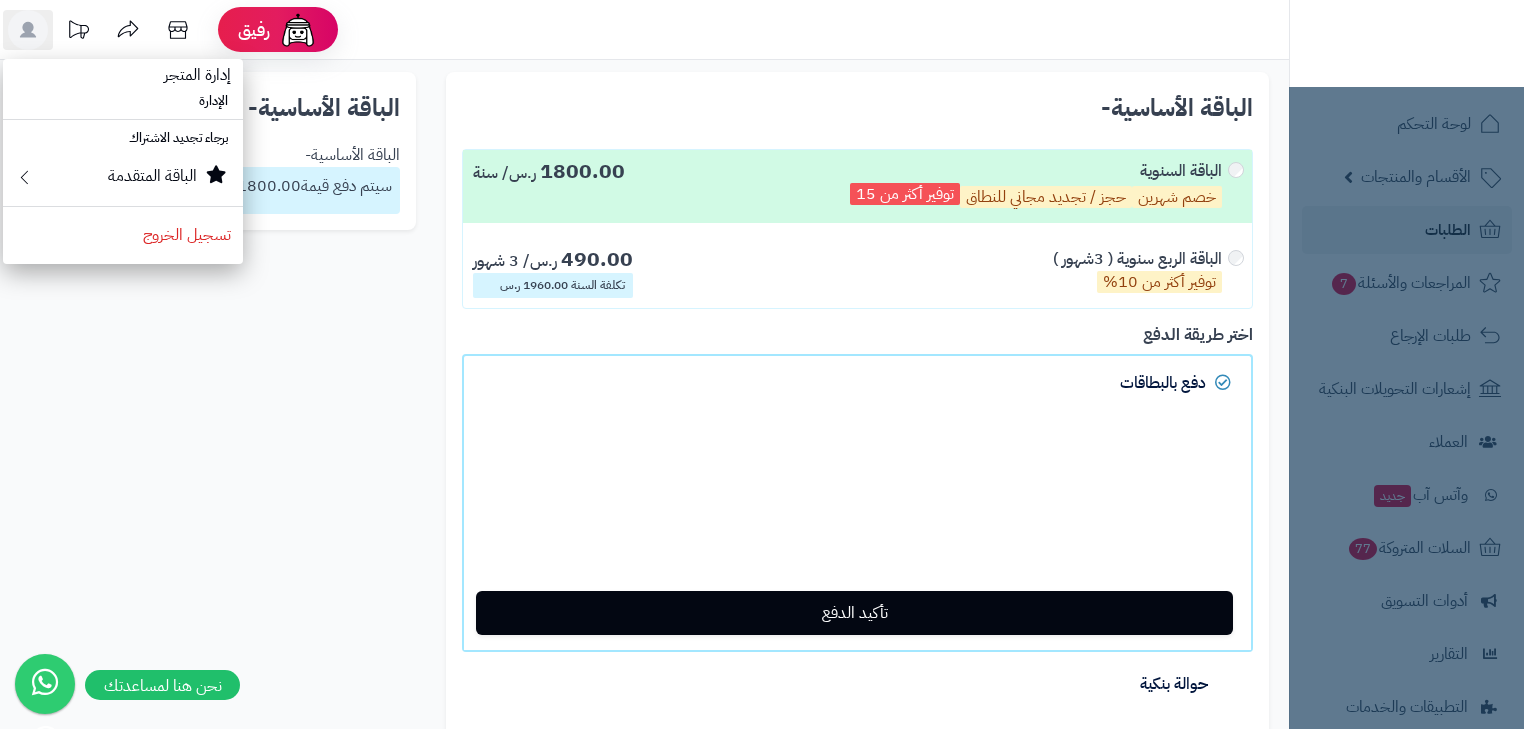 click on "حجز / تجديد مجاني للنطاق" at bounding box center (1046, 197) 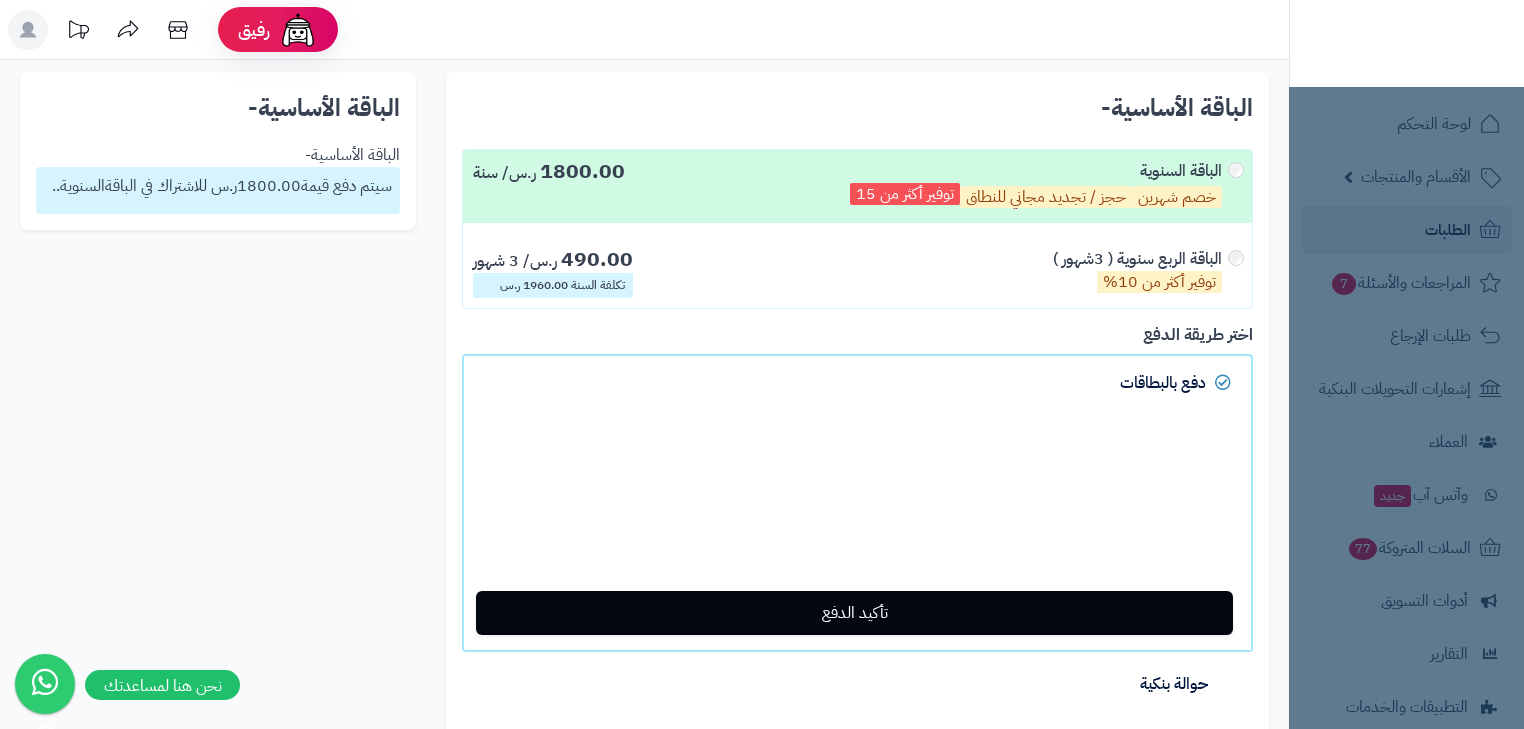 click on "لوحة التحكم
الأقسام والمنتجات
المنتجات
مخزون الخيارات
الأقسام
الماركات
مواصفات المنتجات
مواصفات المنتجات
أنواع المواصفات
خيارات المنتجات
الملفات الرقمية
الطلبات
المراجعات والأسئلة  7
طلبات الإرجاع
إشعارات التحويلات البنكية
العملاء
وآتس آب  جديد
السلات المتروكة  77
أدوات التسويق
التقارير
التطبيقات والخدمات
تطبيق المتجر    جديد
تطبيق نقاط البيع    جديد
الإعدادات" at bounding box center (1406, 389) 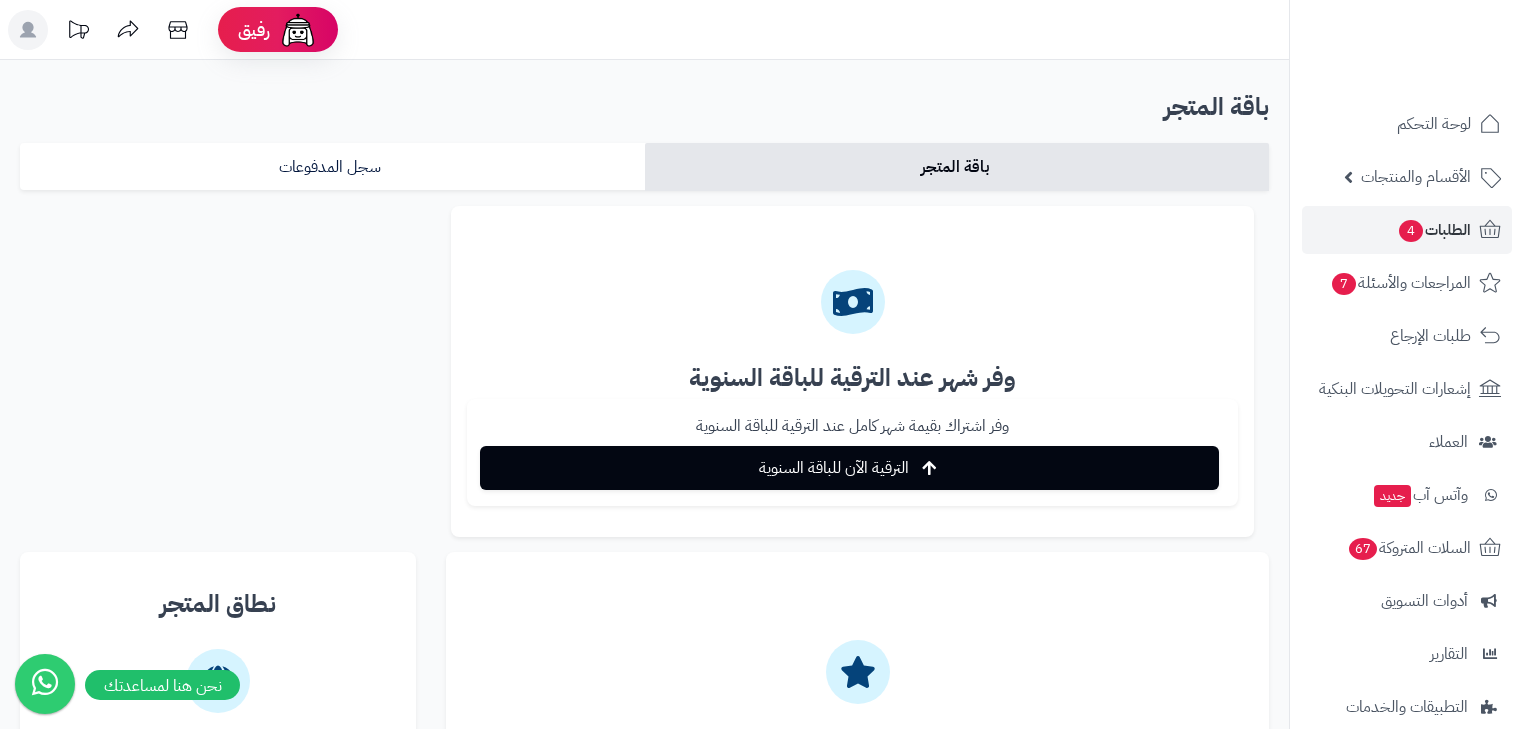 scroll, scrollTop: 3, scrollLeft: 0, axis: vertical 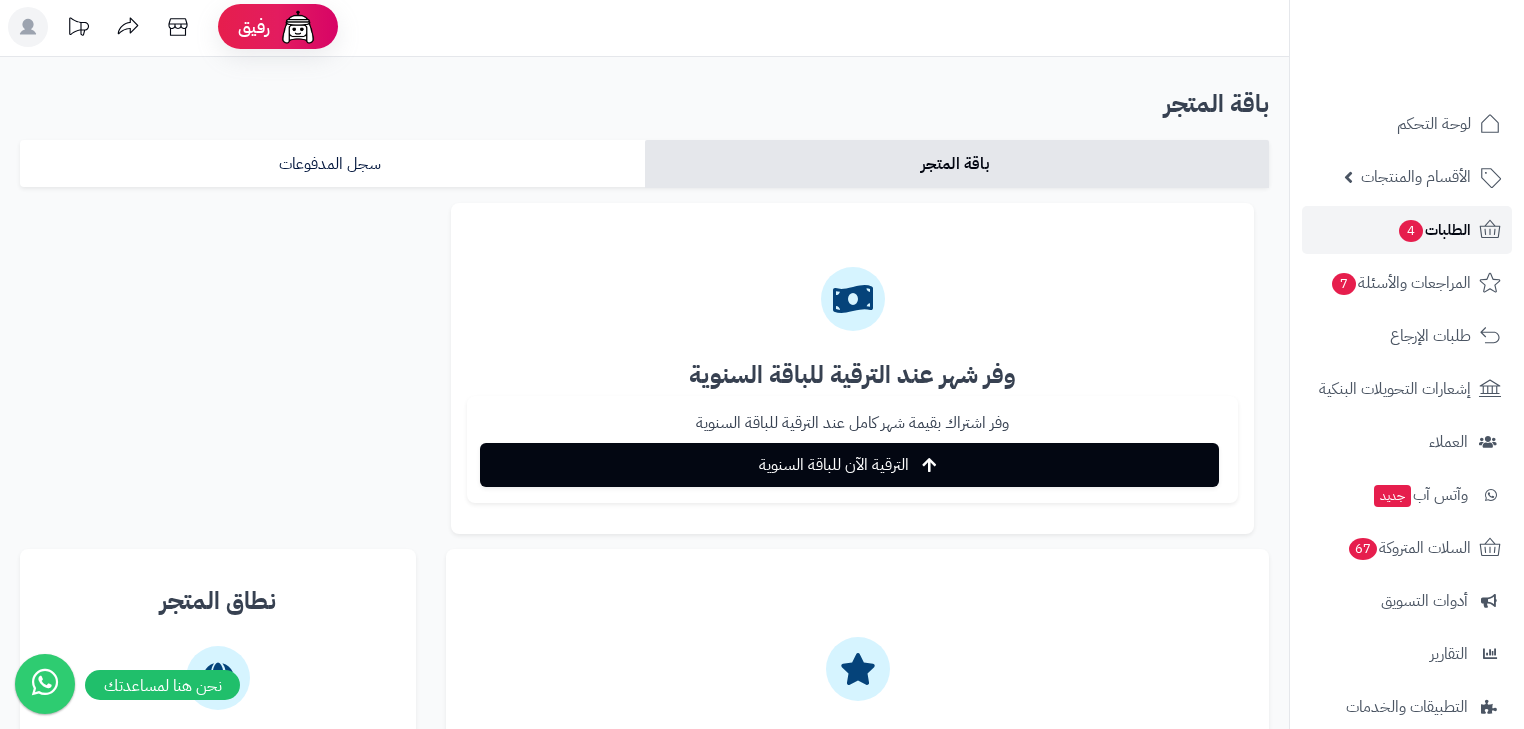 click on "الطلبات  4" at bounding box center [1434, 230] 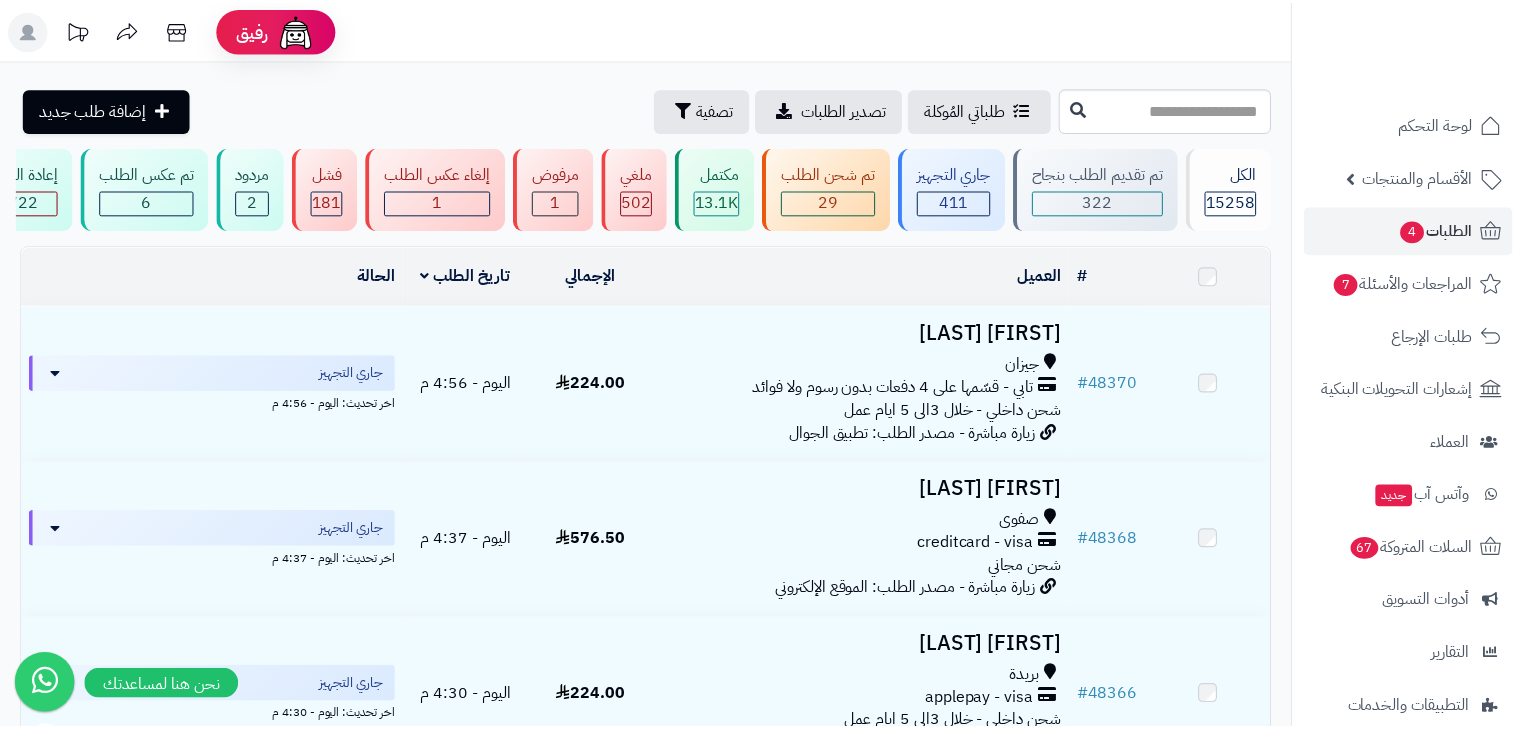 scroll, scrollTop: 0, scrollLeft: 0, axis: both 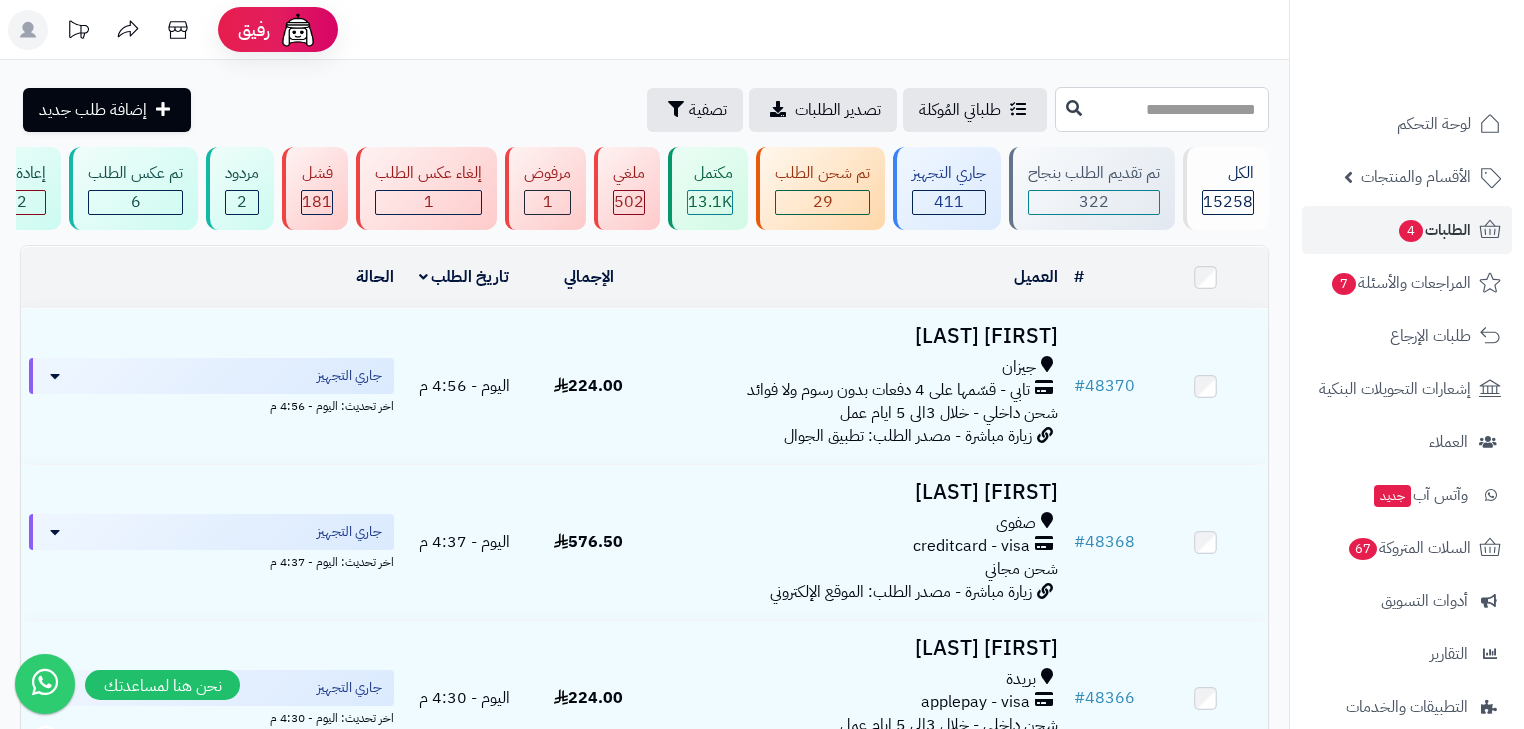 drag, startPoint x: 1119, startPoint y: 130, endPoint x: 1124, endPoint y: 115, distance: 15.811388 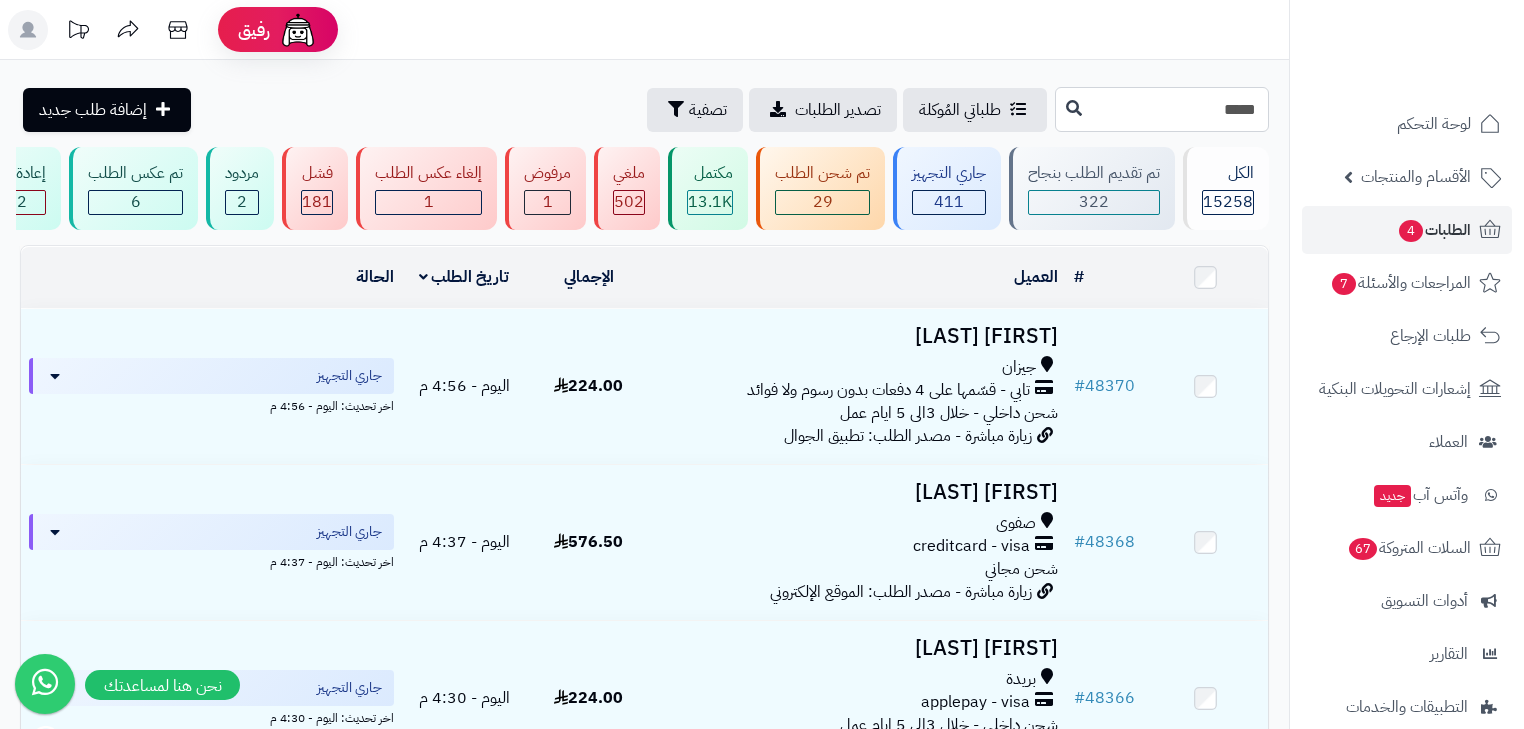 type on "*****" 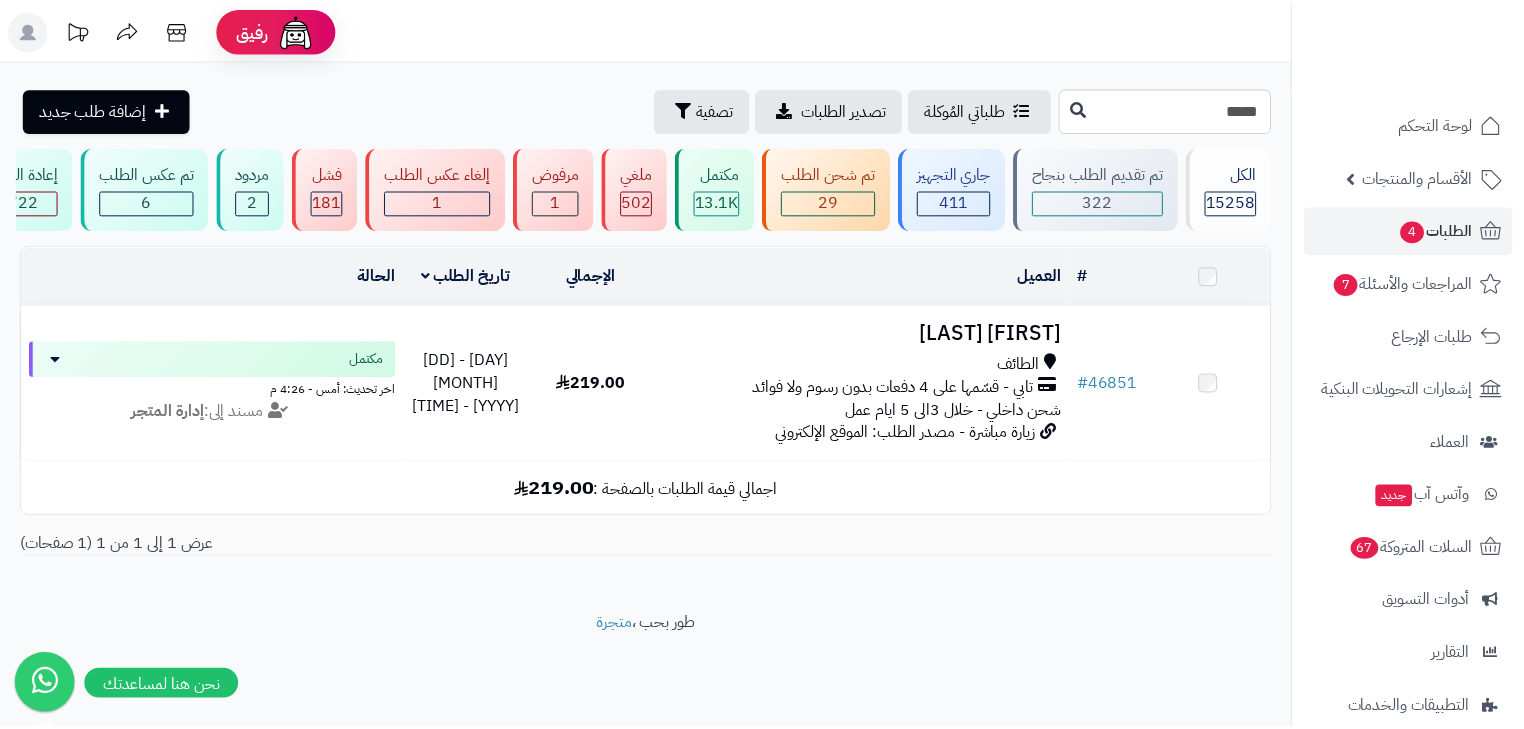 scroll, scrollTop: 0, scrollLeft: 0, axis: both 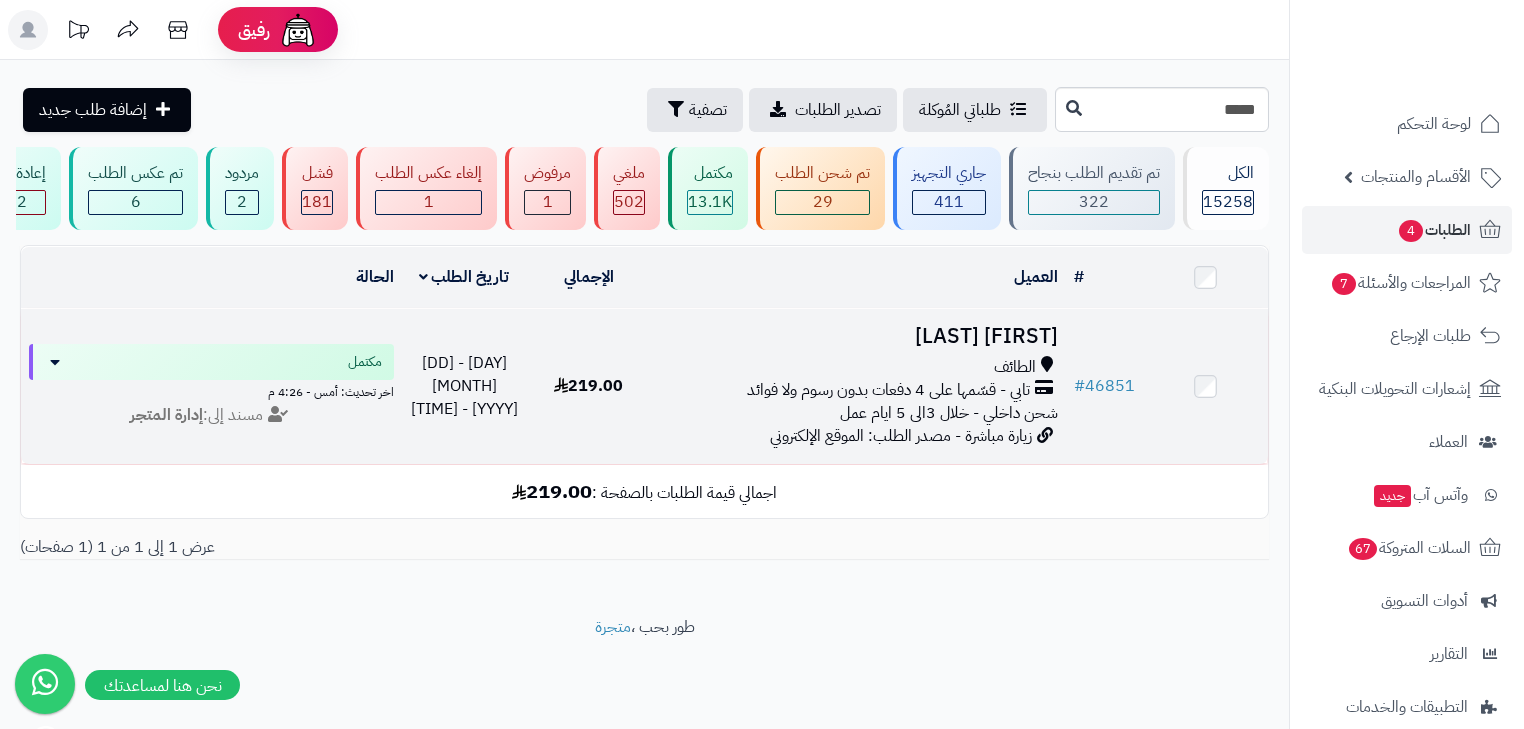 click on "الطائف" at bounding box center (1015, 367) 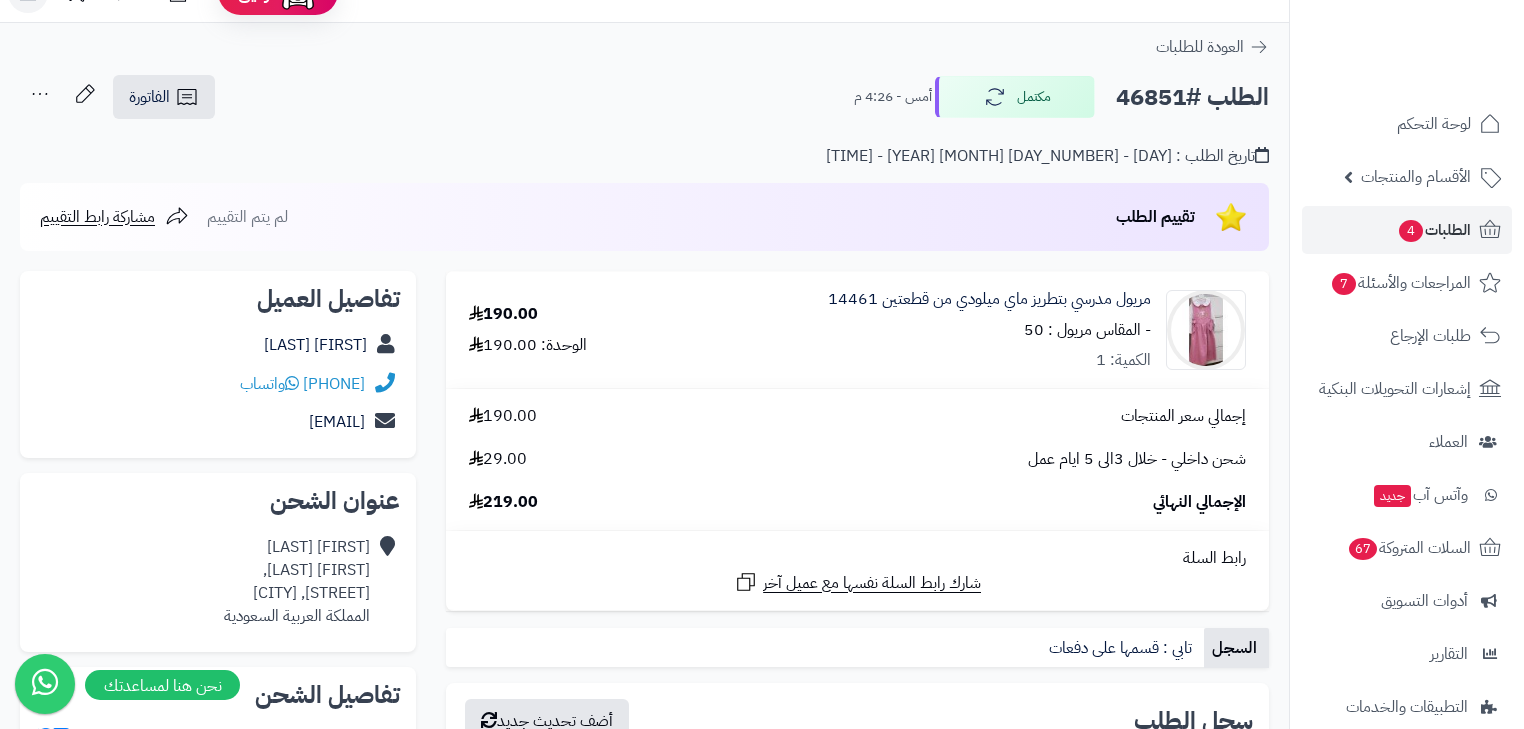 scroll, scrollTop: 0, scrollLeft: 0, axis: both 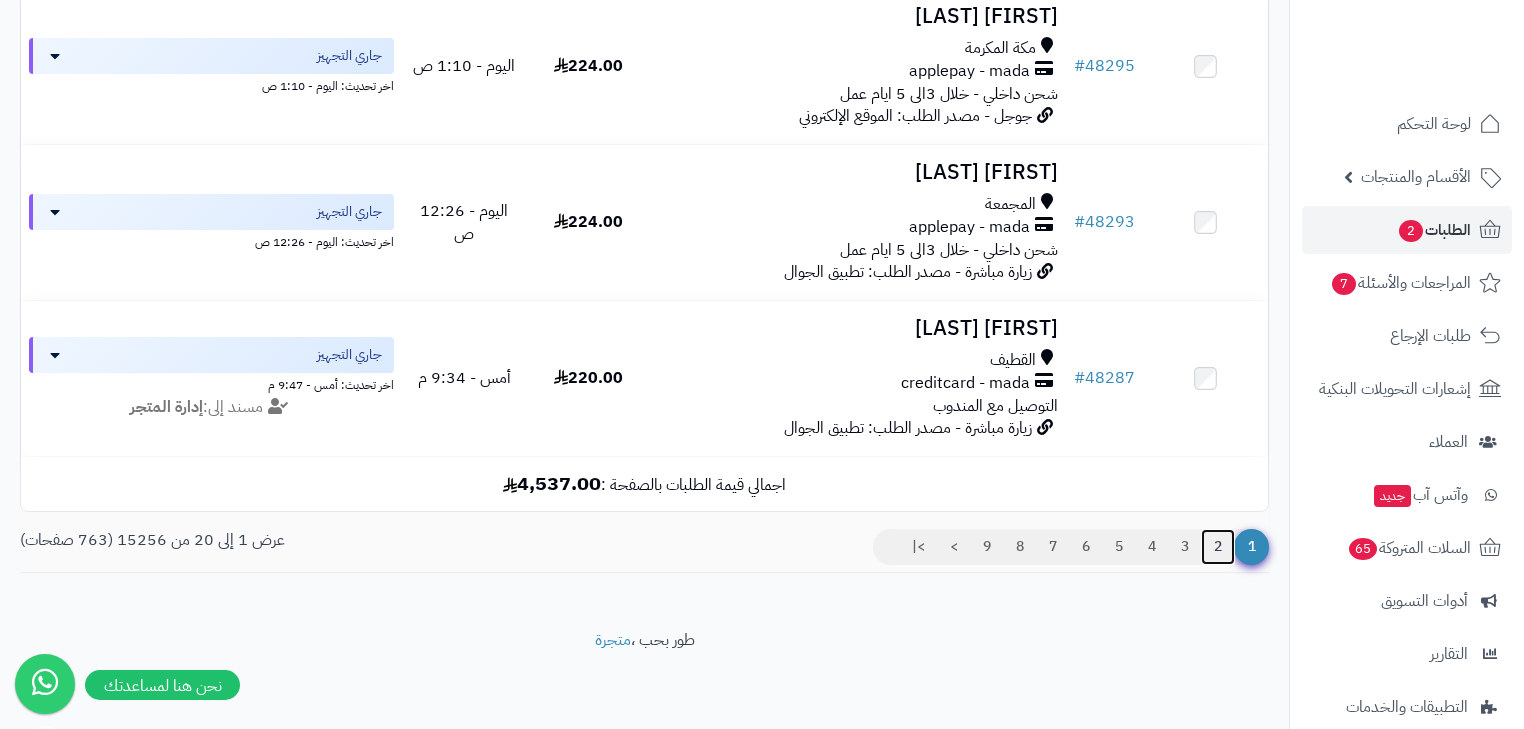 click on "2" at bounding box center (1218, 547) 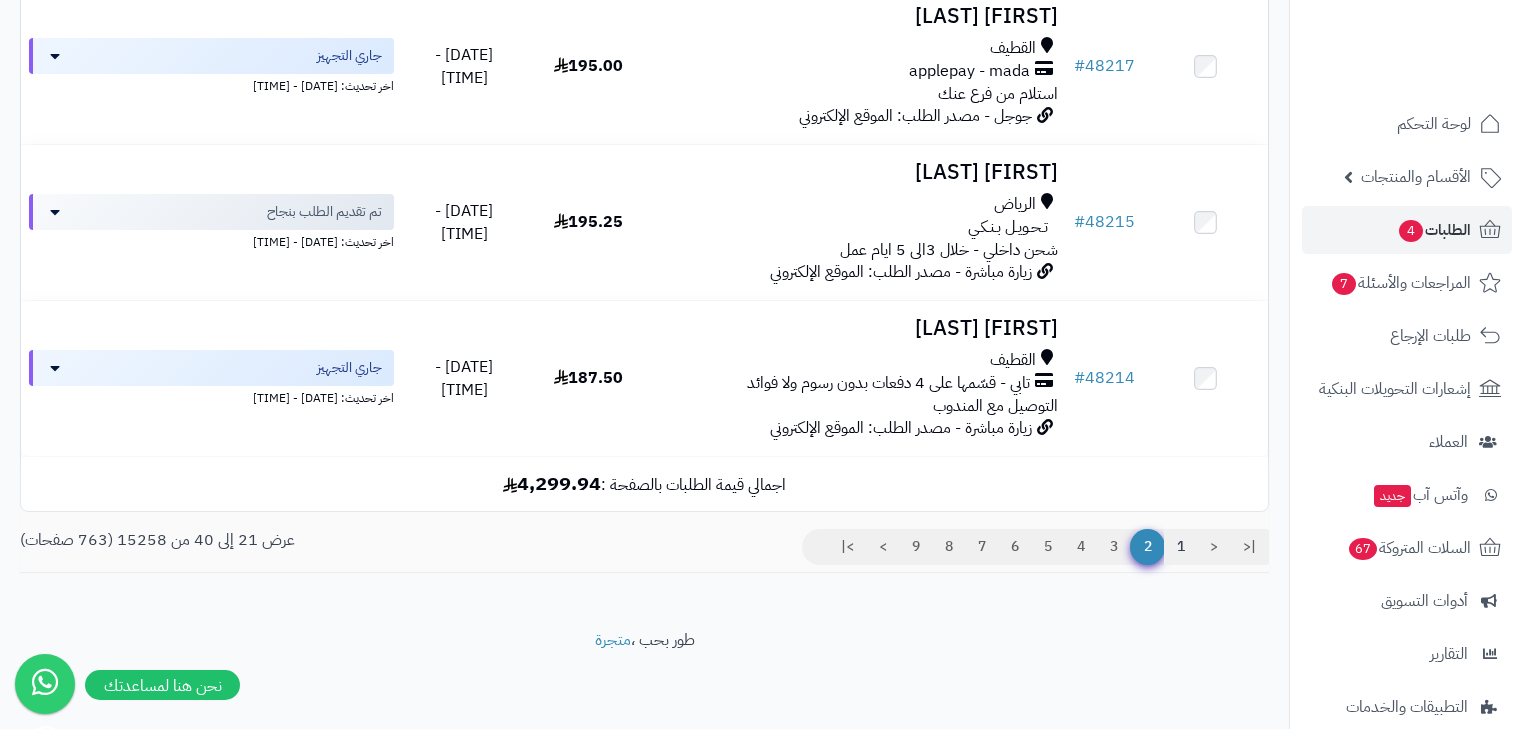 scroll, scrollTop: 3004, scrollLeft: 0, axis: vertical 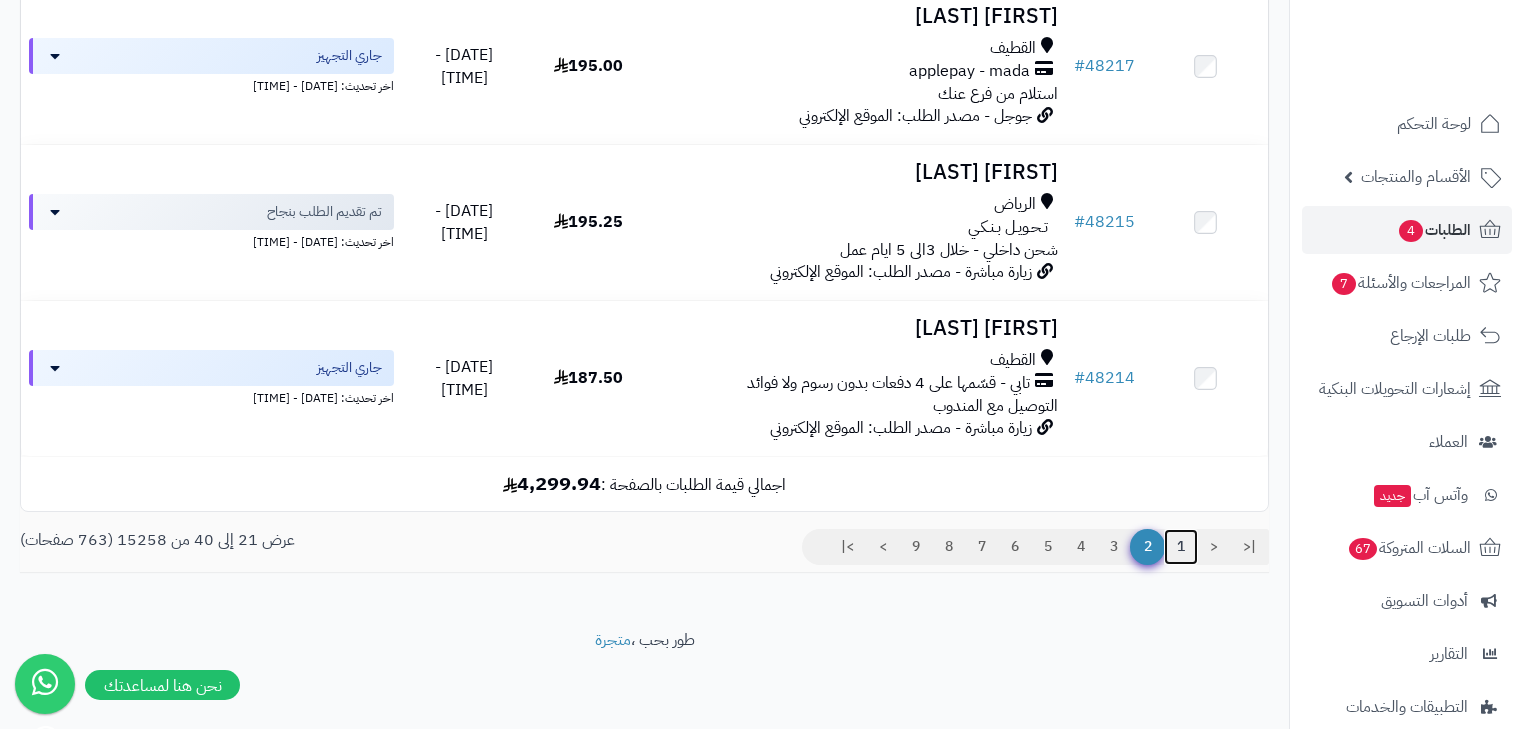 click on "1" at bounding box center (1181, 547) 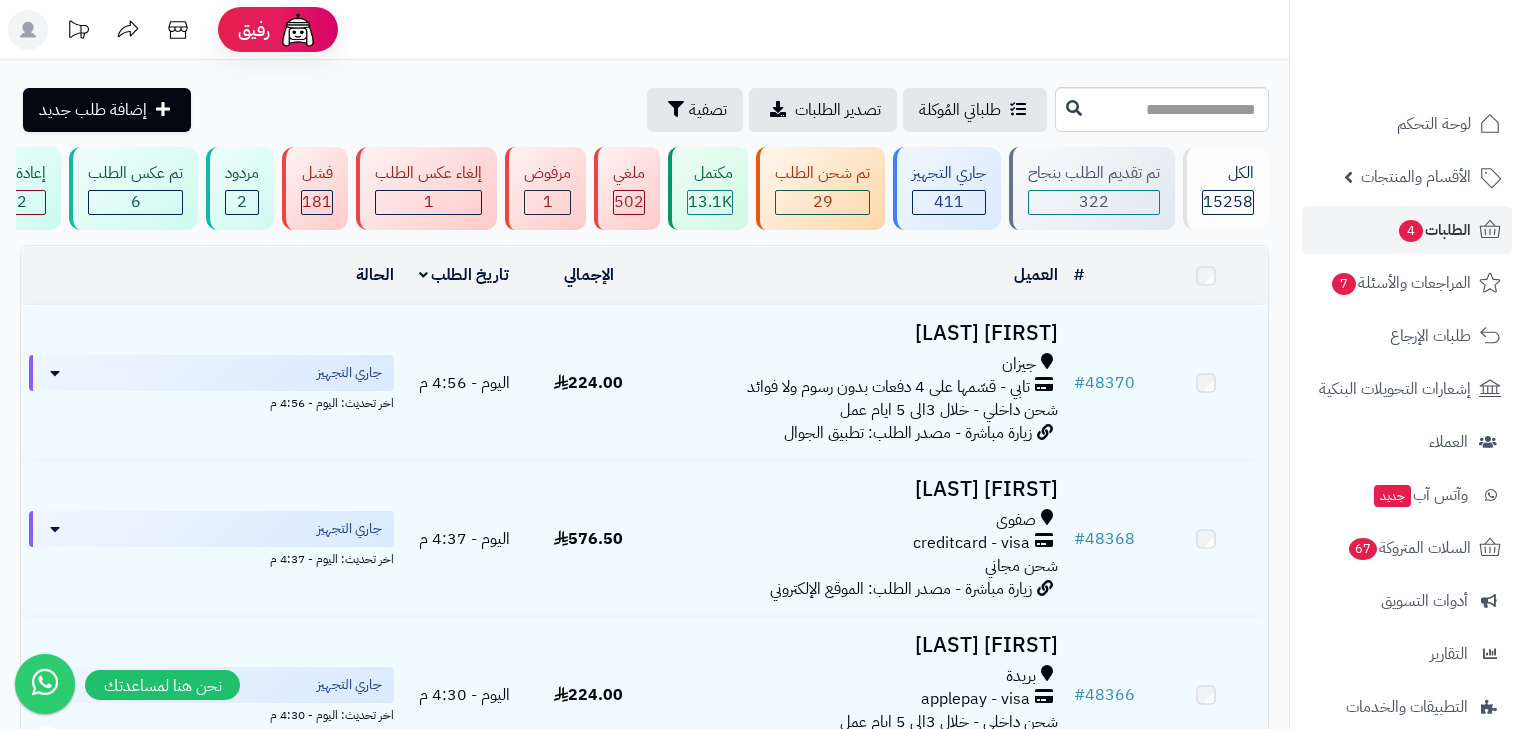 scroll, scrollTop: 0, scrollLeft: 0, axis: both 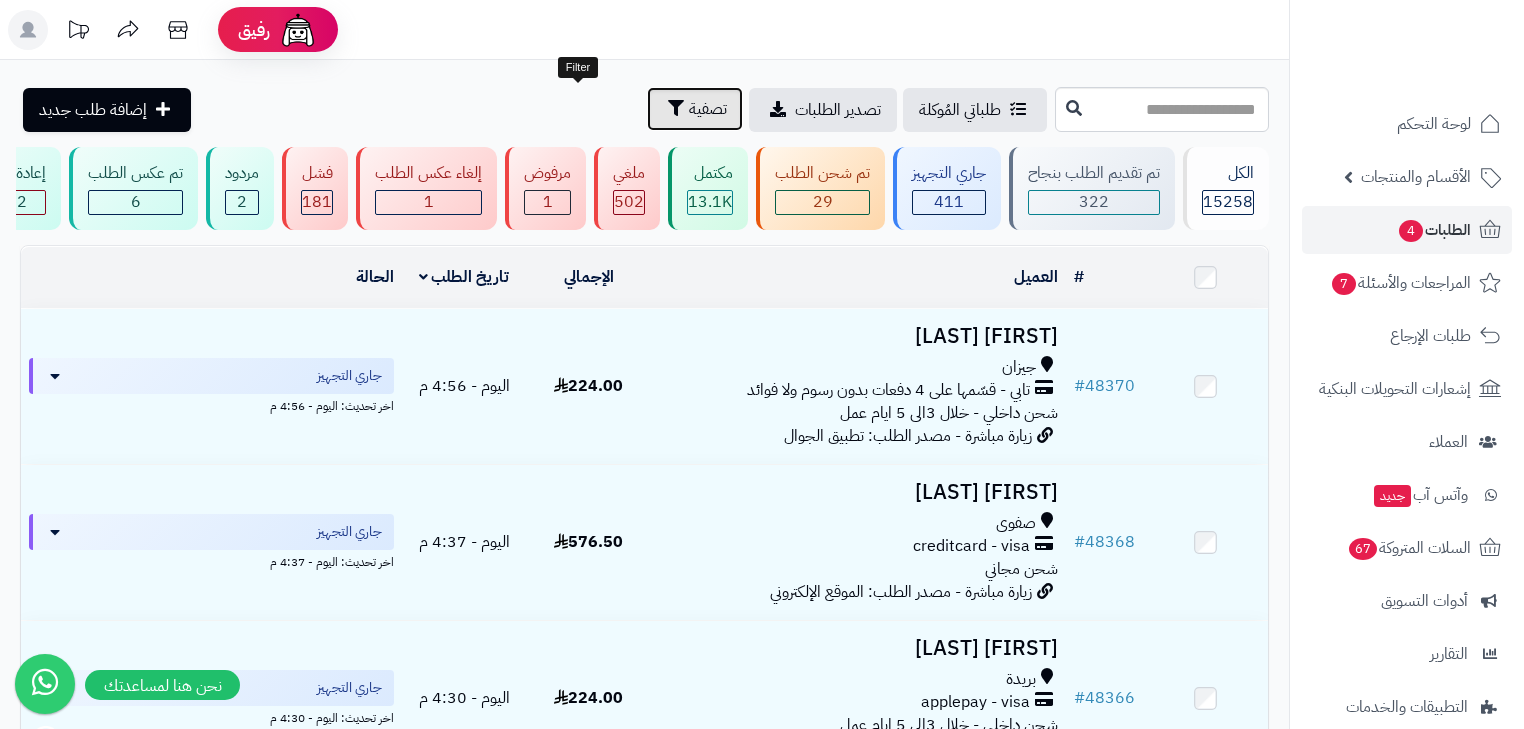 click on "تصفية" at bounding box center [695, 109] 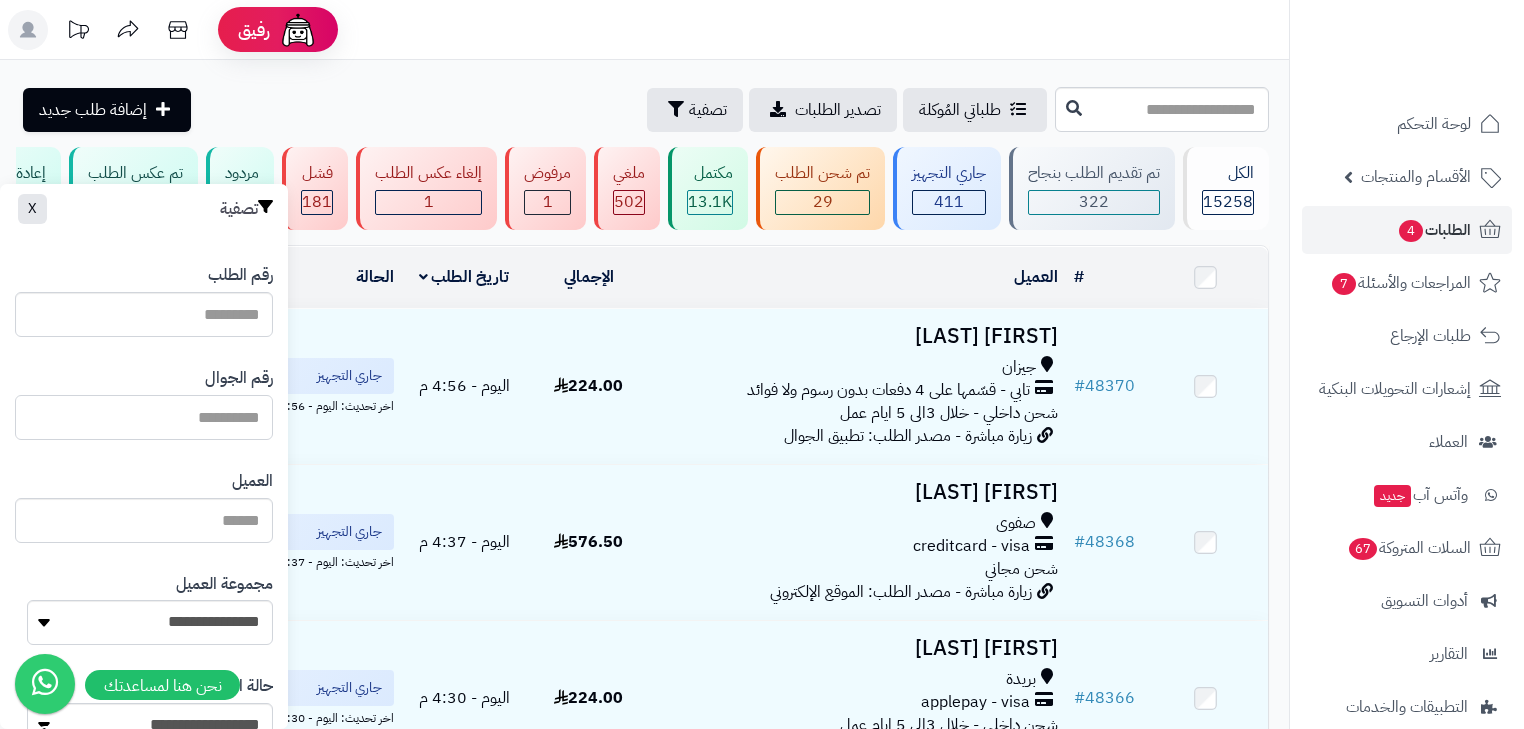 click at bounding box center (144, 417) 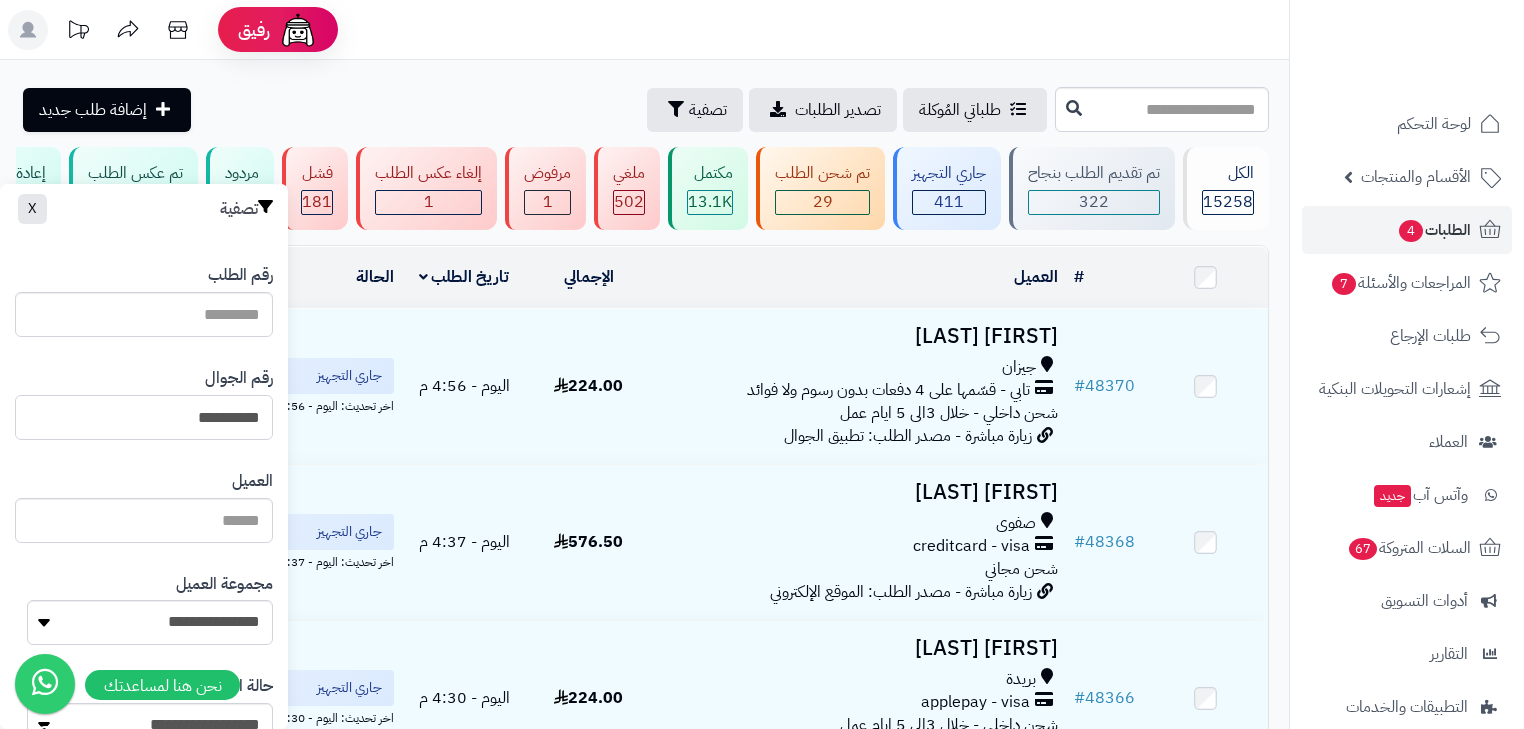 type on "**********" 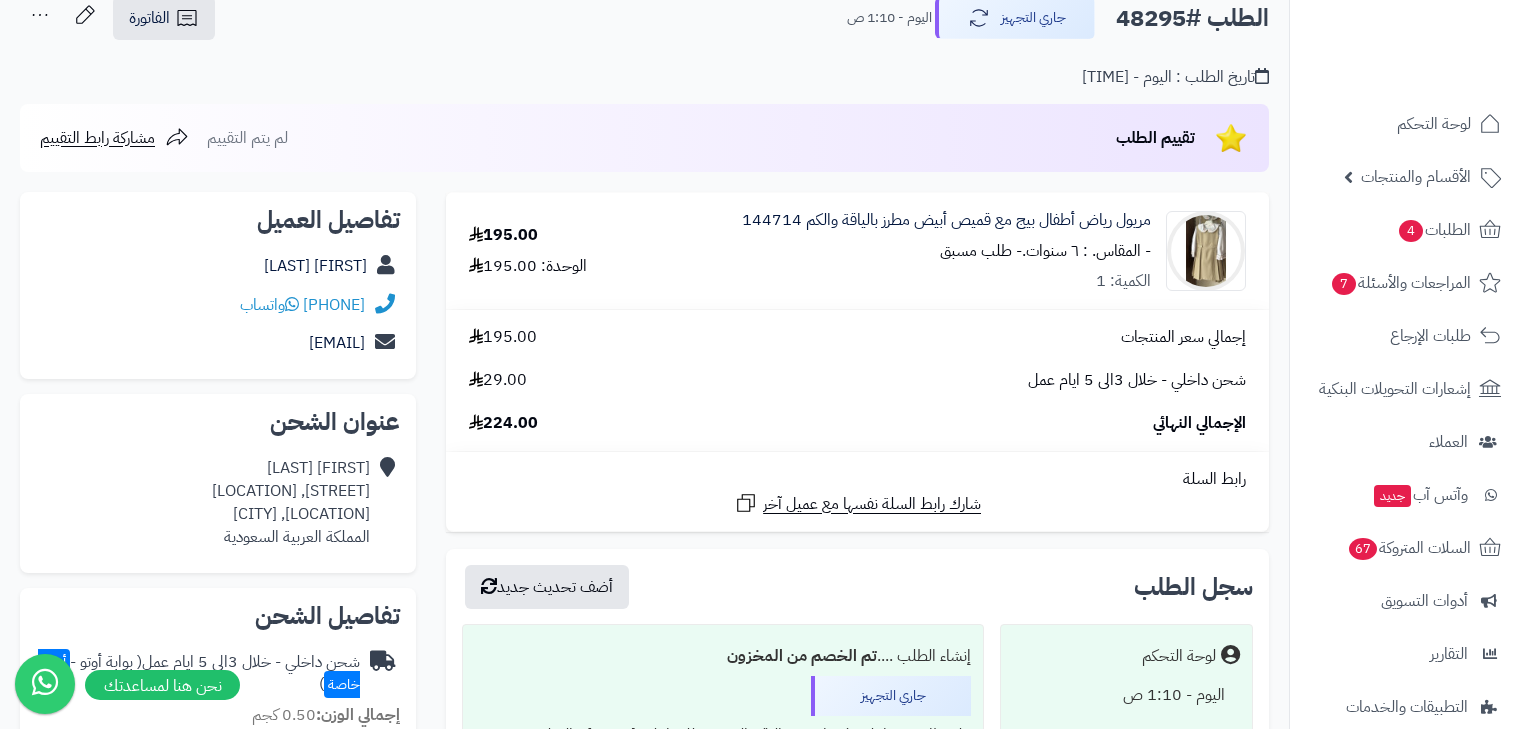 scroll, scrollTop: 80, scrollLeft: 0, axis: vertical 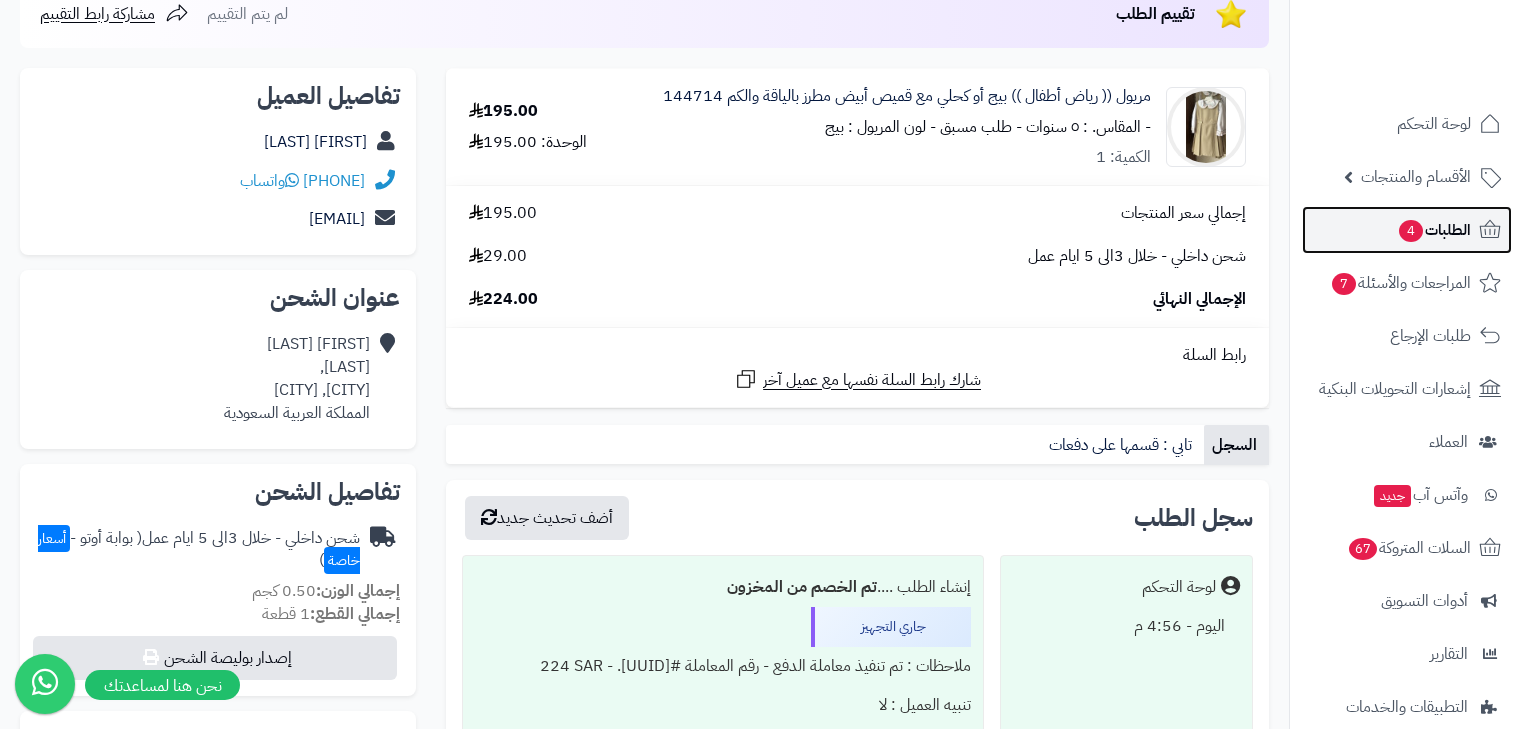 click on "الطلبات  4" at bounding box center [1434, 230] 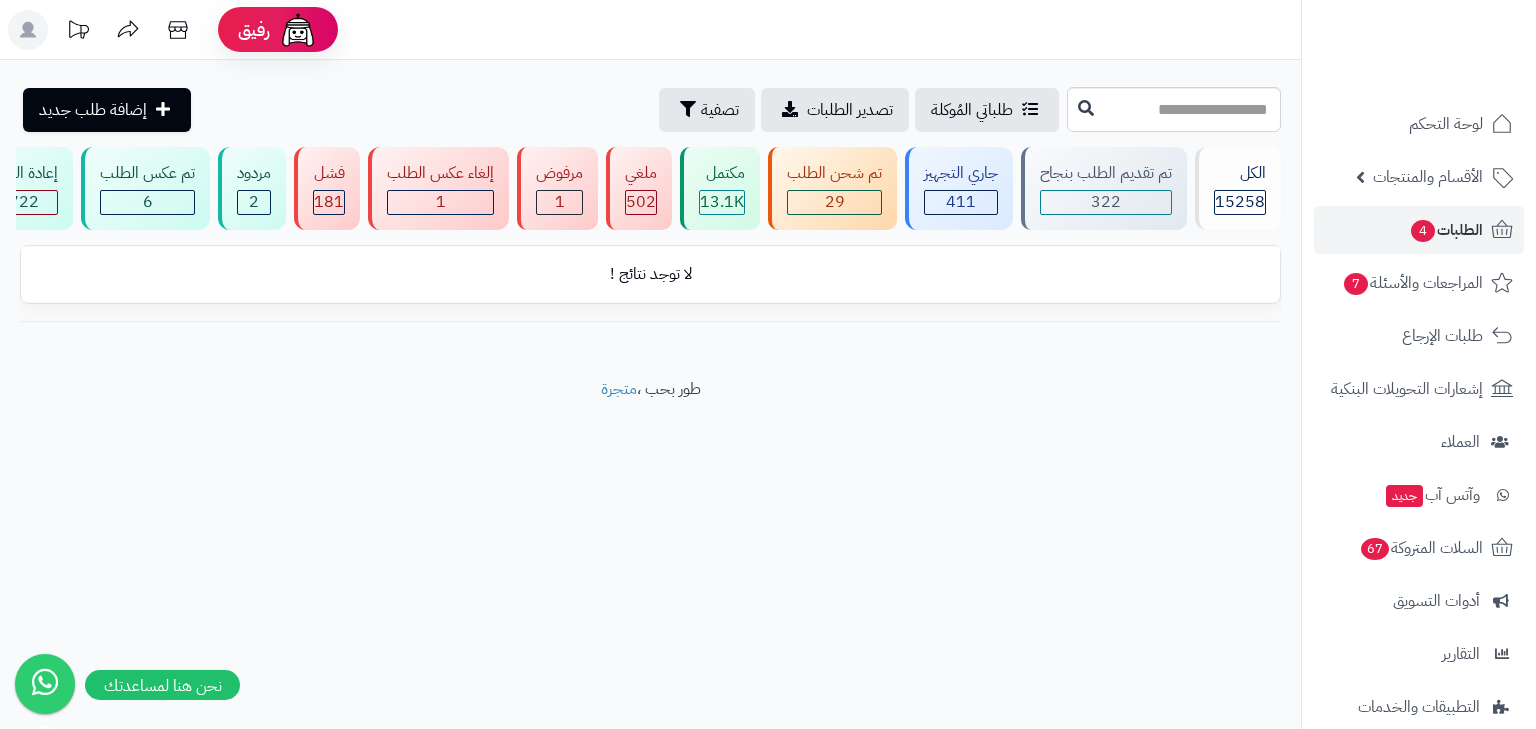 scroll, scrollTop: 0, scrollLeft: 0, axis: both 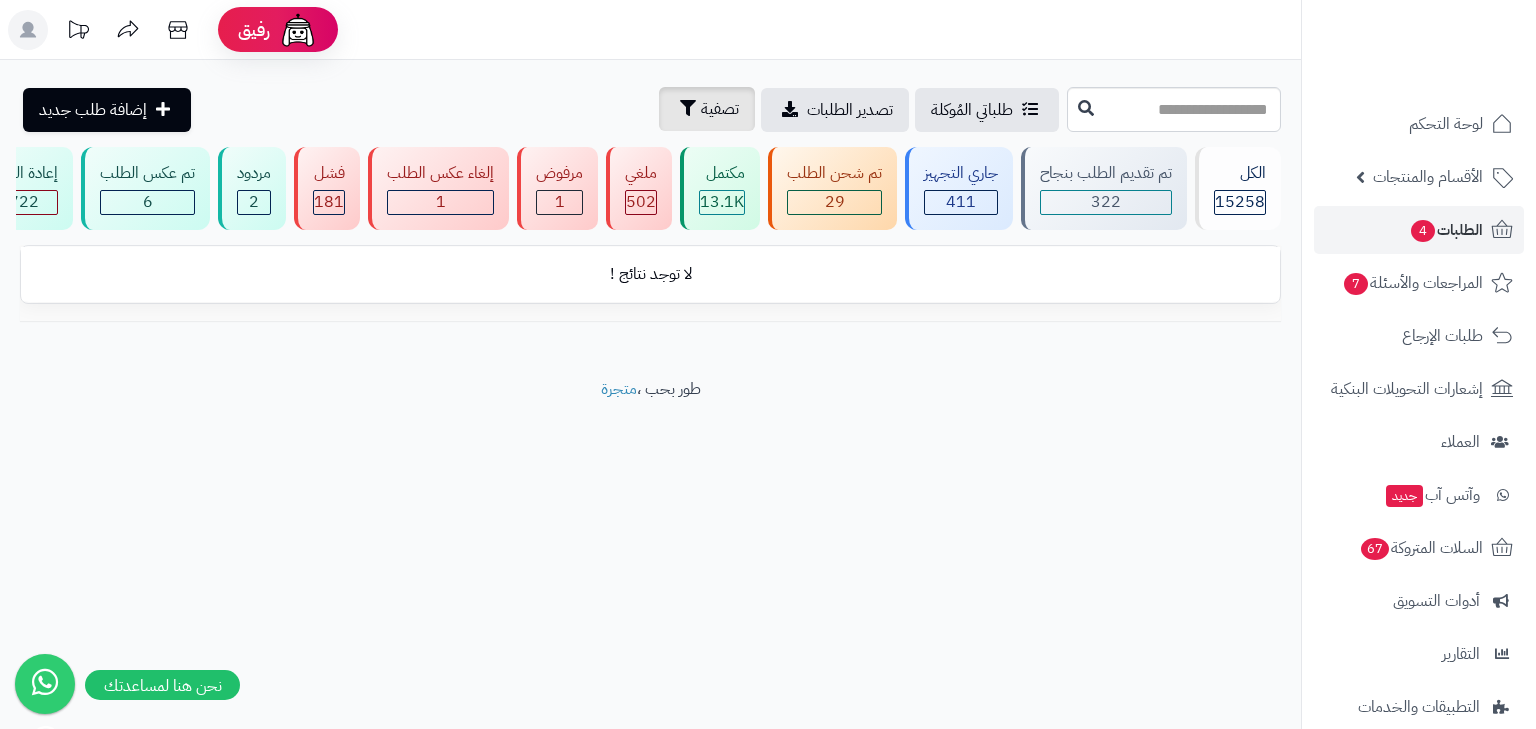drag, startPoint x: 558, startPoint y: 84, endPoint x: 561, endPoint y: 112, distance: 28.160255 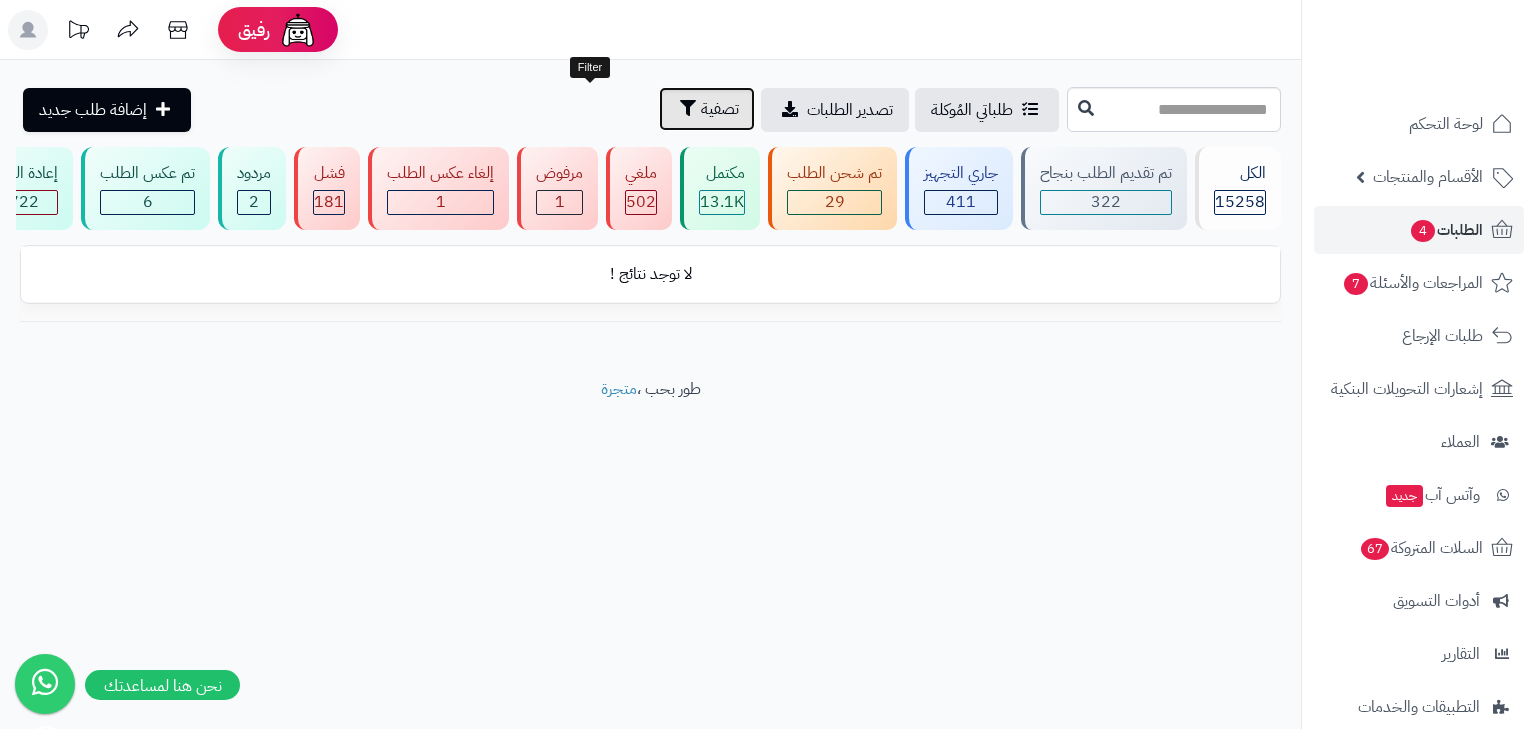 click on "تصفية" at bounding box center (707, 109) 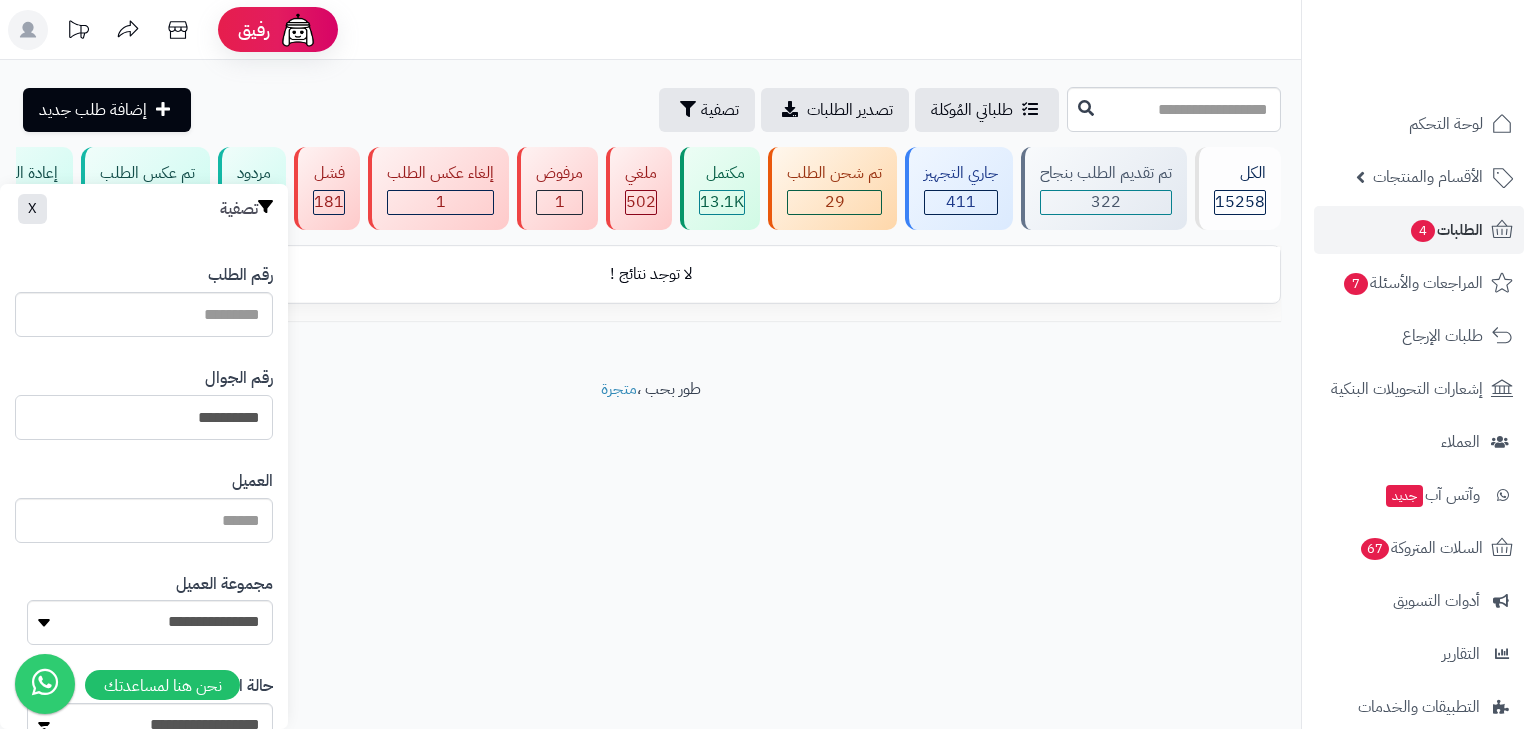 drag, startPoint x: 175, startPoint y: 414, endPoint x: 138, endPoint y: 425, distance: 38.600517 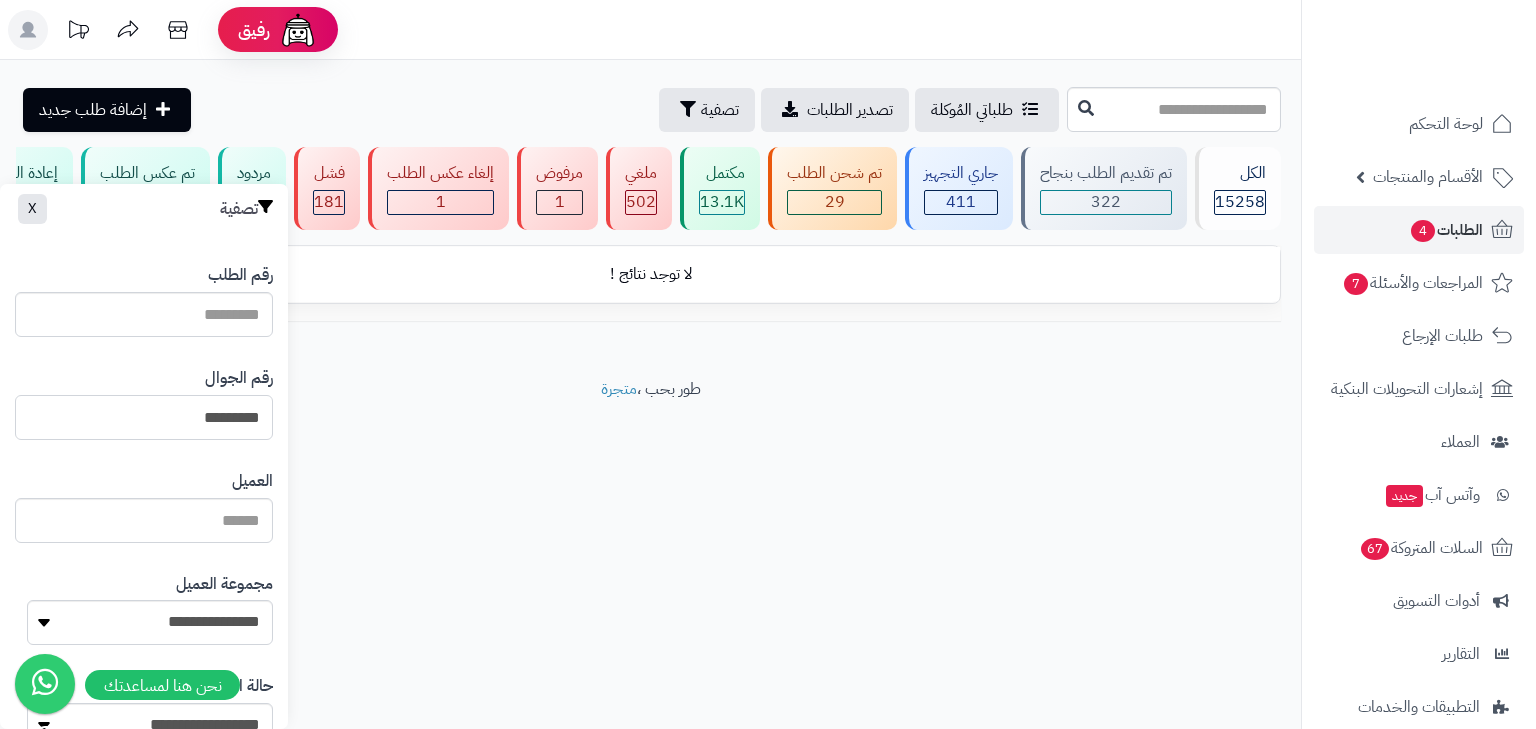 type on "*********" 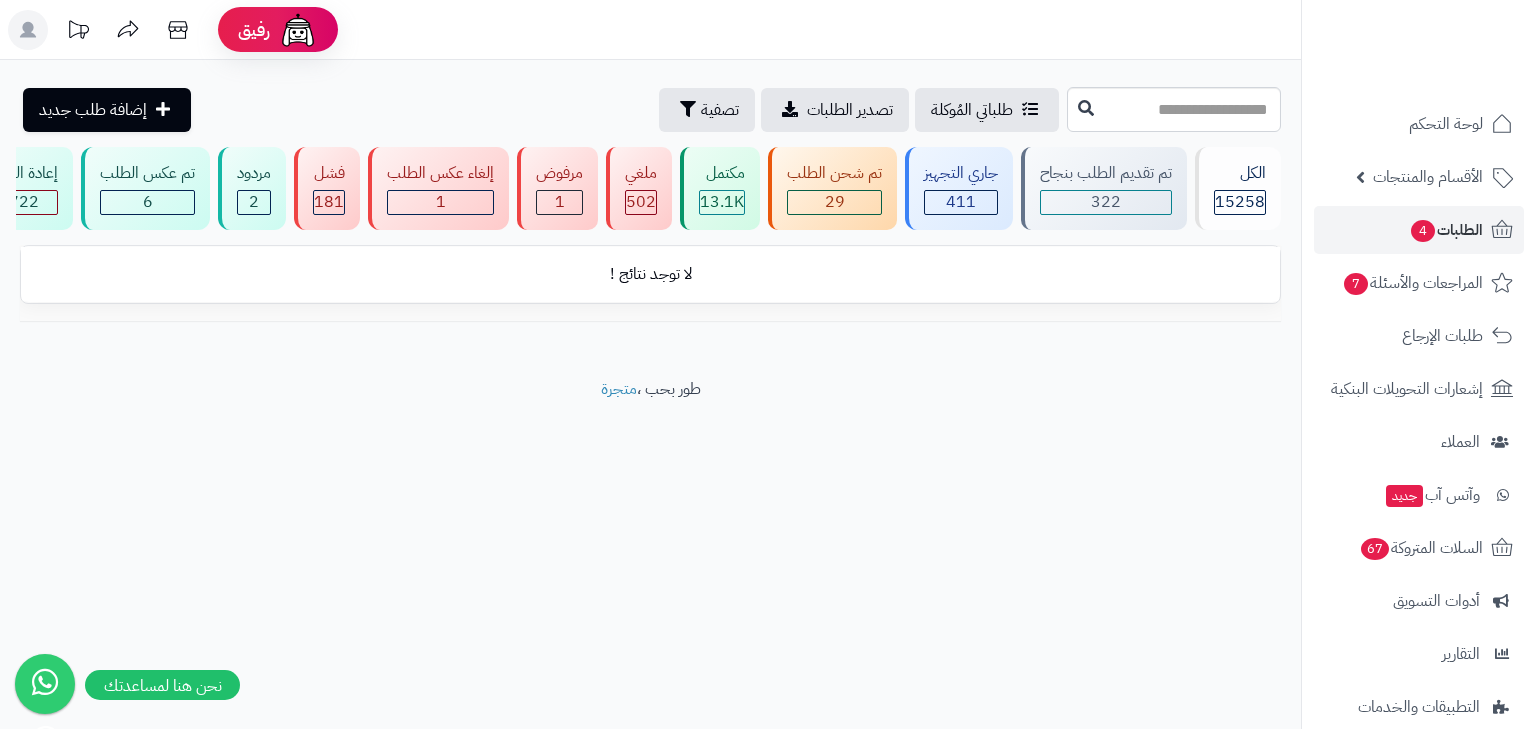 scroll, scrollTop: 0, scrollLeft: 0, axis: both 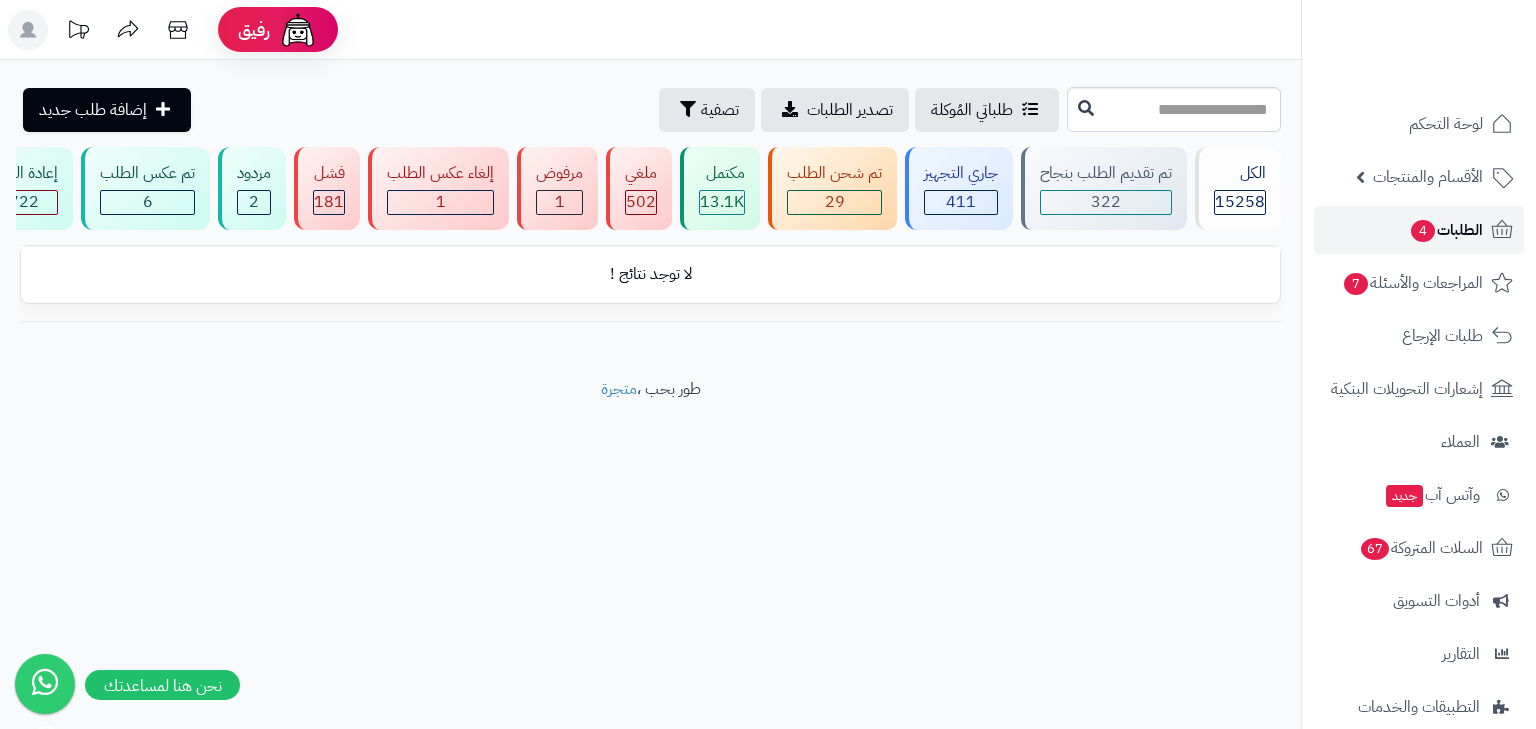 click on "الطلبات  4" at bounding box center (1446, 230) 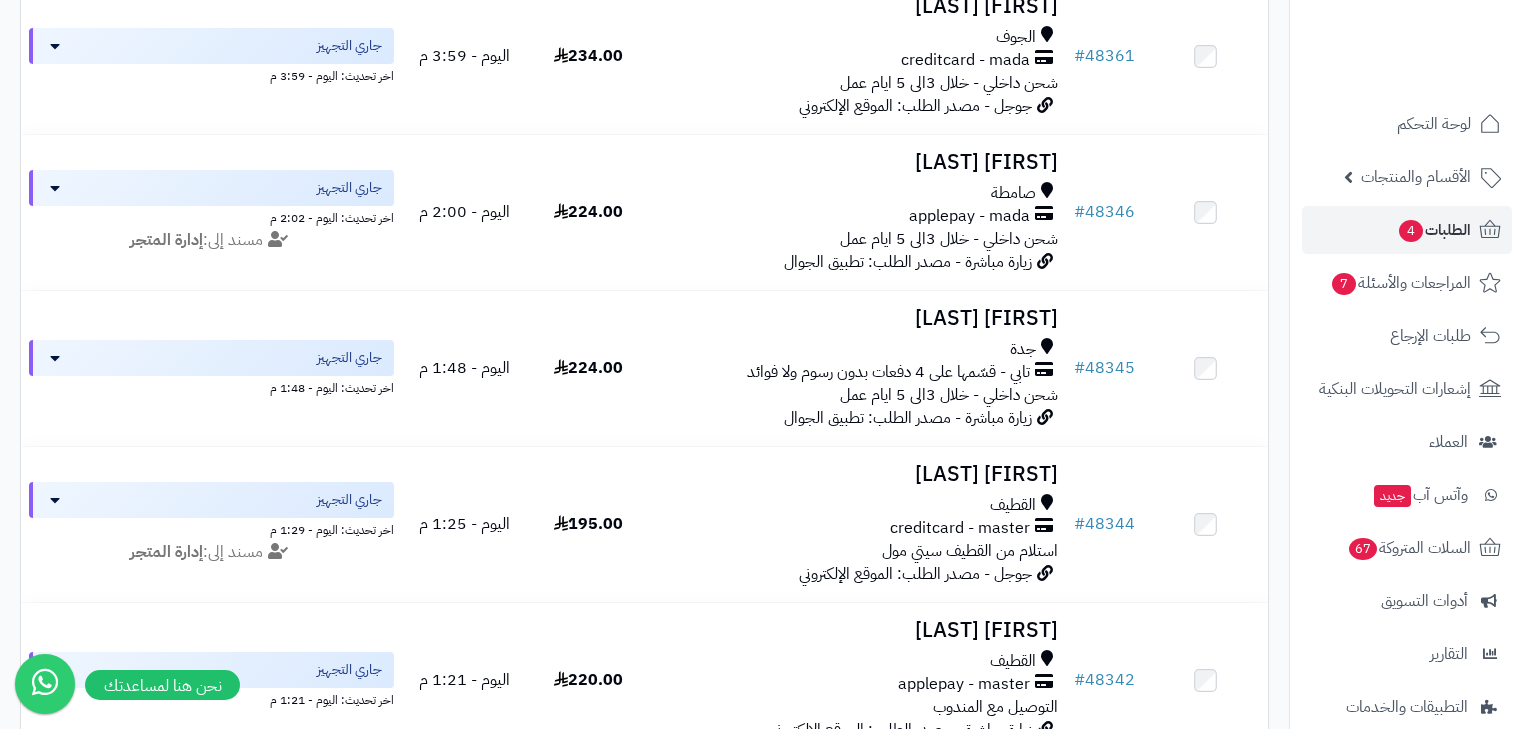 scroll, scrollTop: 1120, scrollLeft: 0, axis: vertical 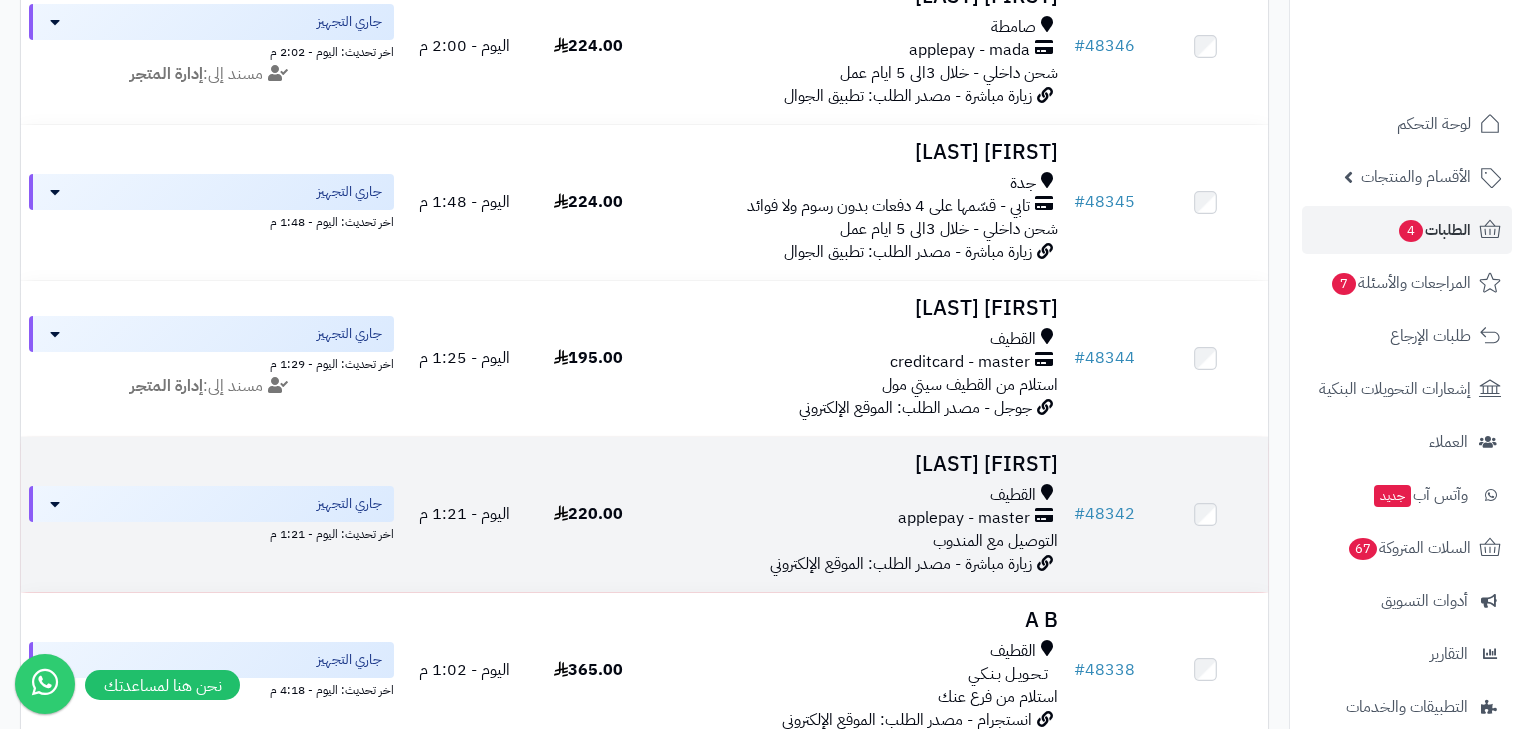 click on "# 48342" at bounding box center [1104, 514] 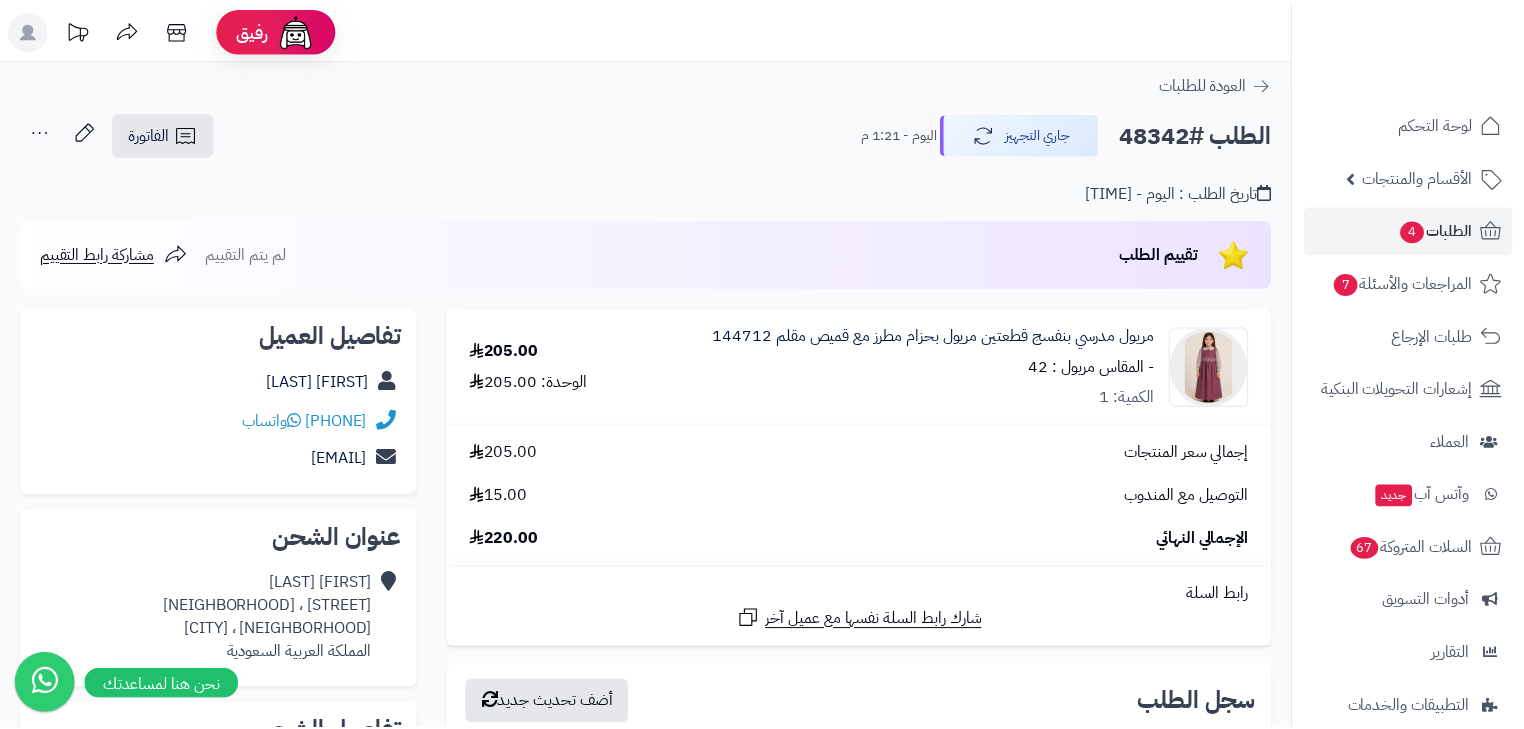 scroll, scrollTop: 0, scrollLeft: 0, axis: both 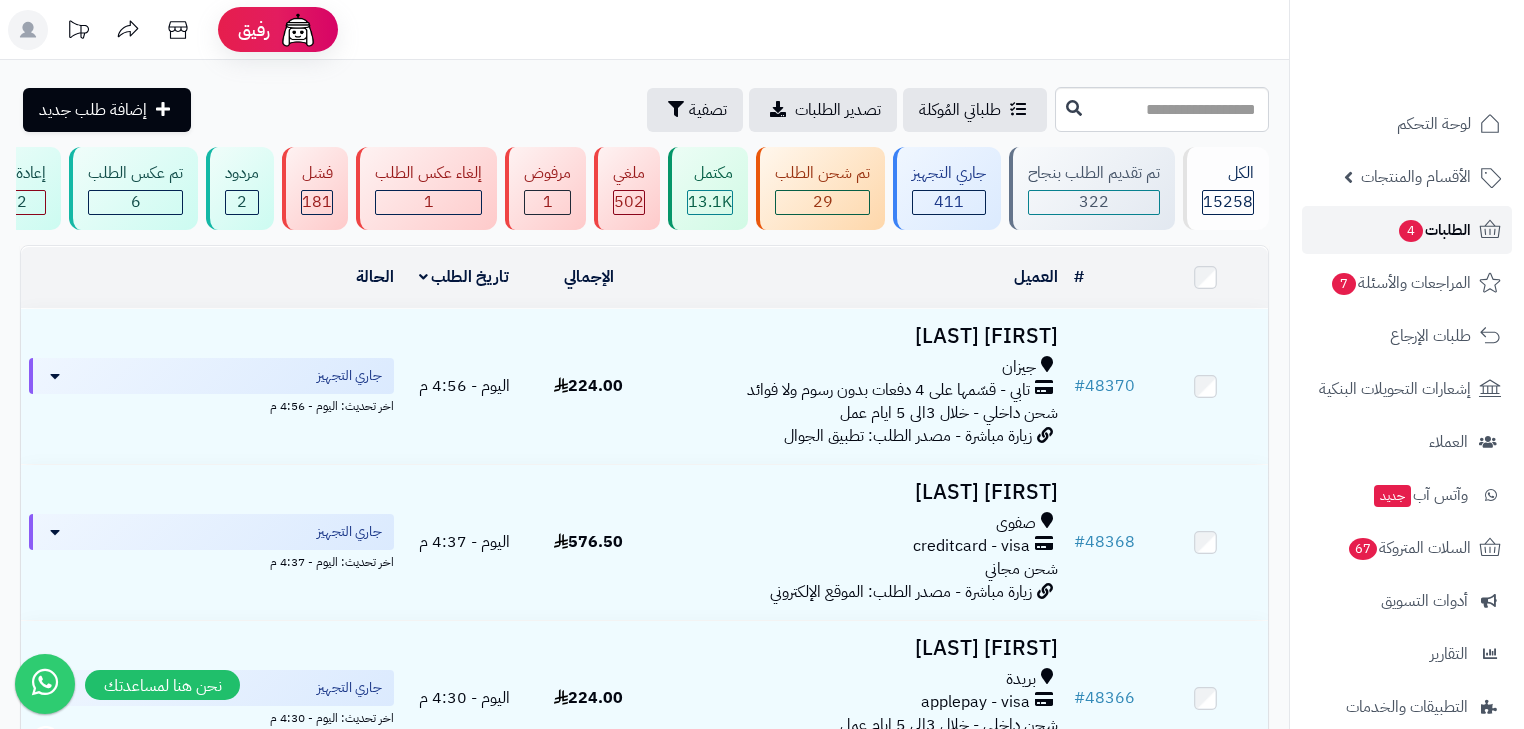 click on "4" at bounding box center [1411, 231] 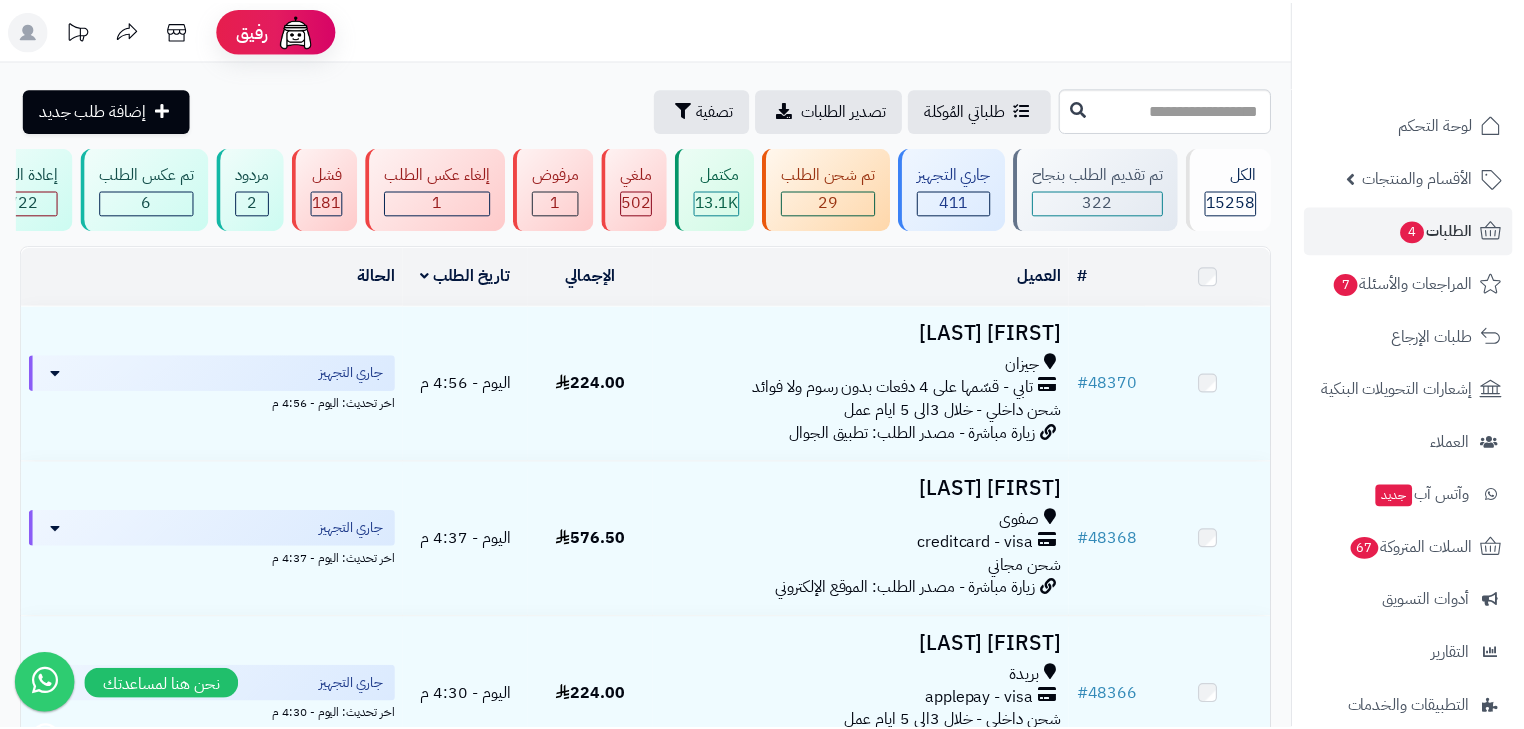 scroll, scrollTop: 0, scrollLeft: 0, axis: both 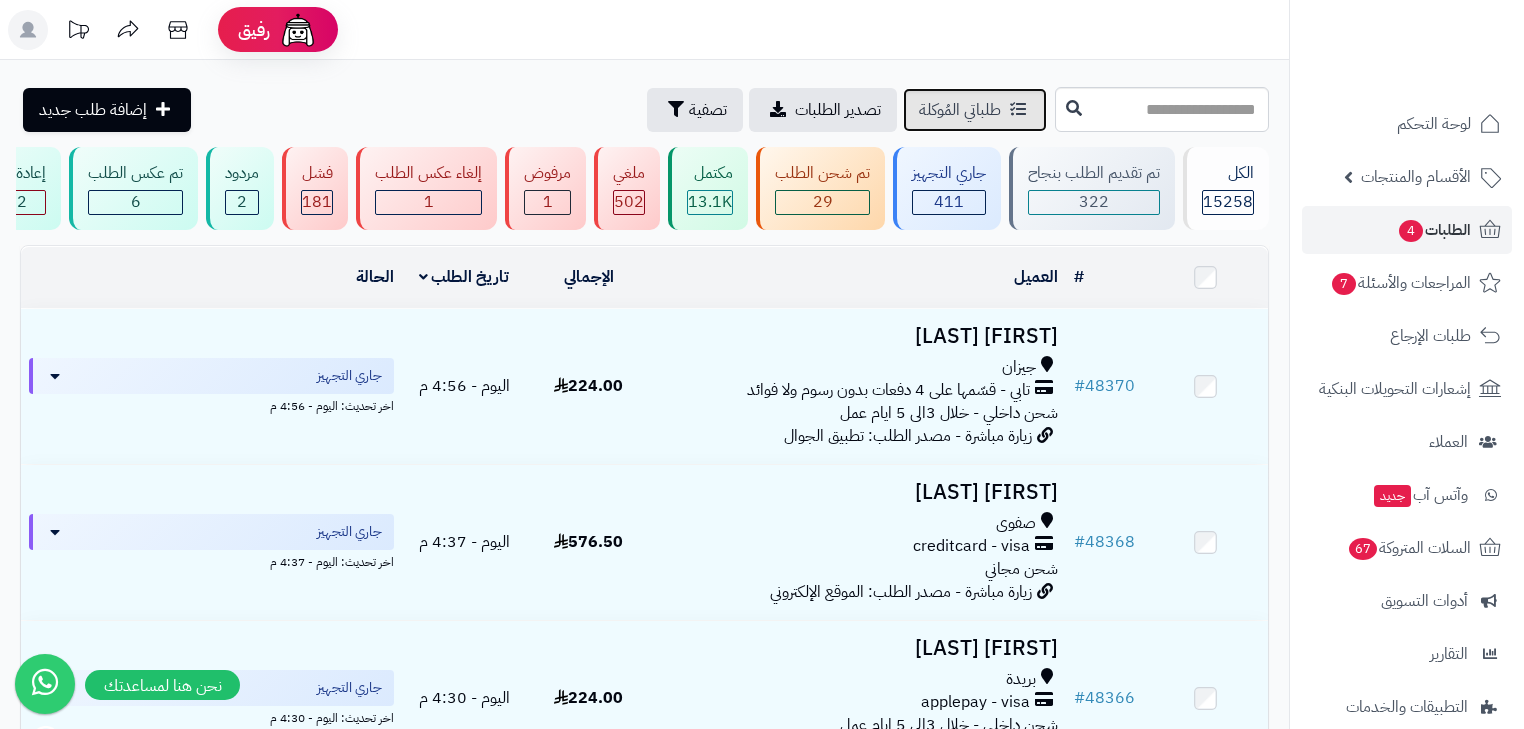 click on "طلباتي المُوكلة" at bounding box center [975, 110] 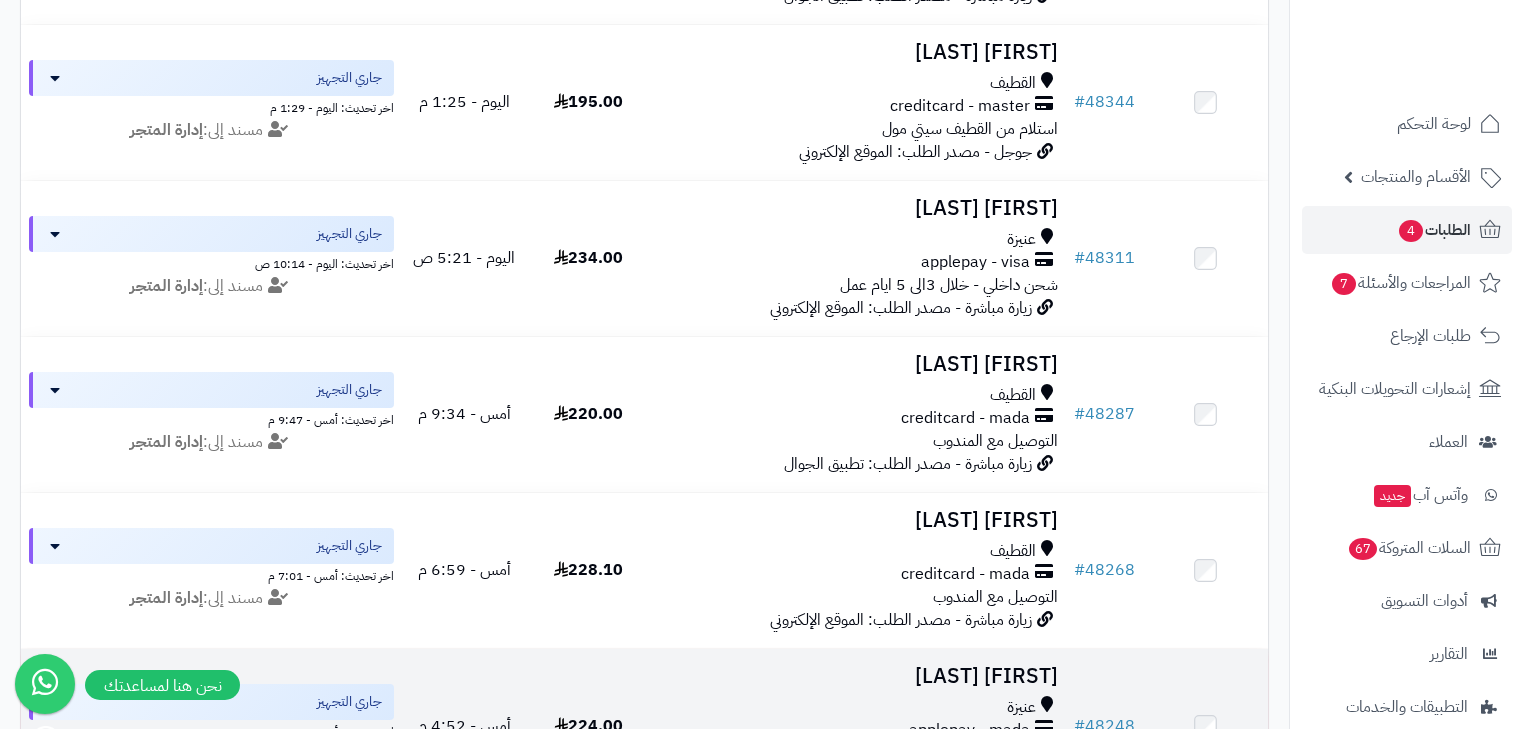 scroll, scrollTop: 560, scrollLeft: 0, axis: vertical 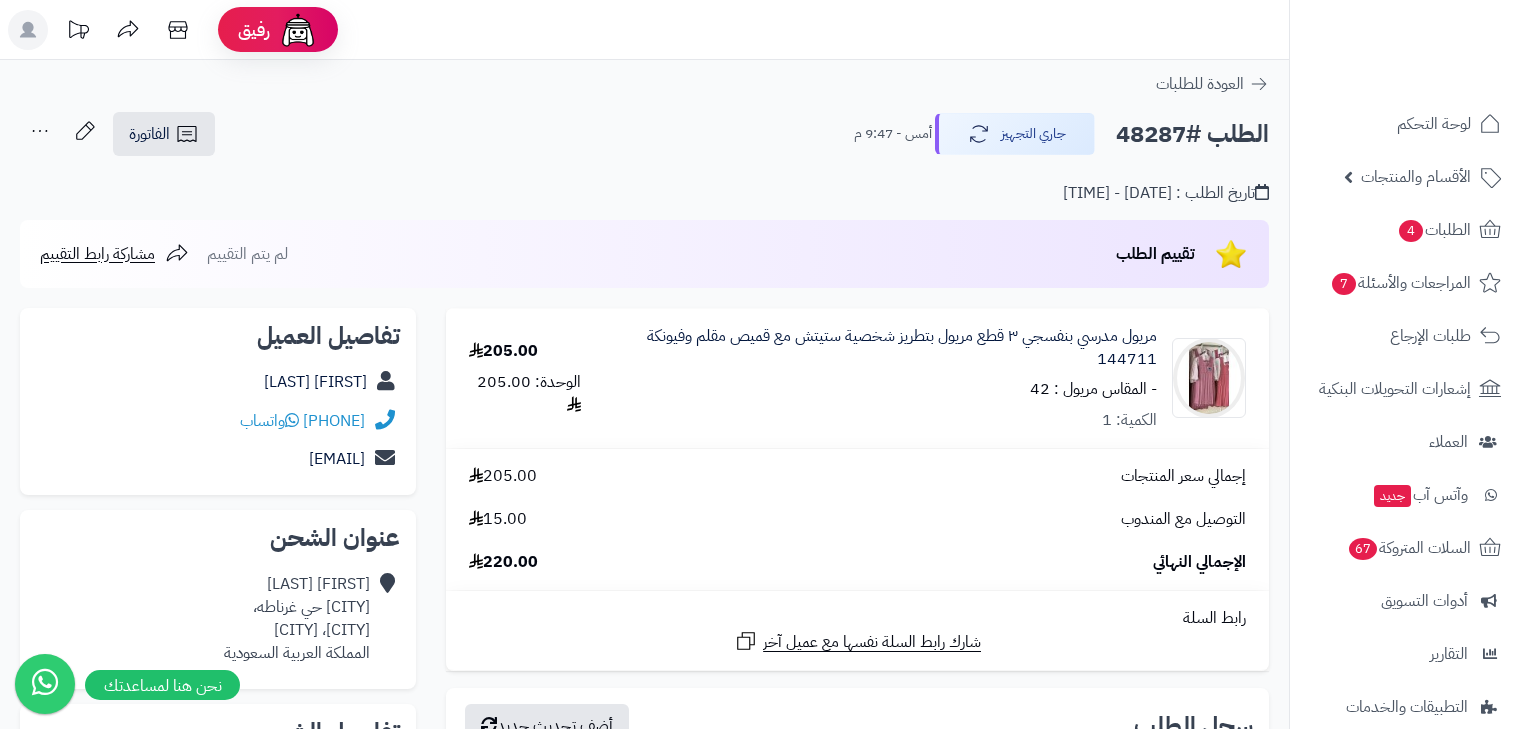click 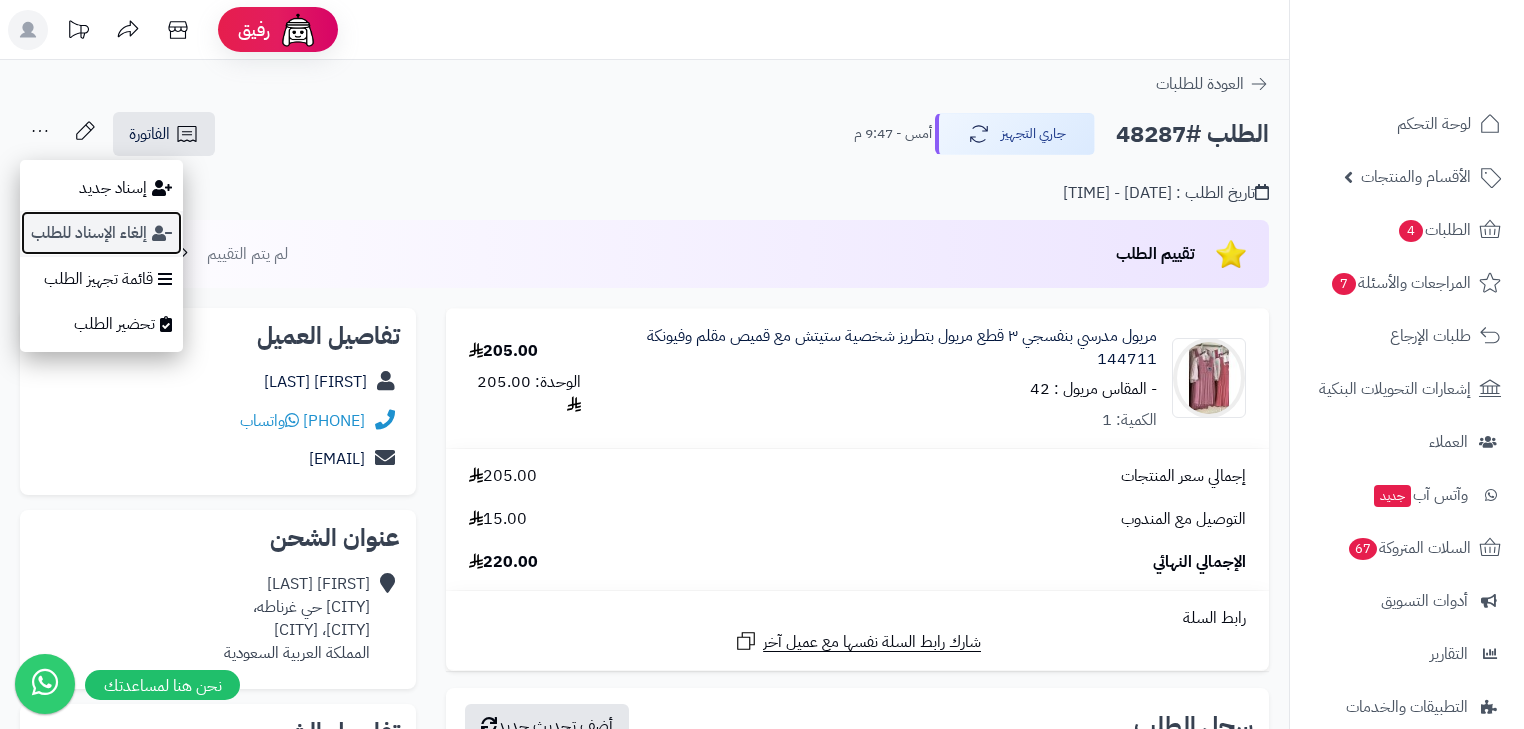 click on "إلغاء الإسناد للطلب" at bounding box center (101, 233) 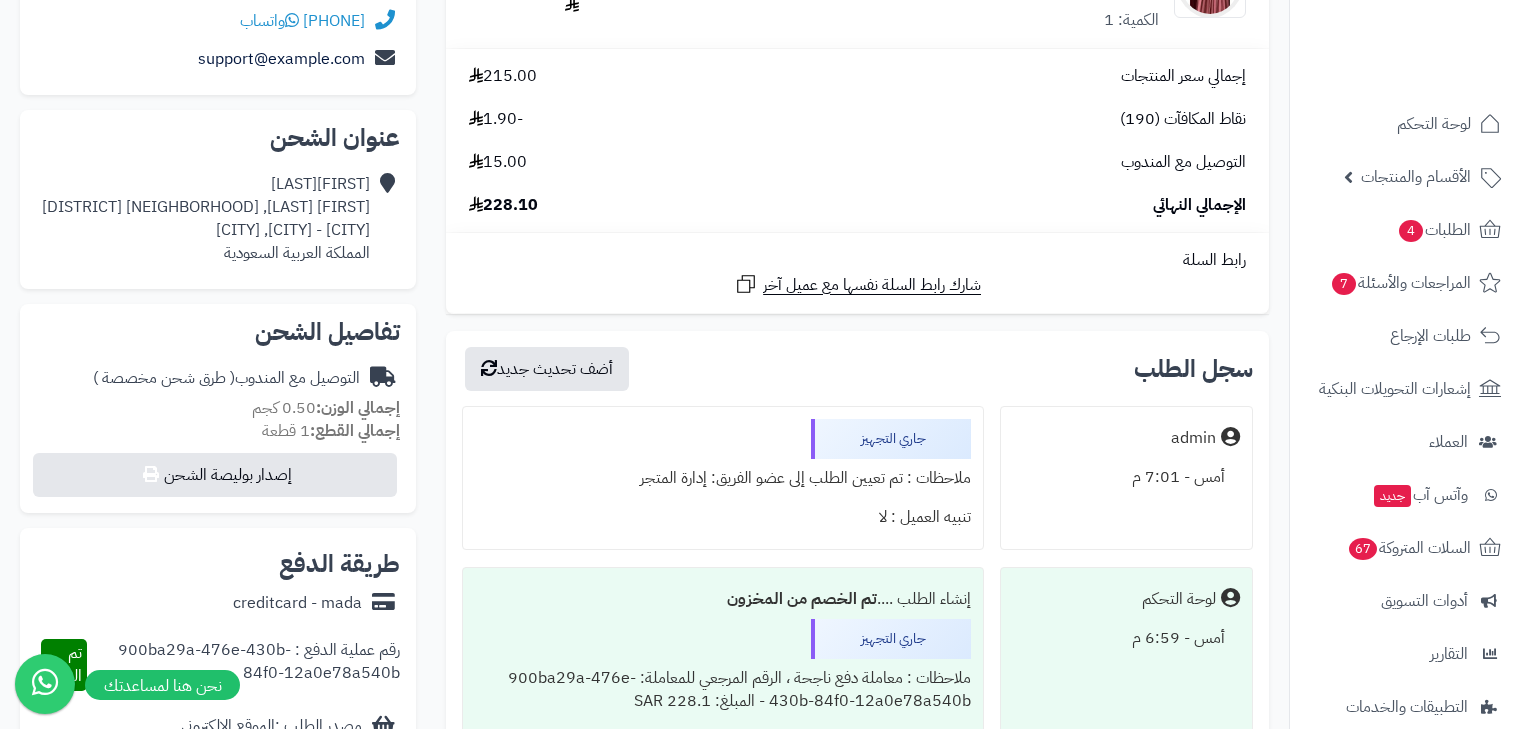 scroll, scrollTop: 0, scrollLeft: 0, axis: both 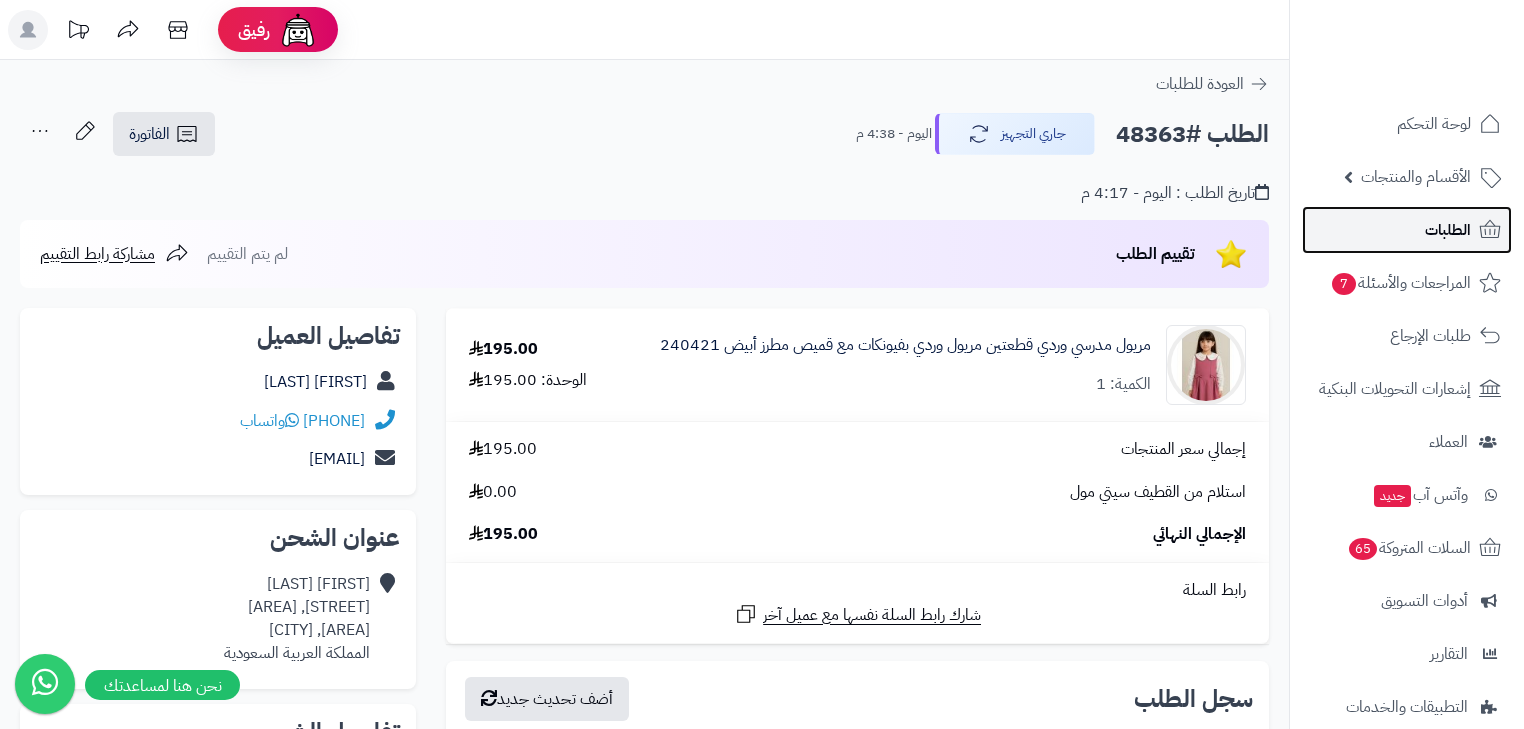 click on "الطلبات" at bounding box center (1407, 230) 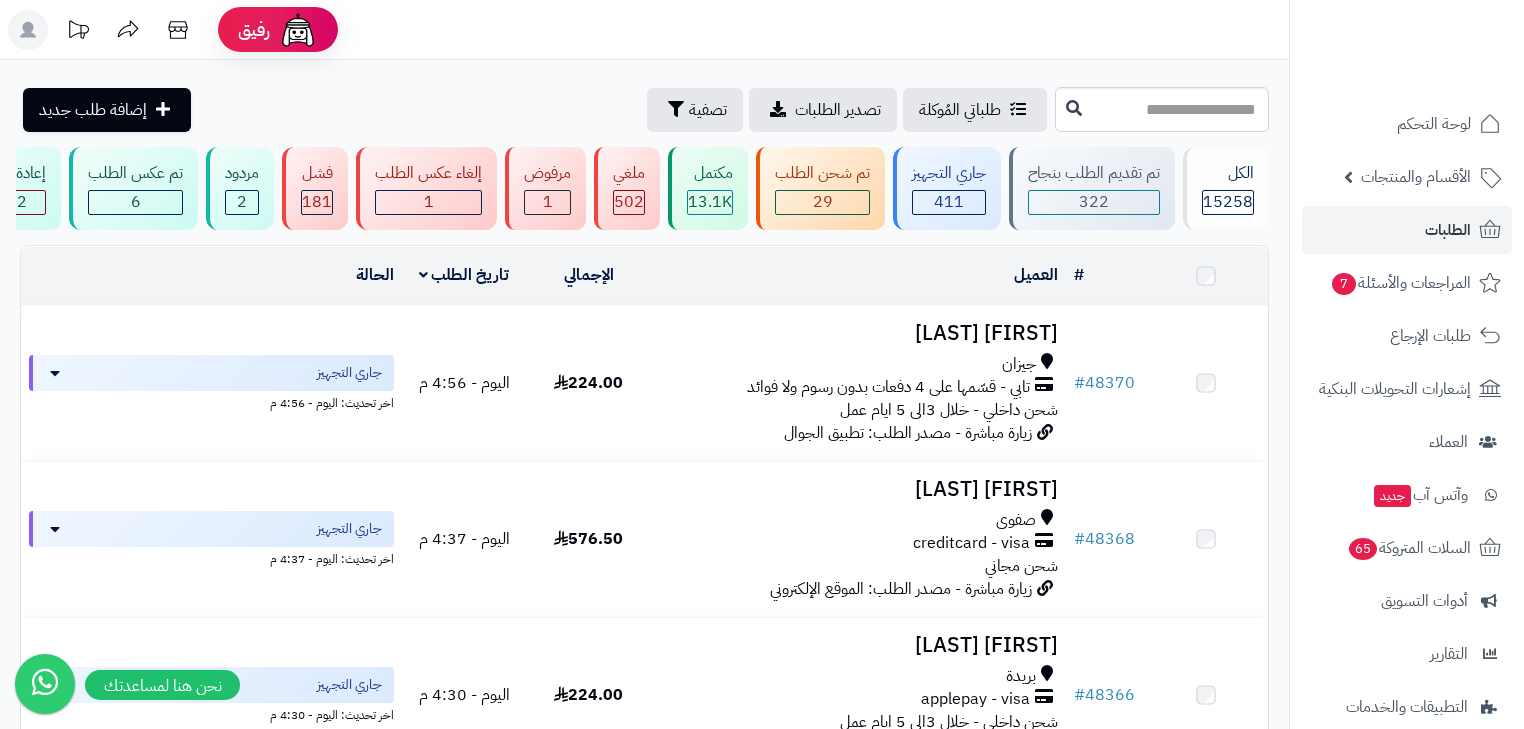 scroll, scrollTop: 0, scrollLeft: 0, axis: both 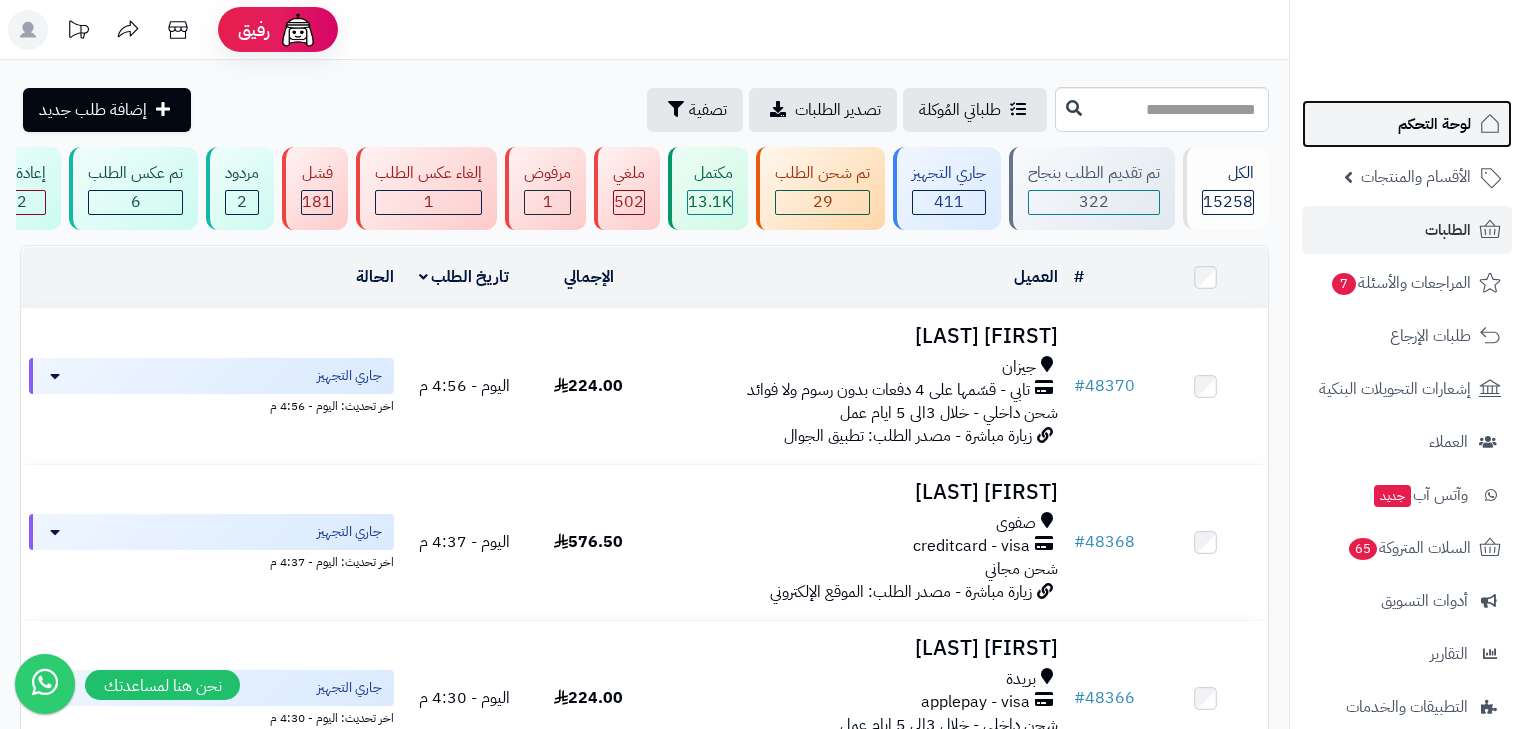 click on "لوحة التحكم" at bounding box center (1434, 124) 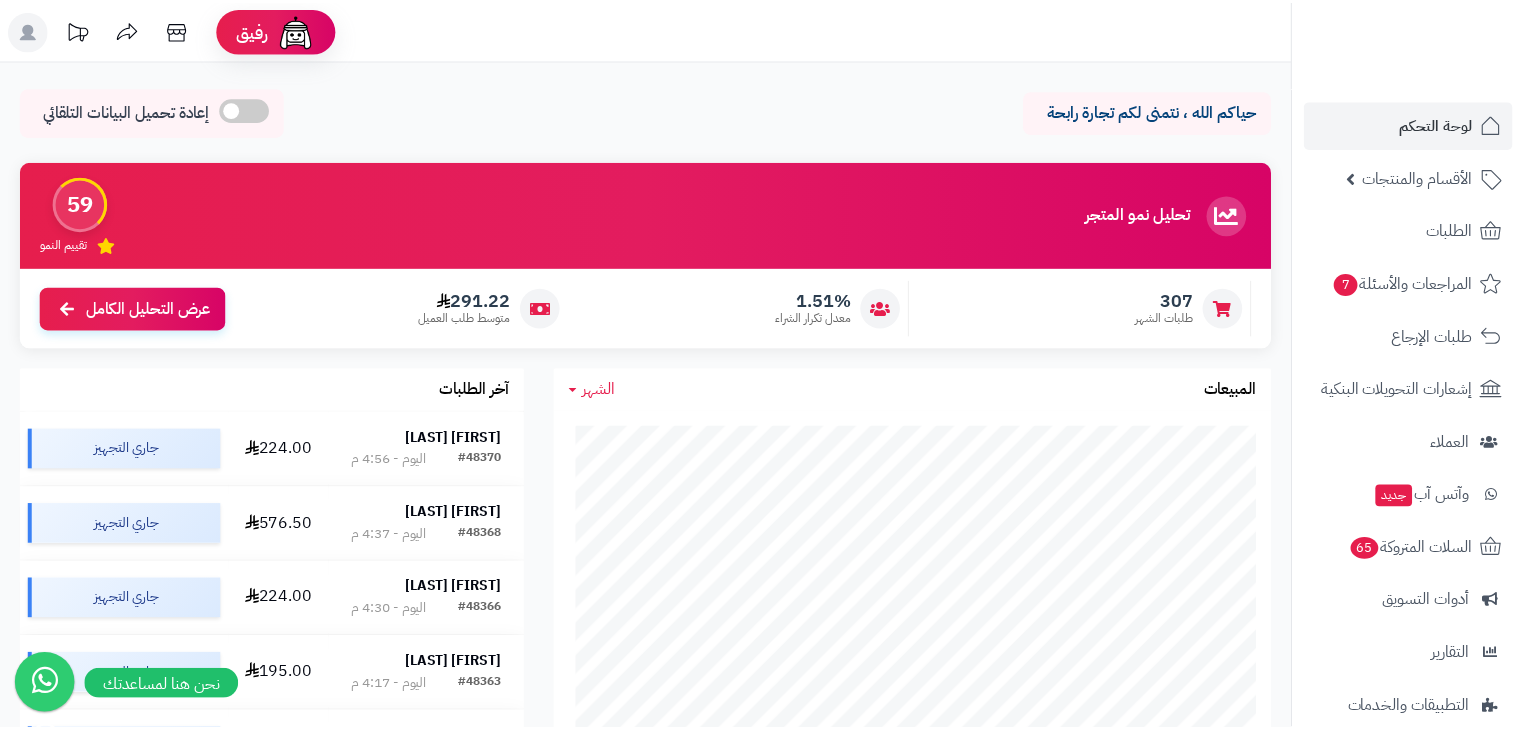 scroll, scrollTop: 0, scrollLeft: 0, axis: both 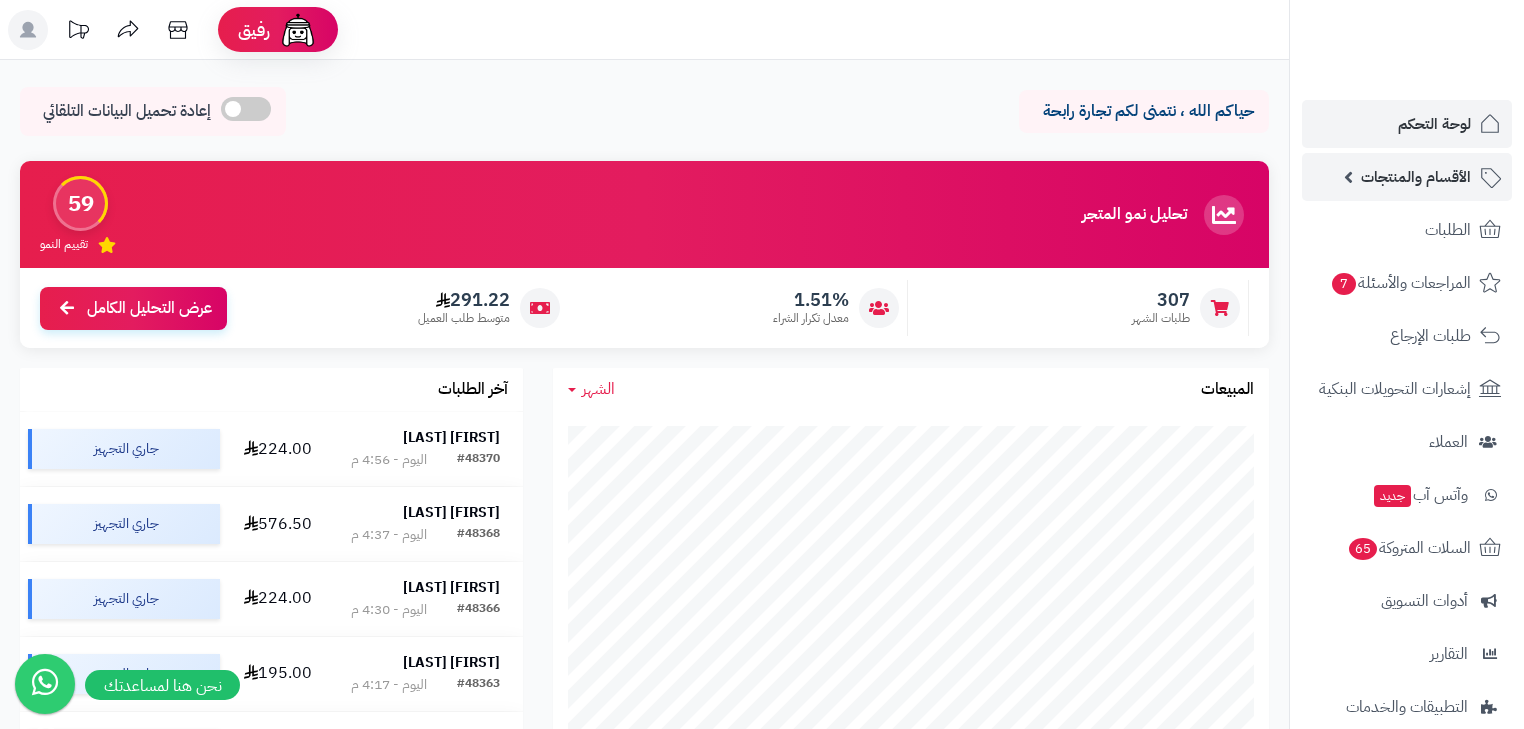 click on "الأقسام والمنتجات" at bounding box center [1416, 177] 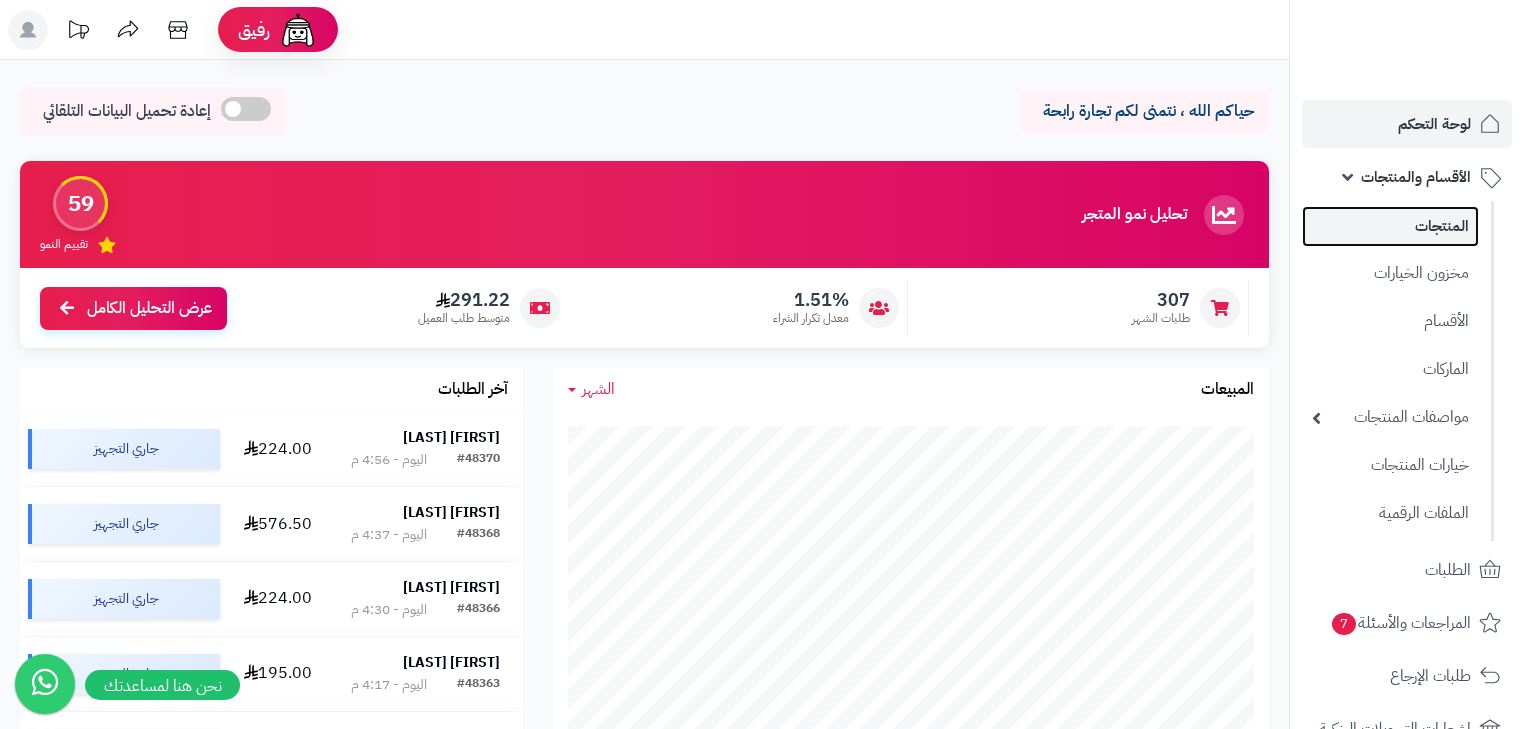 click on "المنتجات" at bounding box center (1390, 226) 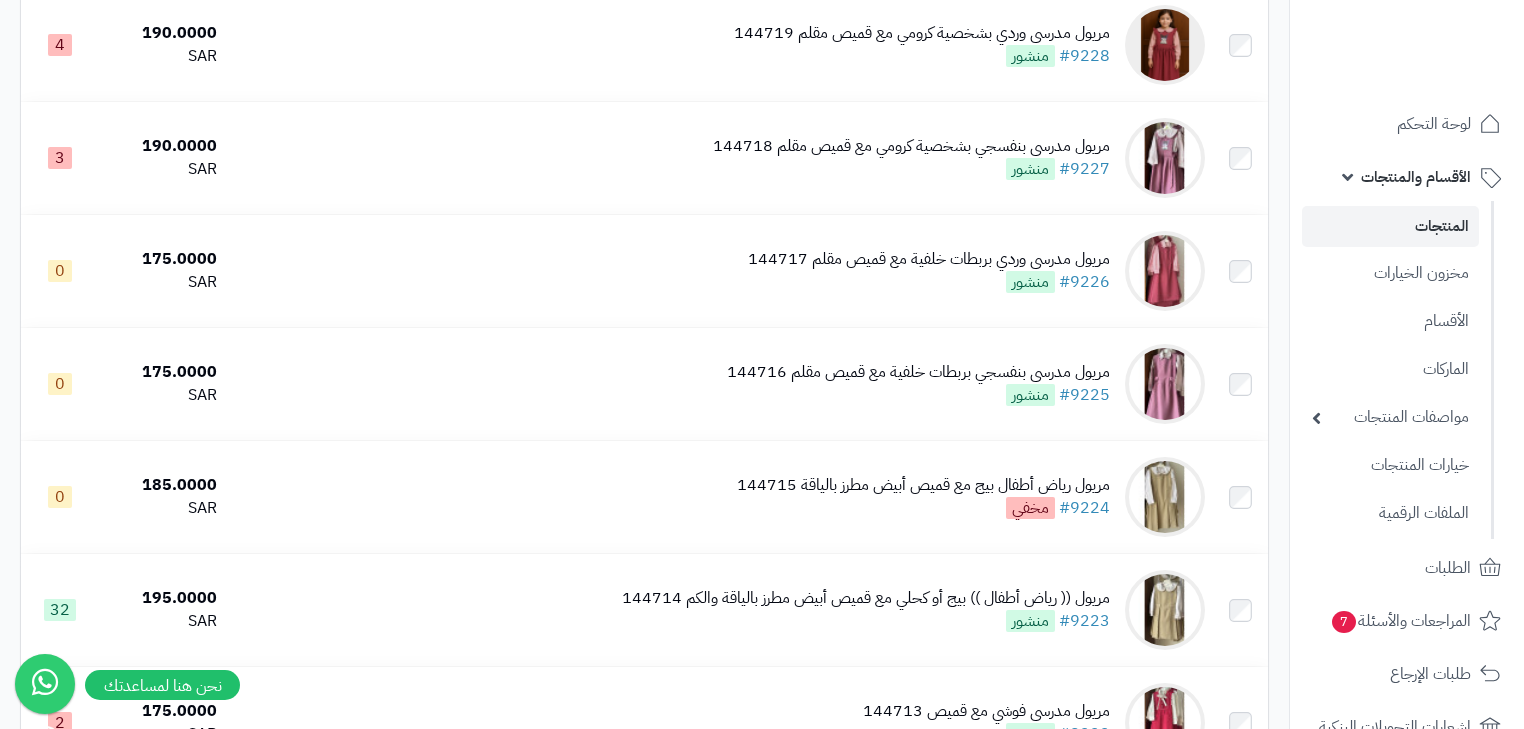 scroll, scrollTop: 960, scrollLeft: 0, axis: vertical 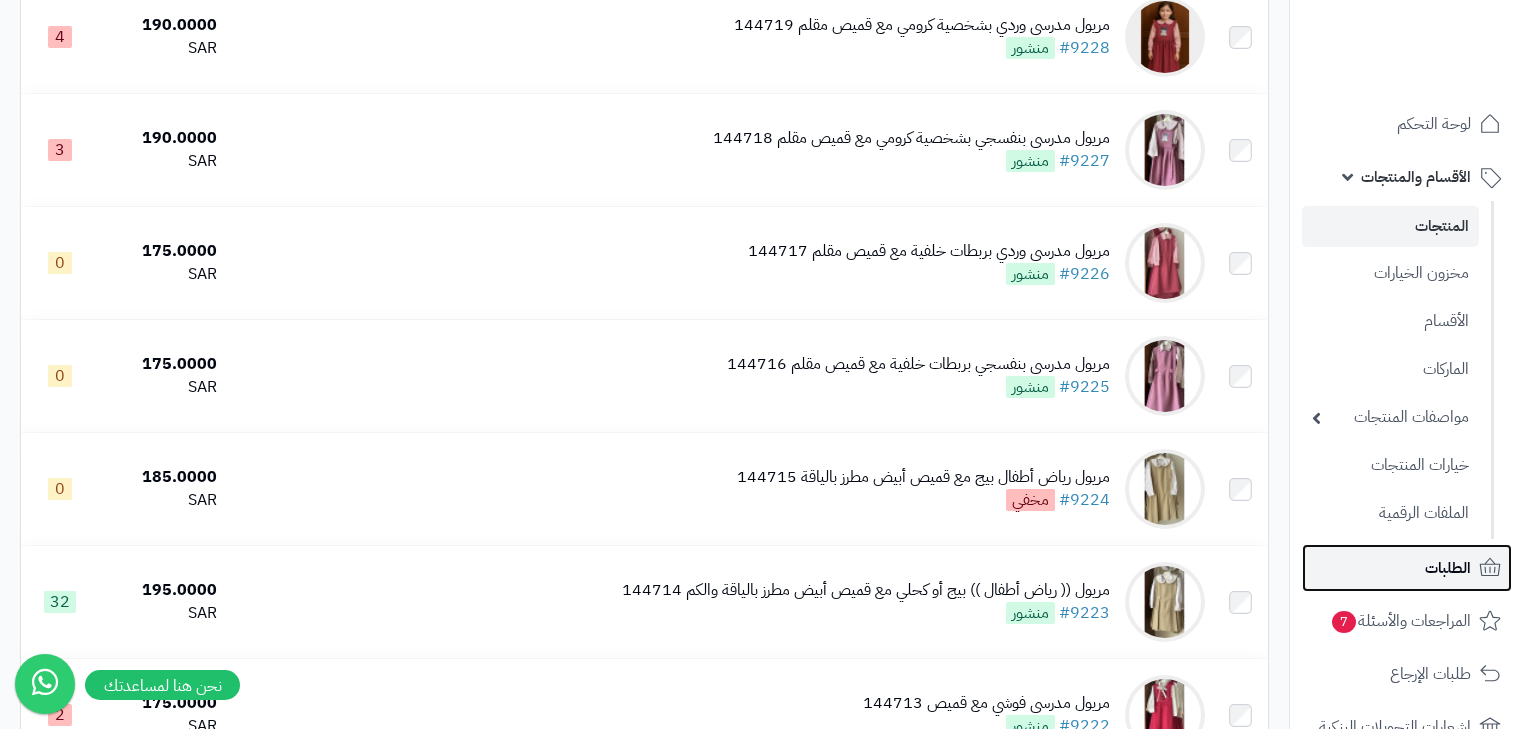 click on "الطلبات" at bounding box center (1448, 568) 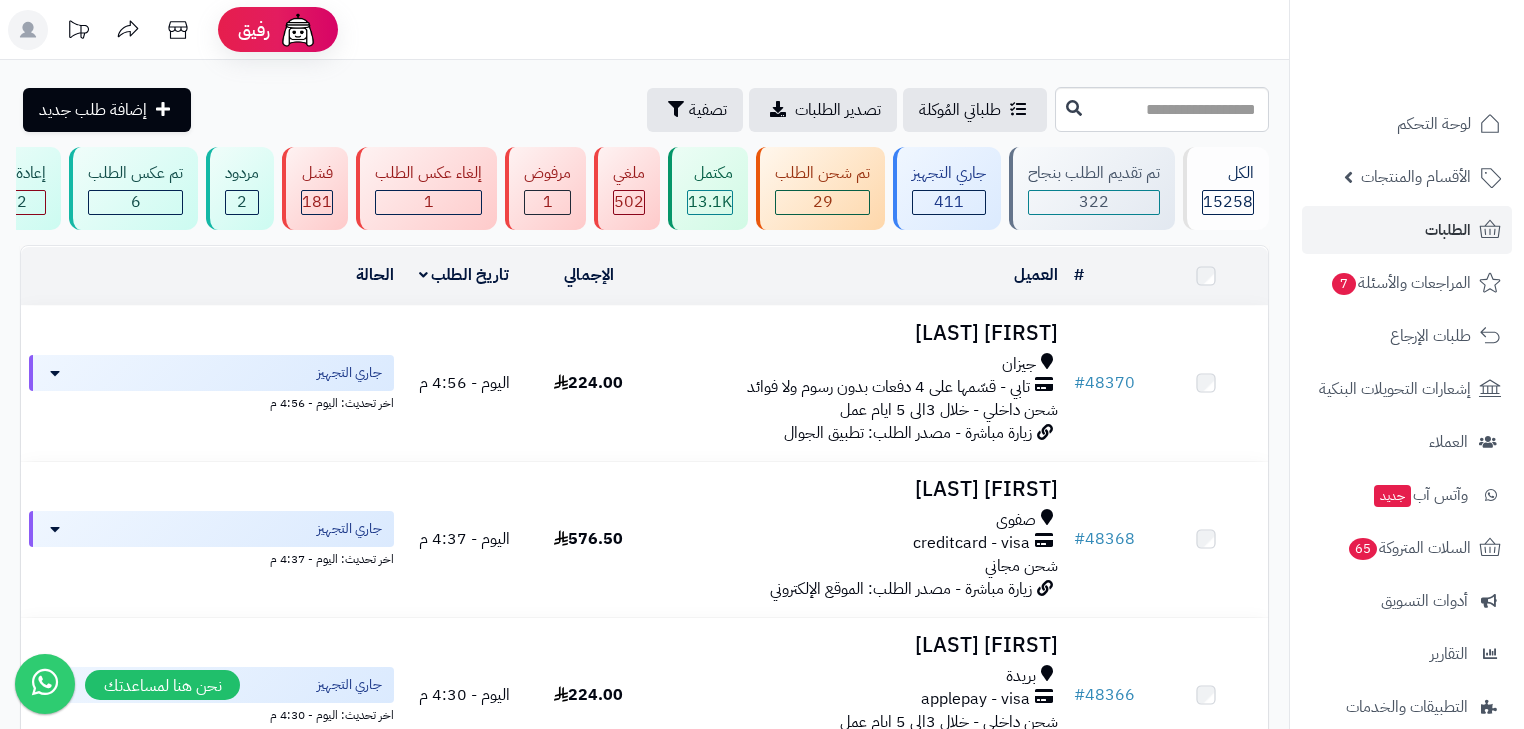 scroll, scrollTop: 0, scrollLeft: 0, axis: both 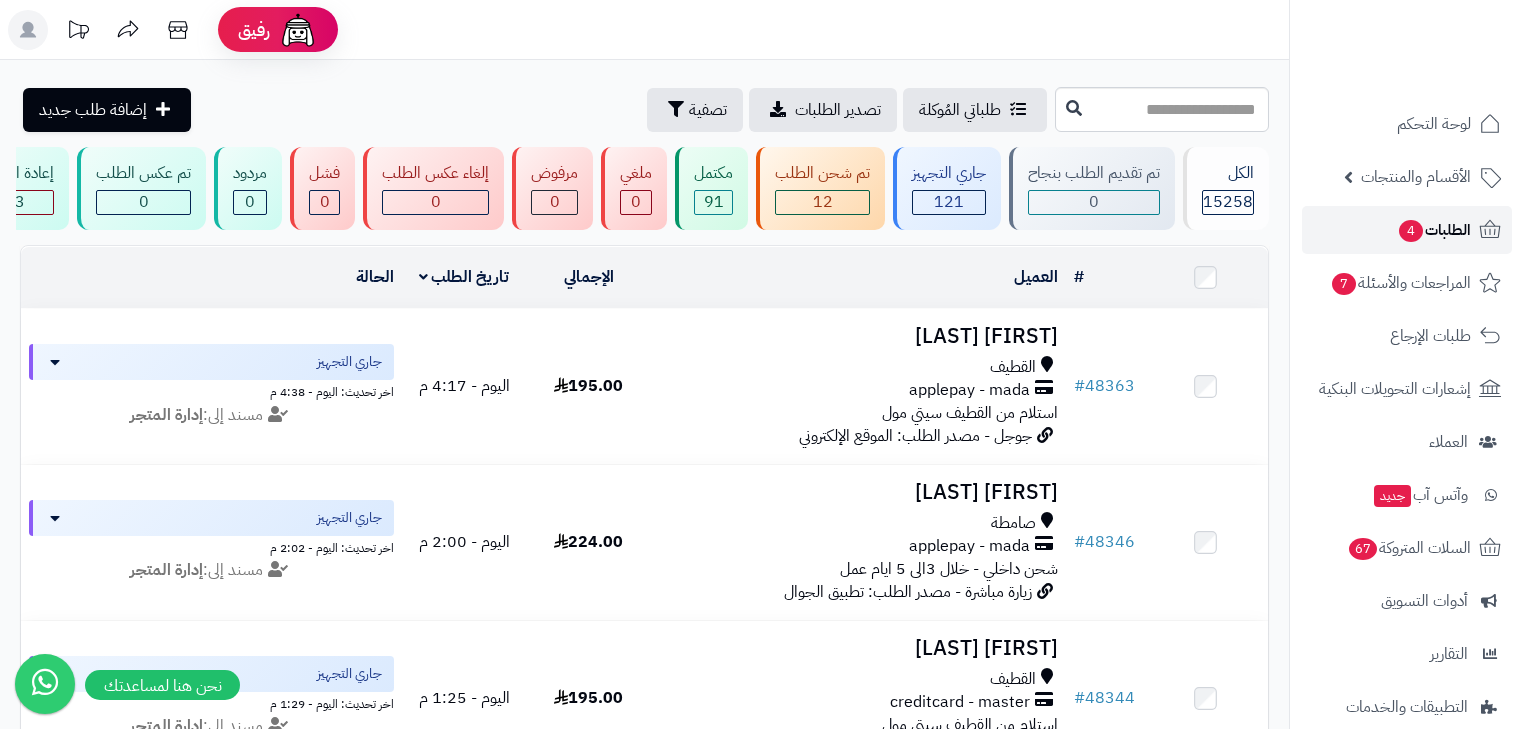 click on "الطلبات  4" at bounding box center (1434, 230) 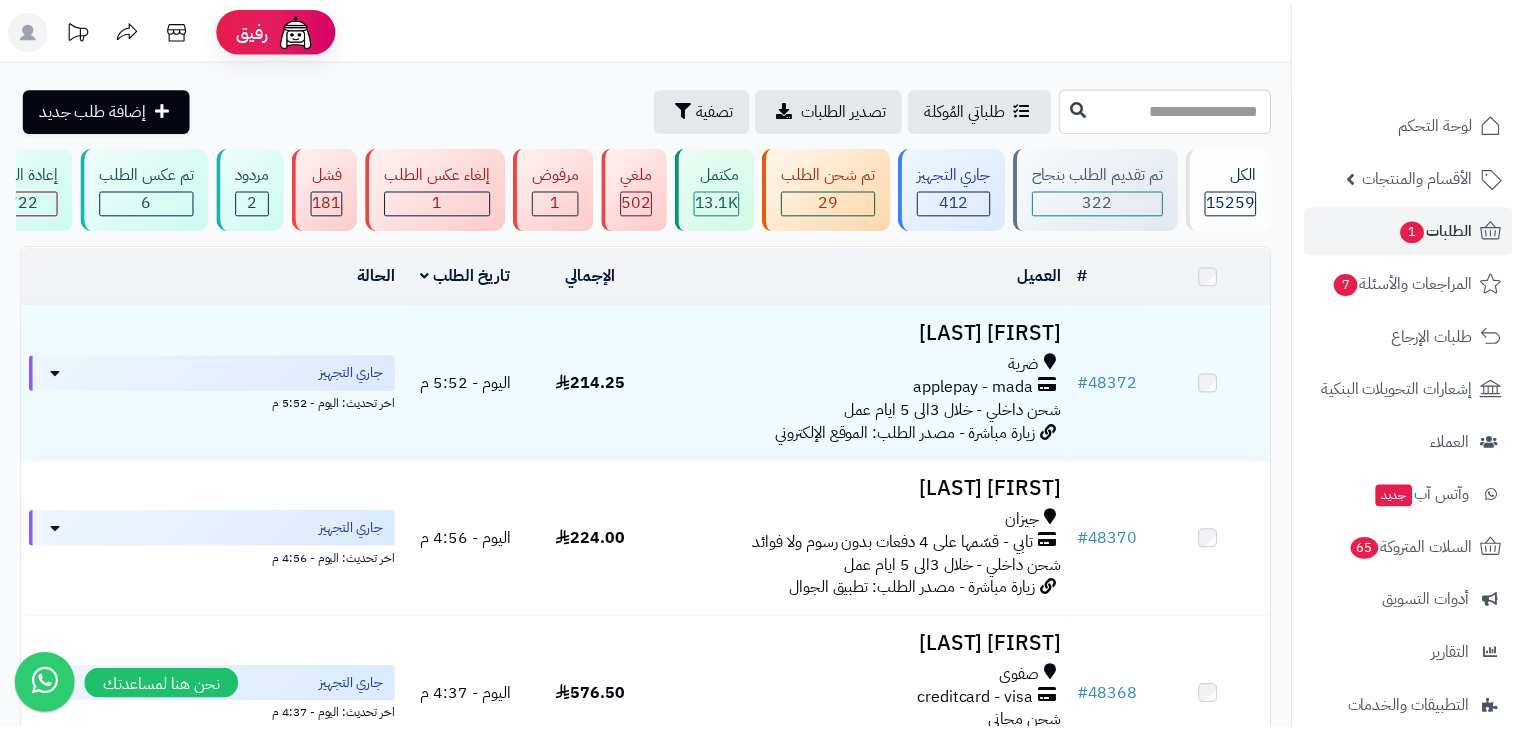 scroll, scrollTop: 0, scrollLeft: 0, axis: both 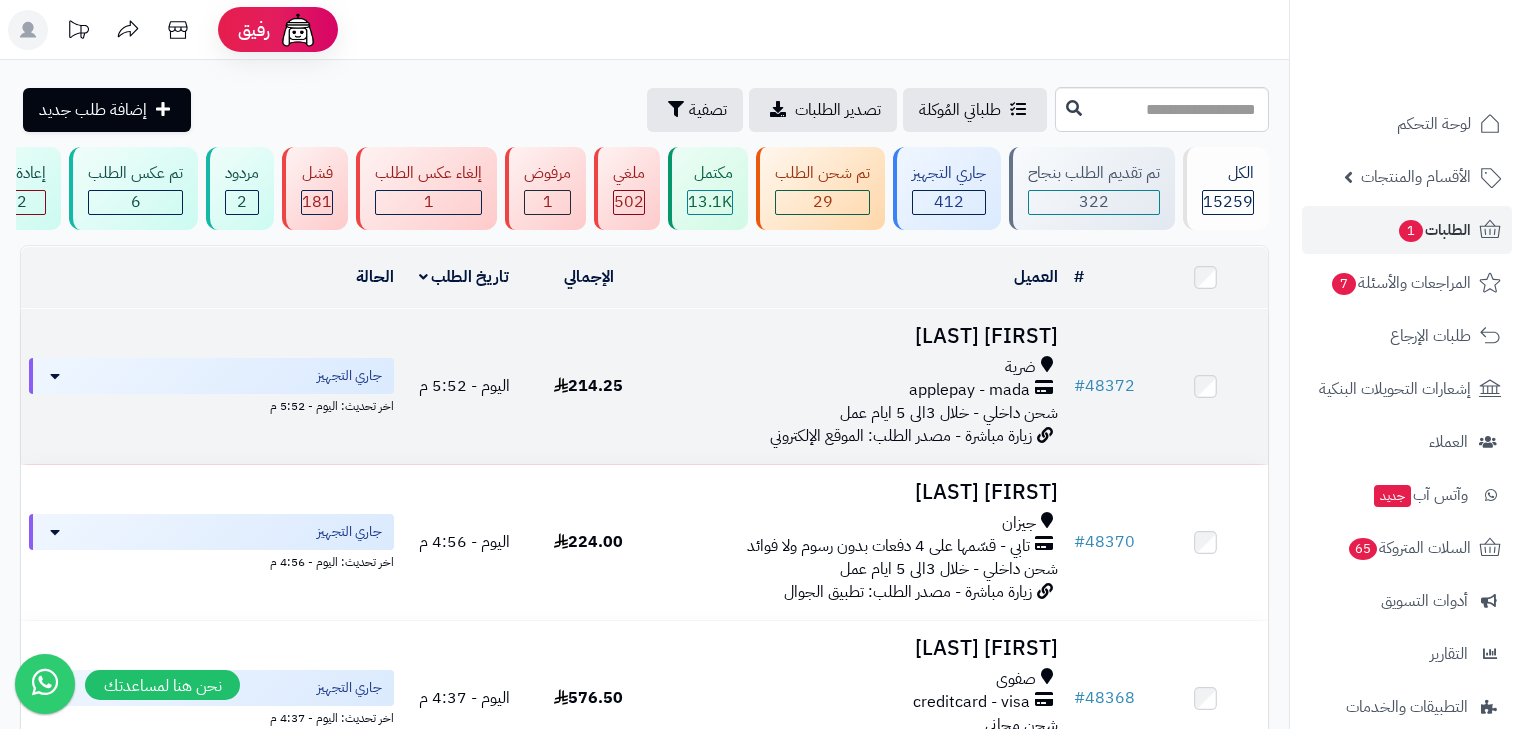 click on "applepay - mada" at bounding box center [969, 390] 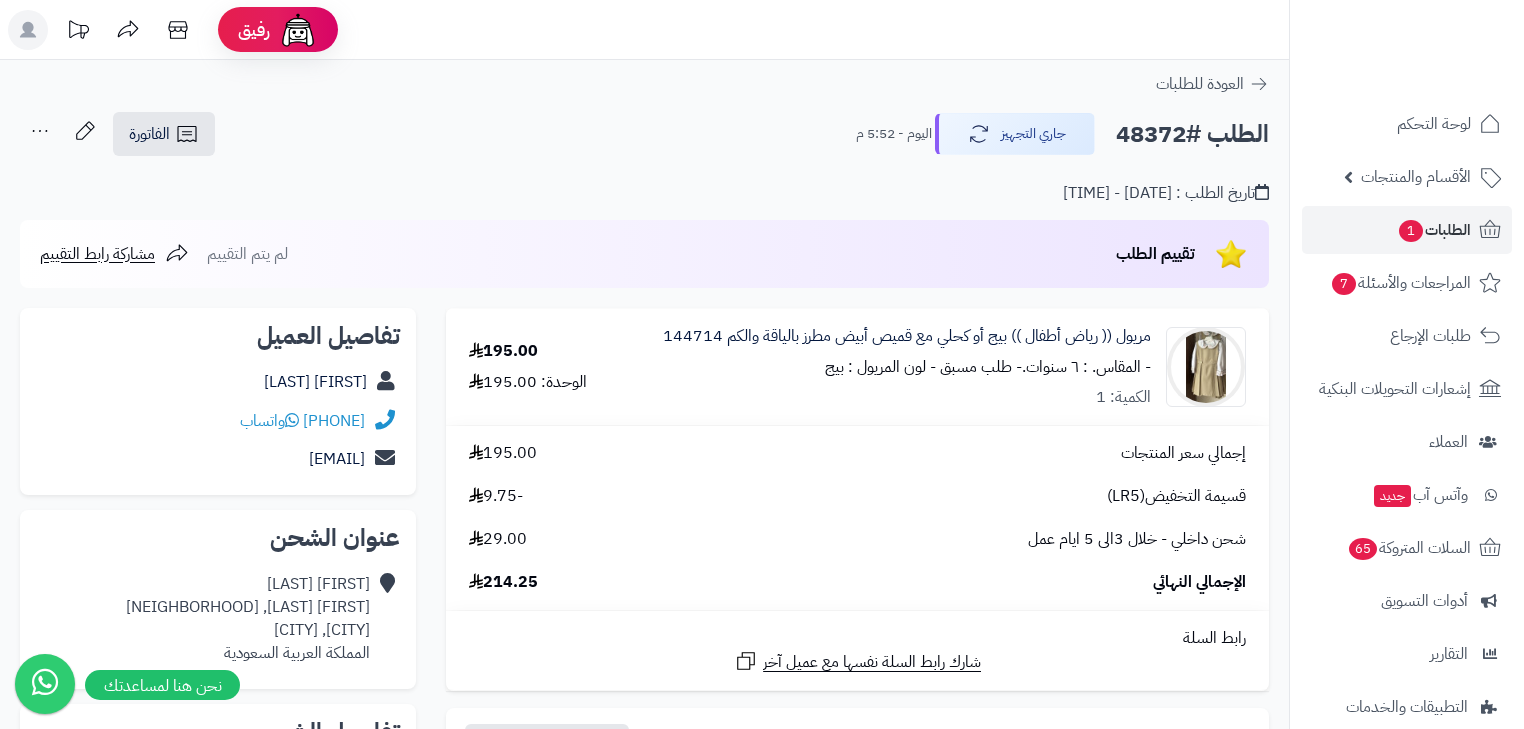 scroll, scrollTop: 0, scrollLeft: 0, axis: both 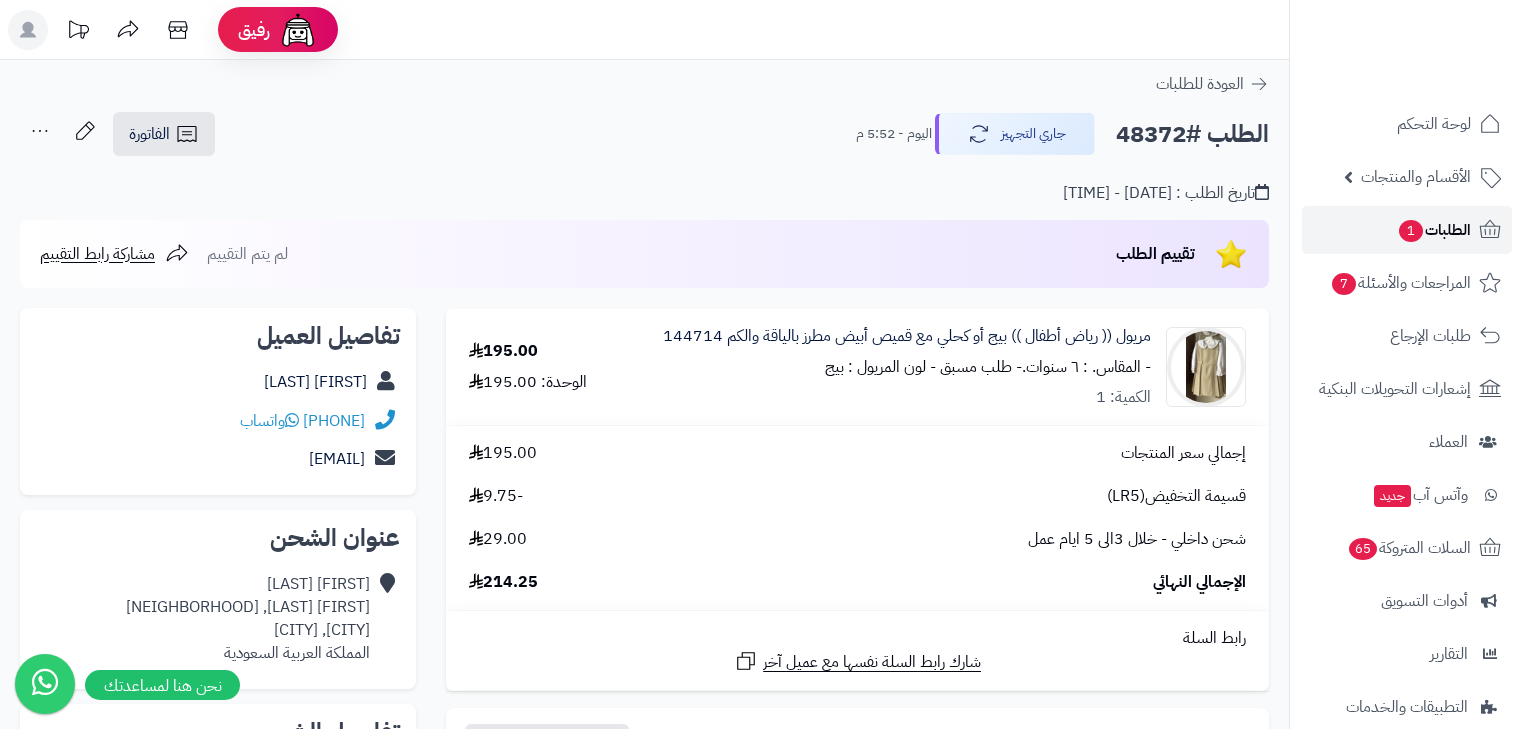 click on "الطلبات  1" at bounding box center [1407, 230] 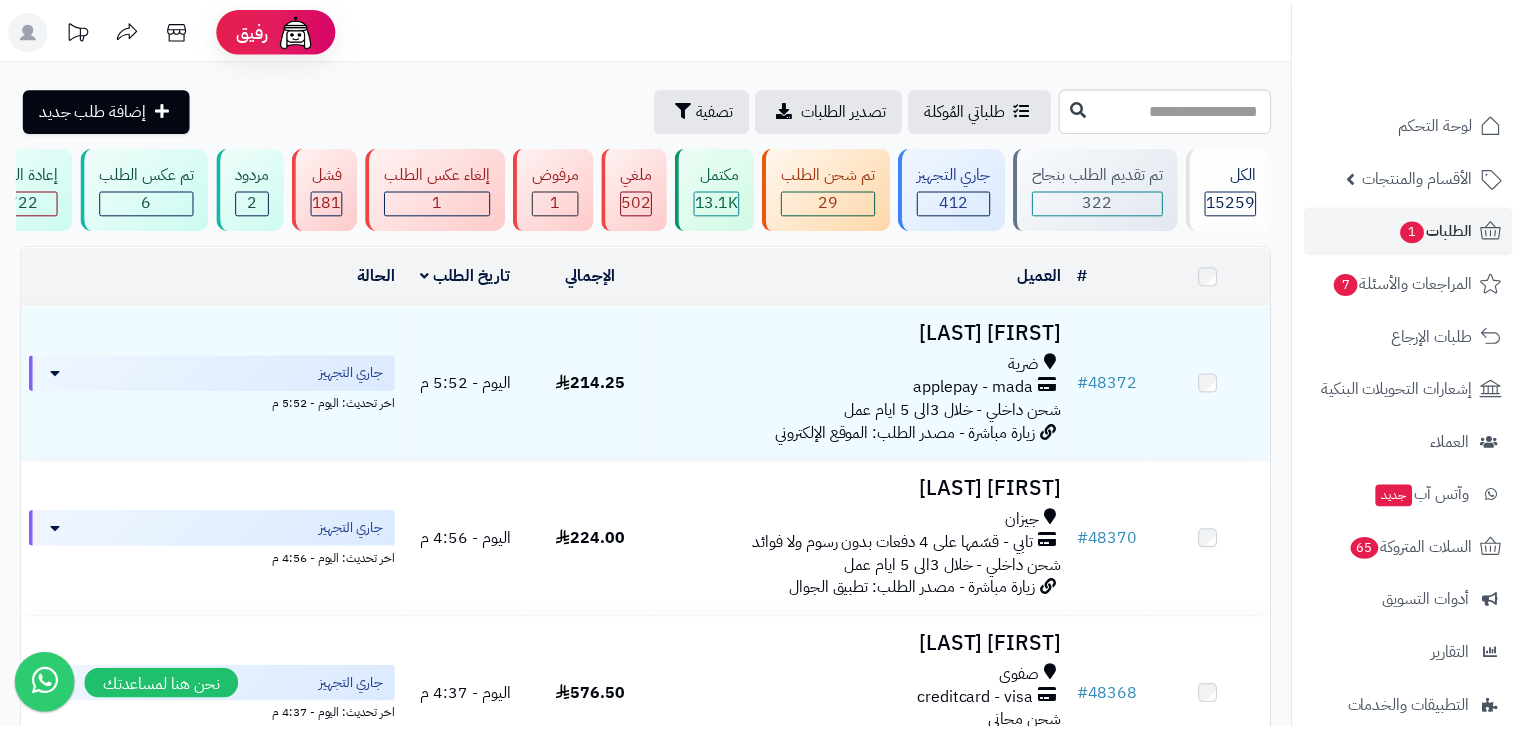 scroll, scrollTop: 0, scrollLeft: 0, axis: both 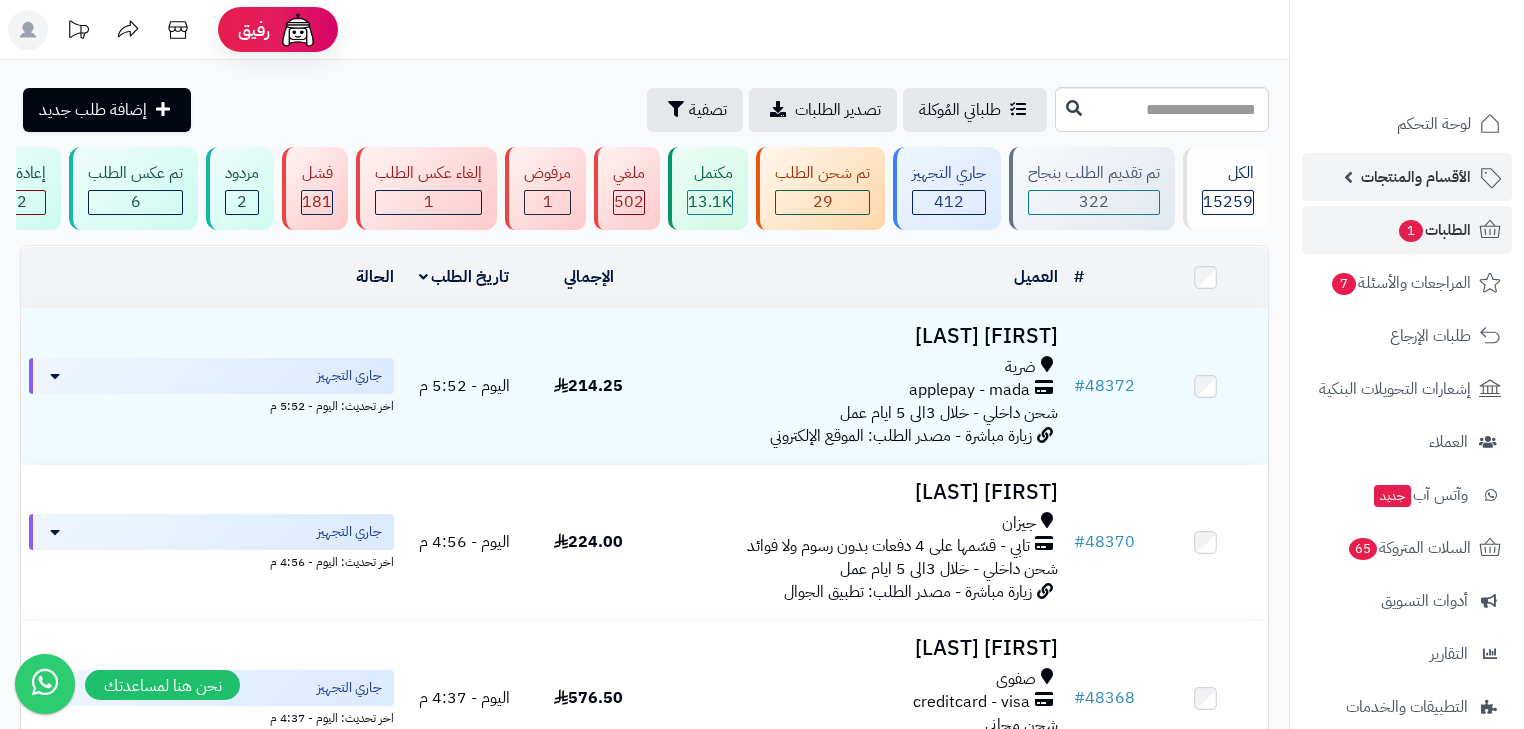 click on "الأقسام والمنتجات" at bounding box center (1407, 177) 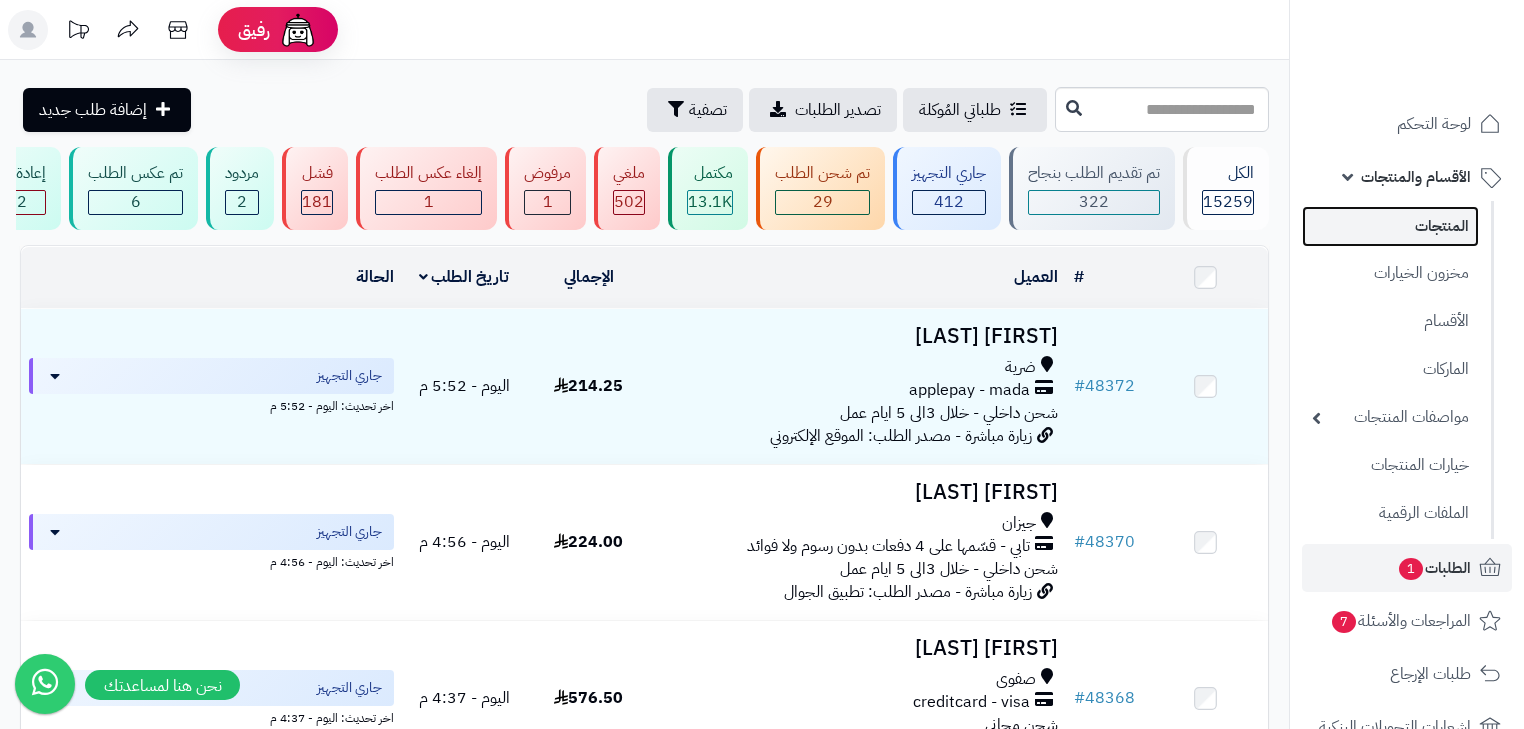 click on "المنتجات" at bounding box center (1390, 226) 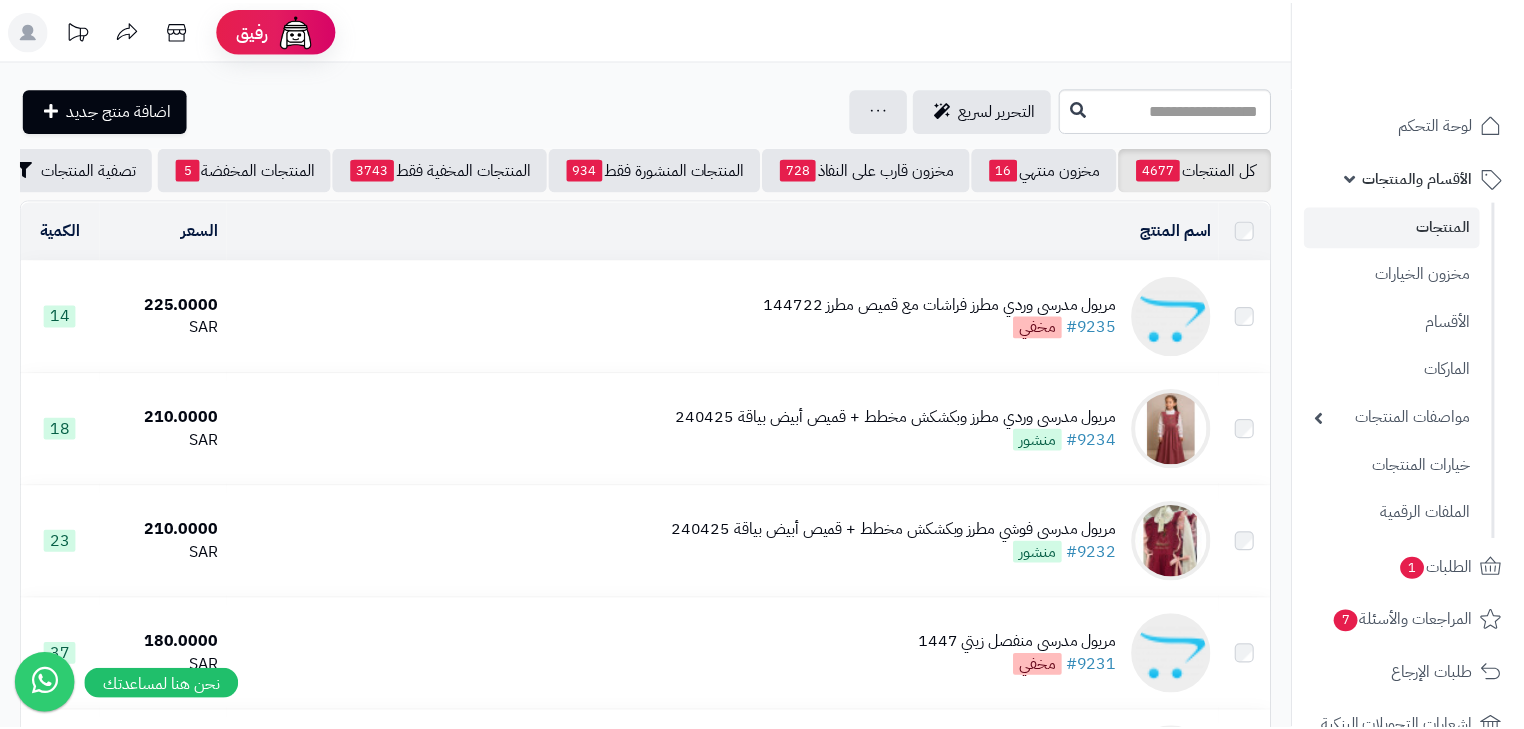 scroll, scrollTop: 0, scrollLeft: 0, axis: both 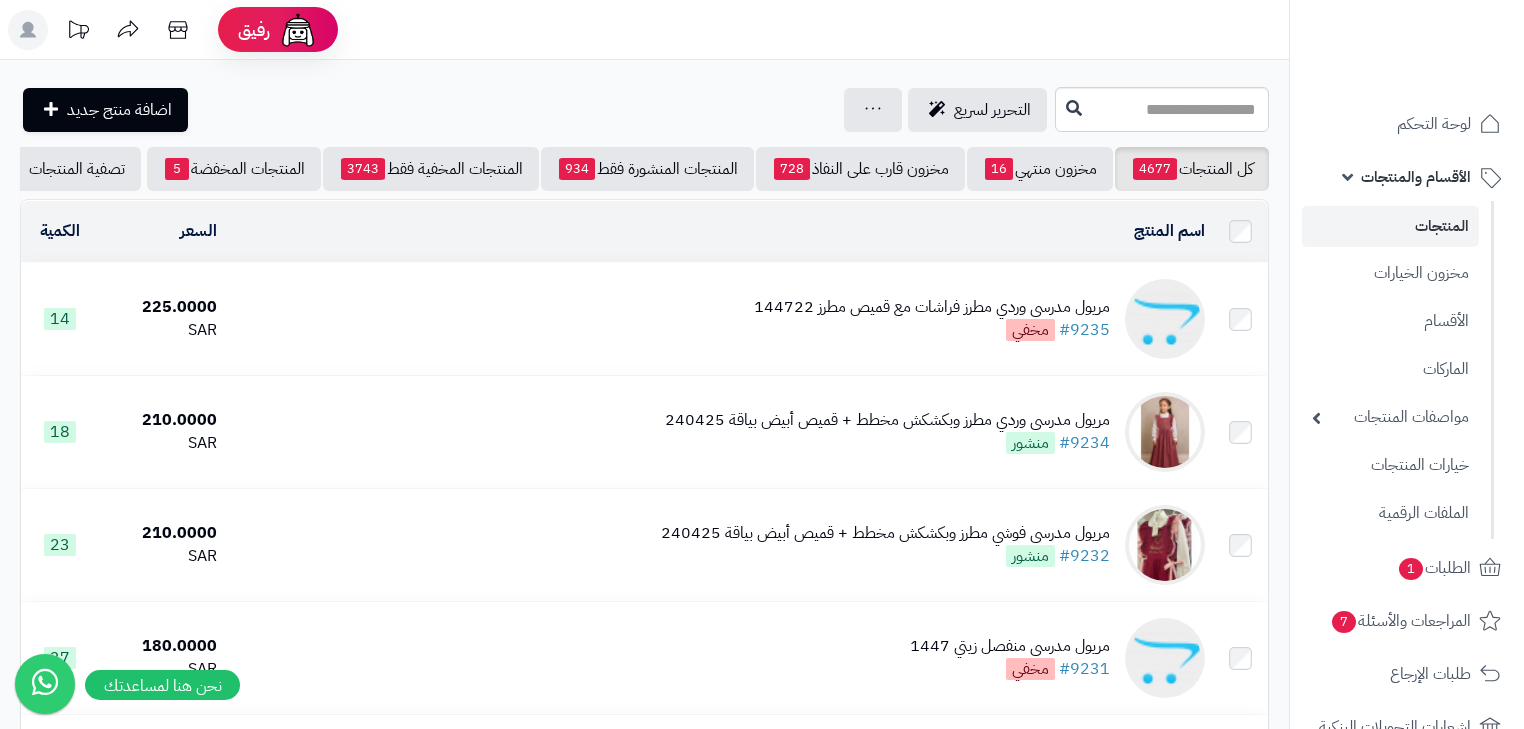 click on "المنتجات" at bounding box center [1390, 226] 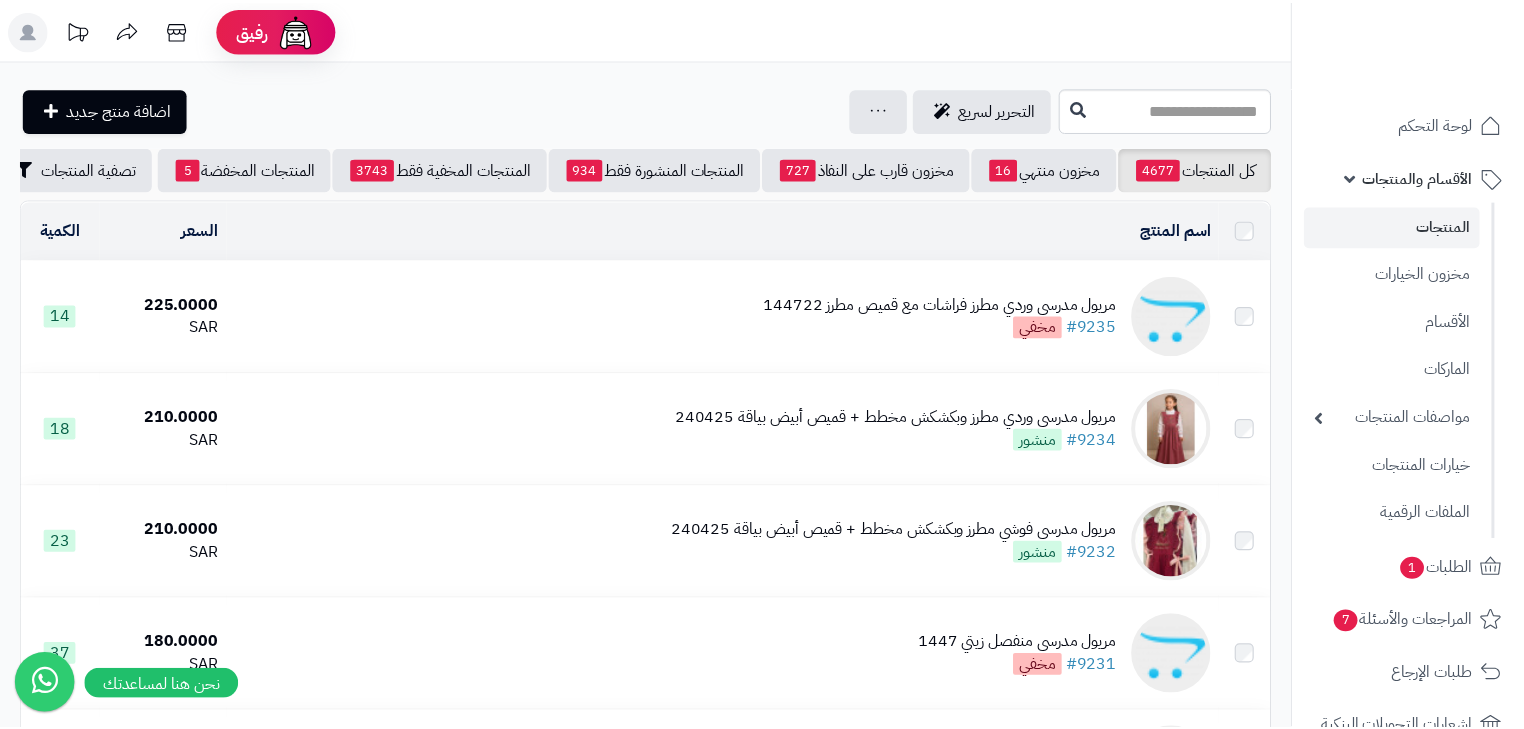 scroll, scrollTop: 0, scrollLeft: 0, axis: both 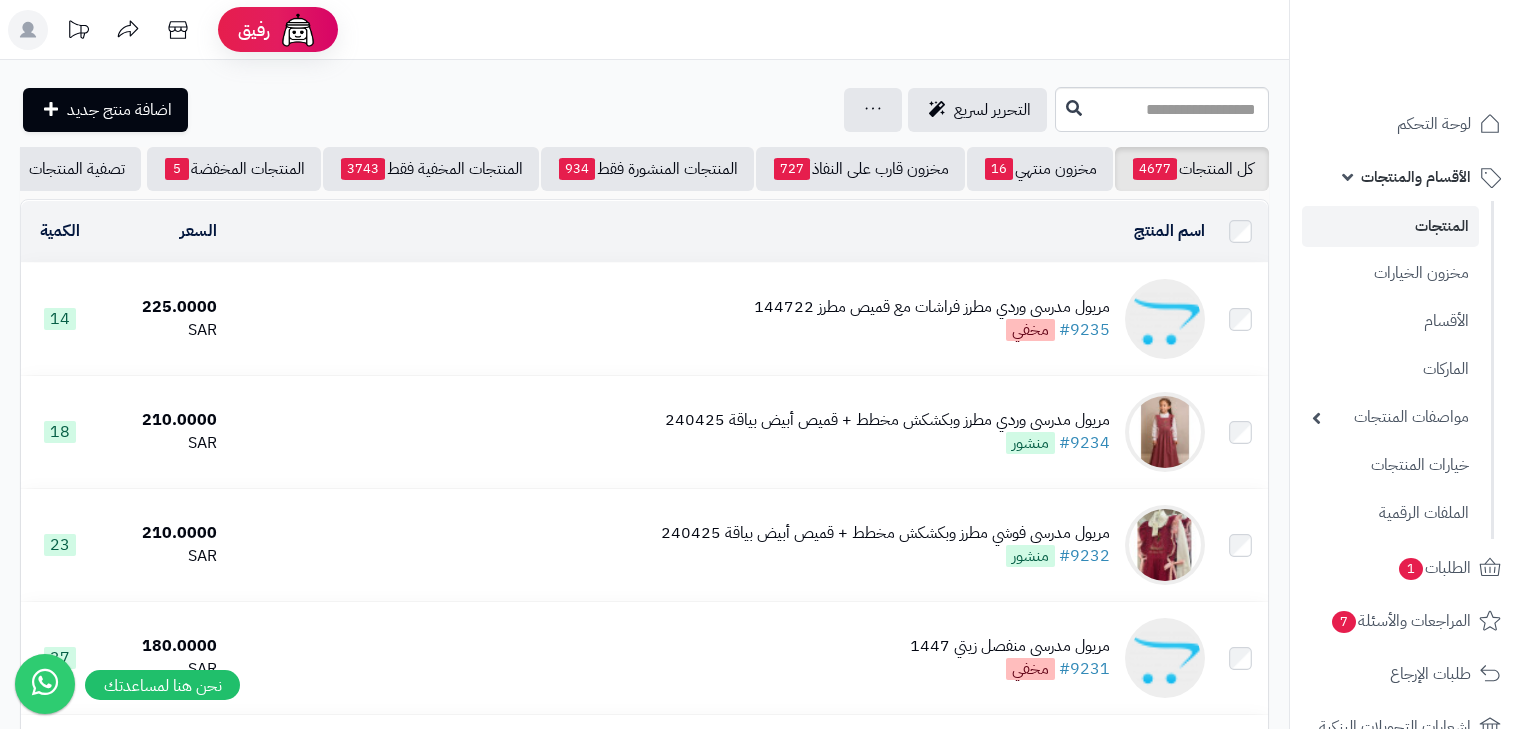 click on "مريول مدرسي  وردي مطرز فراشات مع قميص مطرز  144722
#9235
مخفي" at bounding box center (932, 319) 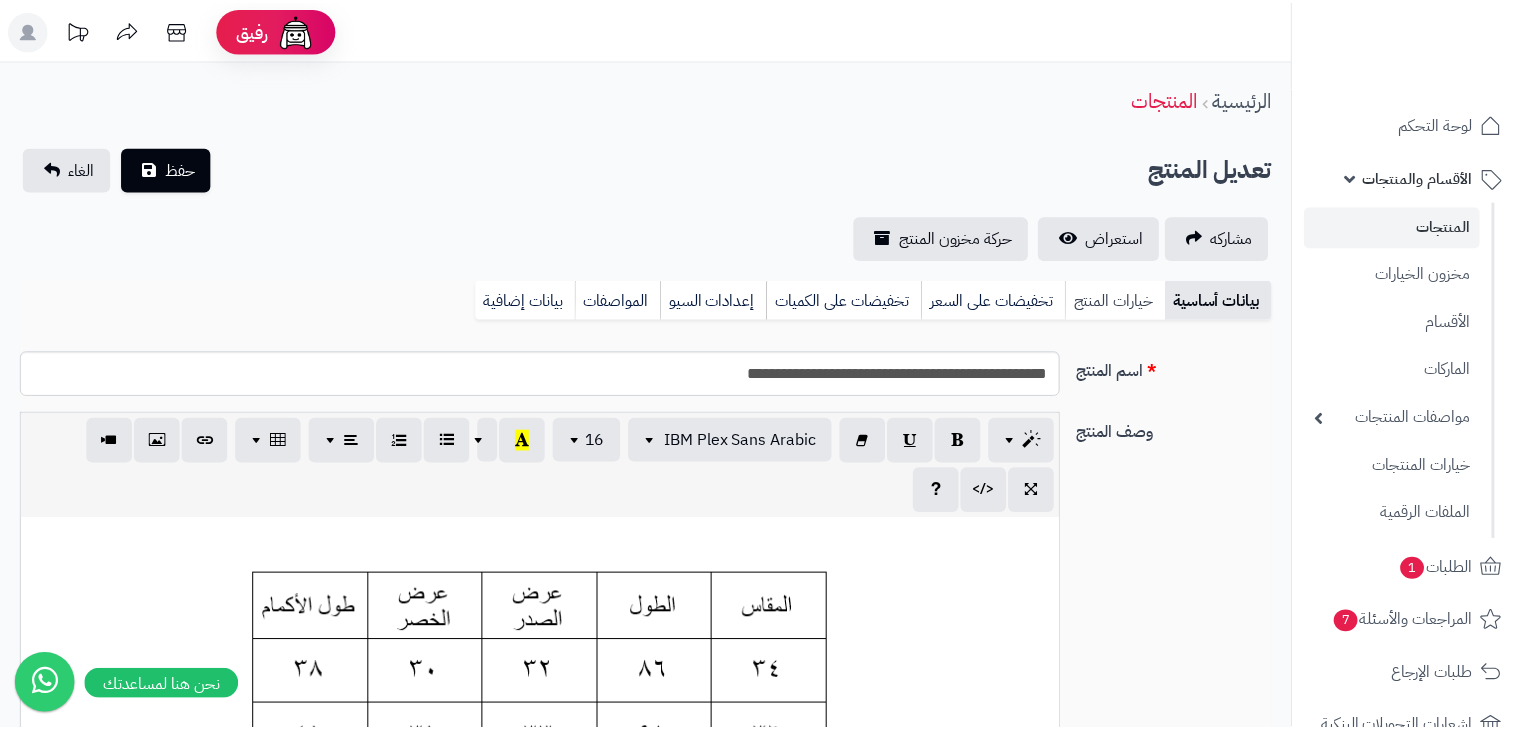 scroll, scrollTop: 0, scrollLeft: 0, axis: both 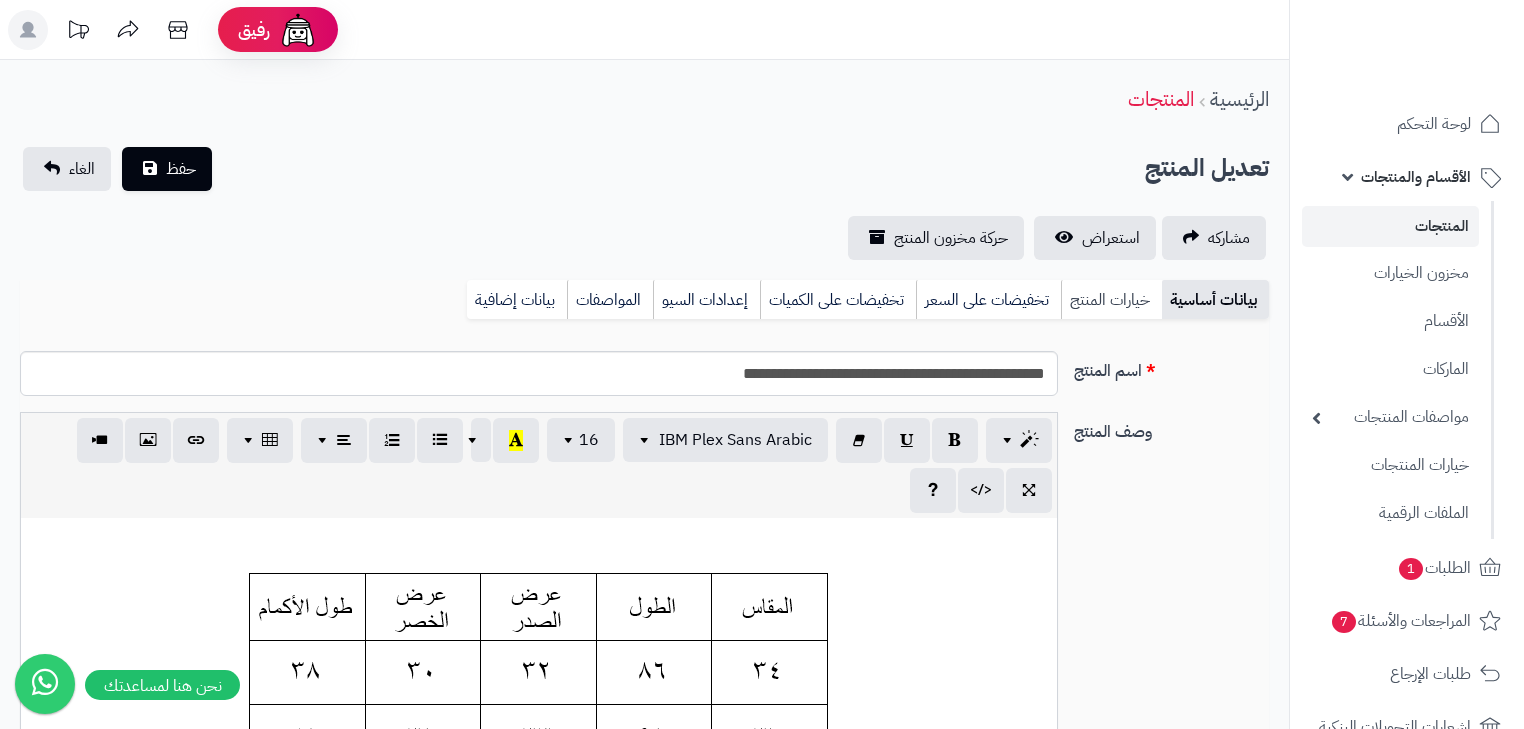 click on "خيارات المنتج" at bounding box center [1111, 300] 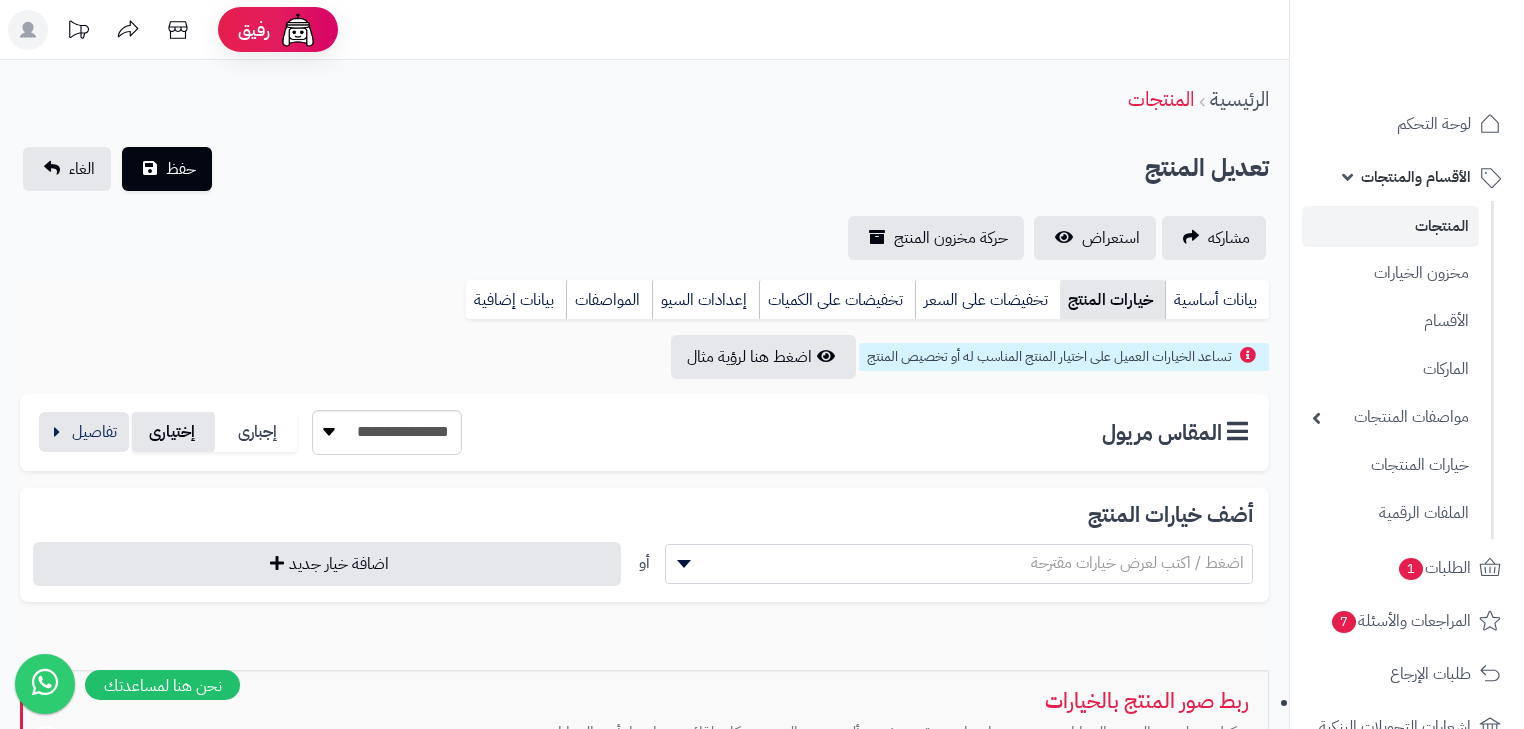 click on "إختيارى" at bounding box center (173, 432) 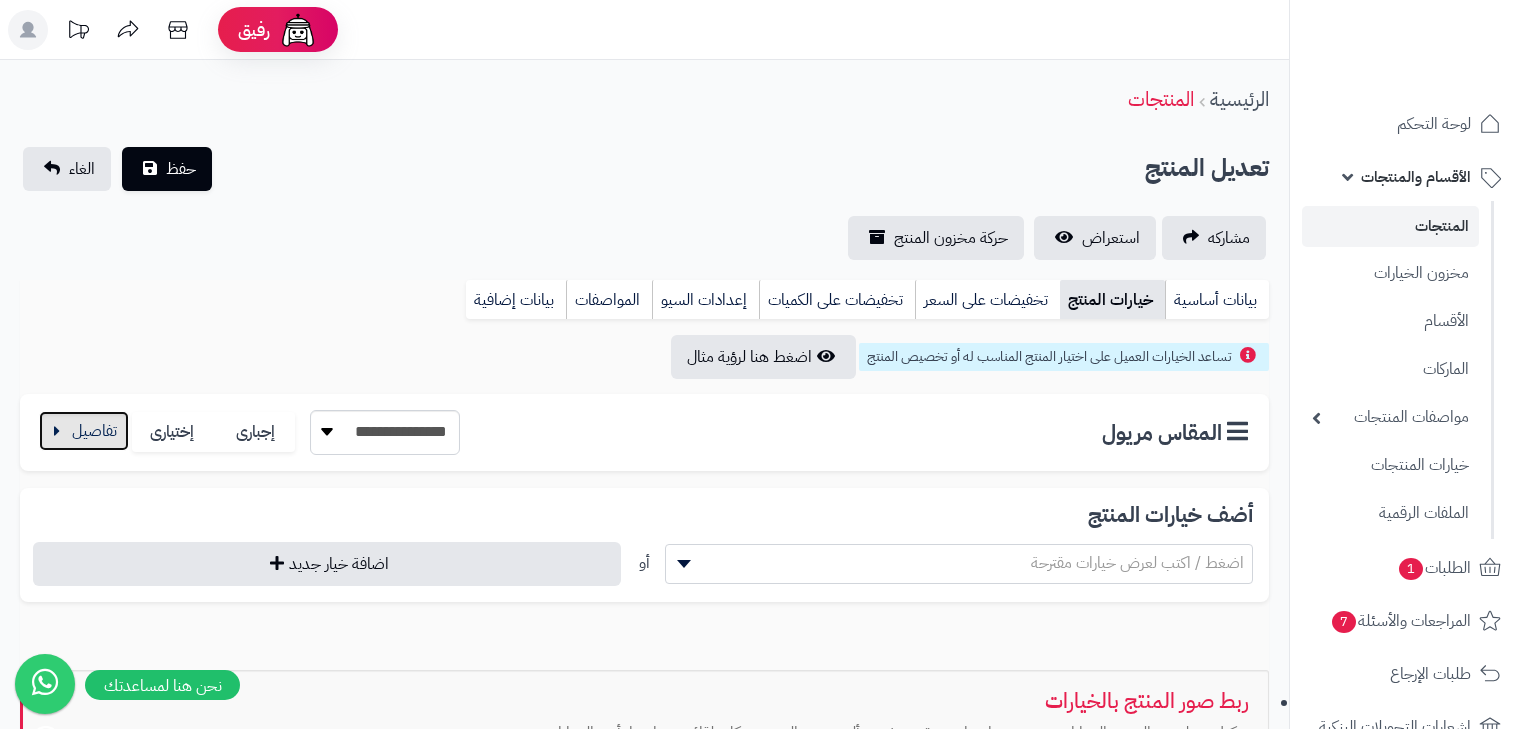 click at bounding box center (84, 431) 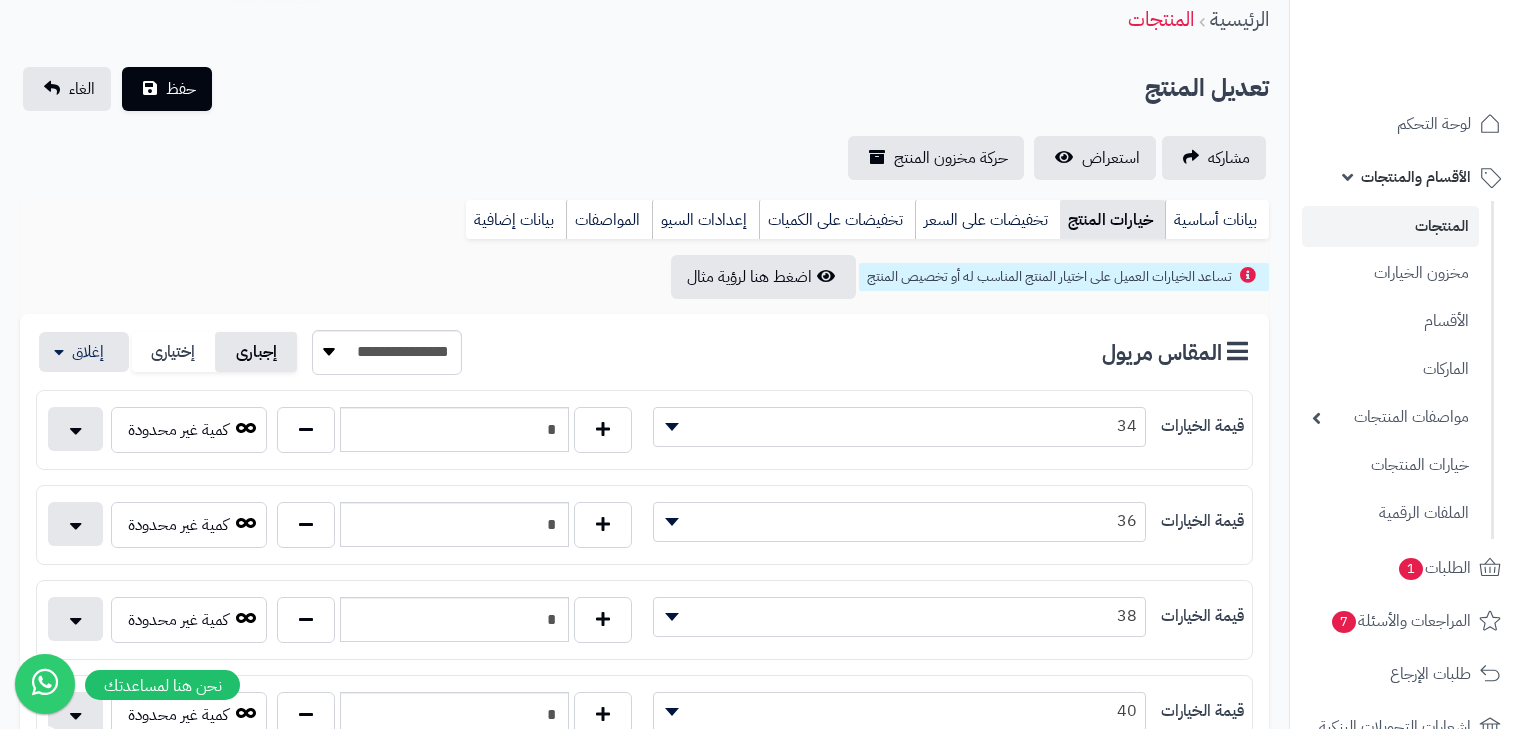 click on "إجبارى" at bounding box center (256, 352) 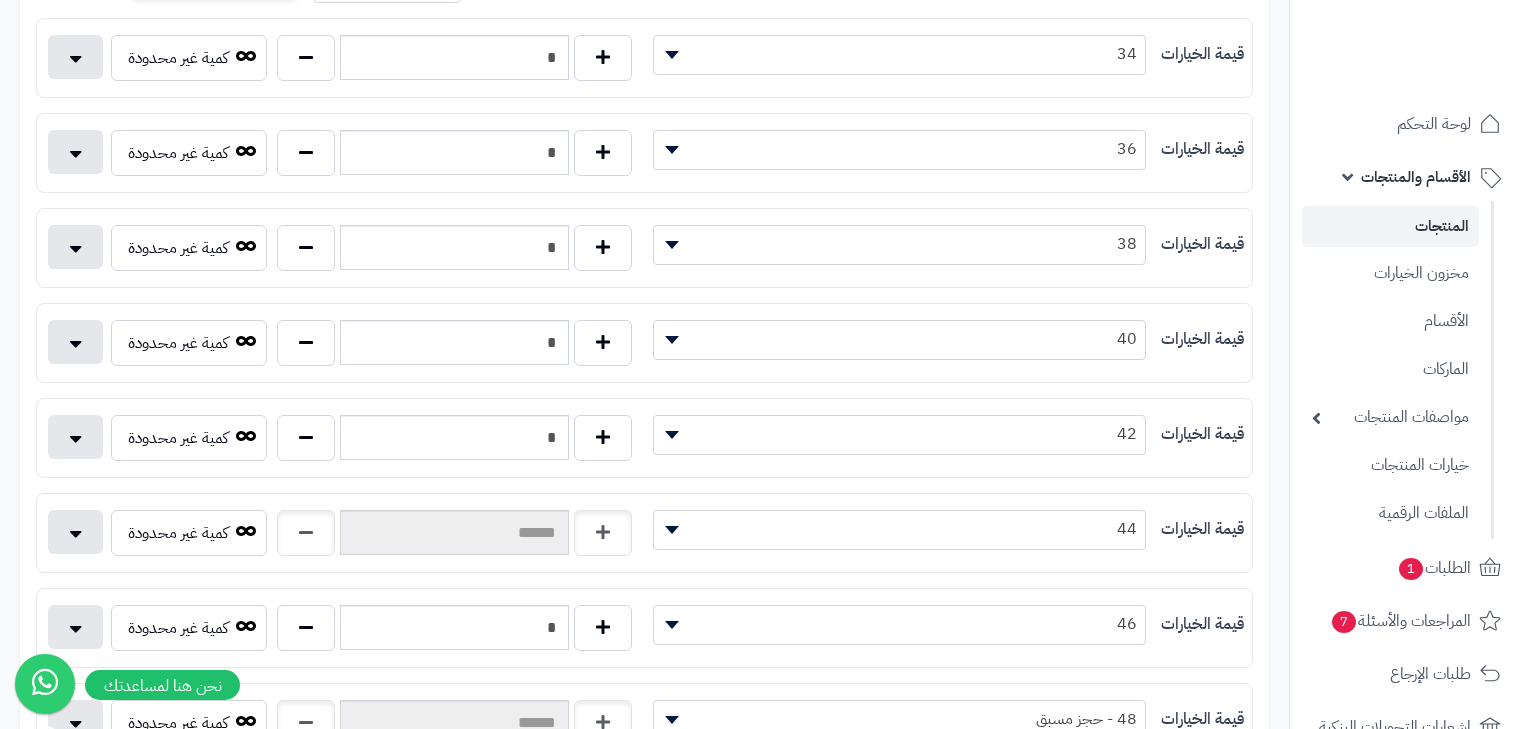 scroll, scrollTop: 480, scrollLeft: 0, axis: vertical 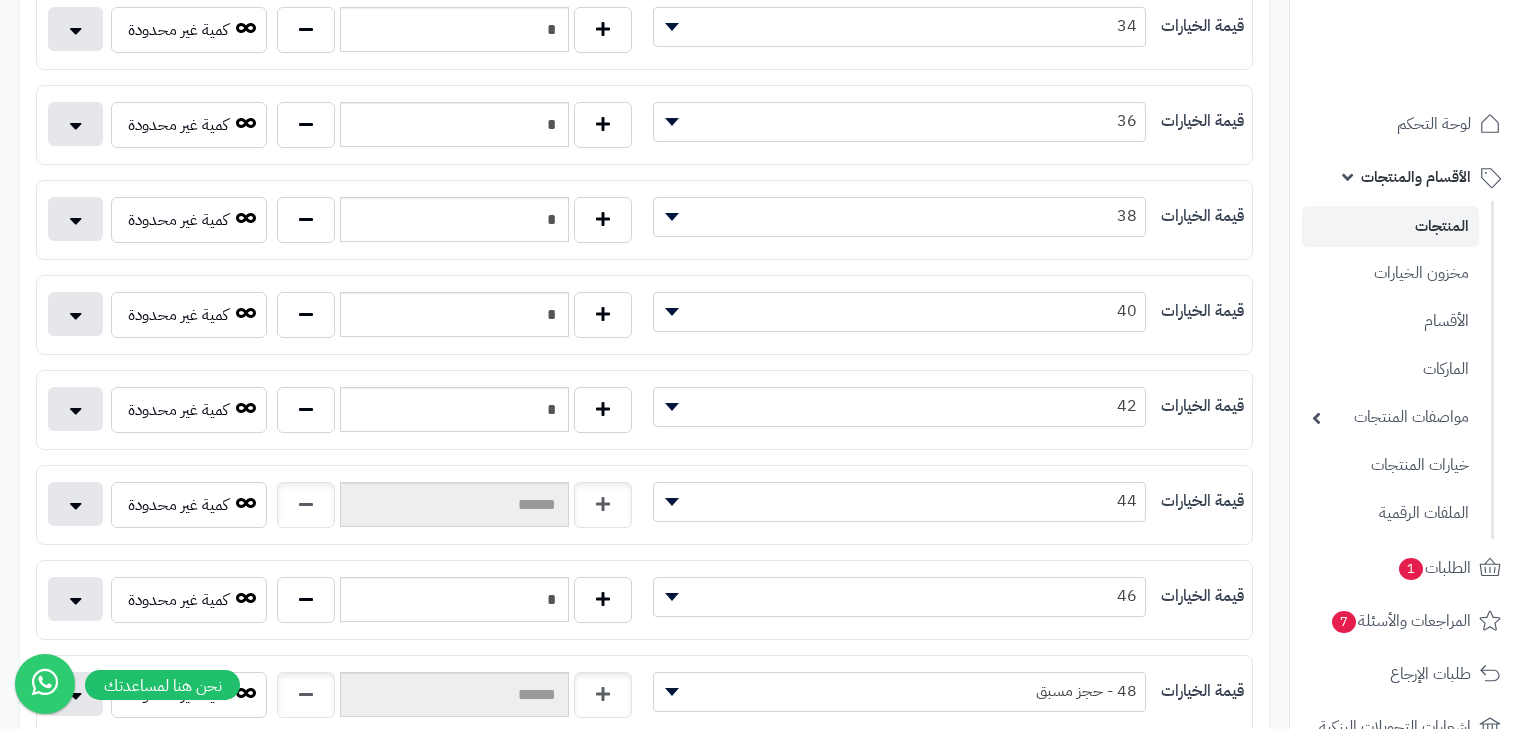 click on "44" at bounding box center (900, 501) 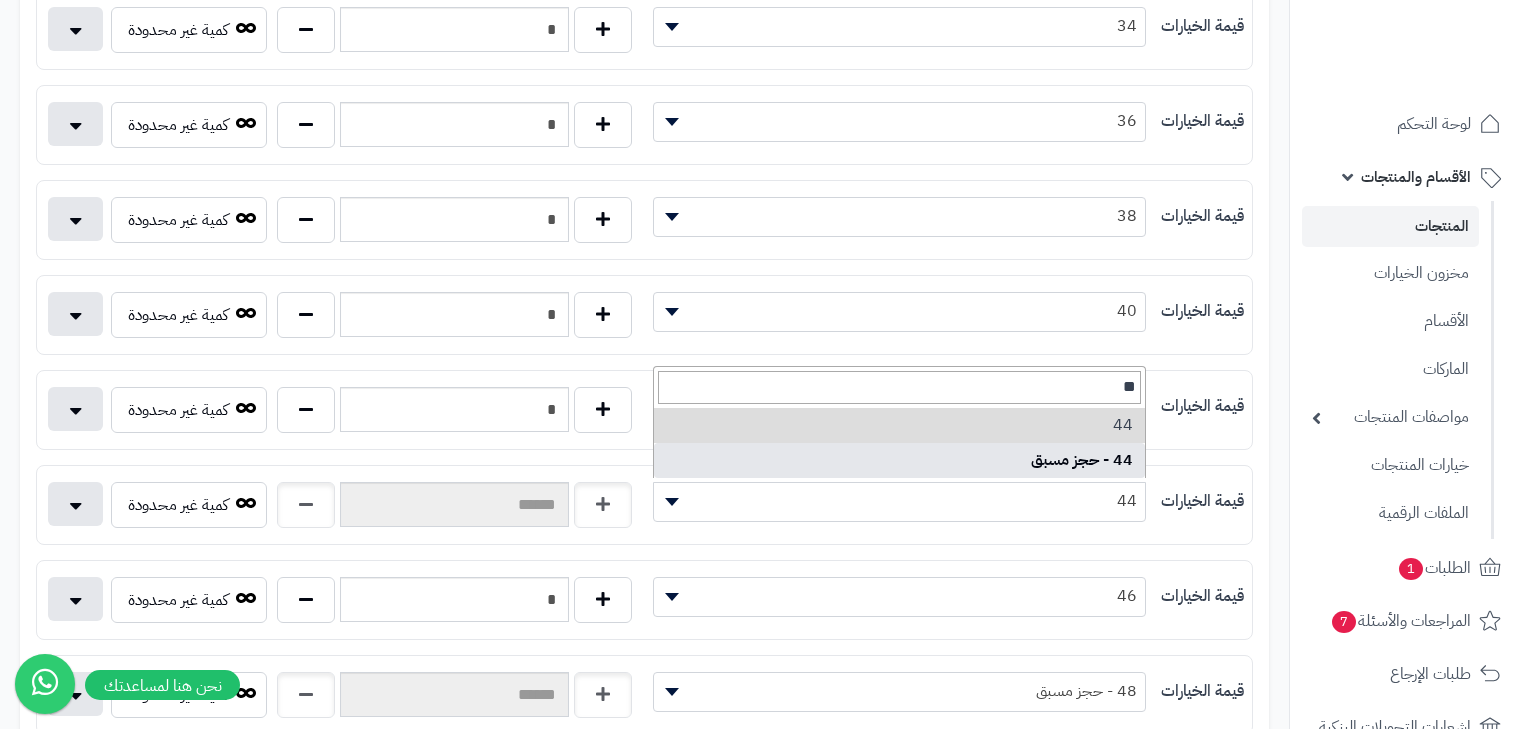 type on "**" 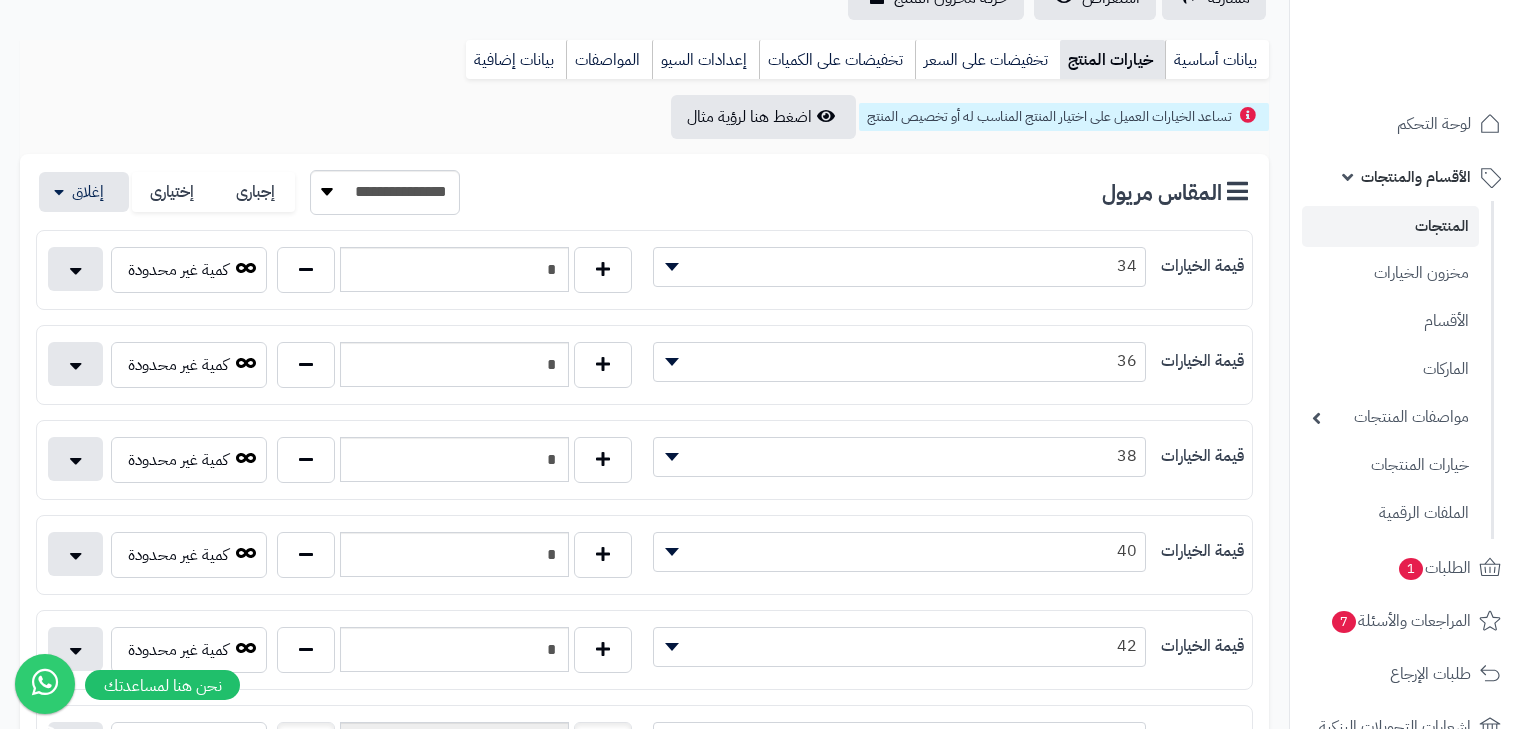 scroll, scrollTop: 0, scrollLeft: 0, axis: both 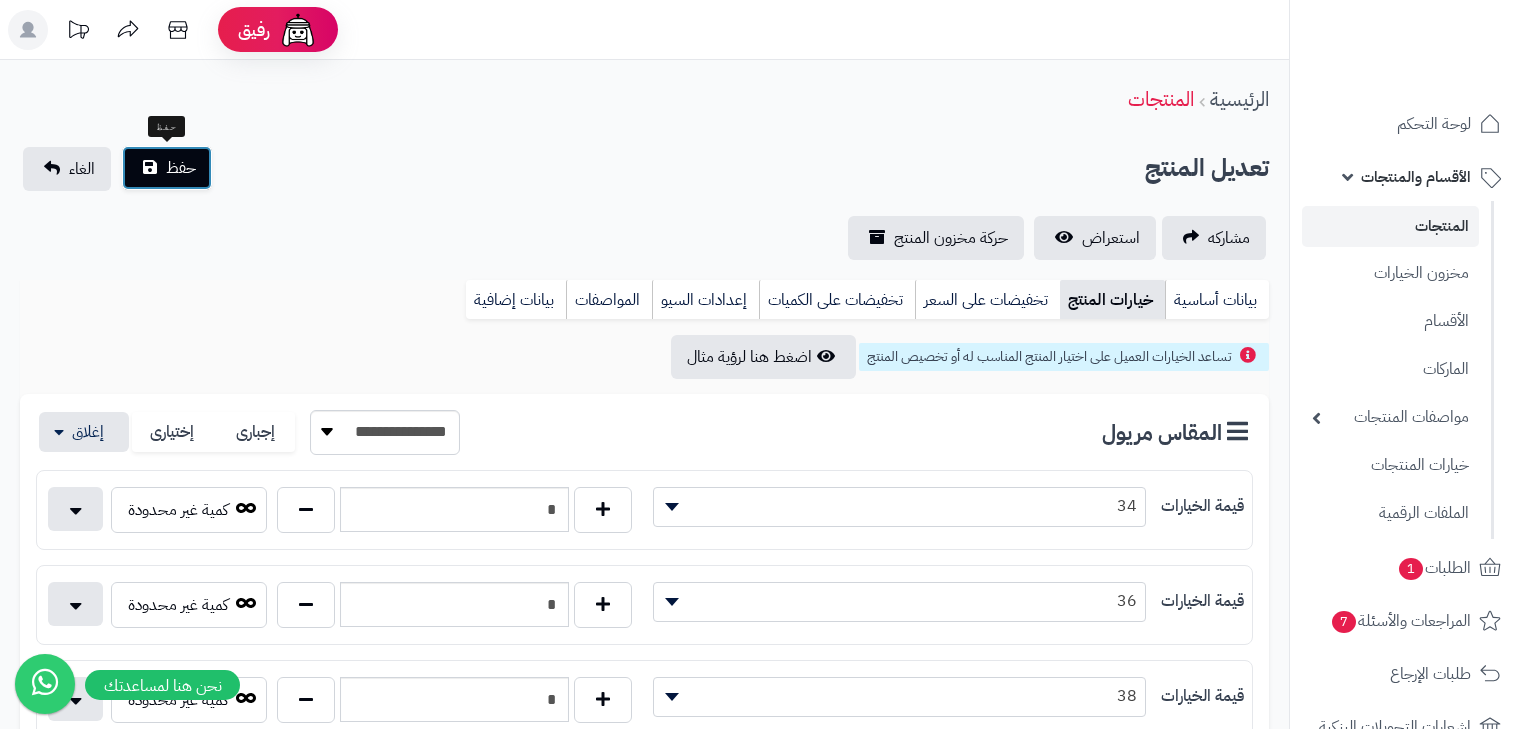 click on "حفظ" at bounding box center [167, 168] 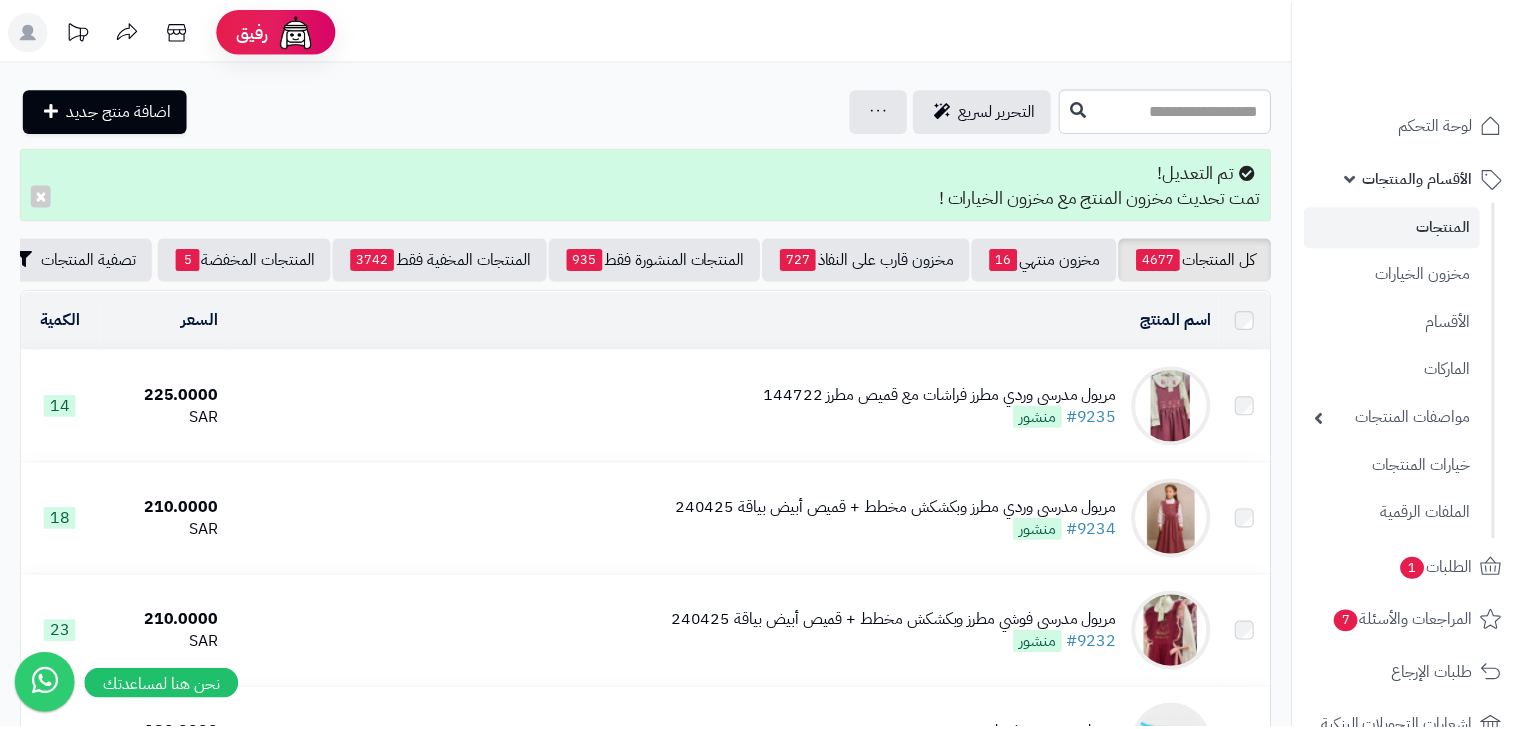 scroll, scrollTop: 0, scrollLeft: 0, axis: both 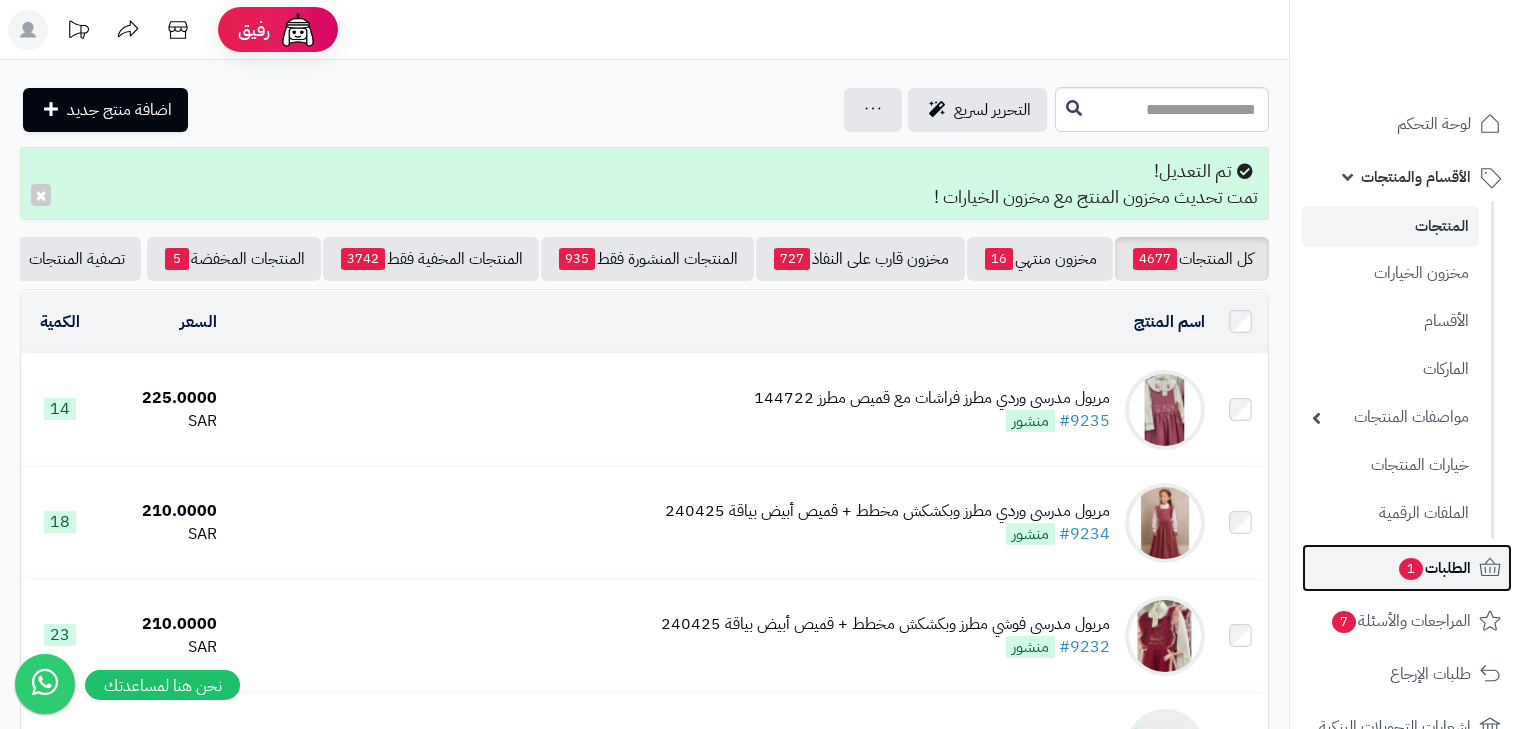 click on "الطلبات  1" at bounding box center (1407, 568) 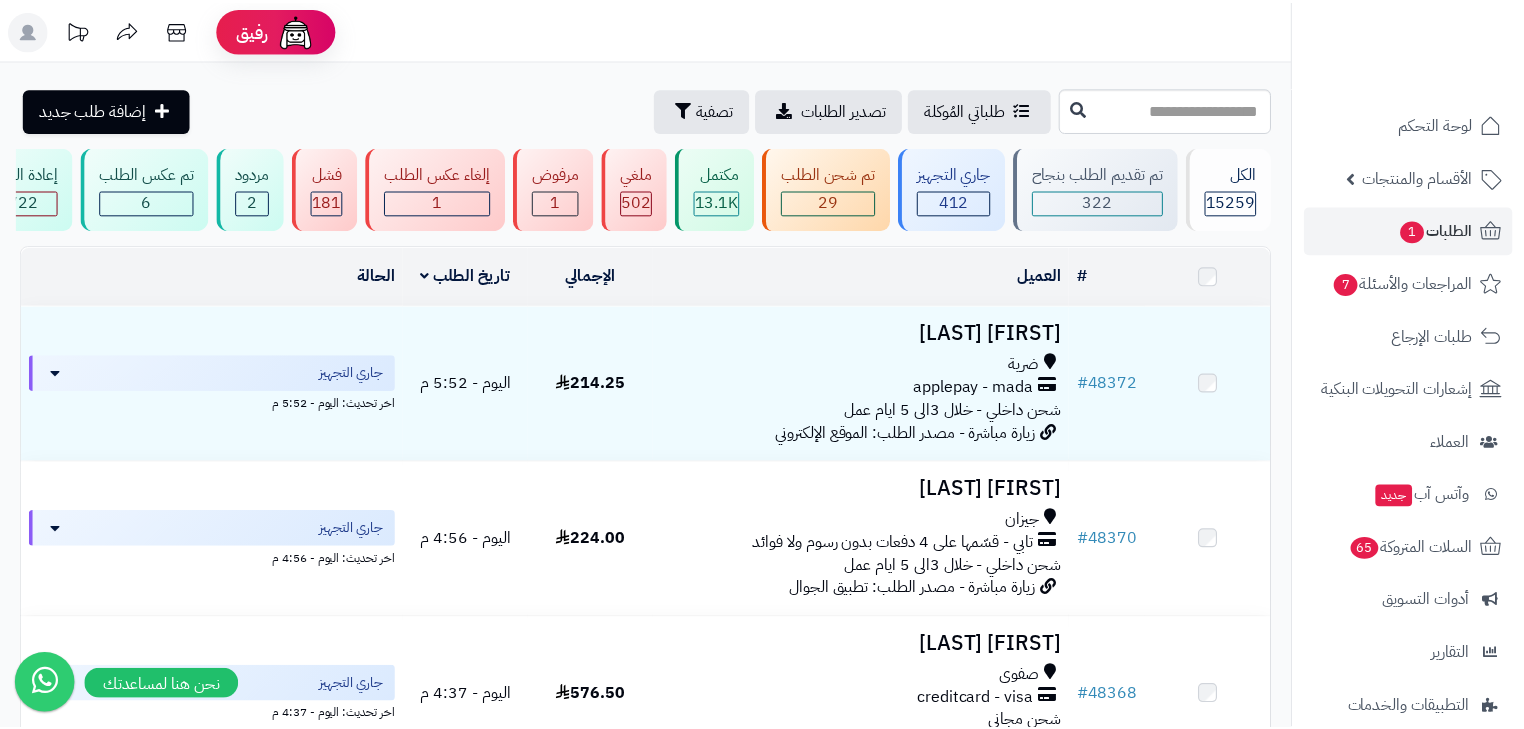 scroll, scrollTop: 0, scrollLeft: 0, axis: both 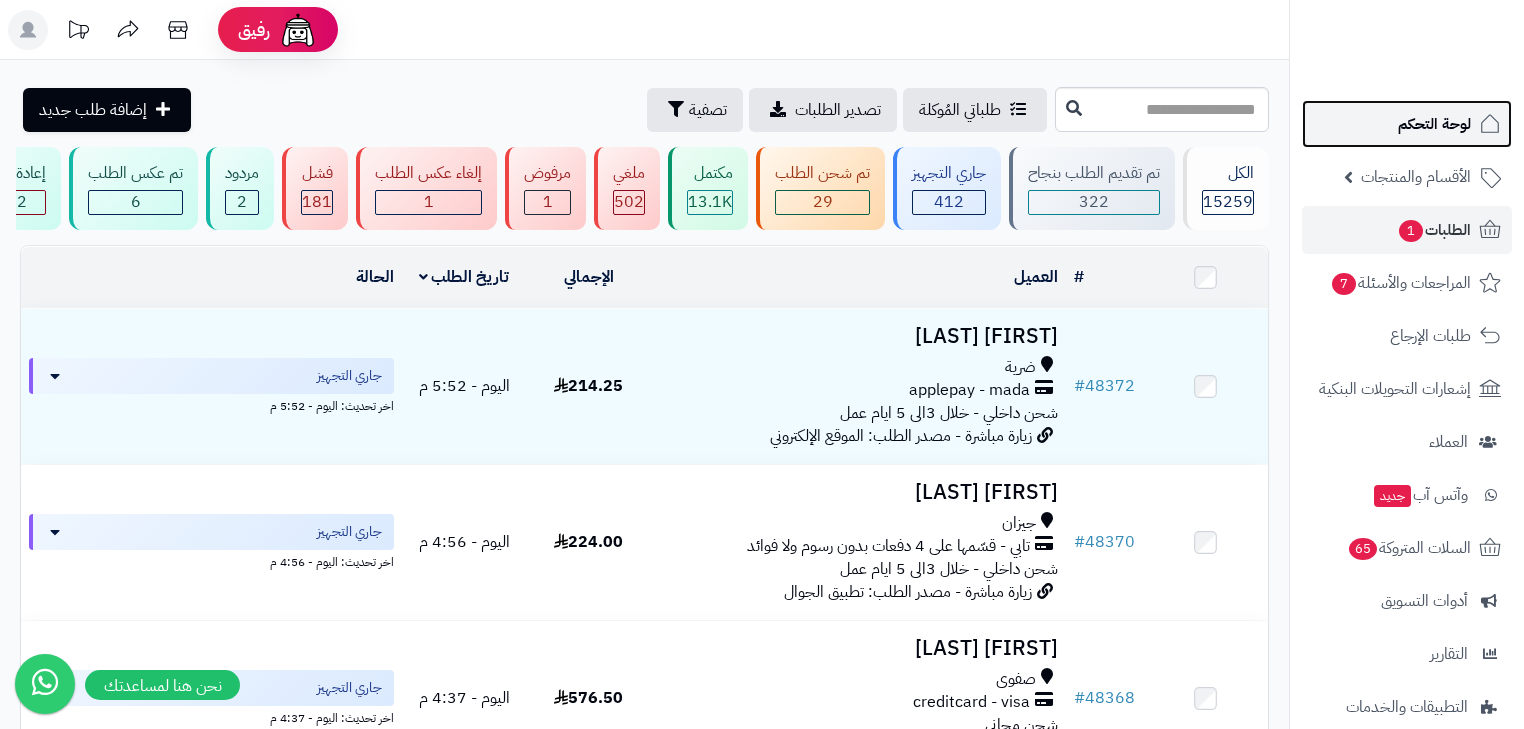 click on "لوحة التحكم" at bounding box center [1407, 124] 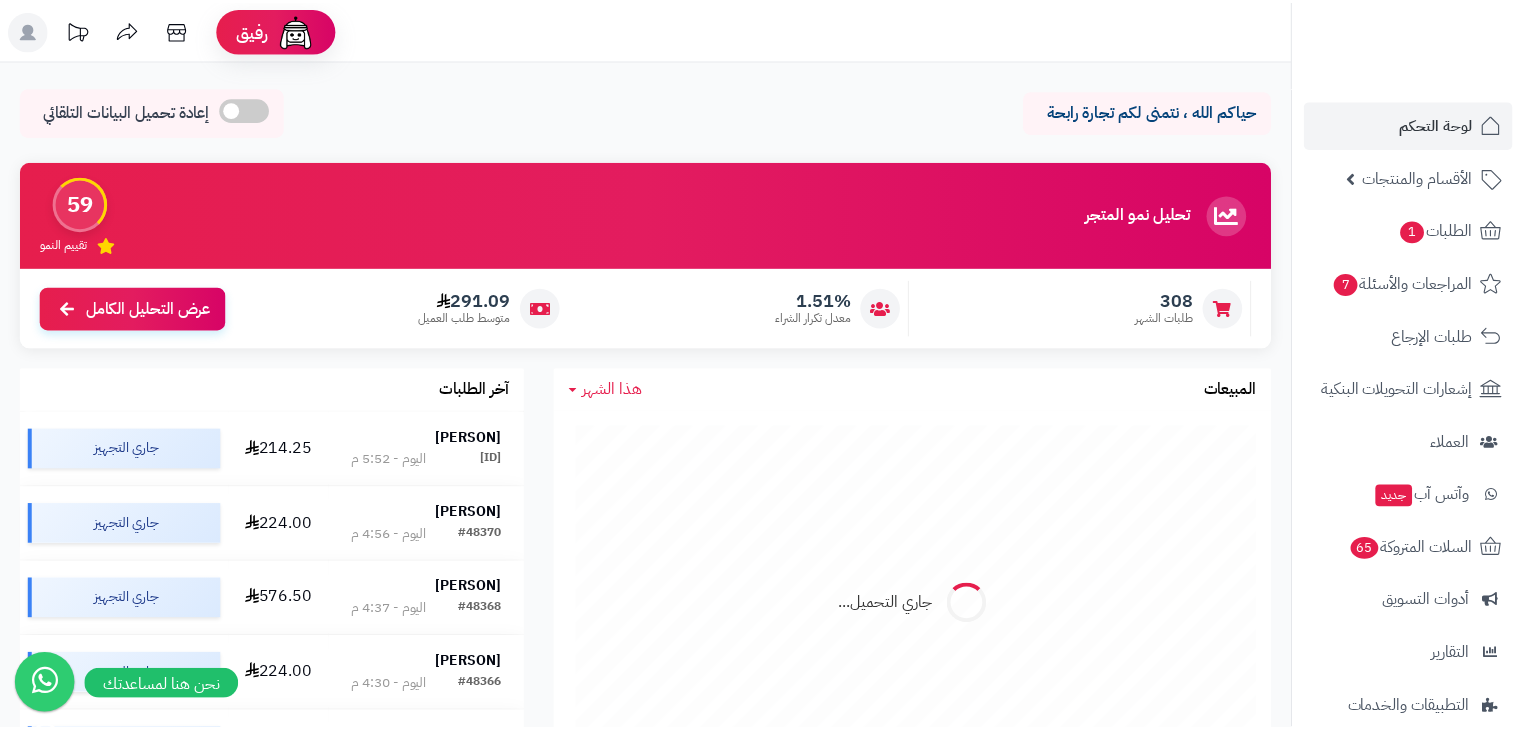 scroll, scrollTop: 0, scrollLeft: 0, axis: both 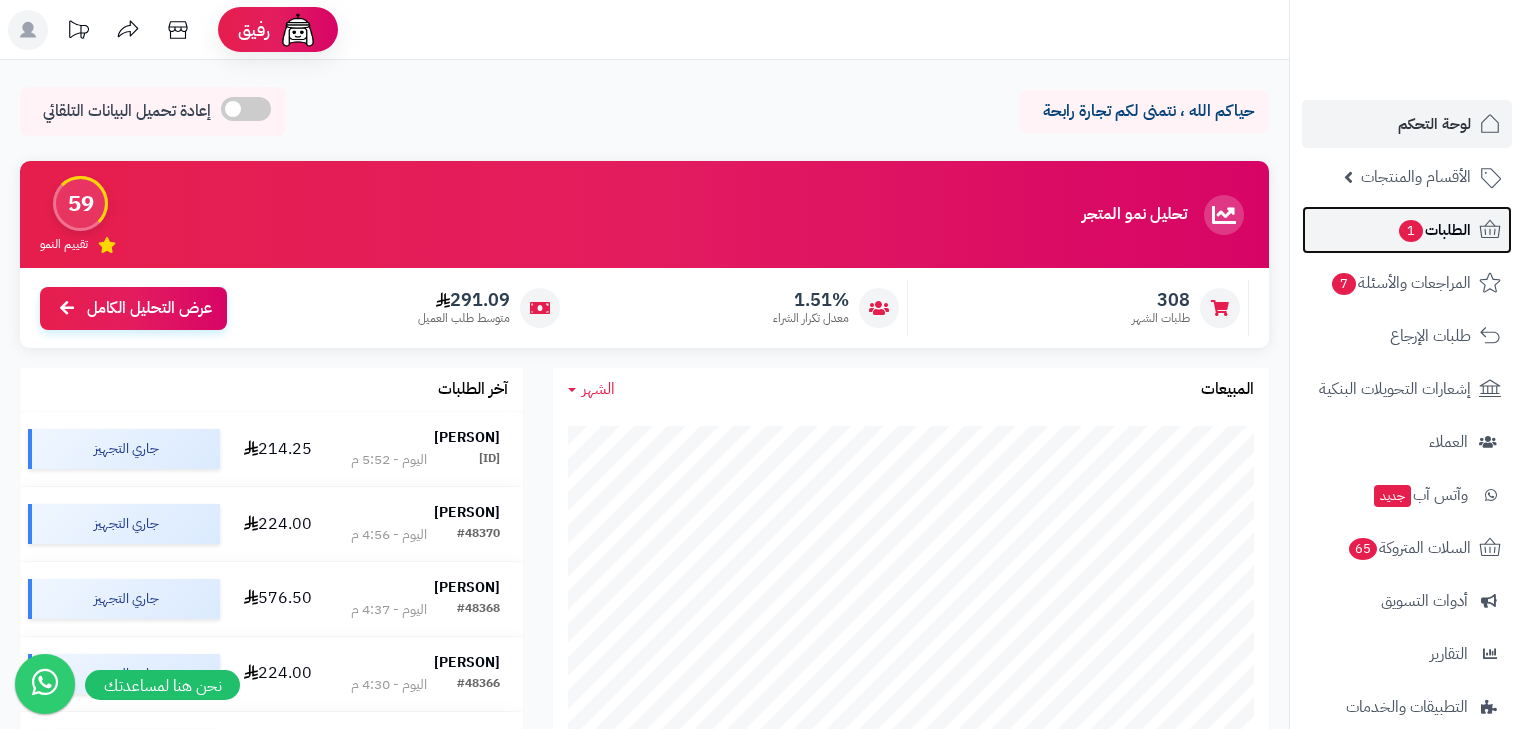 click on "1" at bounding box center [1411, 231] 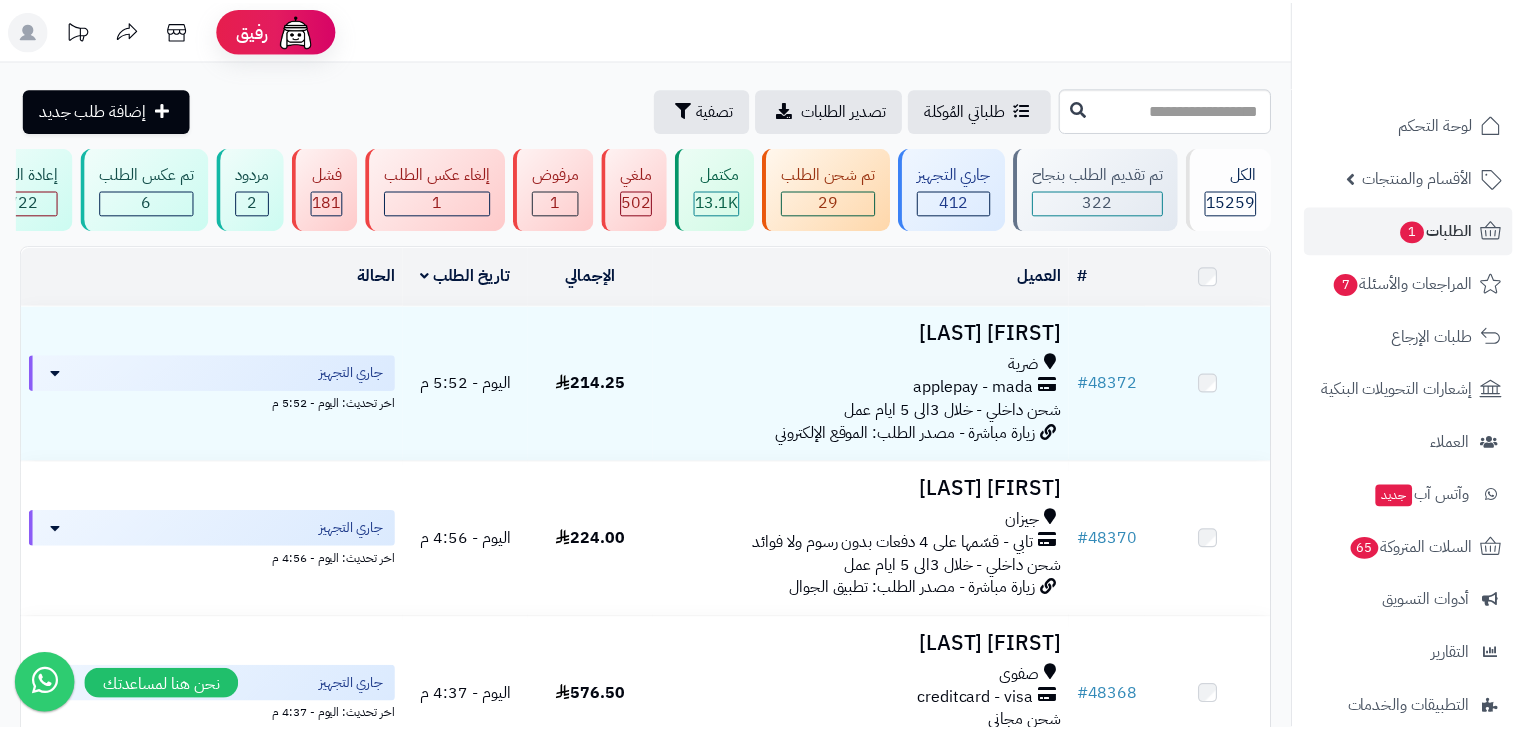 scroll, scrollTop: 0, scrollLeft: 0, axis: both 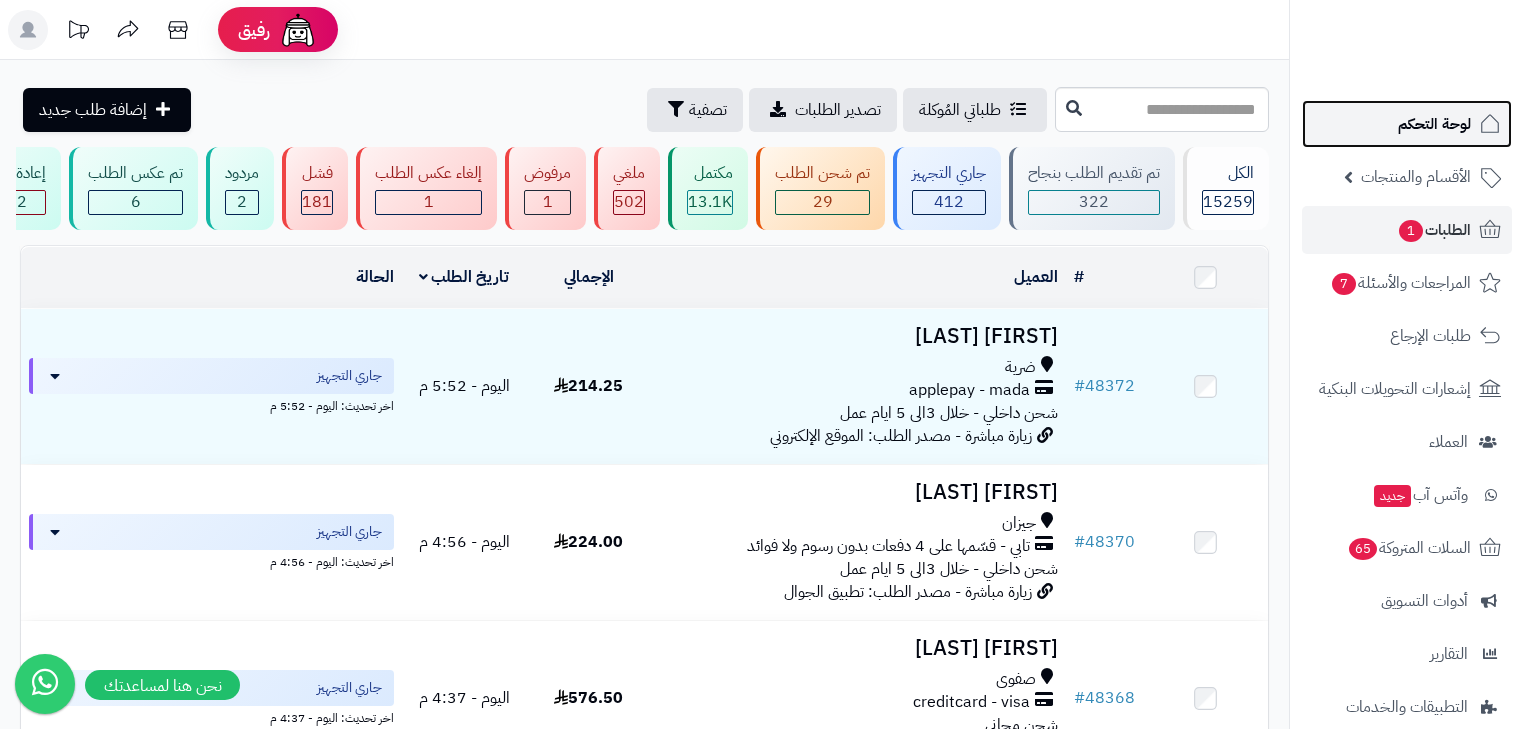 click on "لوحة التحكم" at bounding box center (1407, 124) 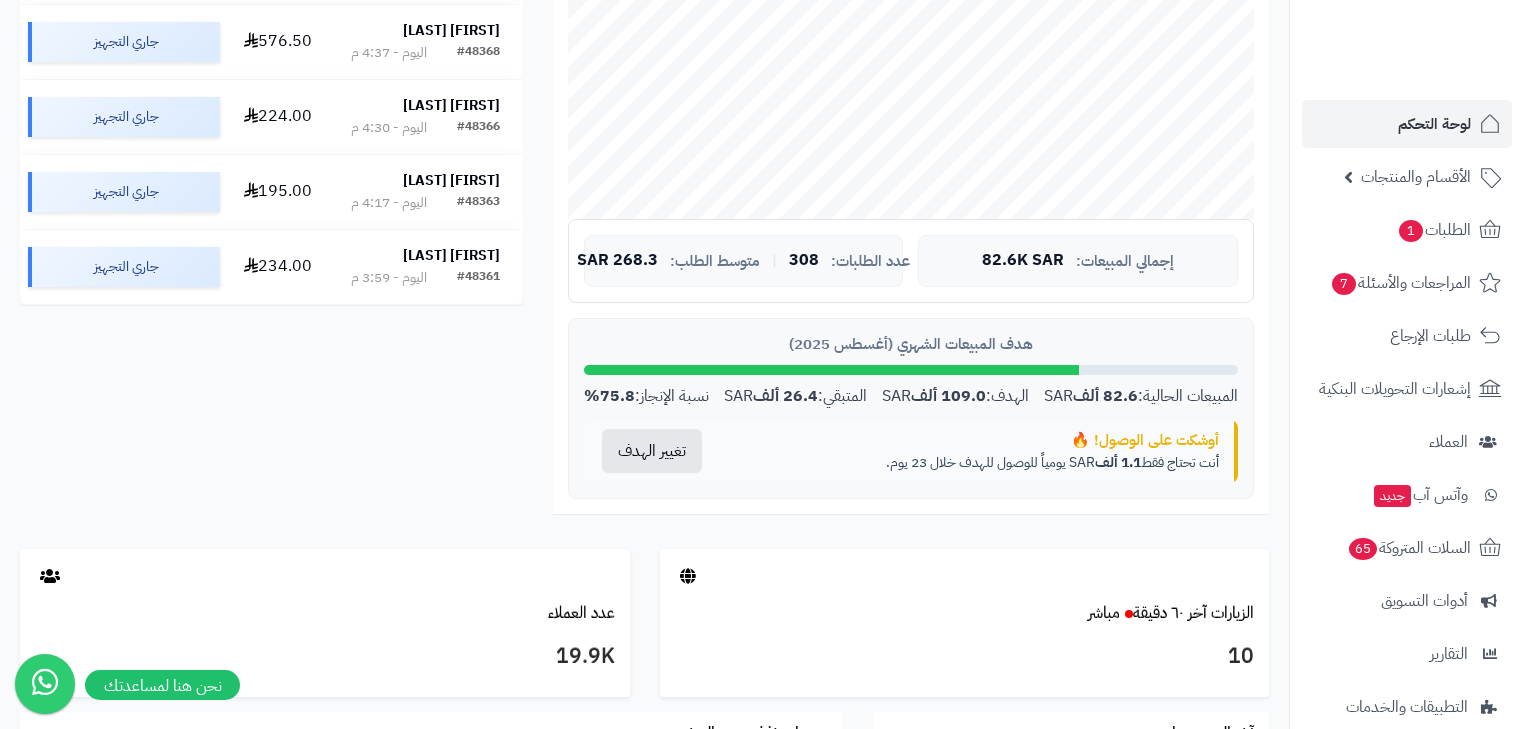scroll, scrollTop: 560, scrollLeft: 0, axis: vertical 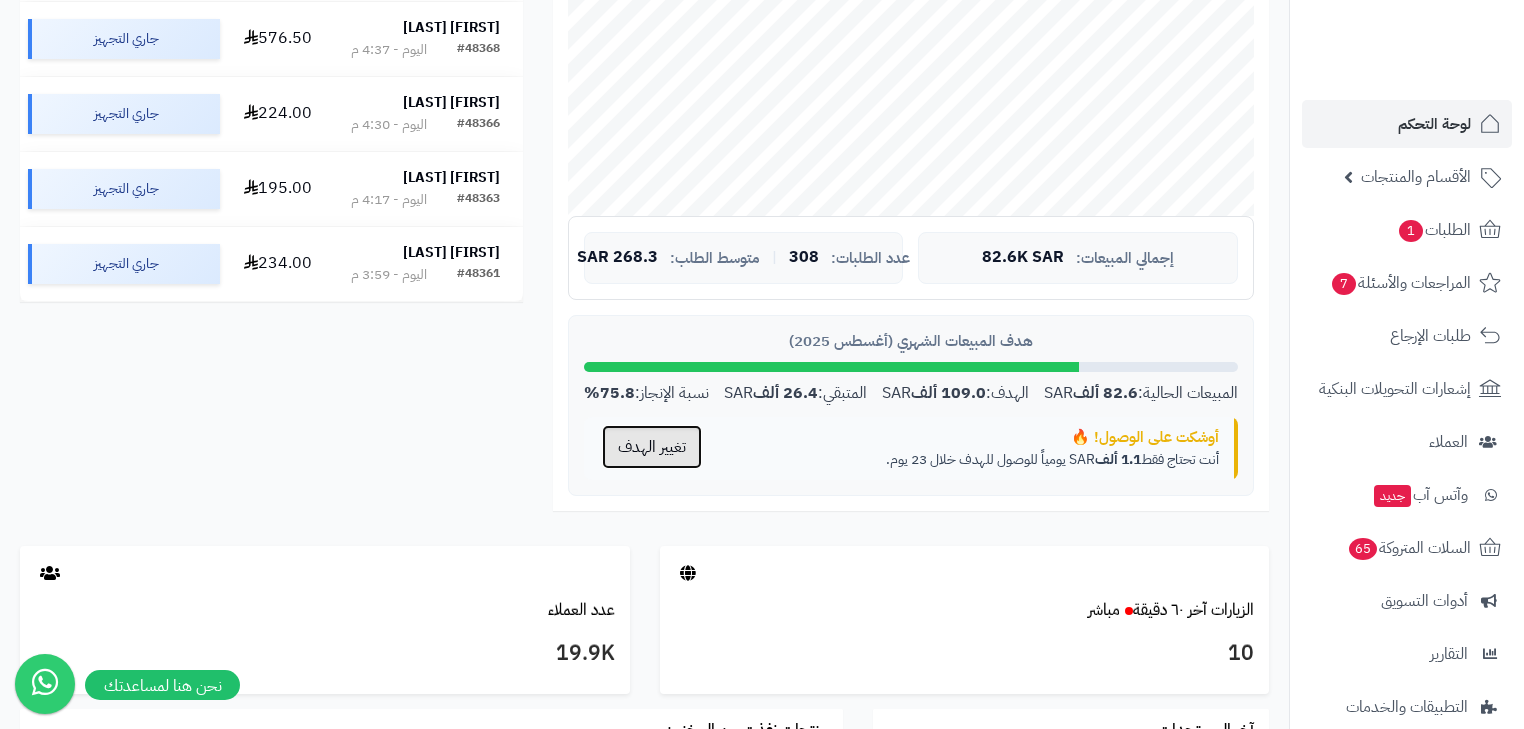 click on "تغيير الهدف" at bounding box center [652, 447] 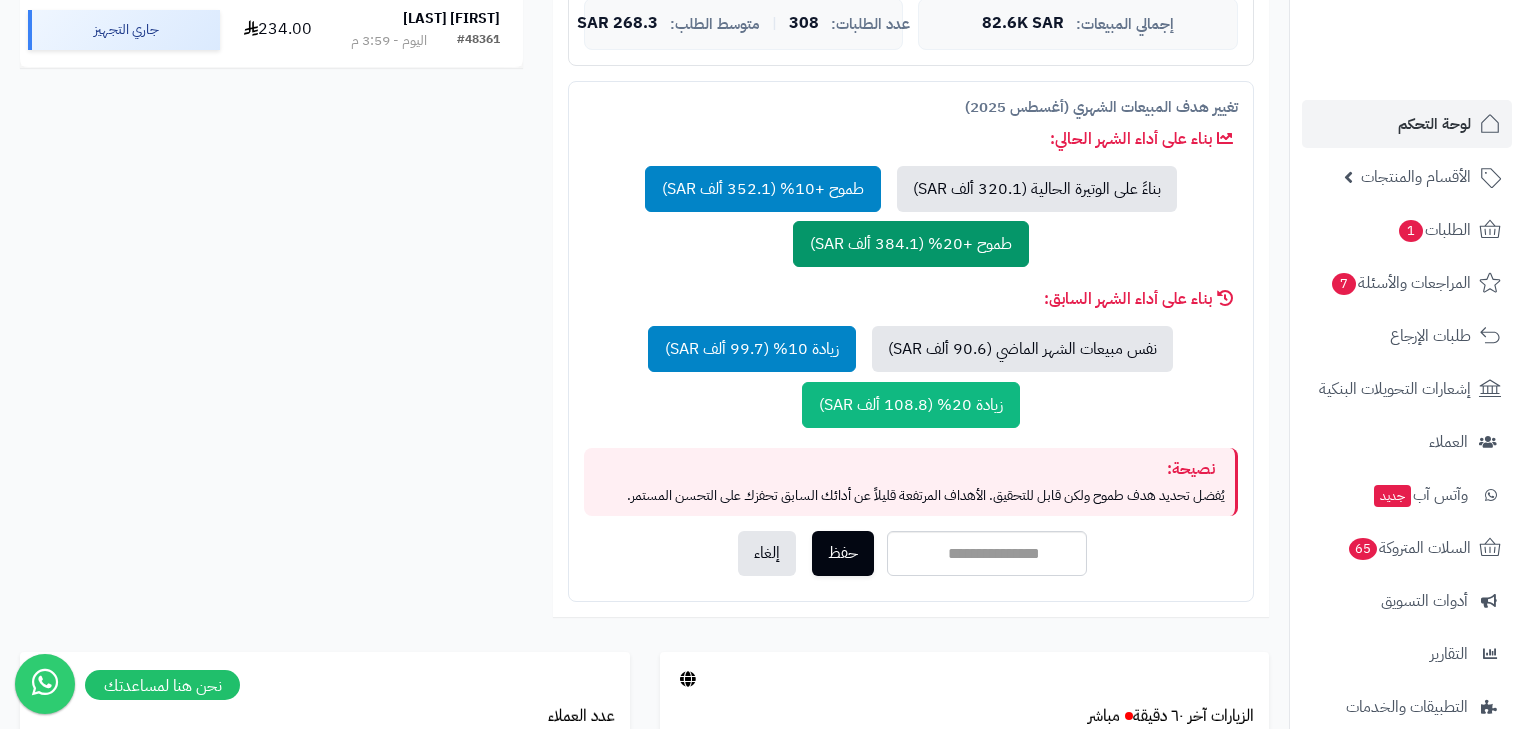 scroll, scrollTop: 800, scrollLeft: 0, axis: vertical 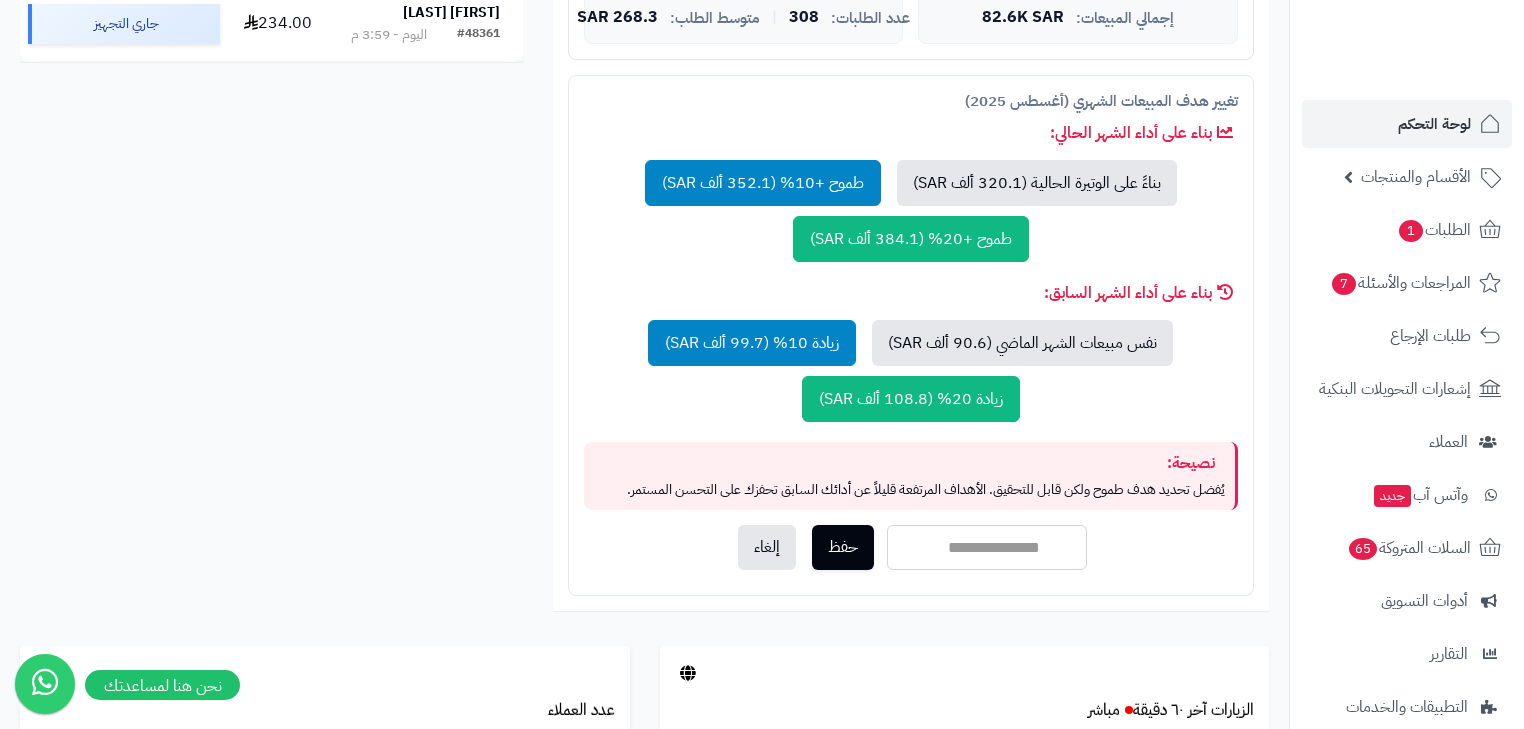 drag, startPoint x: 1025, startPoint y: 552, endPoint x: 934, endPoint y: 548, distance: 91.08787 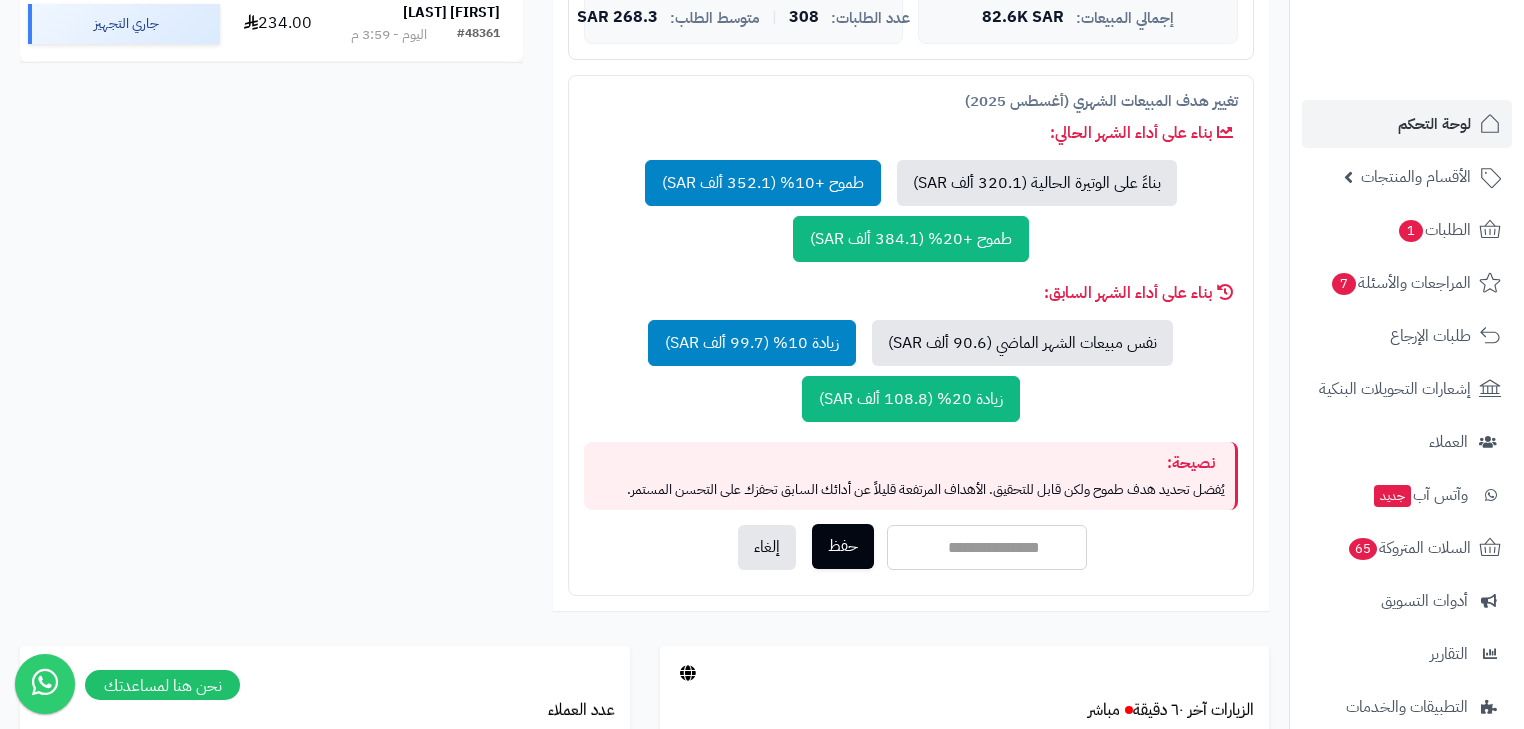 type on "*****" 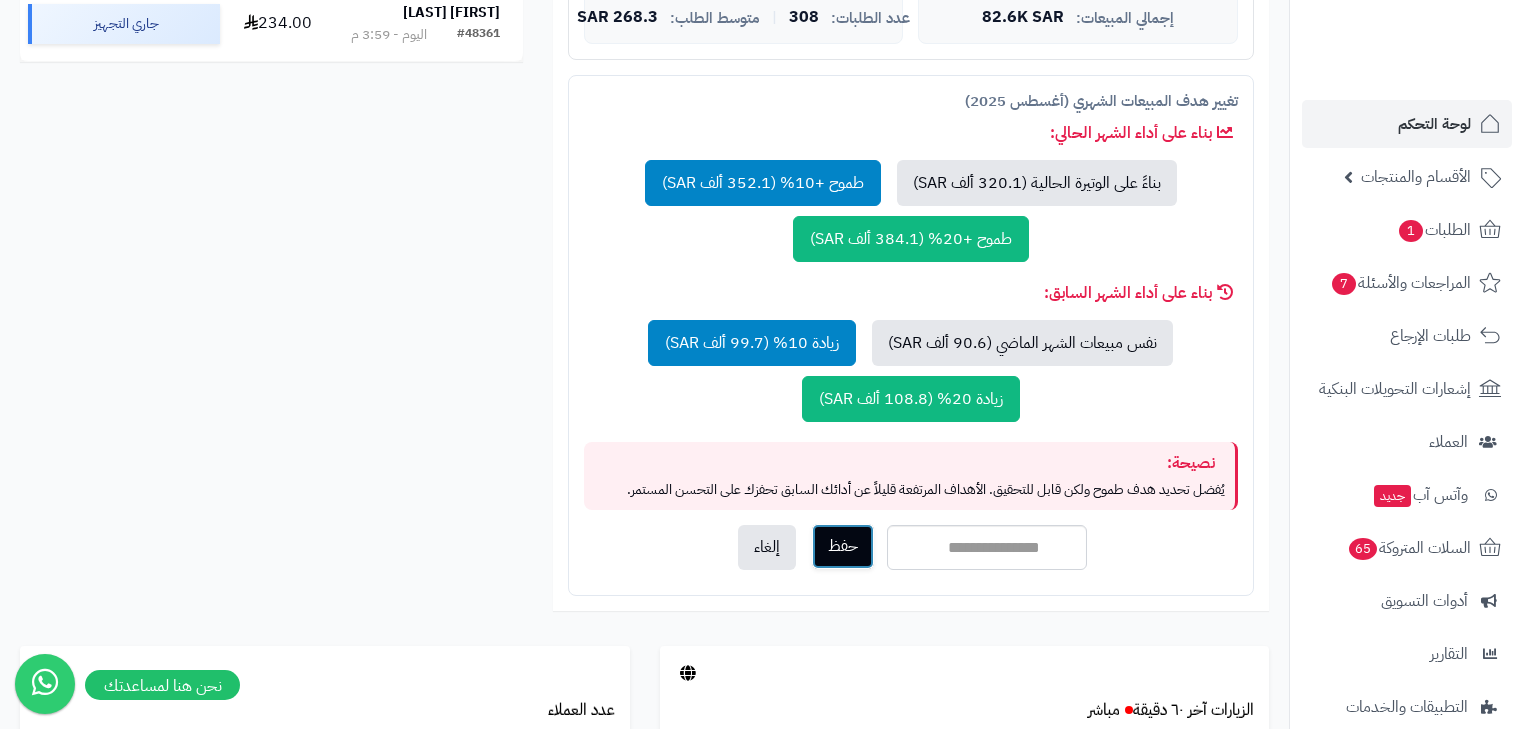 click on "حفظ" at bounding box center (843, 546) 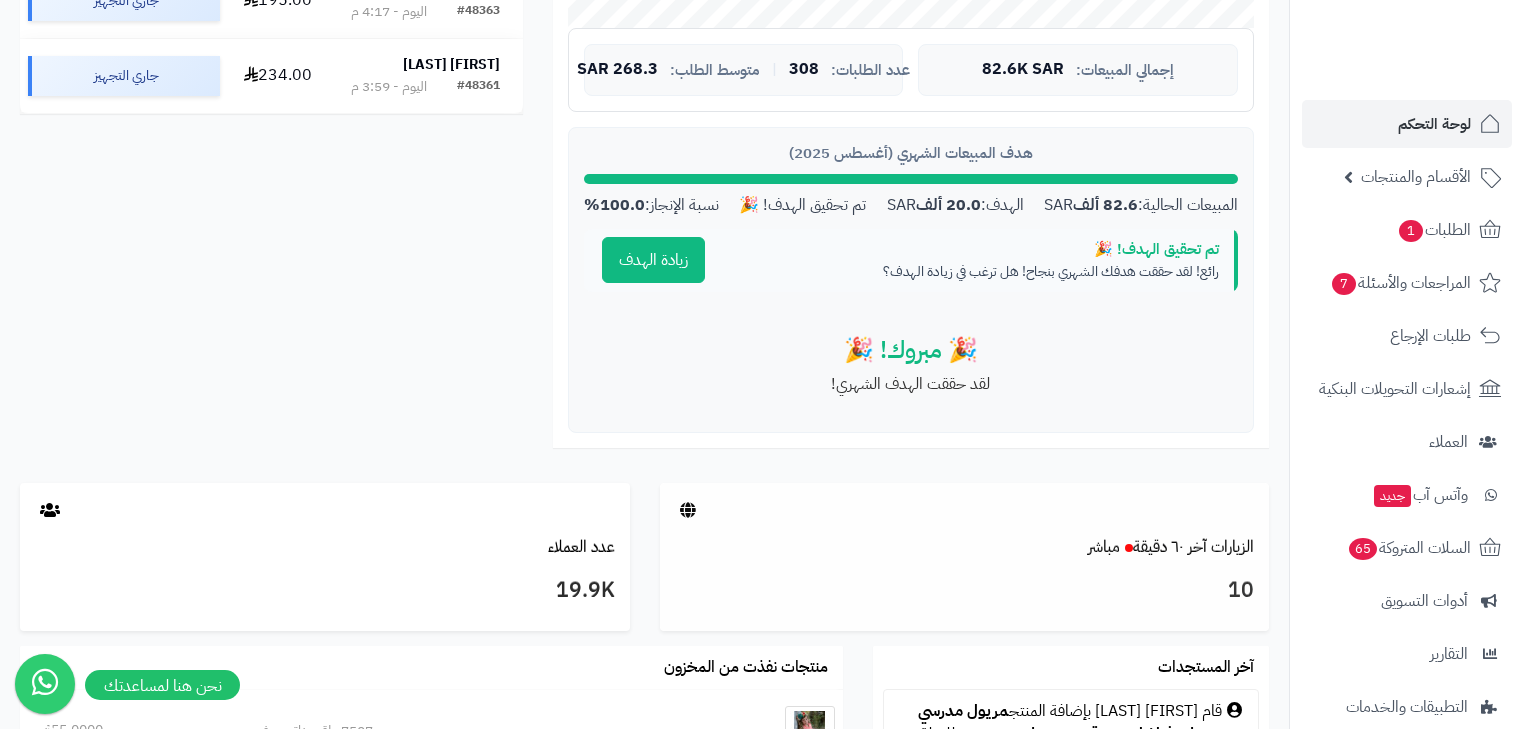 scroll, scrollTop: 720, scrollLeft: 0, axis: vertical 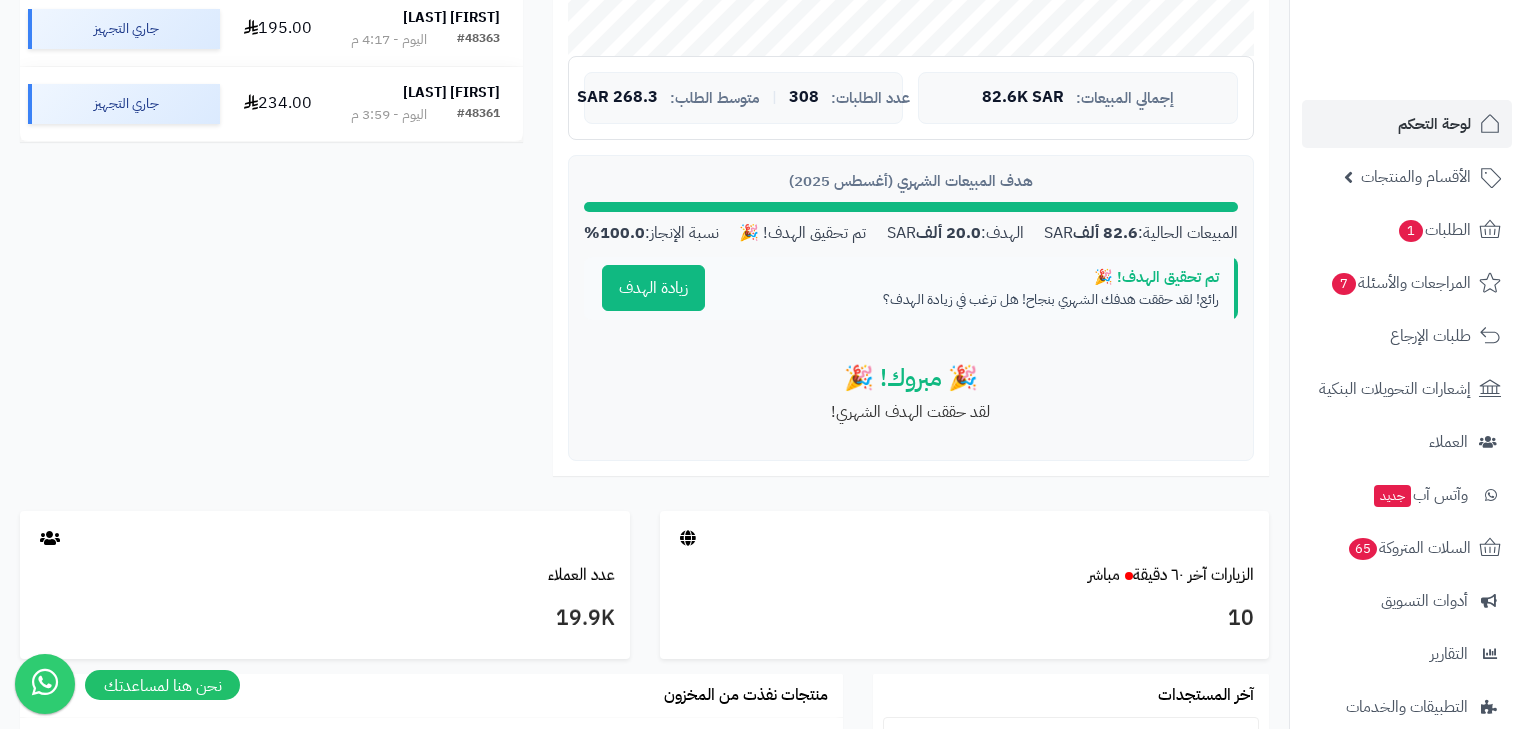 click on "لقد حققت الهدف الشهري!" at bounding box center (911, 412) 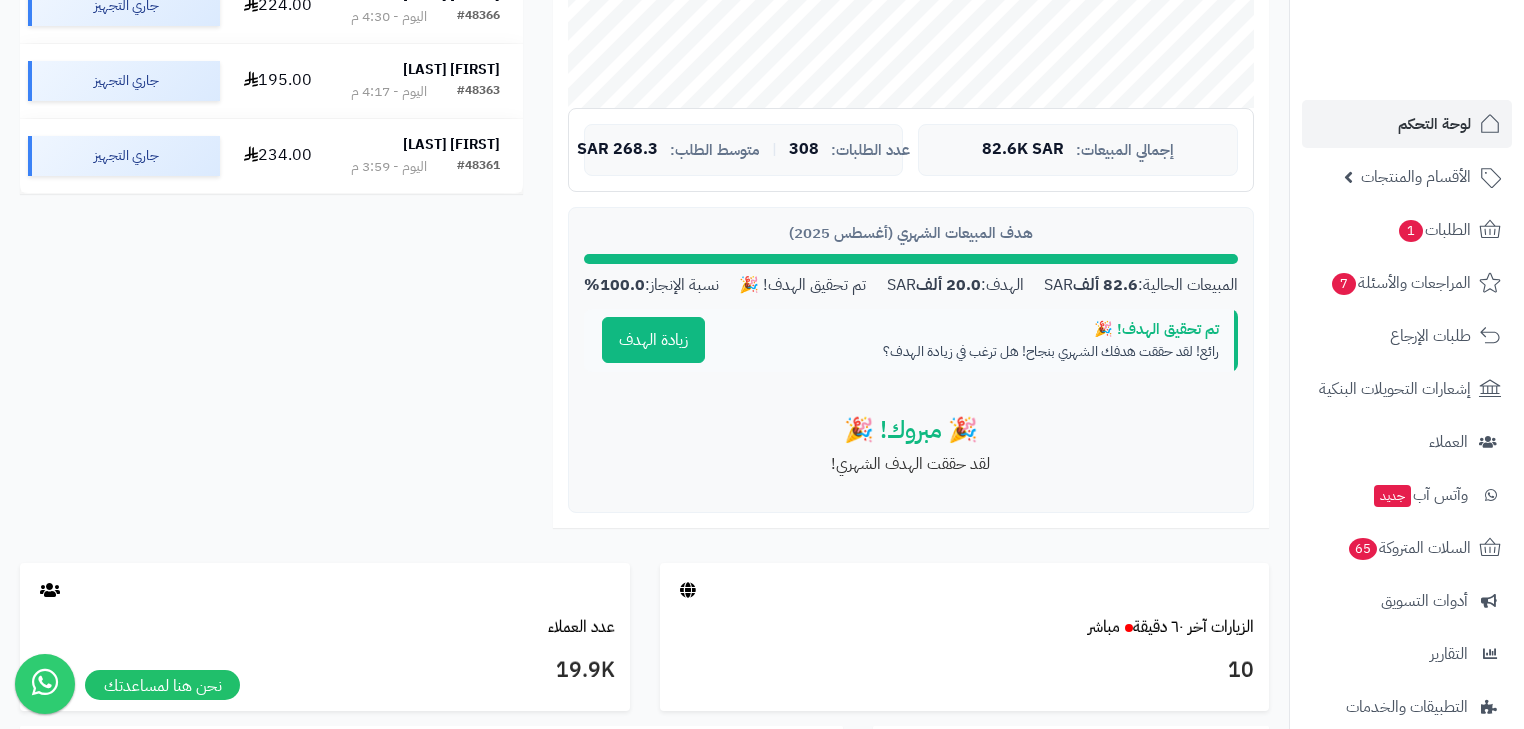 scroll, scrollTop: 640, scrollLeft: 0, axis: vertical 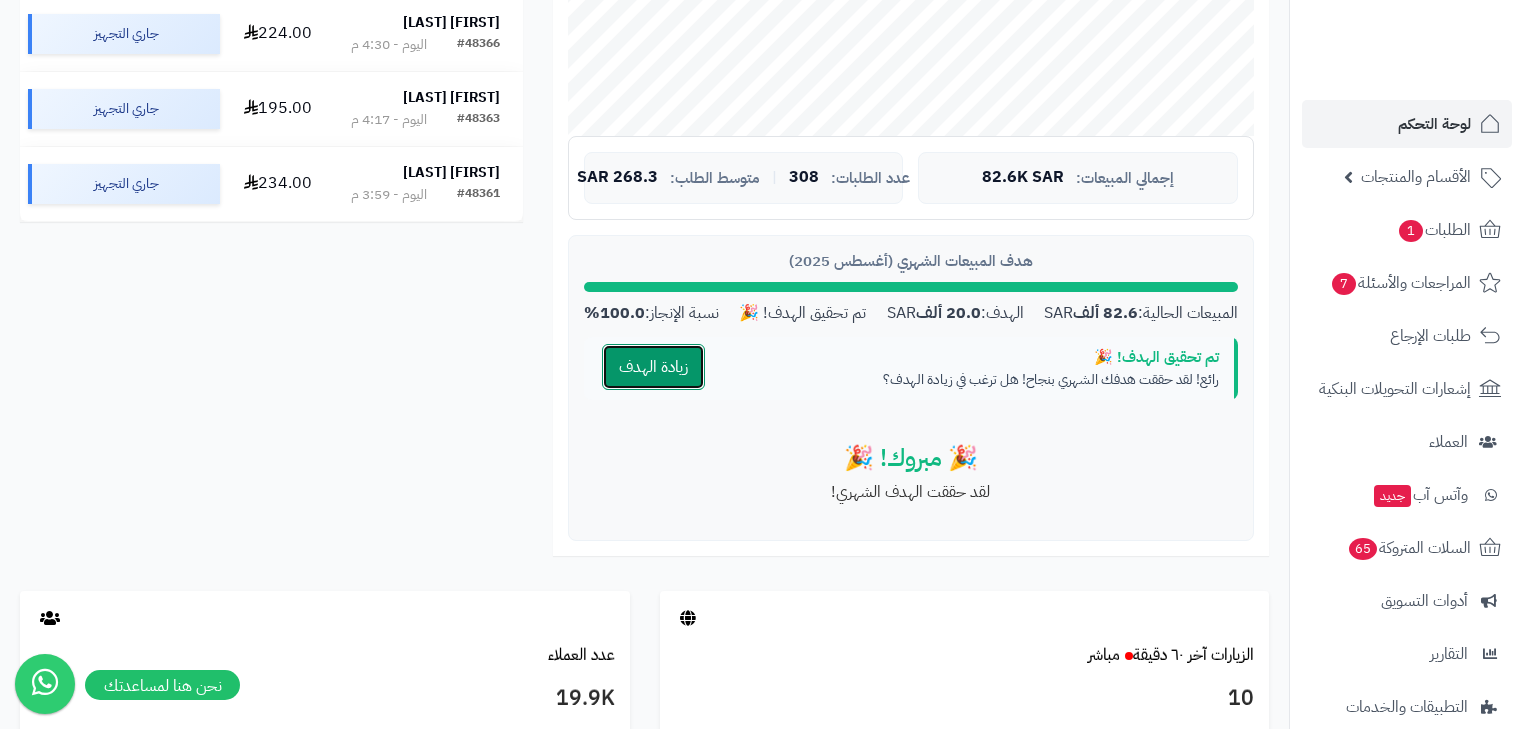 click on "زيادة الهدف" at bounding box center [653, 367] 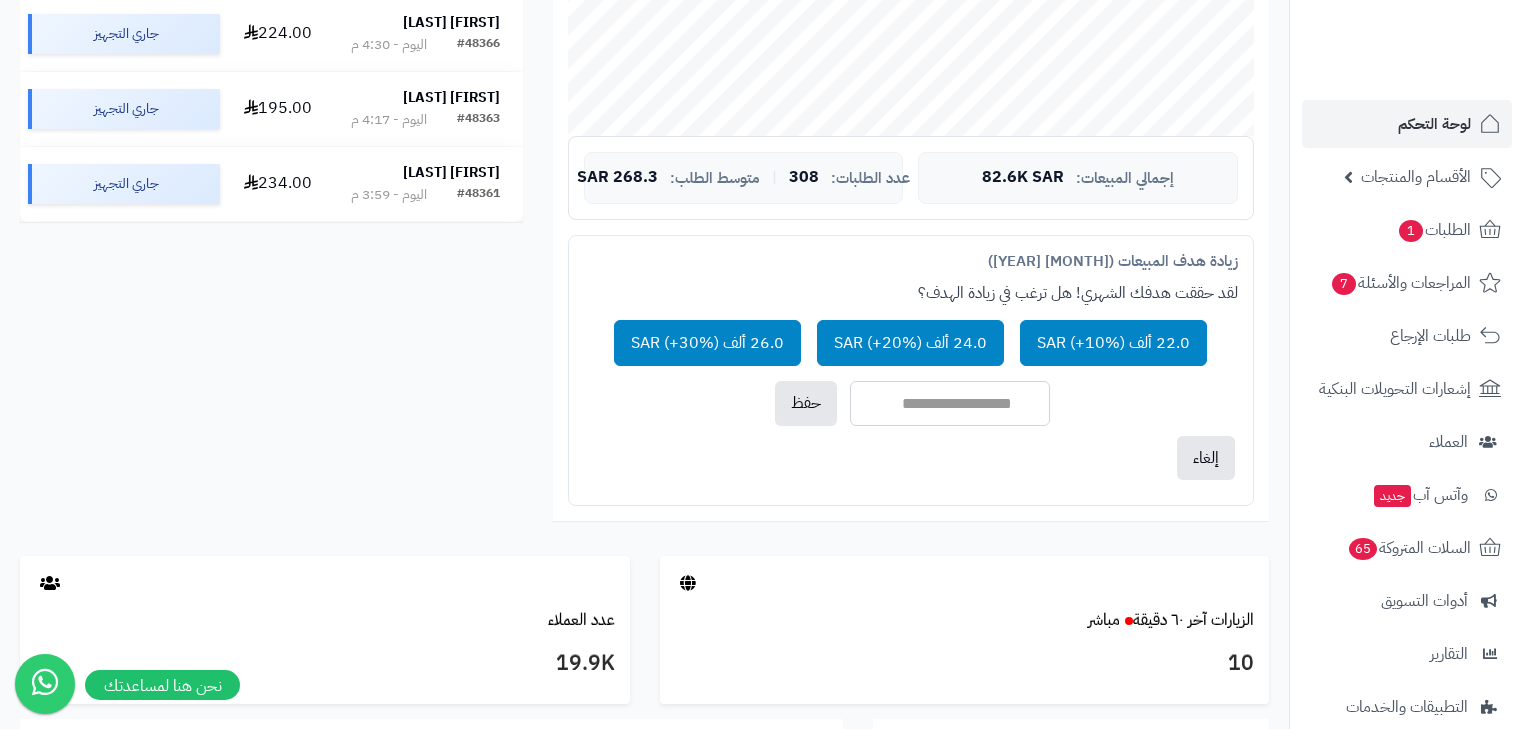 click at bounding box center (950, 403) 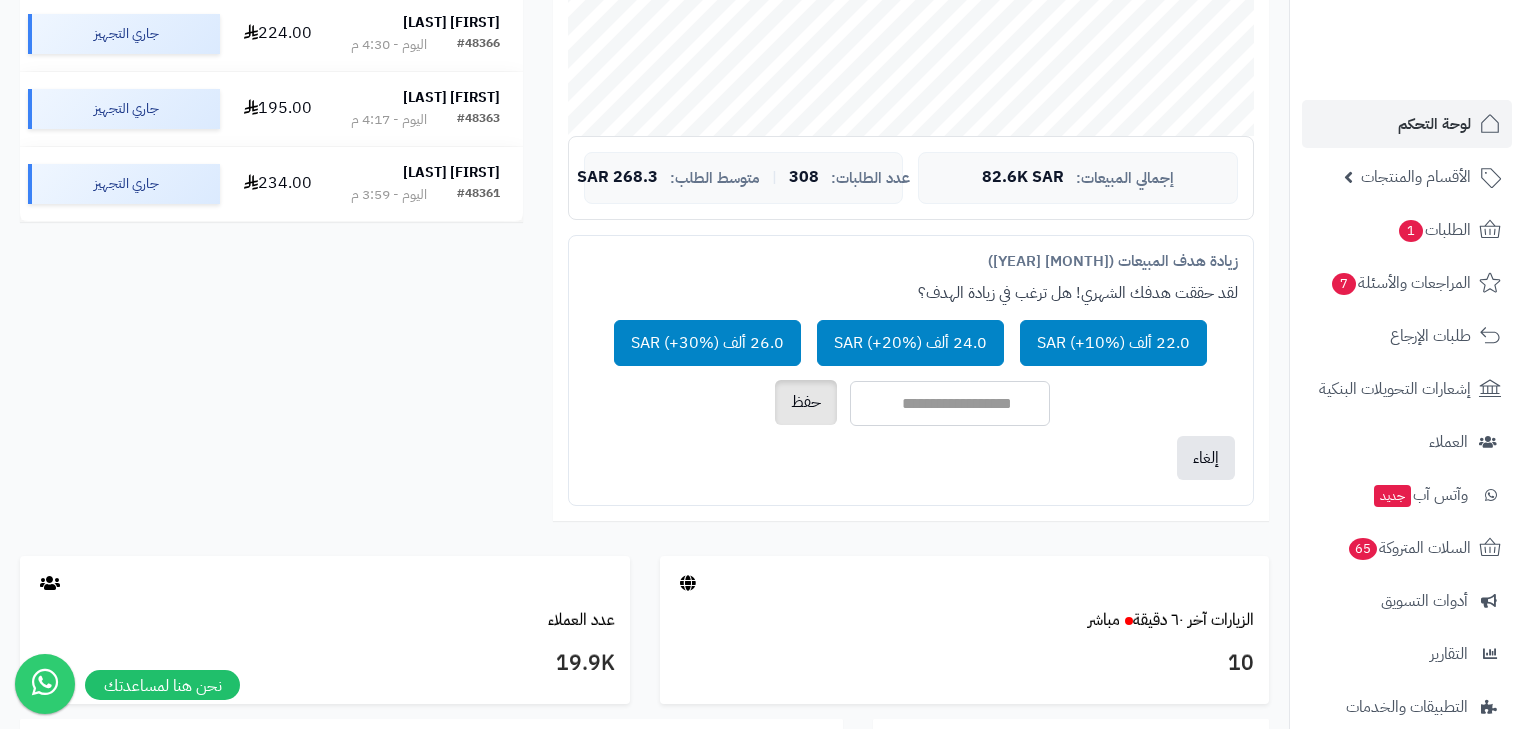 type on "******" 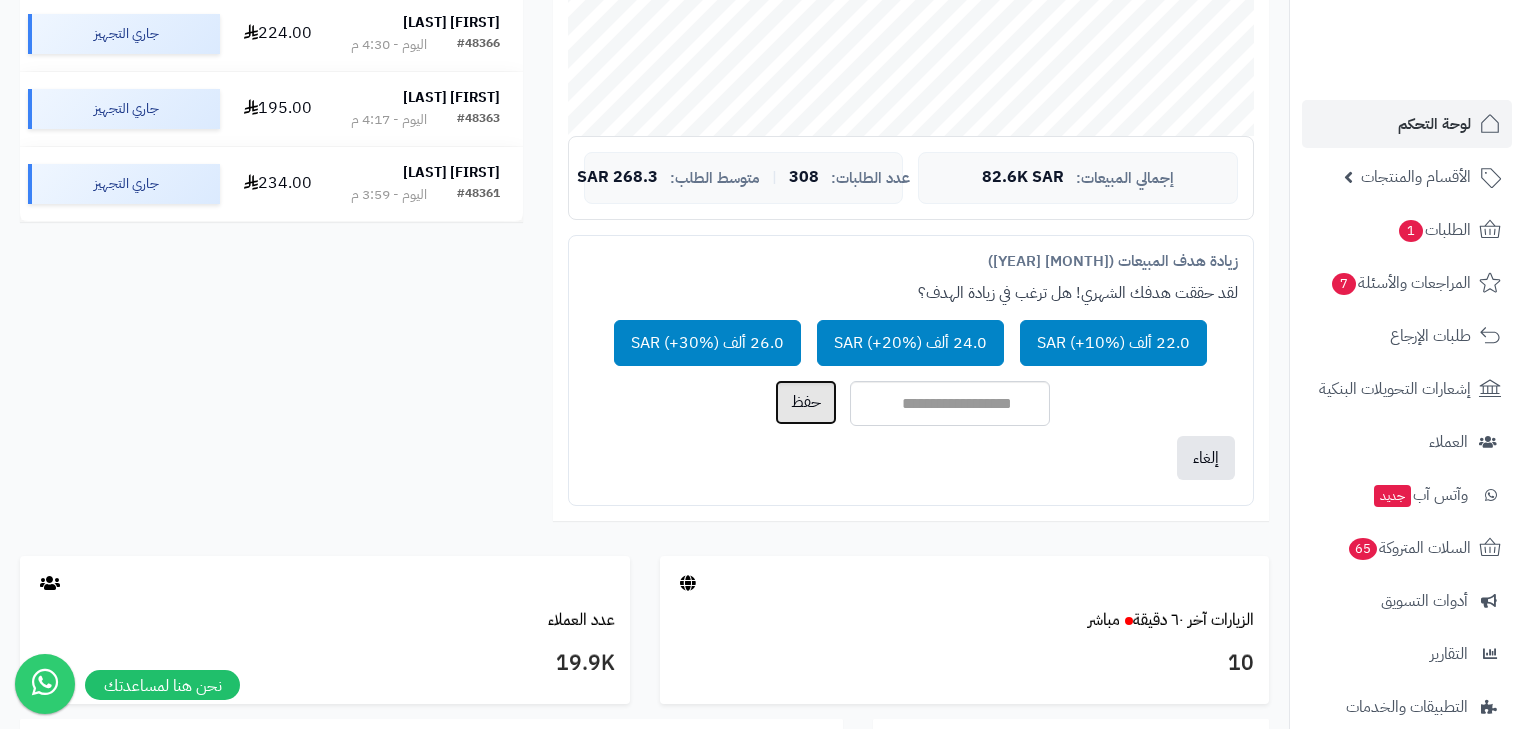 click on "حفظ" at bounding box center [806, 402] 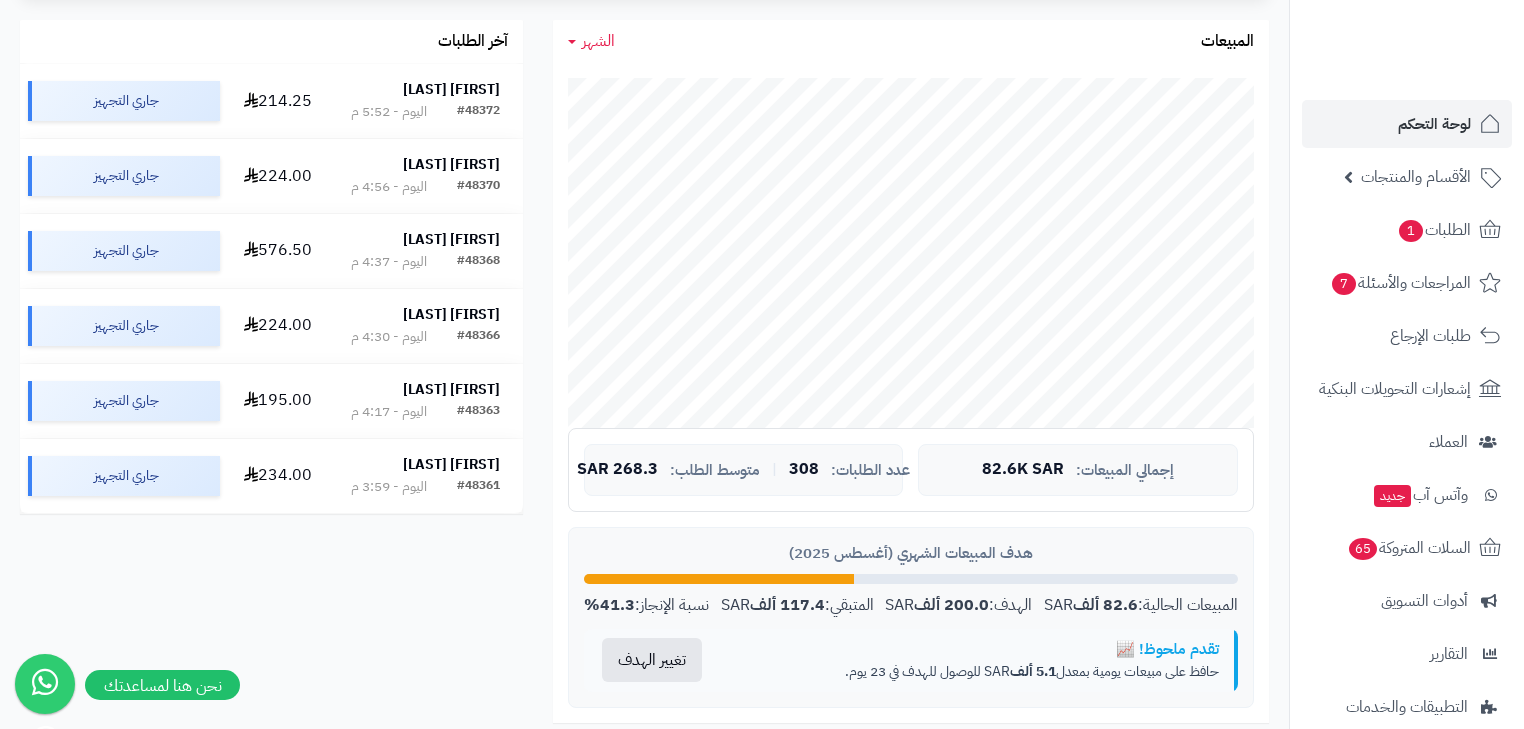 scroll, scrollTop: 320, scrollLeft: 0, axis: vertical 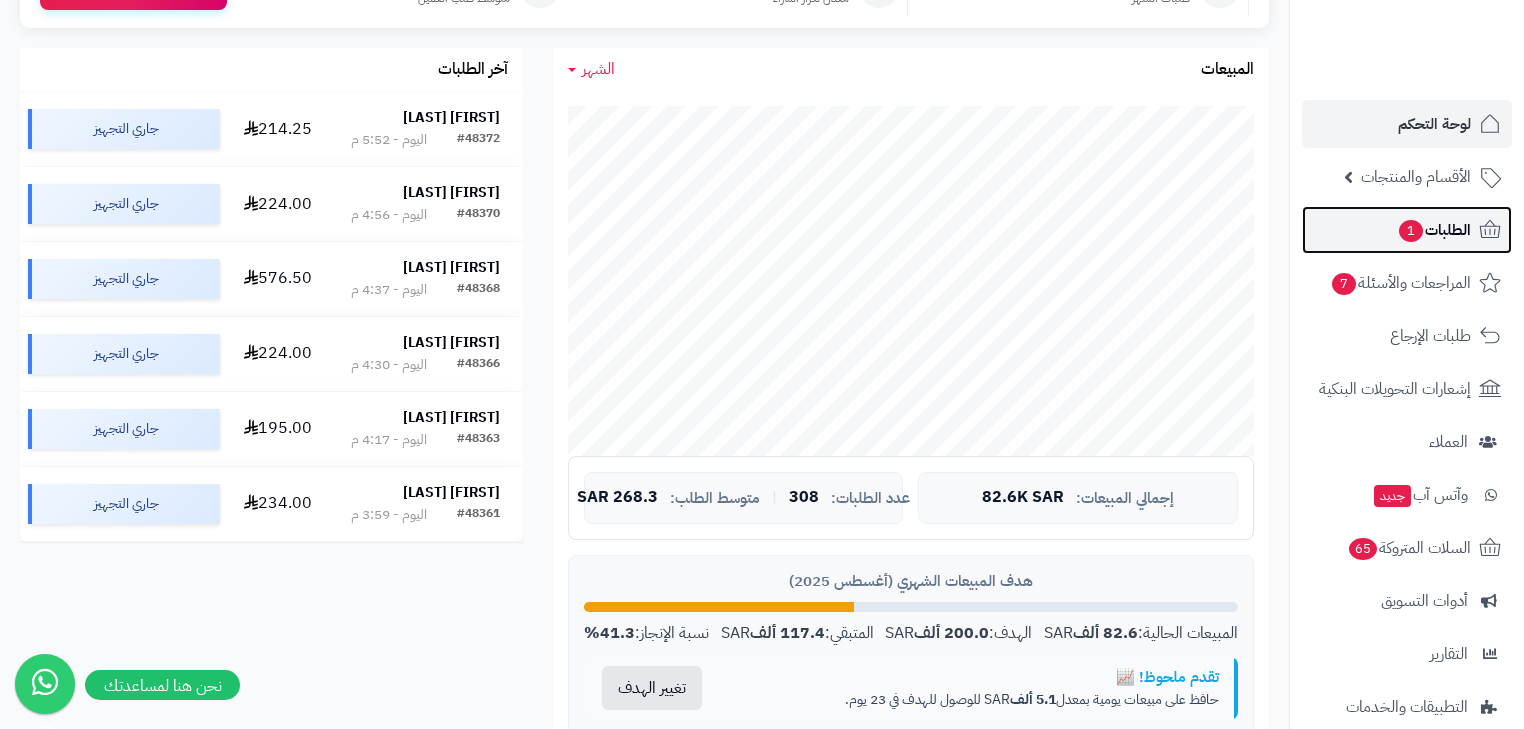 click on "الطلبات  1" at bounding box center [1434, 230] 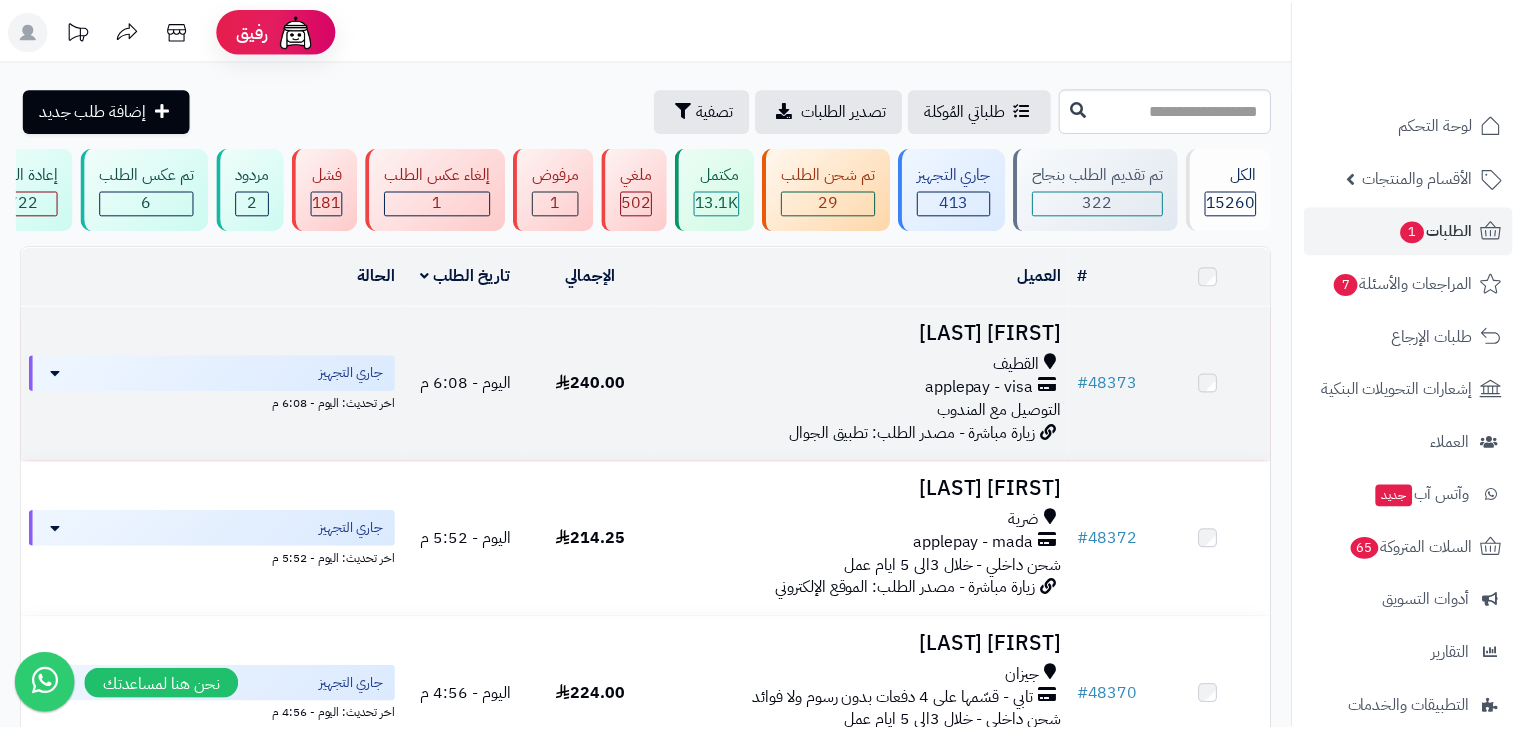 scroll, scrollTop: 0, scrollLeft: 0, axis: both 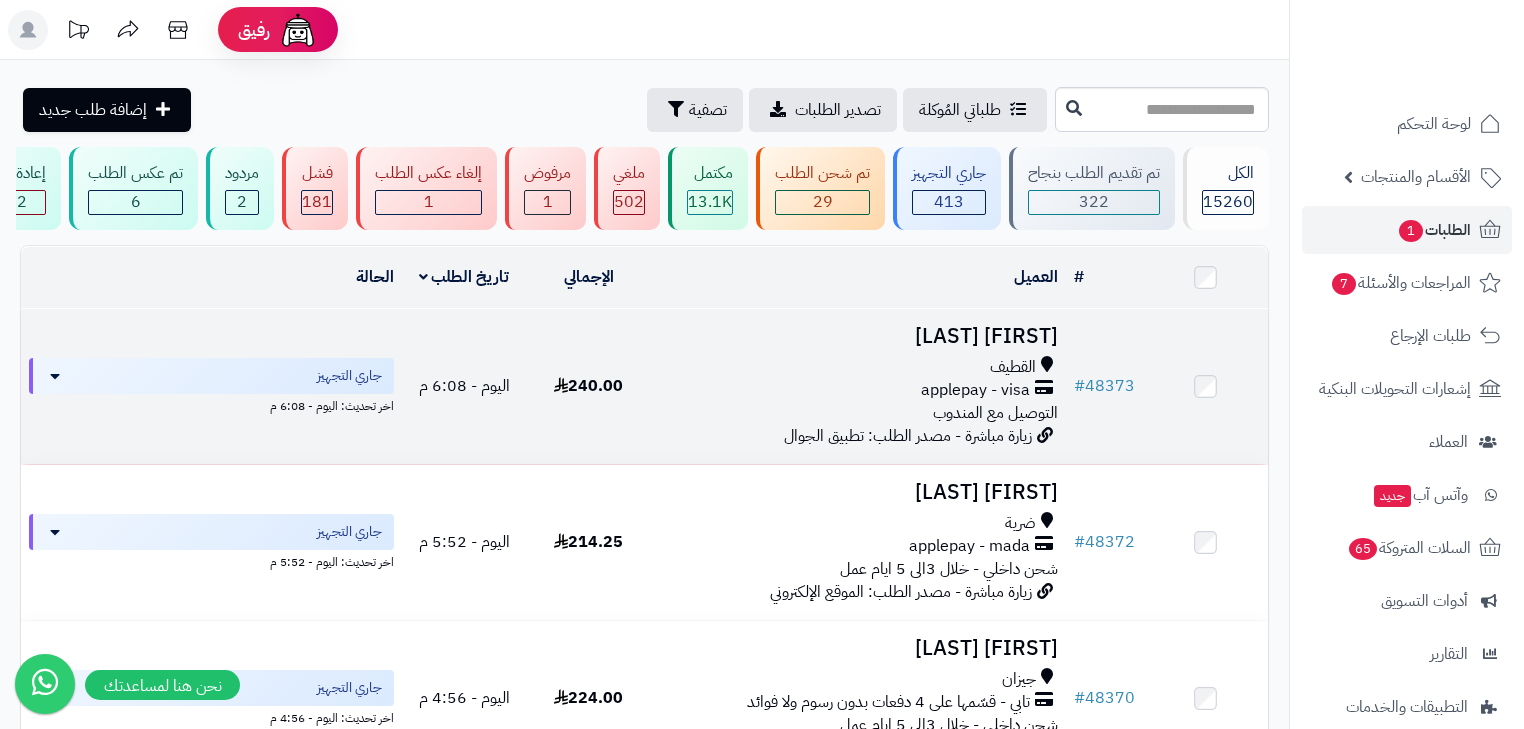click on "Fatimah Aqaqah
القطيف
applepay - visa
التوصيل مع المندوب
زيارة مباشرة       -
مصدر الطلب:
تطبيق الجوال" at bounding box center [858, 386] 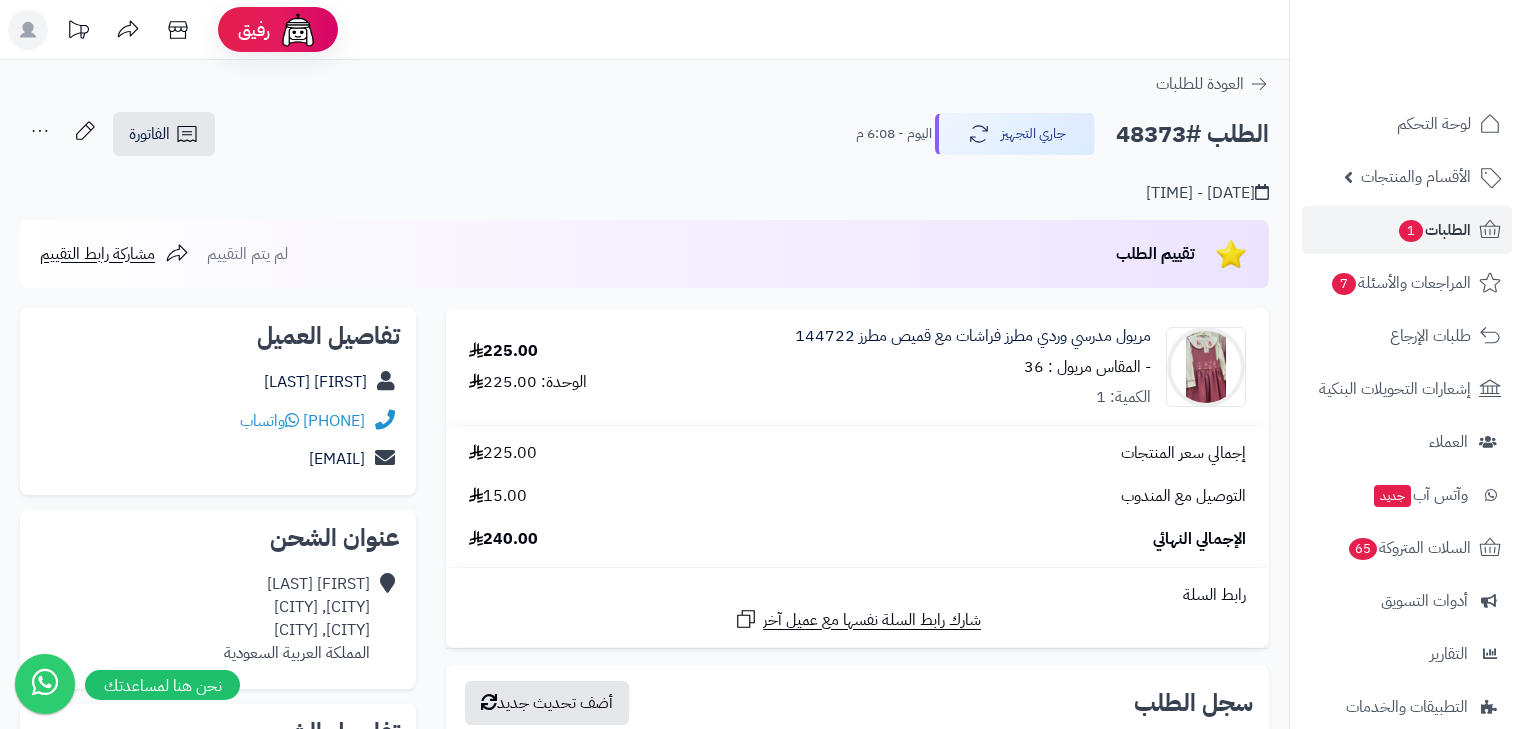 scroll, scrollTop: 0, scrollLeft: 0, axis: both 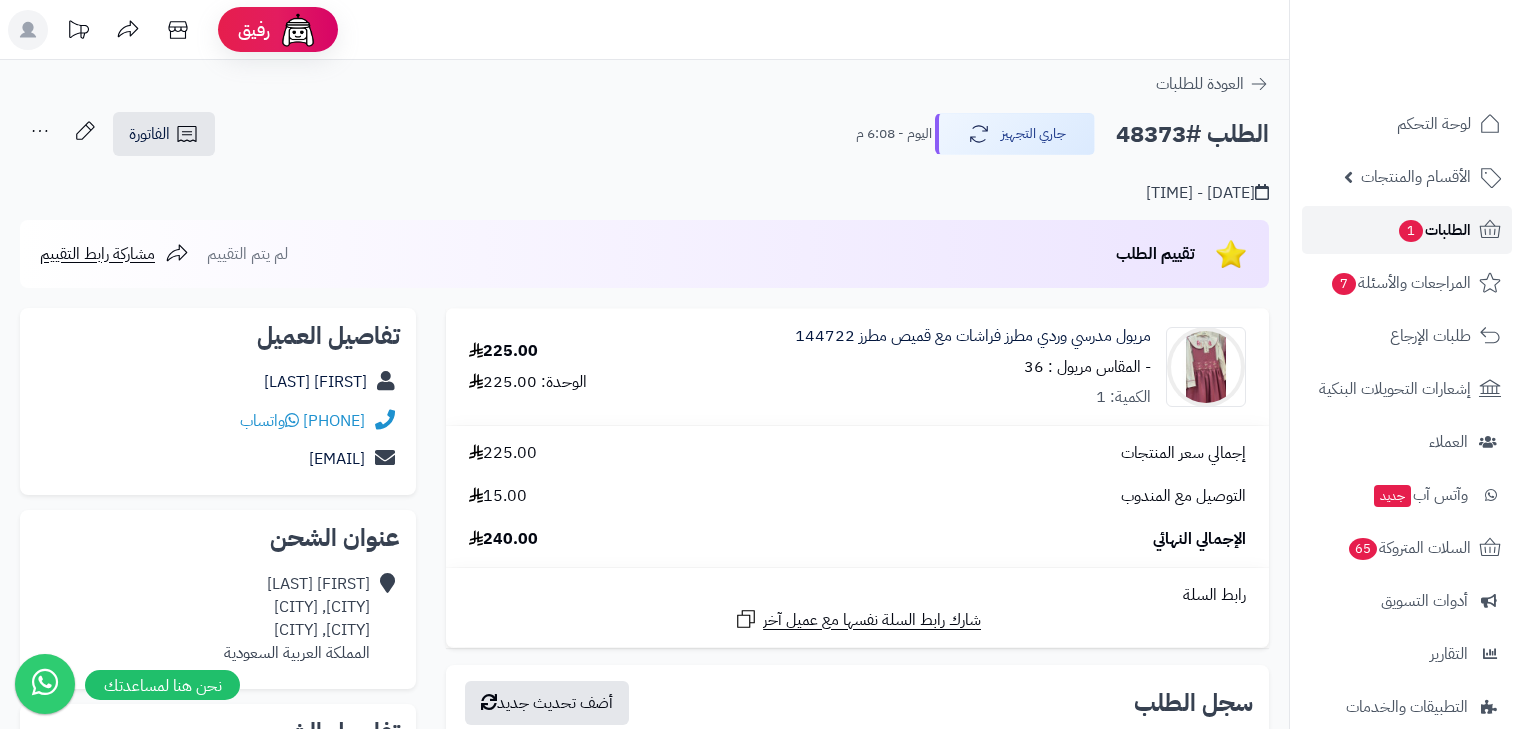 click on "الطلبات  1" at bounding box center (1407, 230) 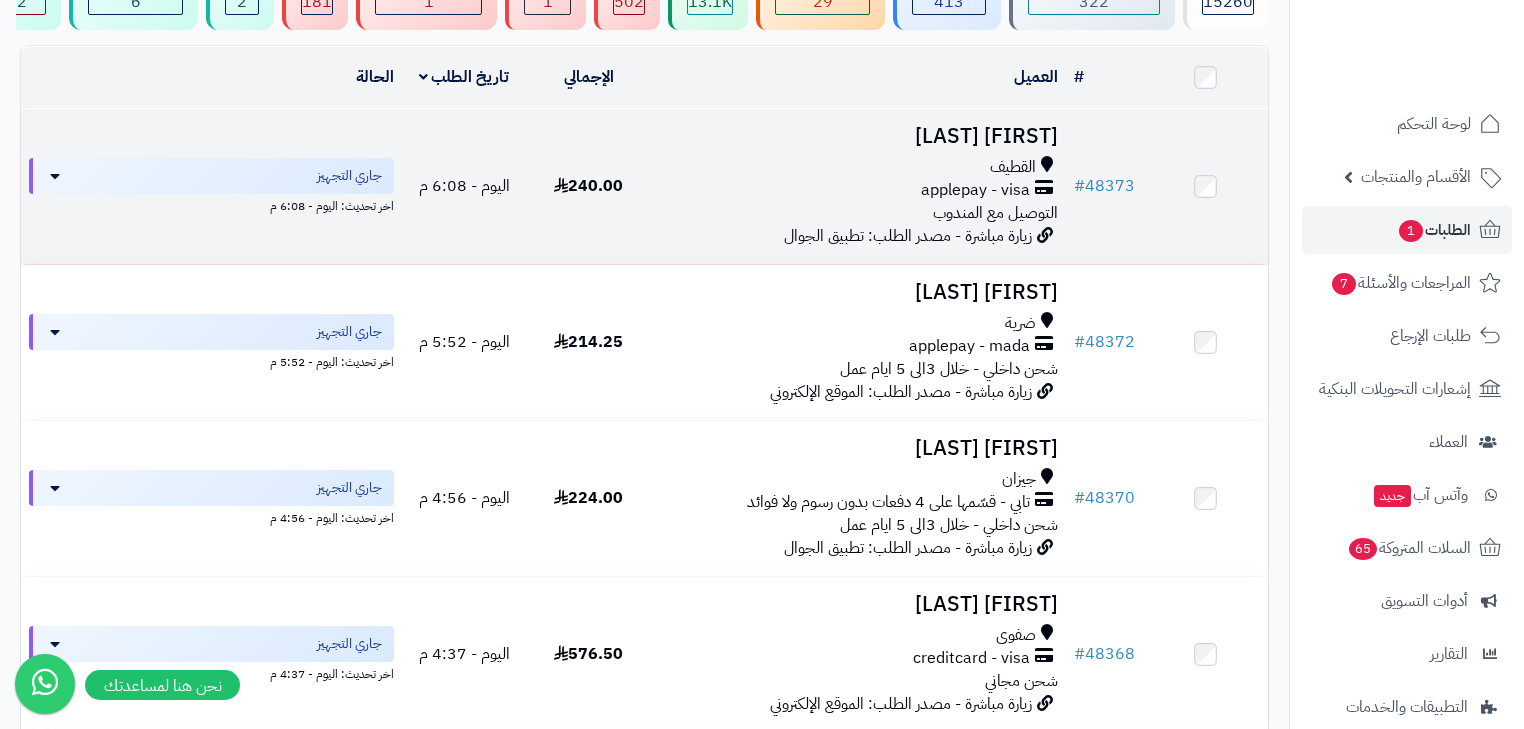 scroll, scrollTop: 80, scrollLeft: 0, axis: vertical 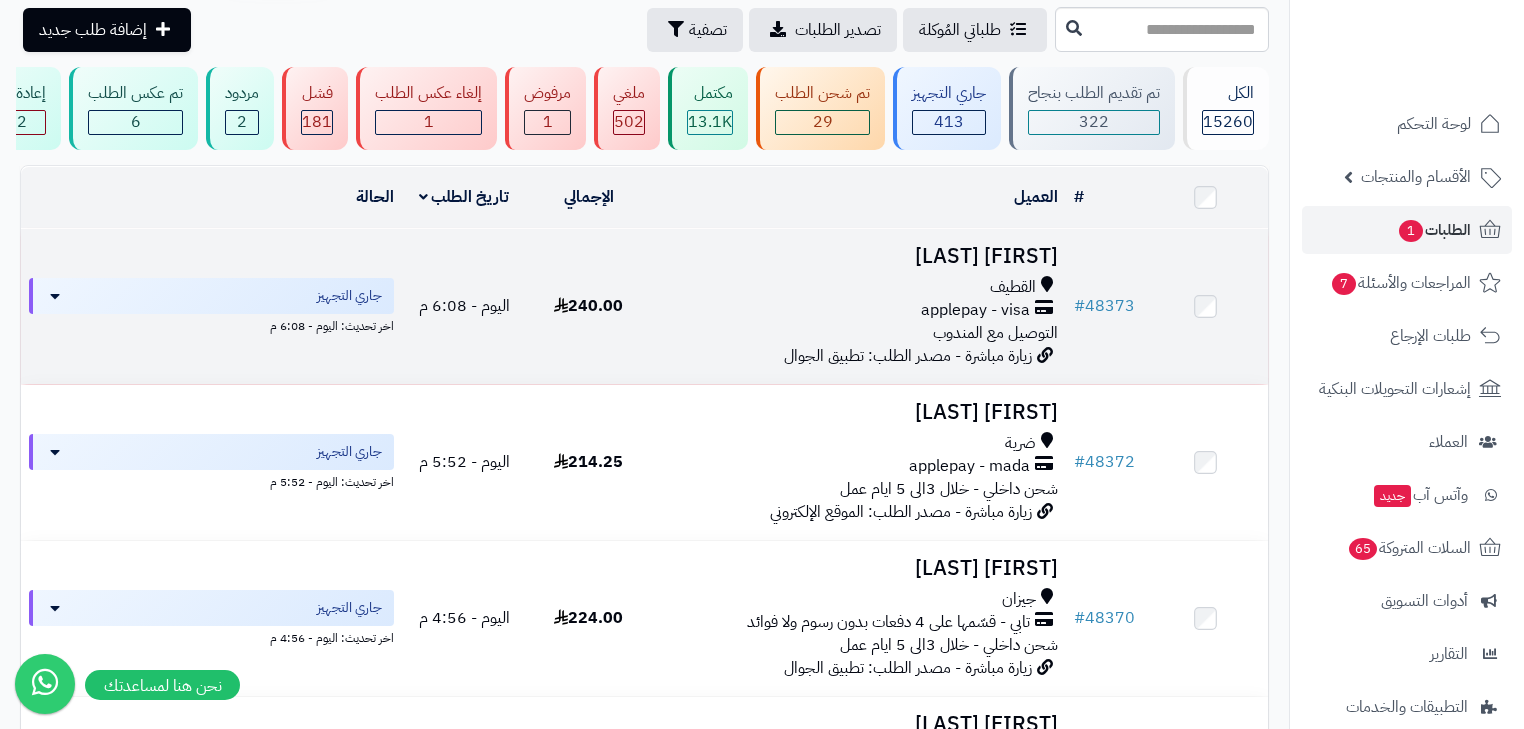 click on "القطيف" at bounding box center (1013, 287) 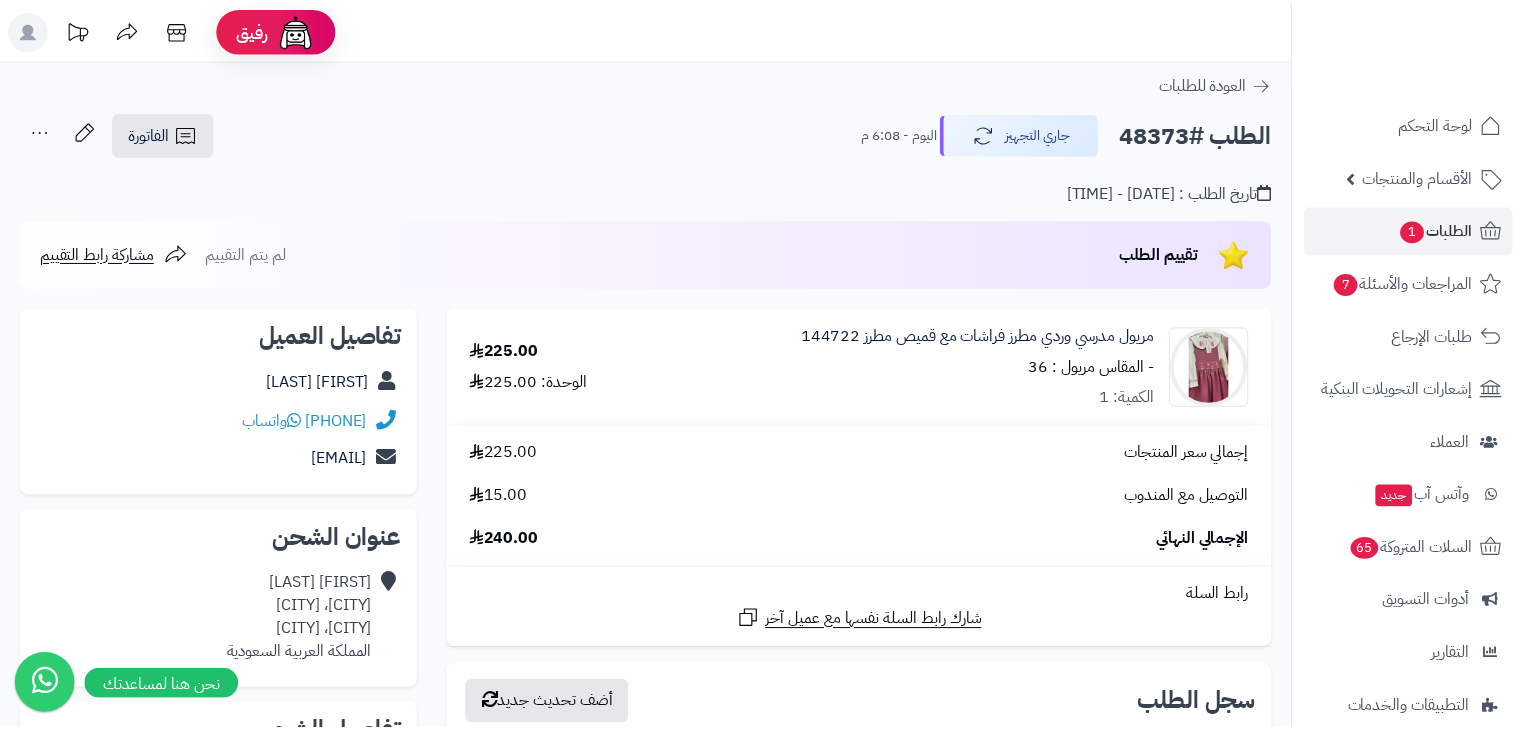 scroll, scrollTop: 0, scrollLeft: 0, axis: both 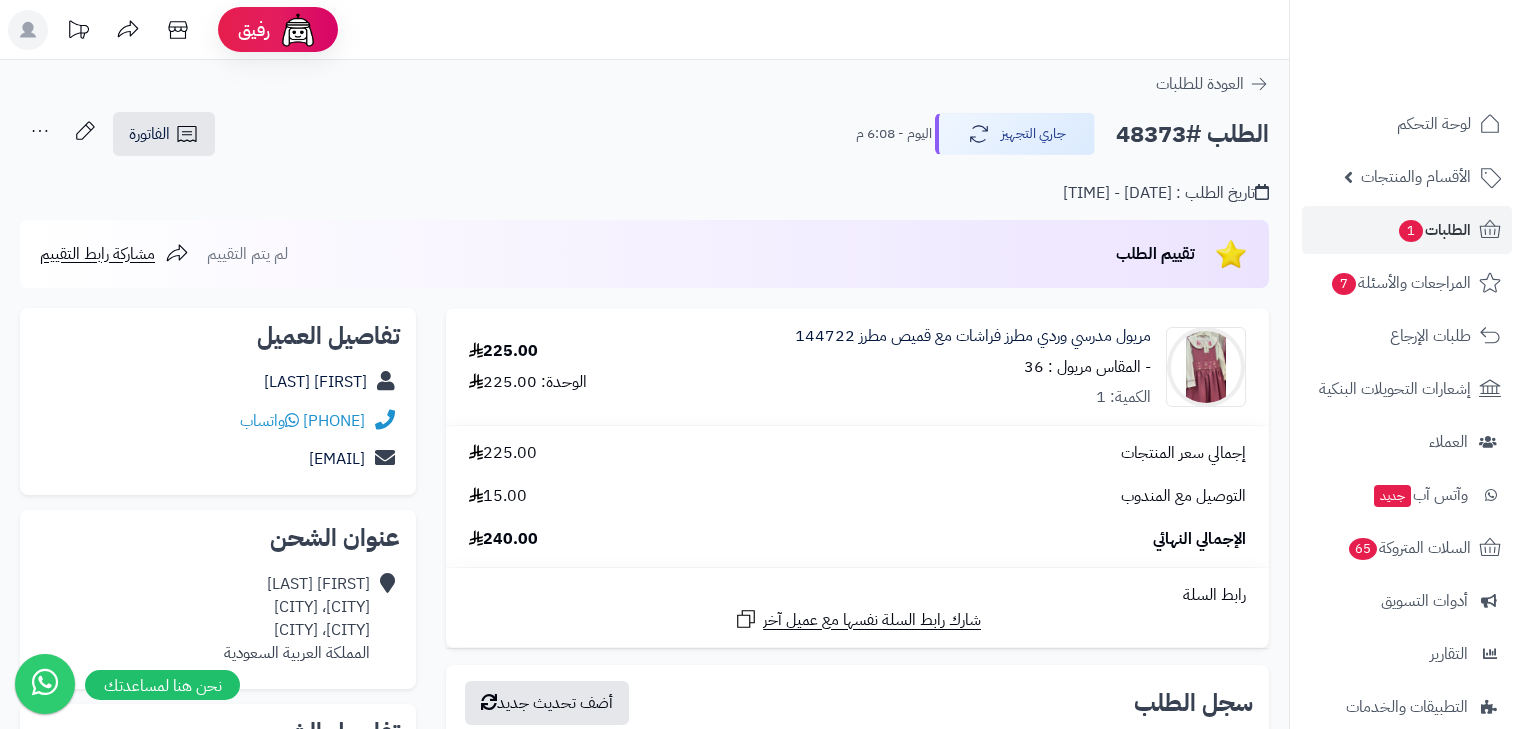 click 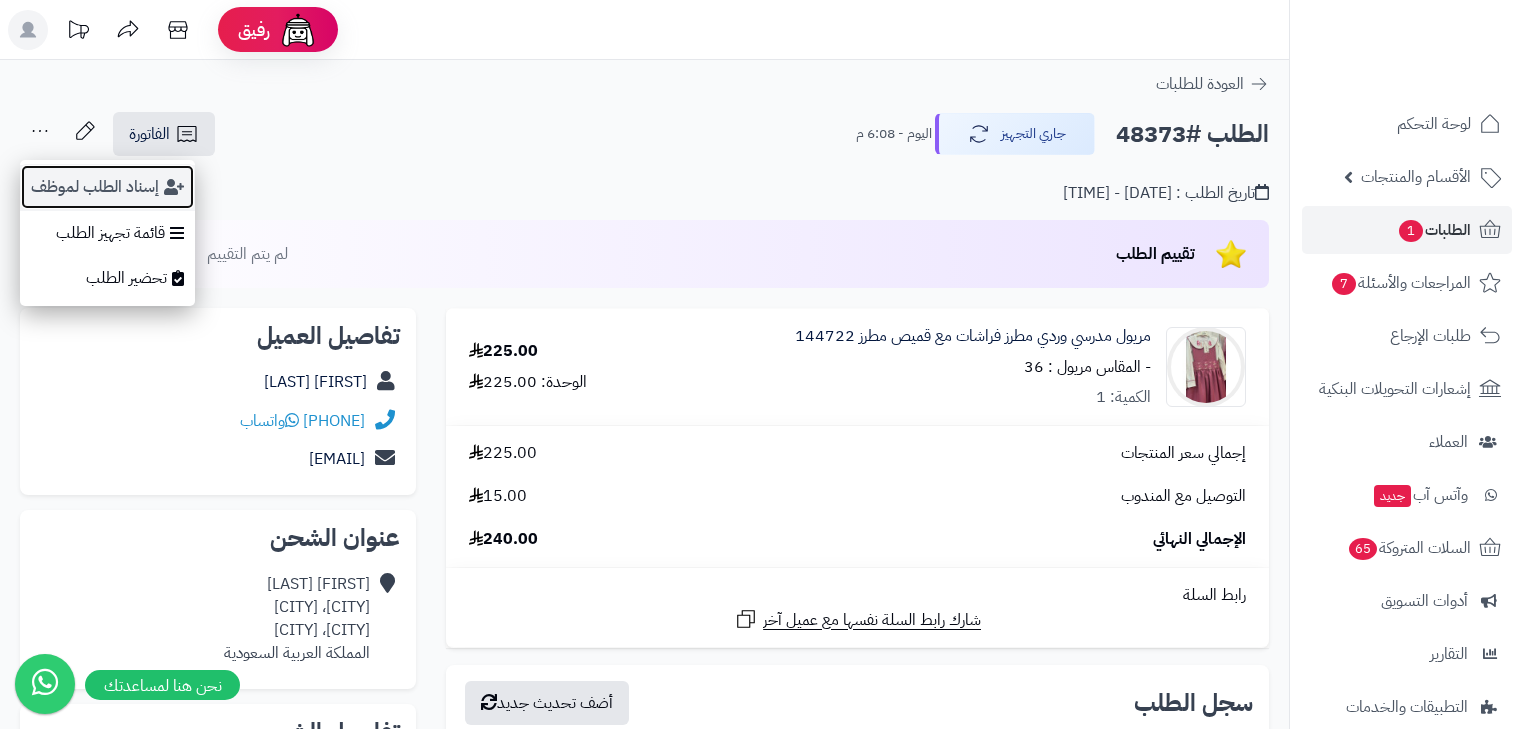 click on "إسناد الطلب لموظف" at bounding box center [107, 187] 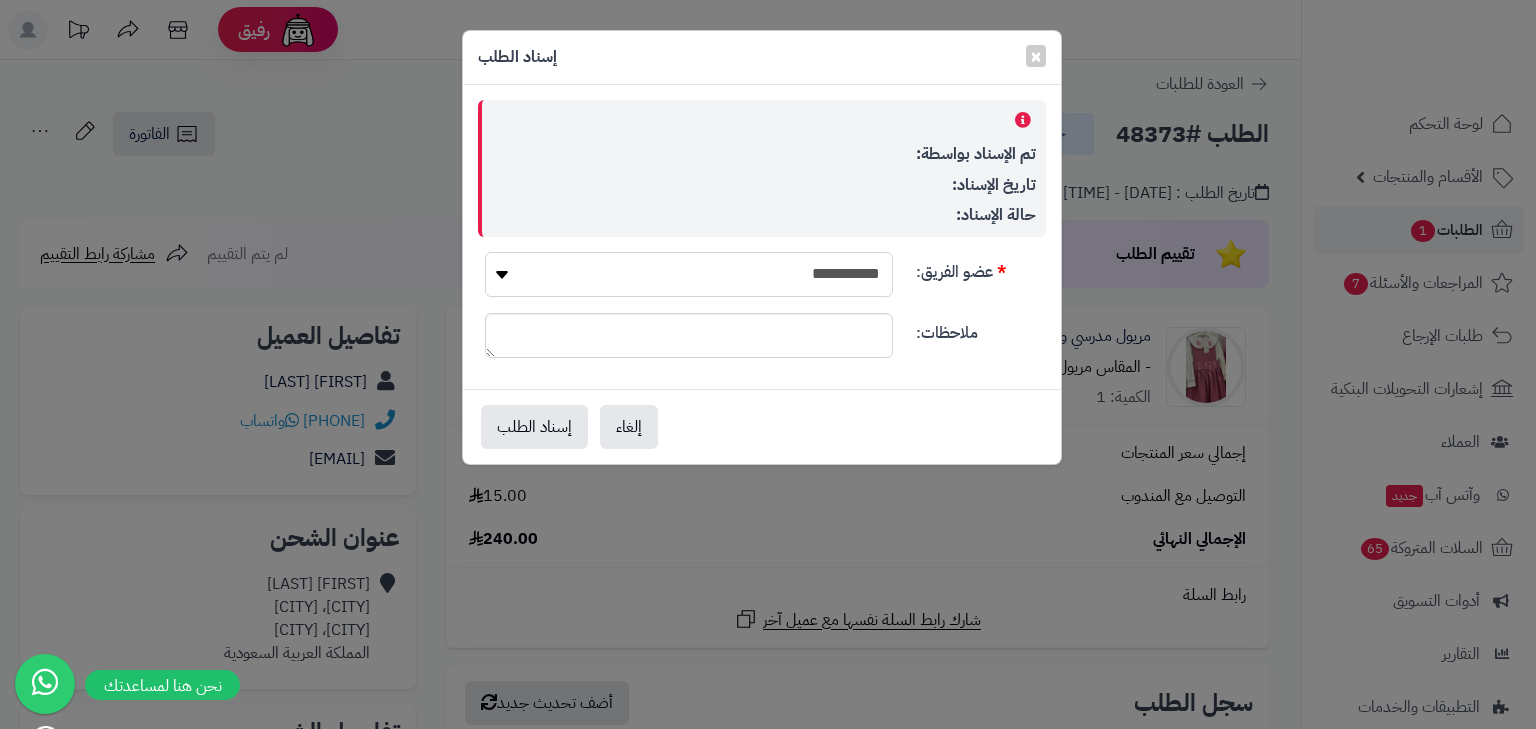 click on "**********" at bounding box center [689, 274] 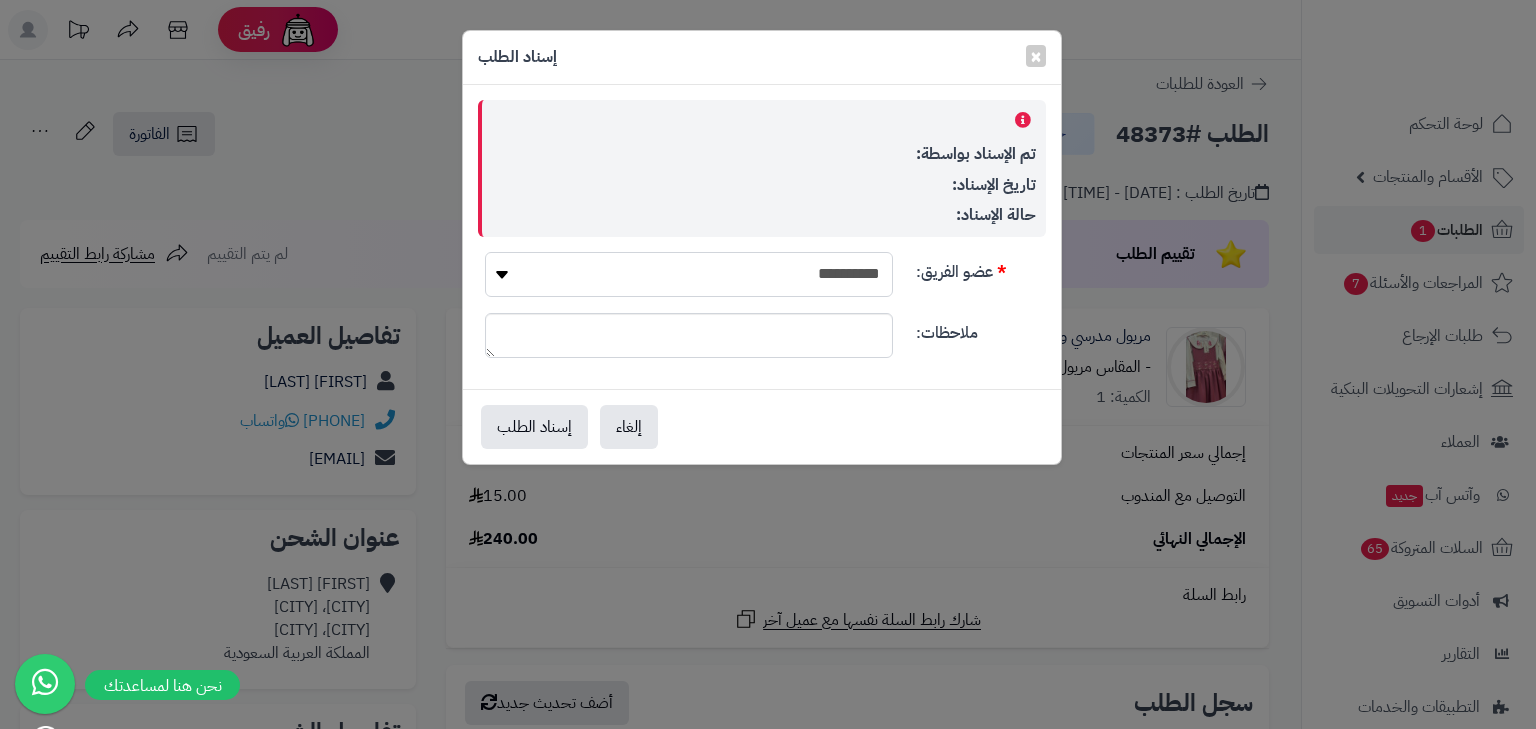 click on "**********" at bounding box center (689, 274) 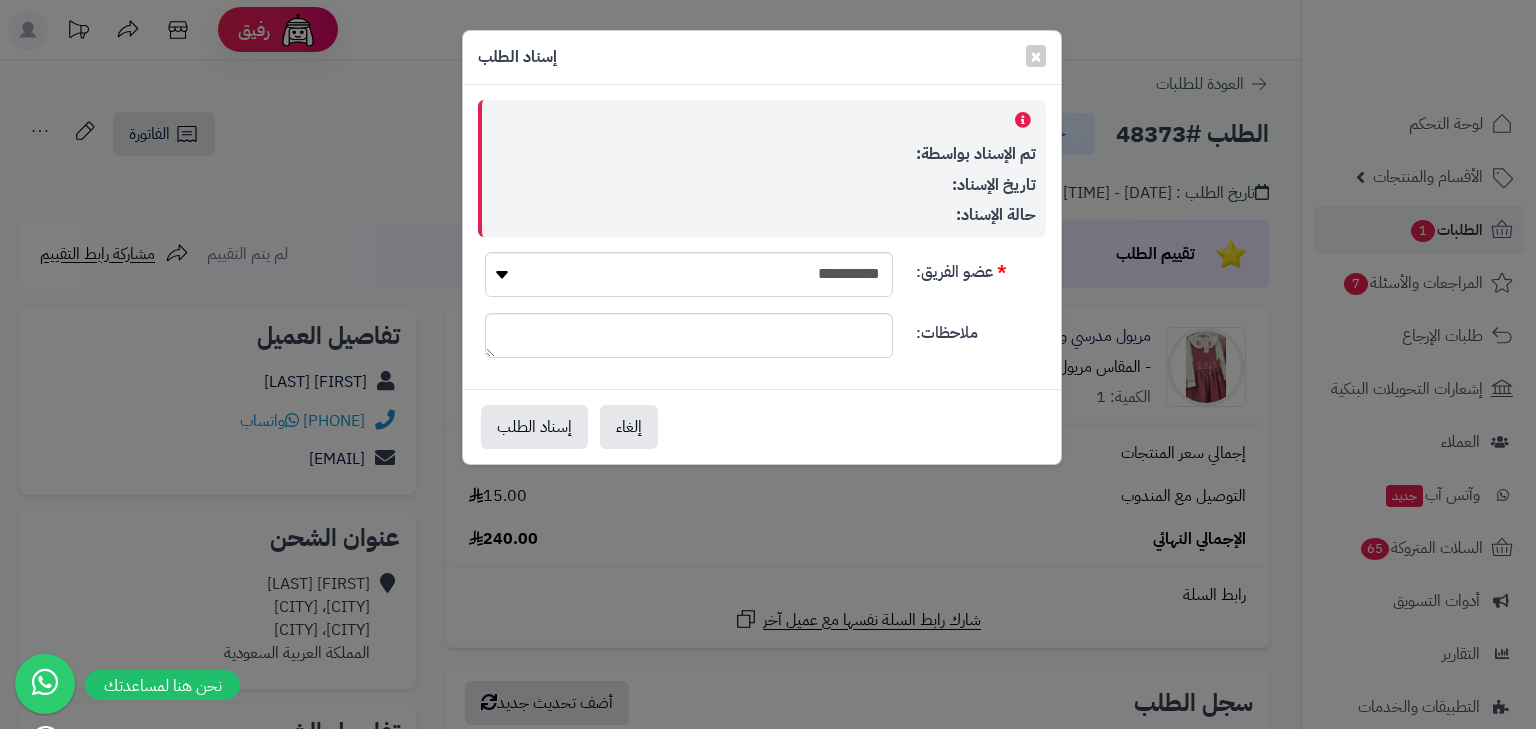 click on "إلغاء
إسناد الطلب" at bounding box center [762, 426] 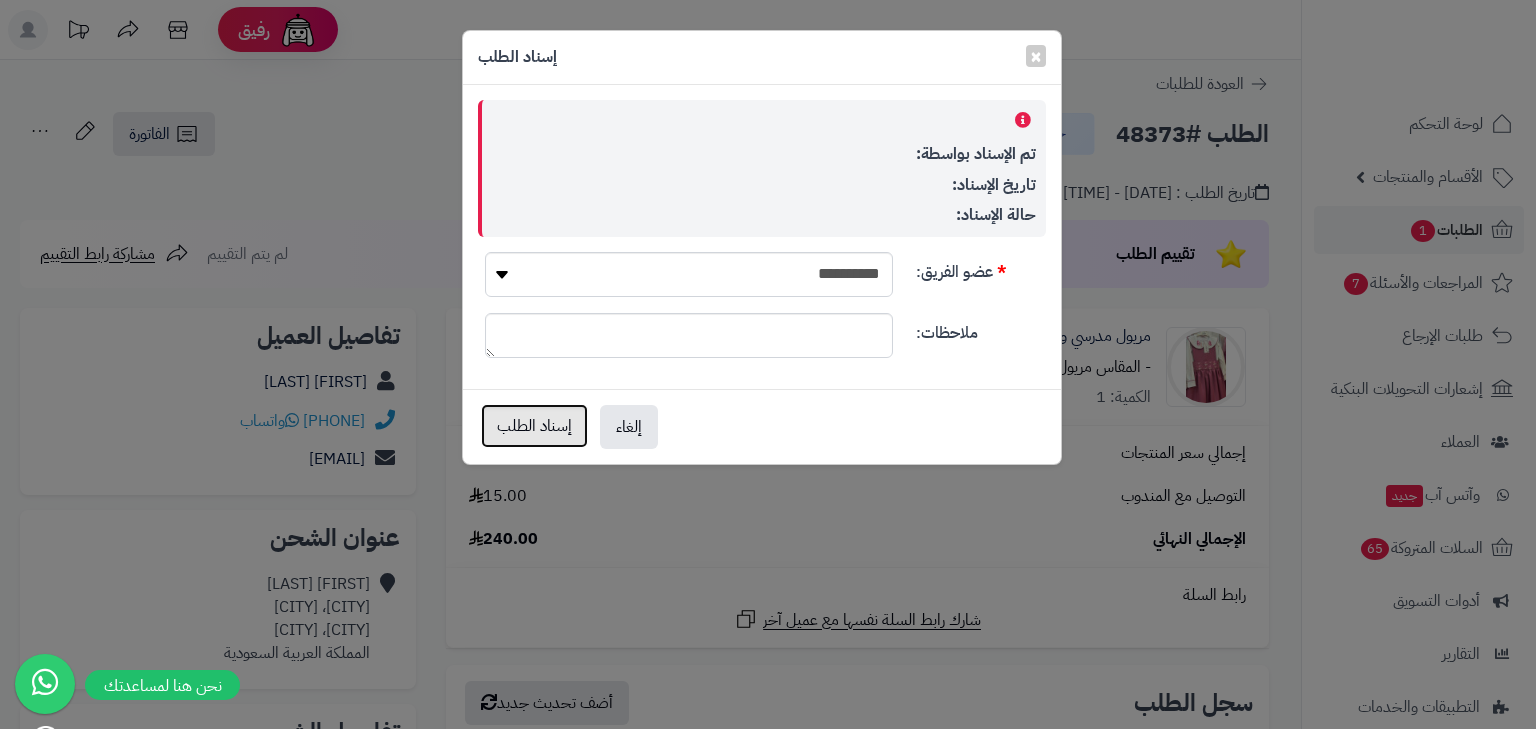 click on "إسناد الطلب" at bounding box center (534, 426) 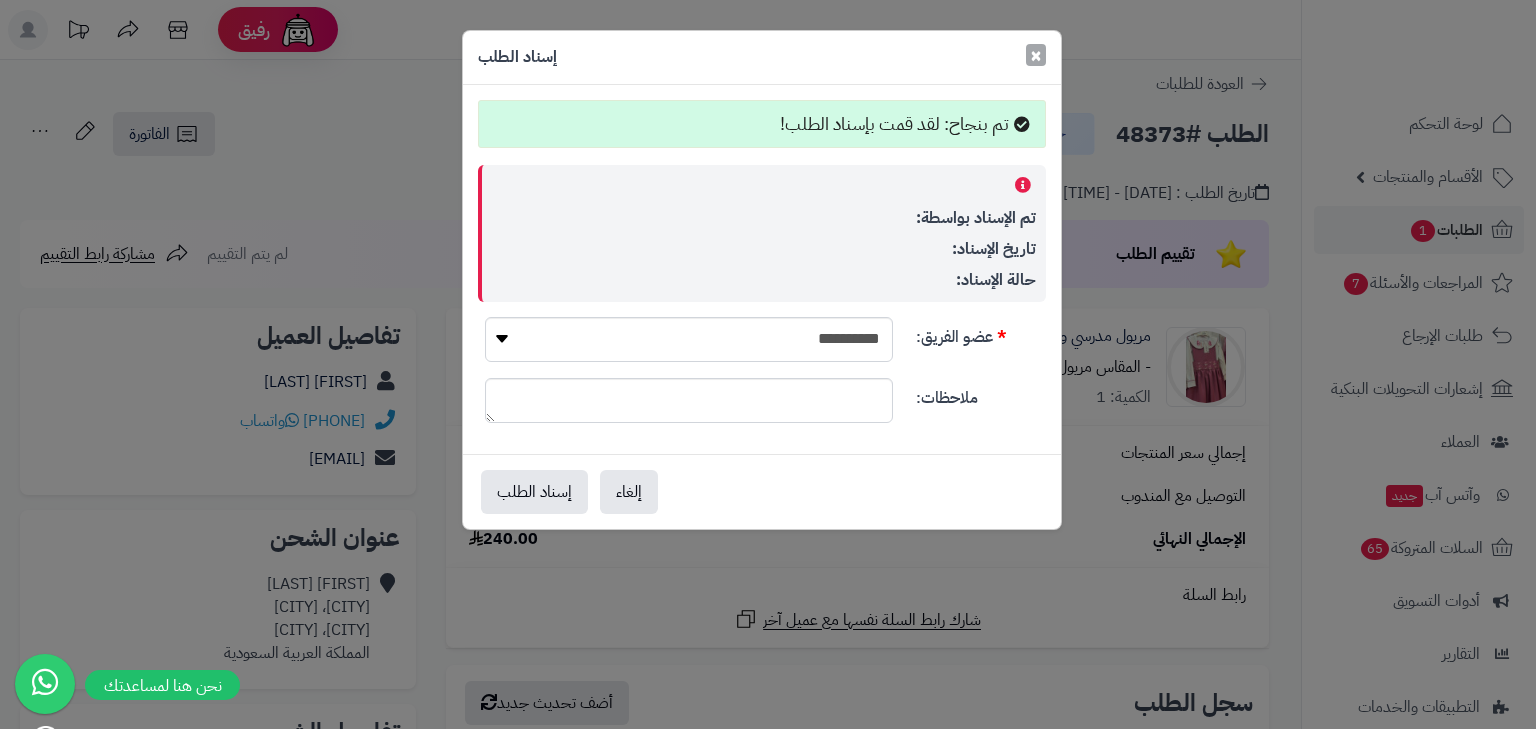 click on "×" at bounding box center (1036, 55) 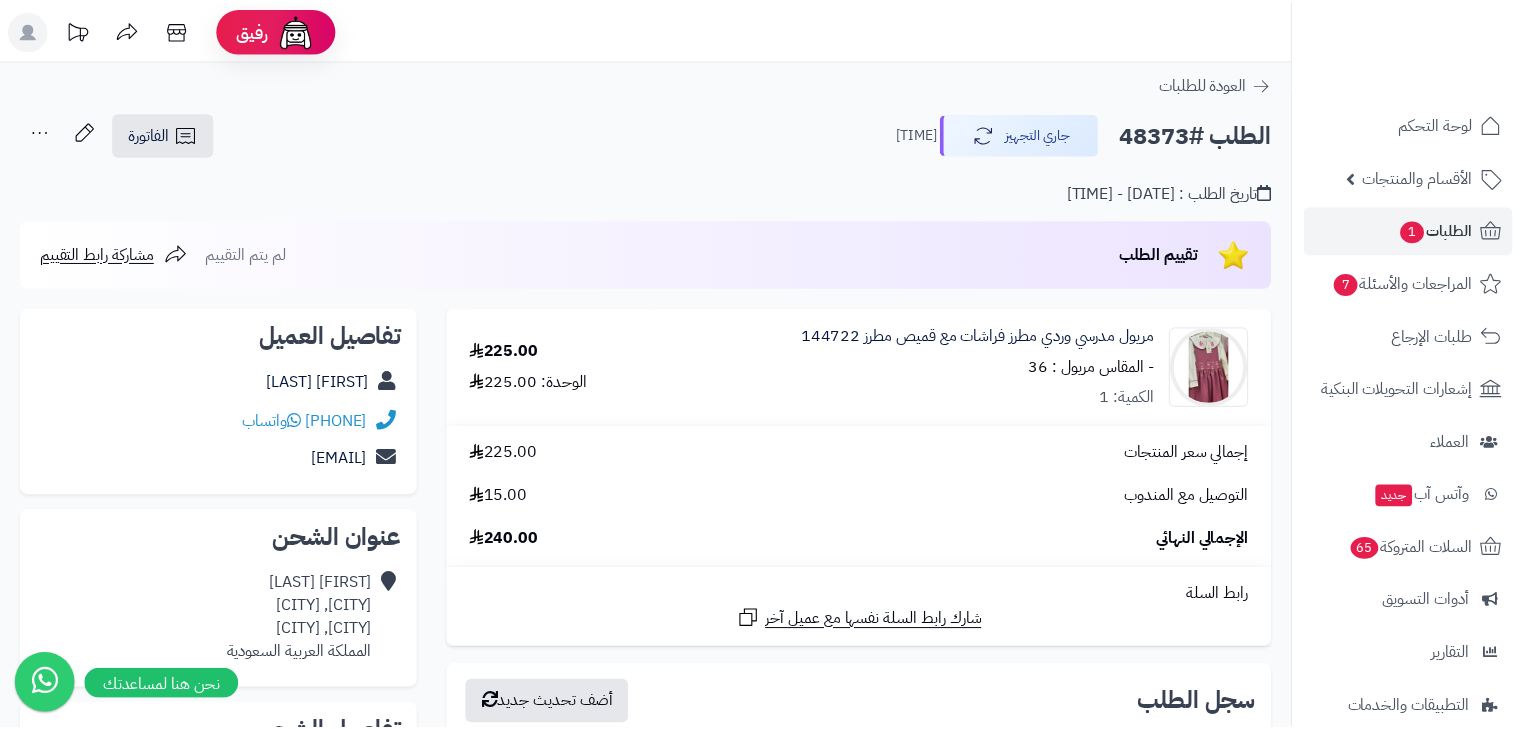 scroll, scrollTop: 0, scrollLeft: 0, axis: both 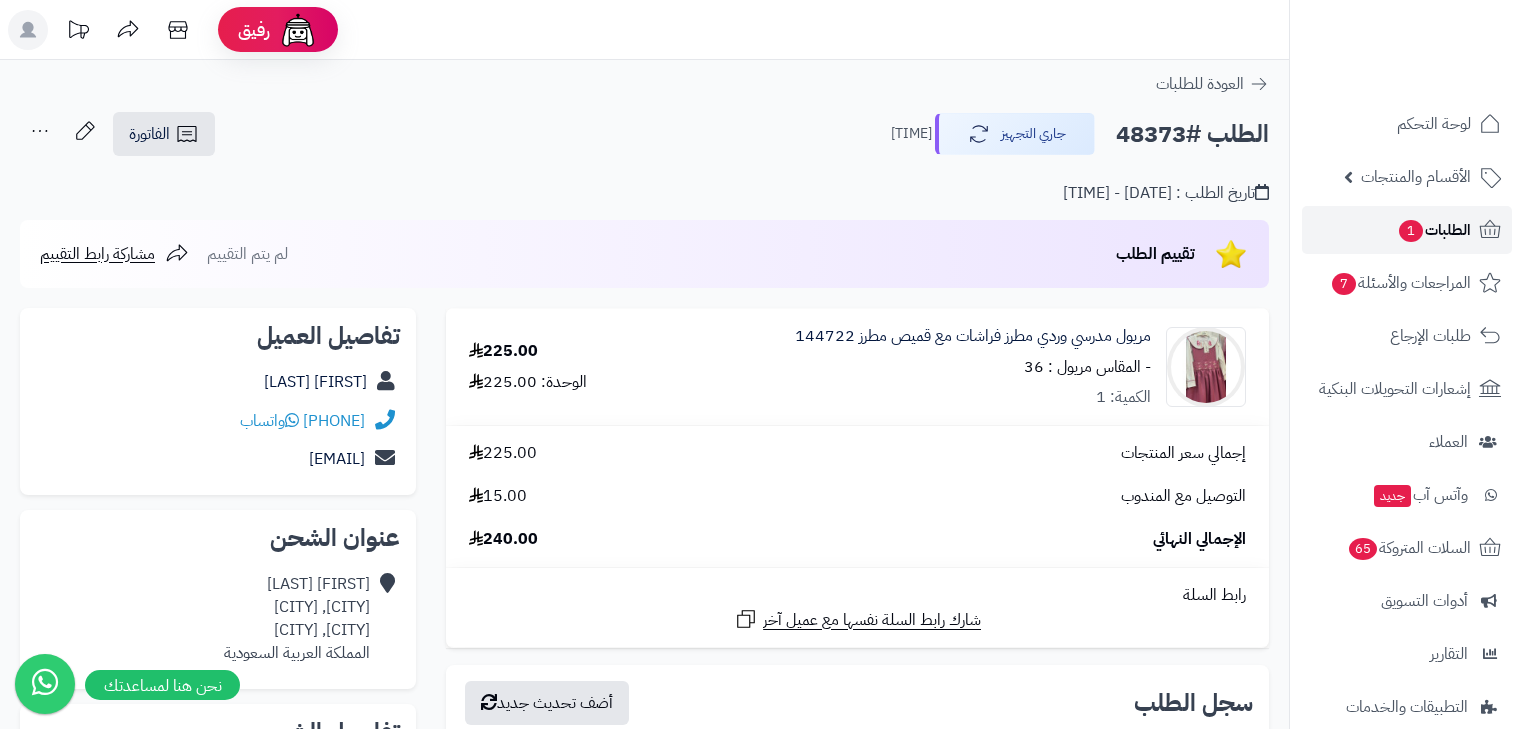 click 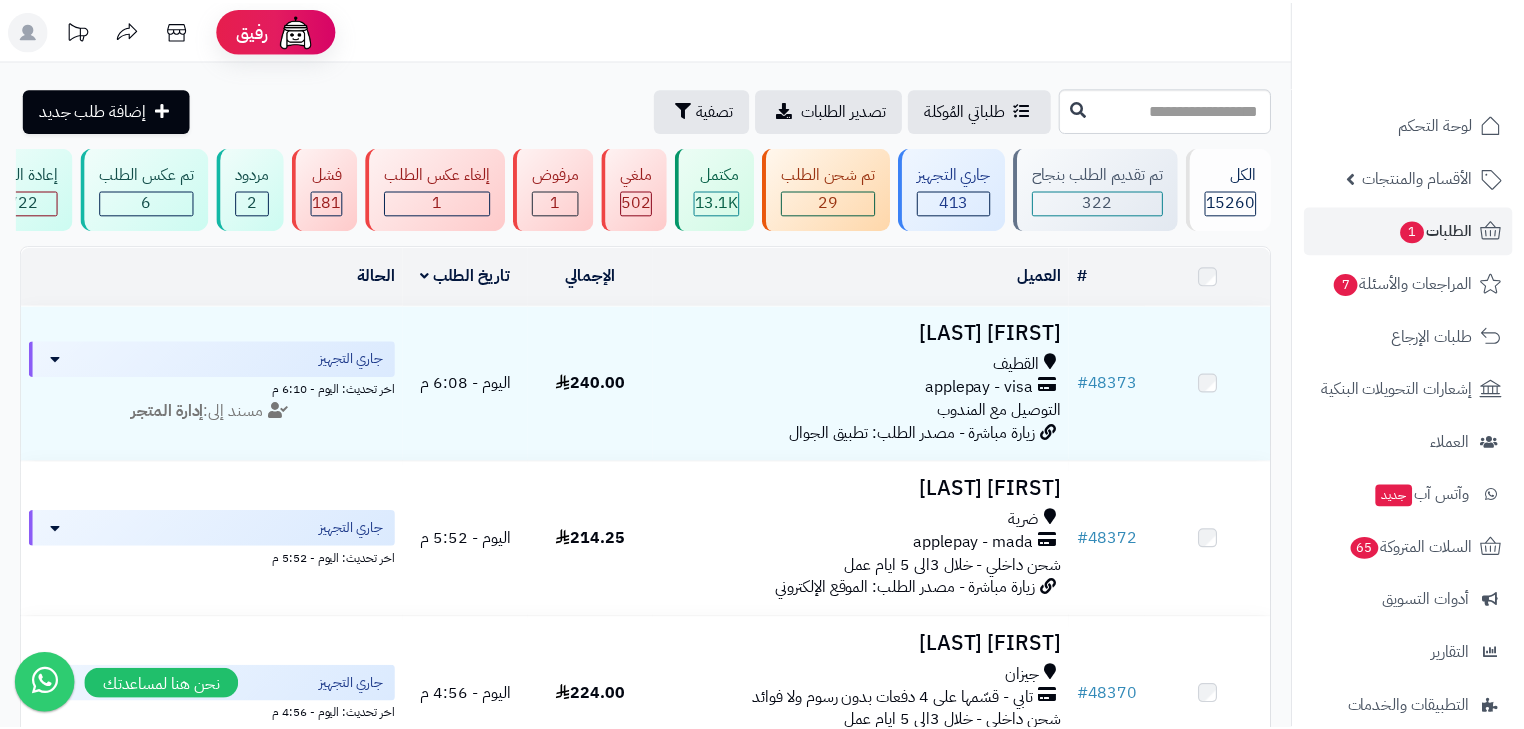 scroll, scrollTop: 0, scrollLeft: 0, axis: both 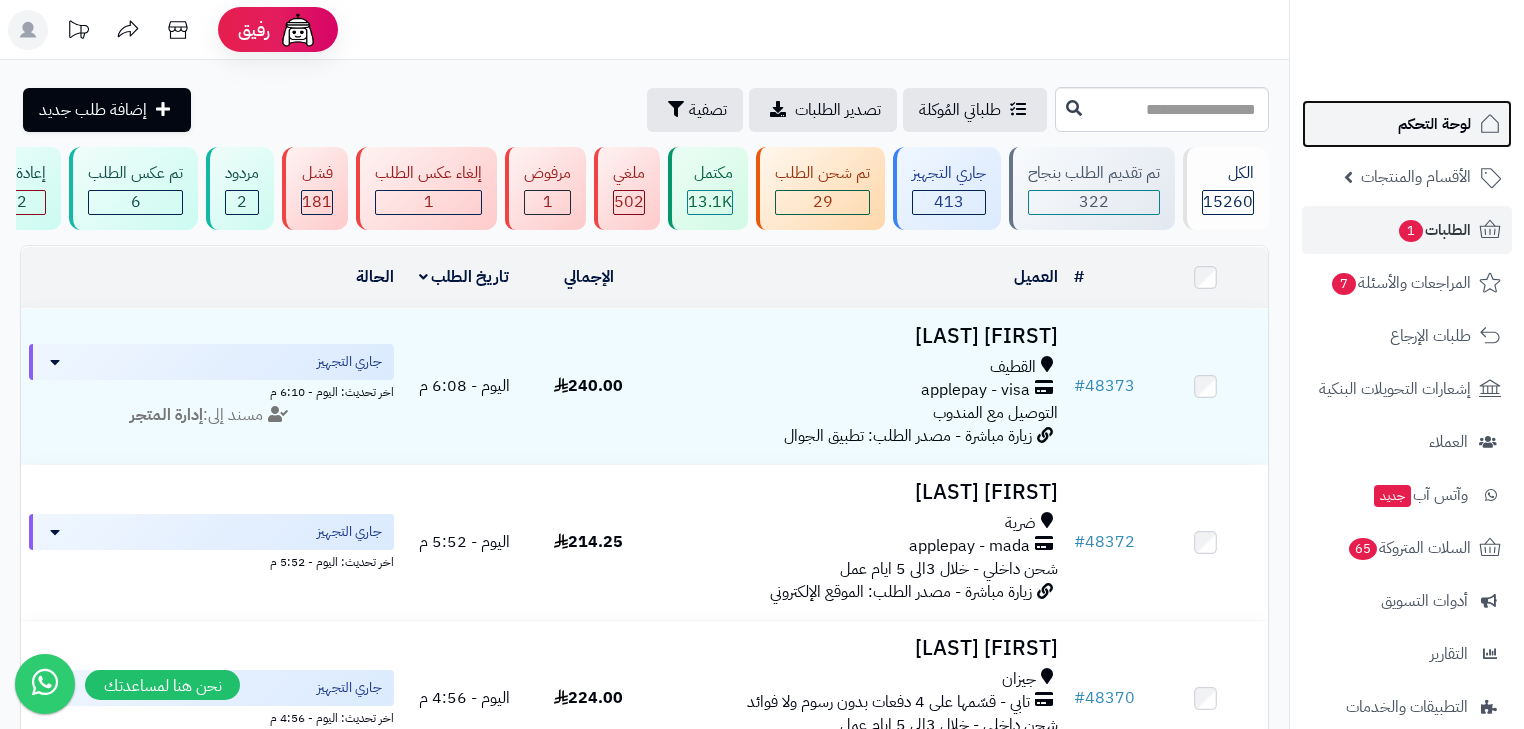 click on "لوحة التحكم" at bounding box center (1407, 124) 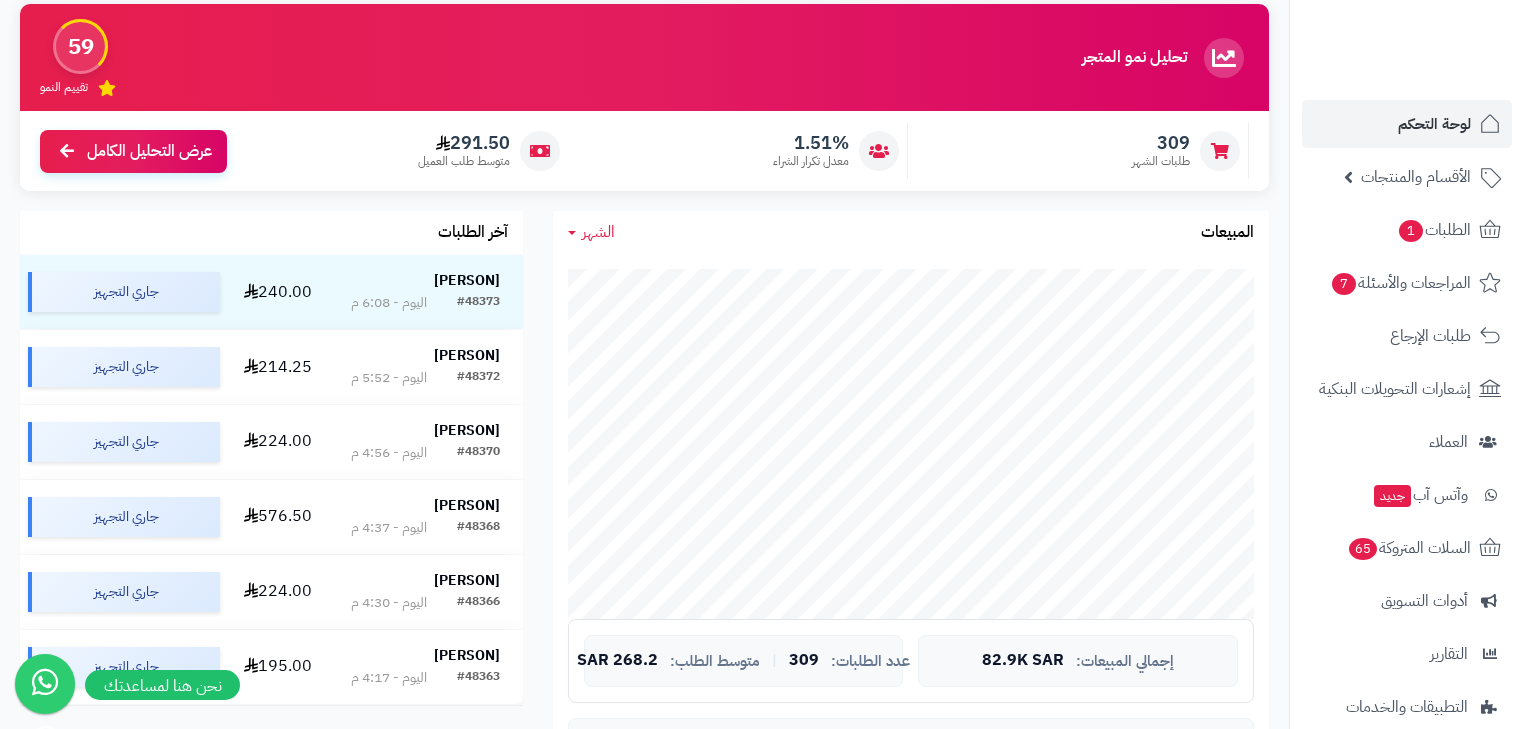 scroll, scrollTop: 160, scrollLeft: 0, axis: vertical 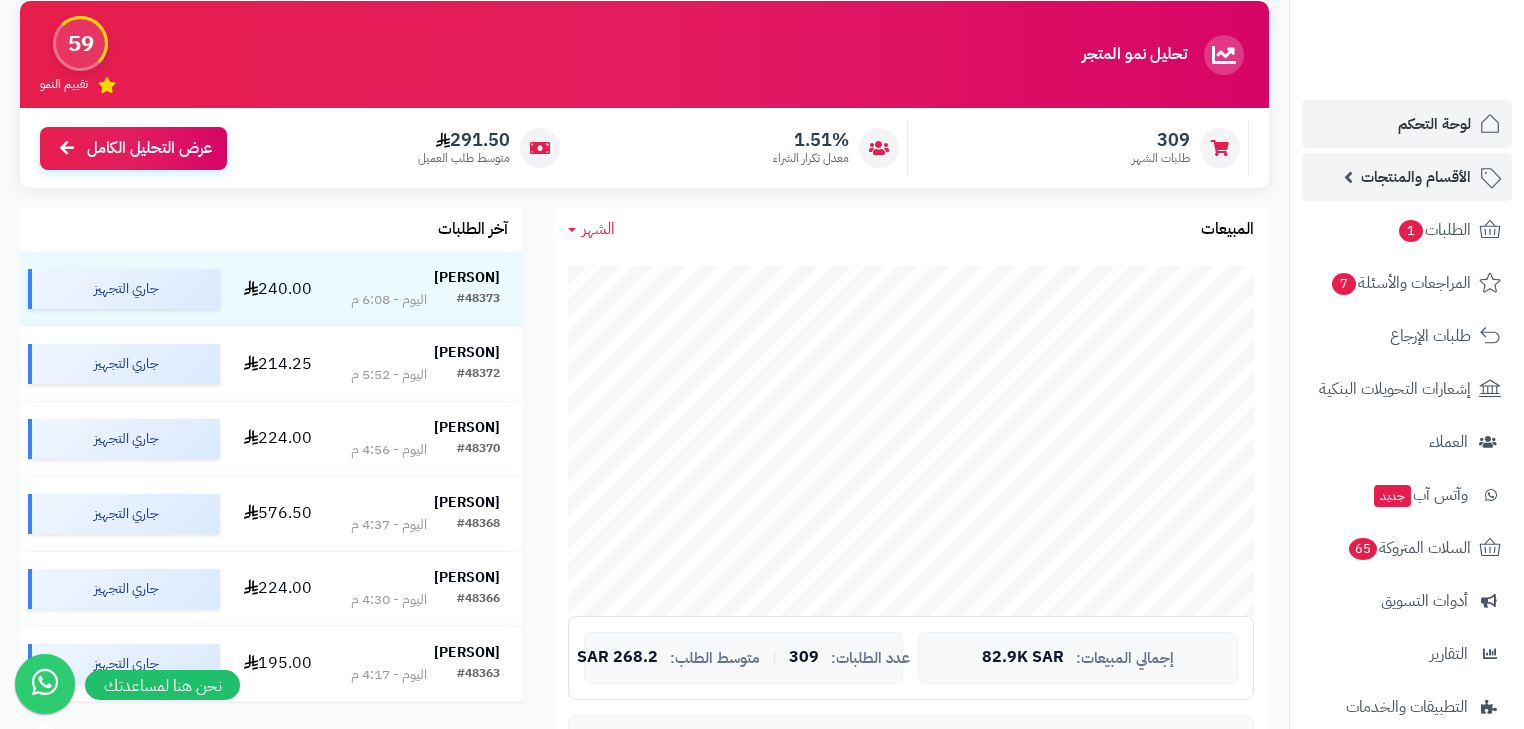 click on "الأقسام والمنتجات" at bounding box center [1407, 177] 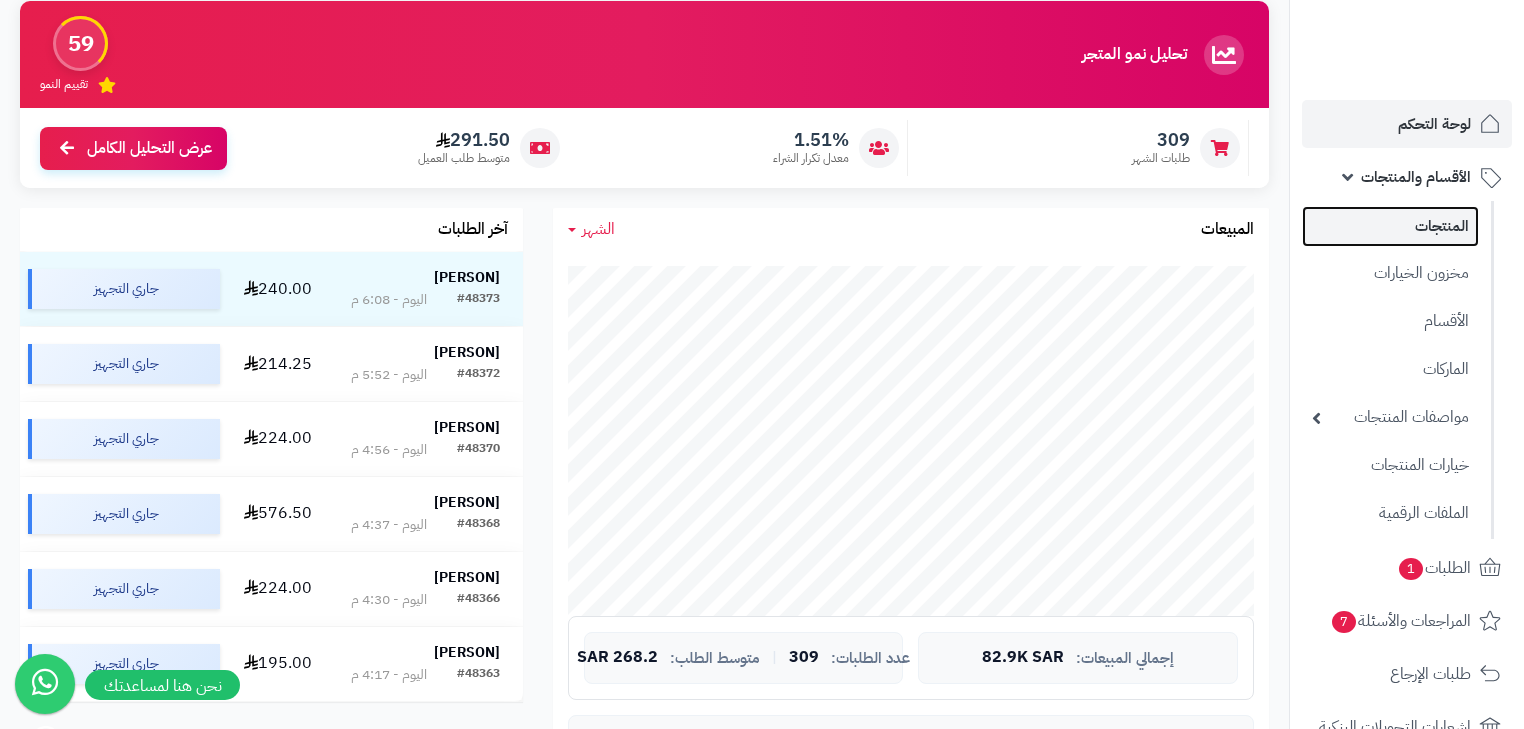 click on "المنتجات" at bounding box center [1390, 226] 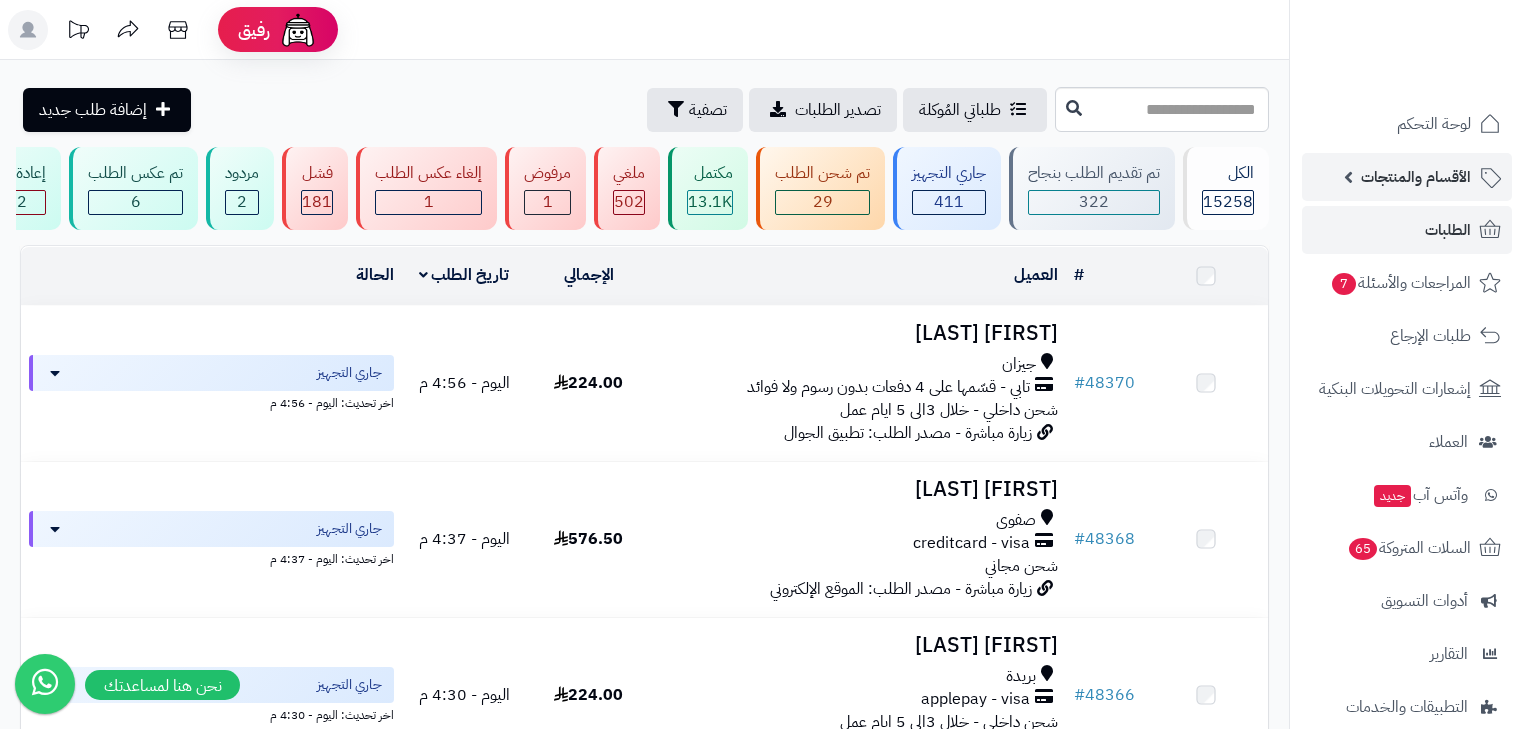 scroll, scrollTop: 0, scrollLeft: 0, axis: both 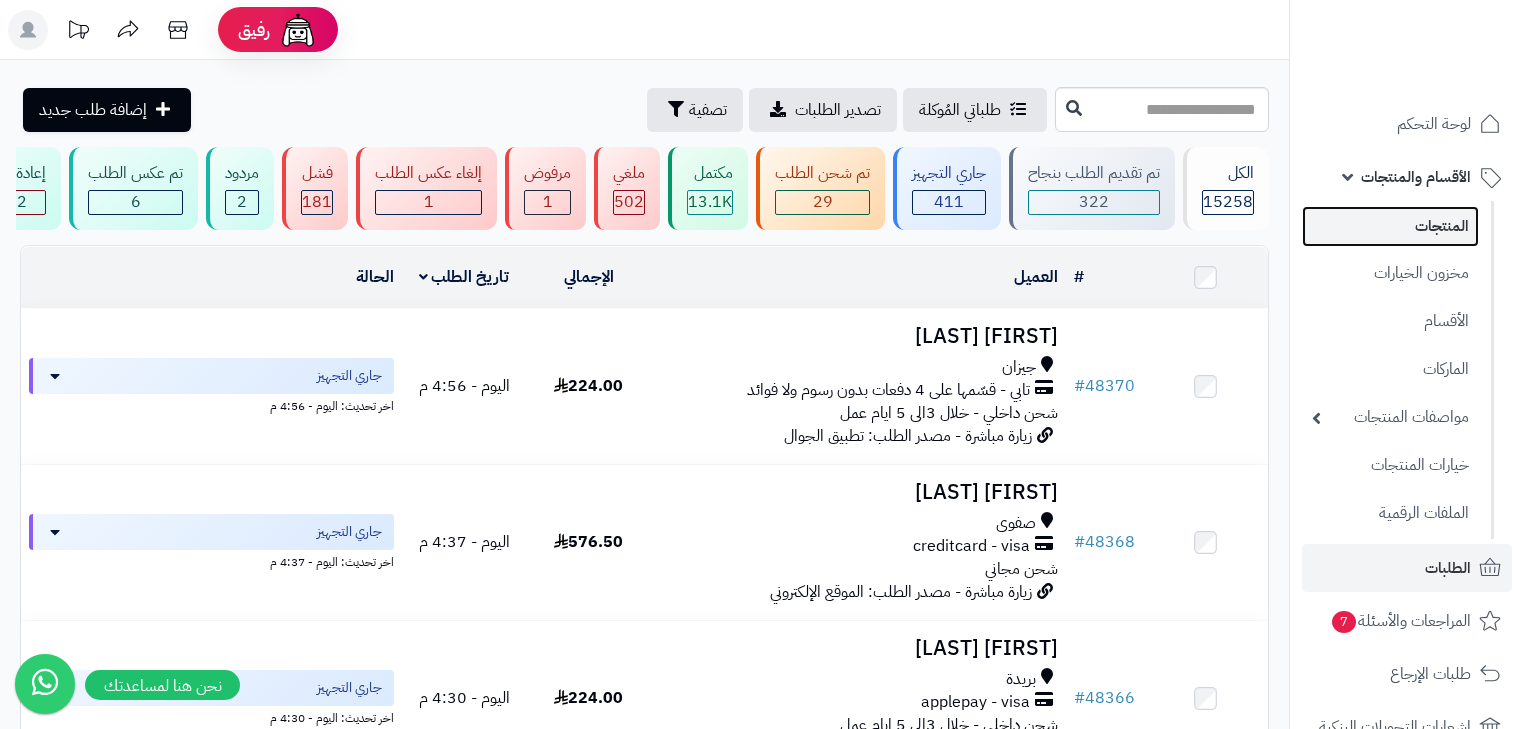 click on "المنتجات" at bounding box center (1390, 226) 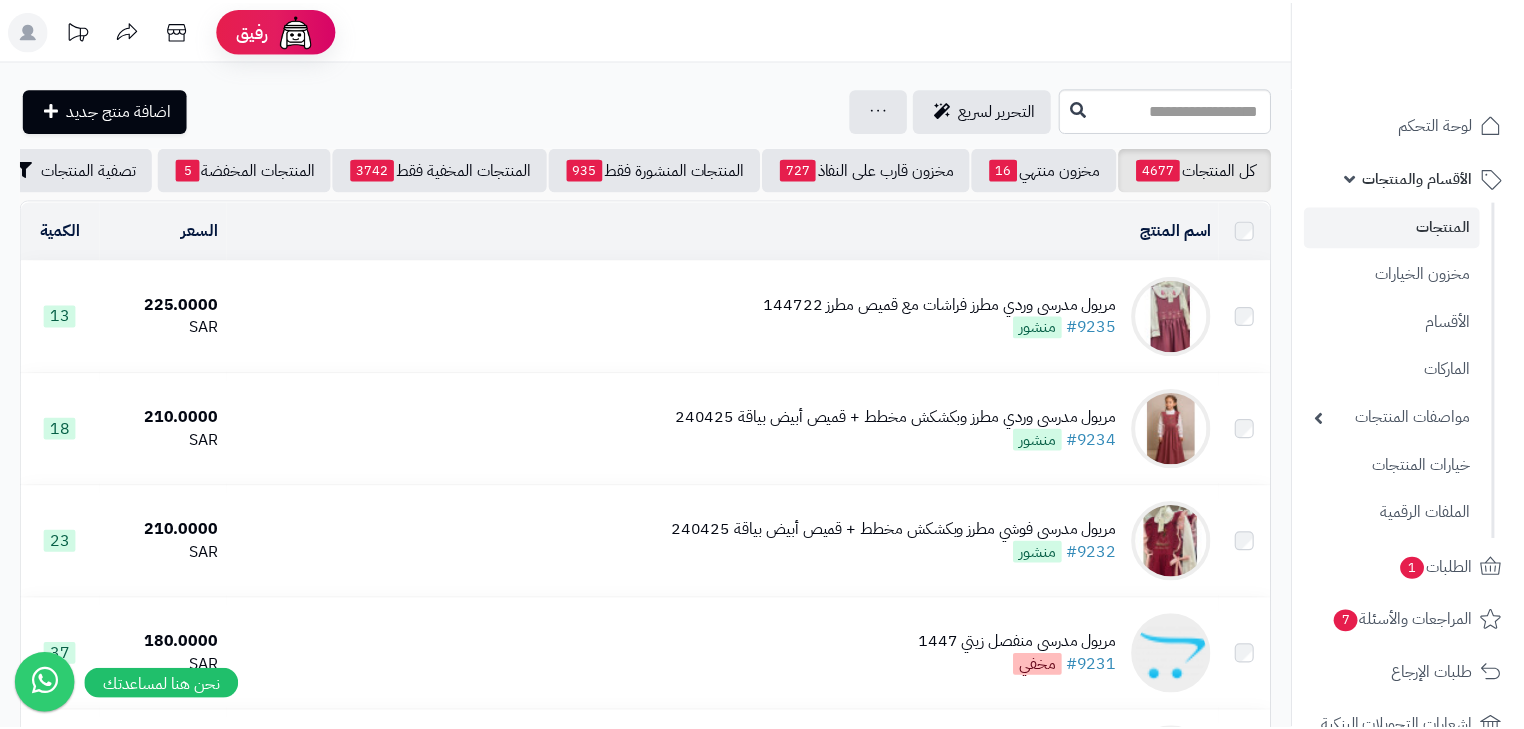 scroll, scrollTop: 0, scrollLeft: 0, axis: both 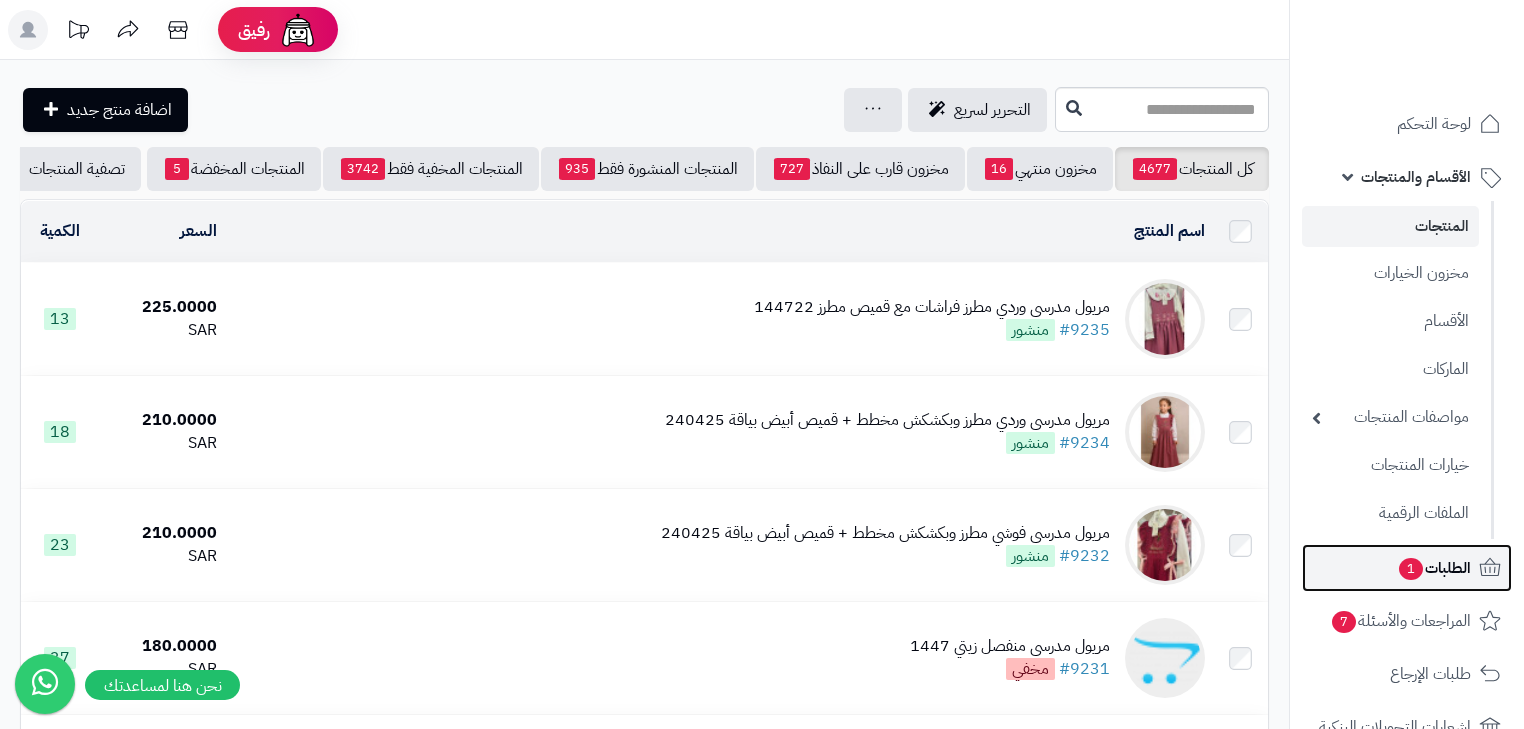 click on "الطلبات  1" at bounding box center [1434, 568] 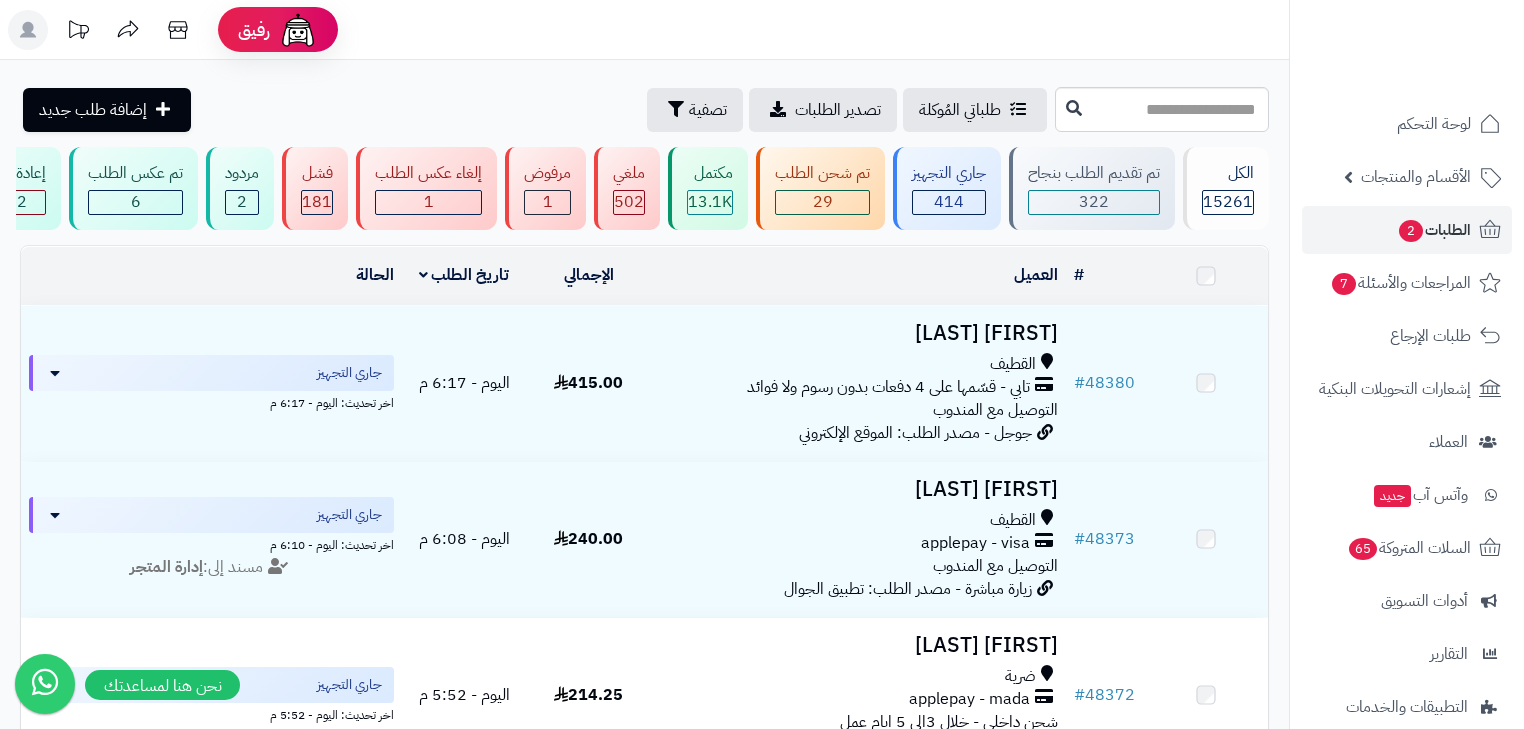 scroll, scrollTop: 0, scrollLeft: 0, axis: both 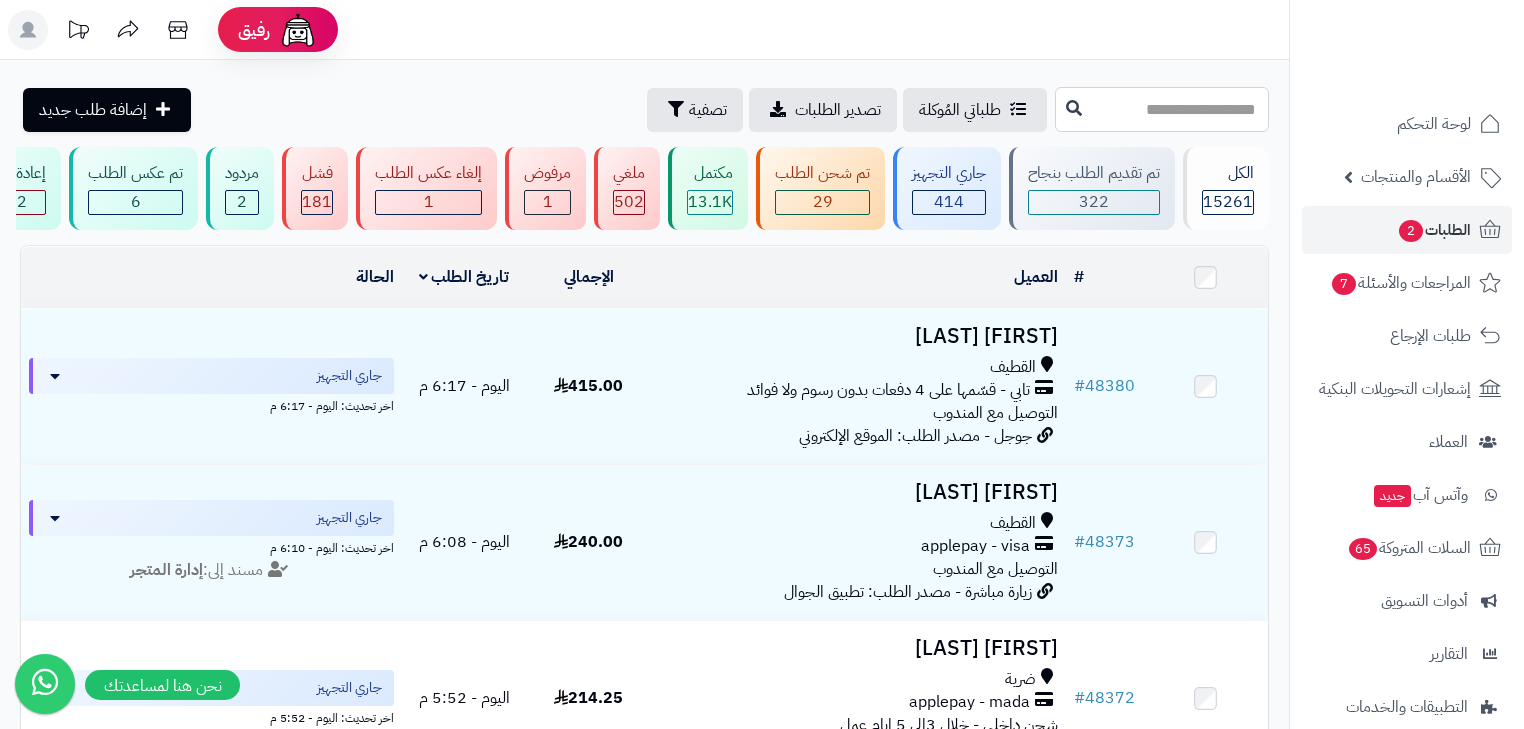 click at bounding box center [1162, 109] 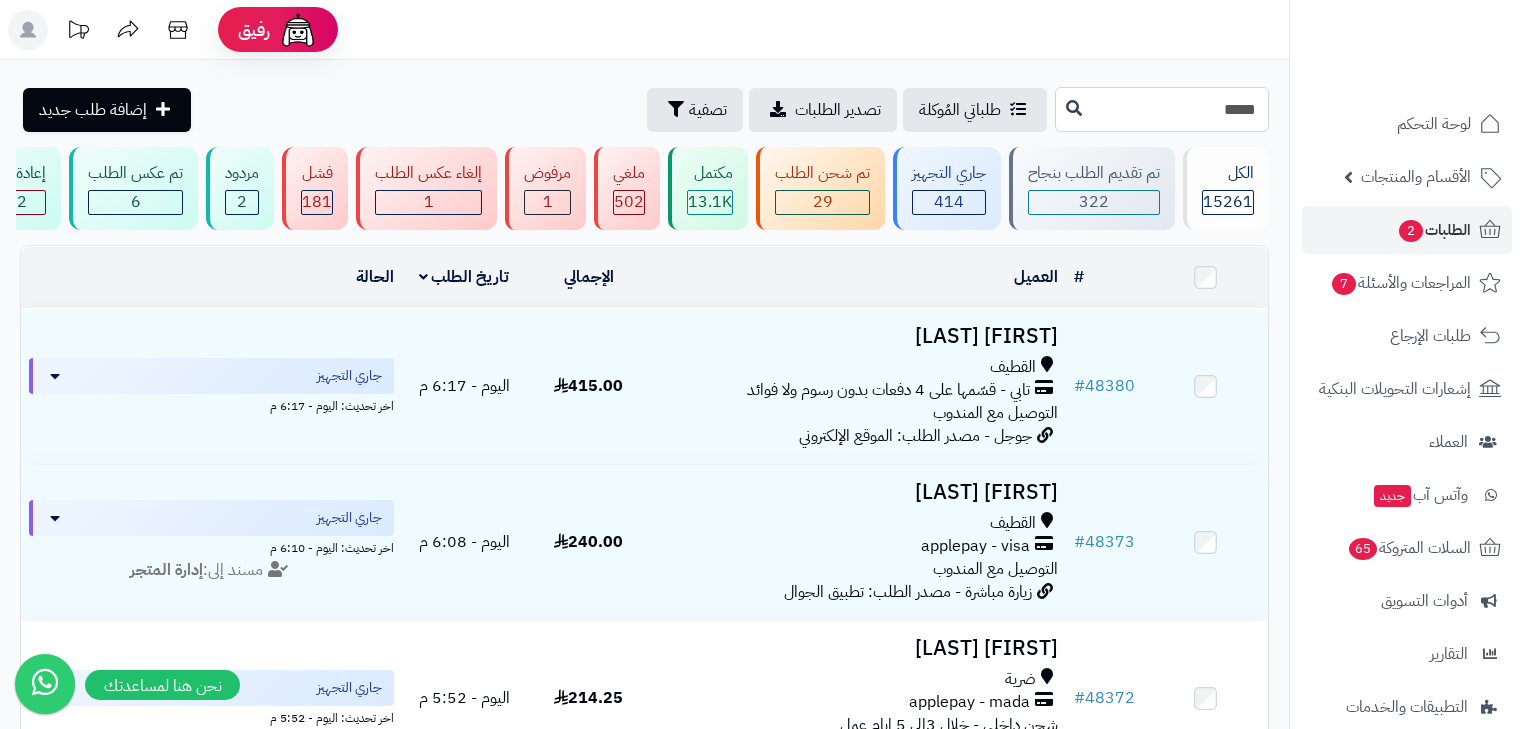 type on "*****" 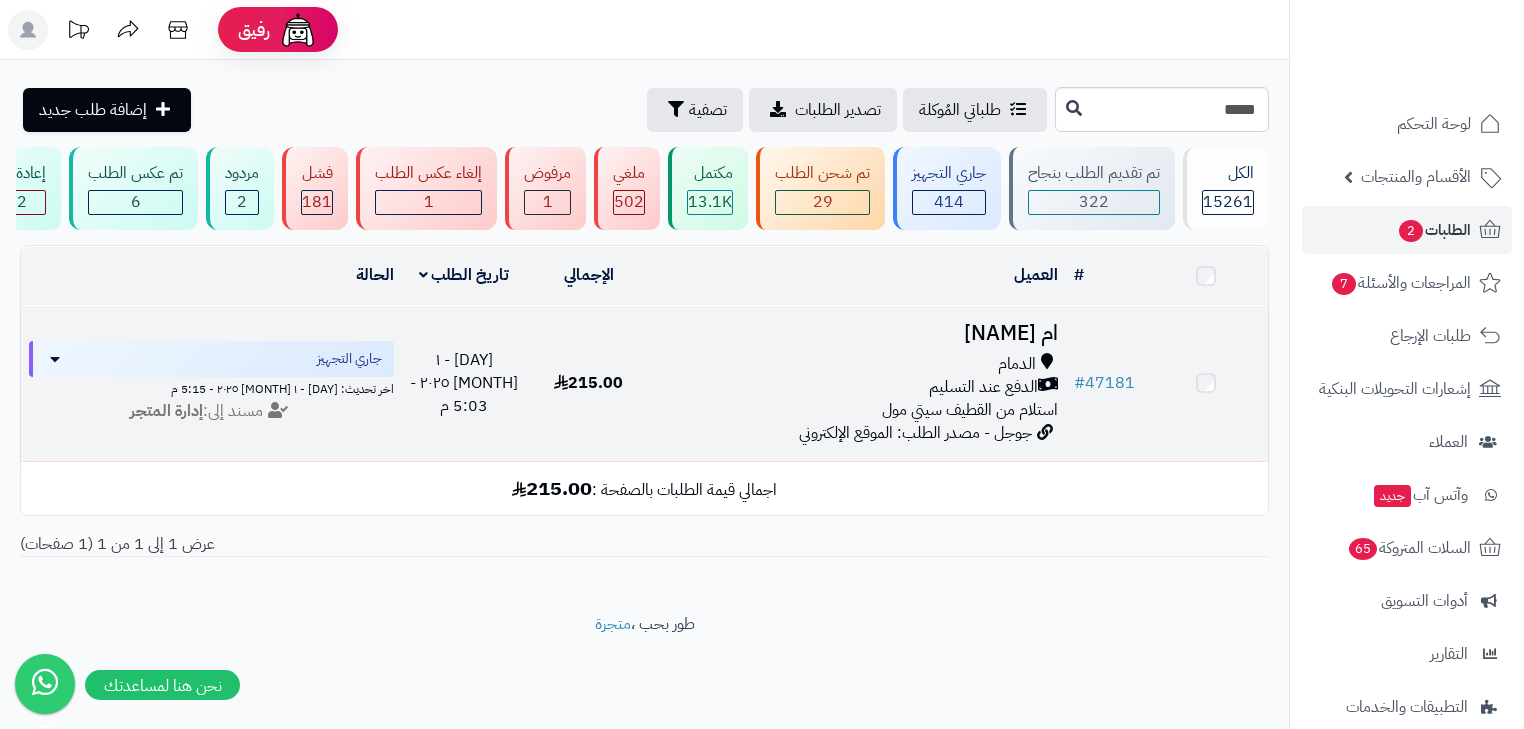 scroll, scrollTop: 0, scrollLeft: 0, axis: both 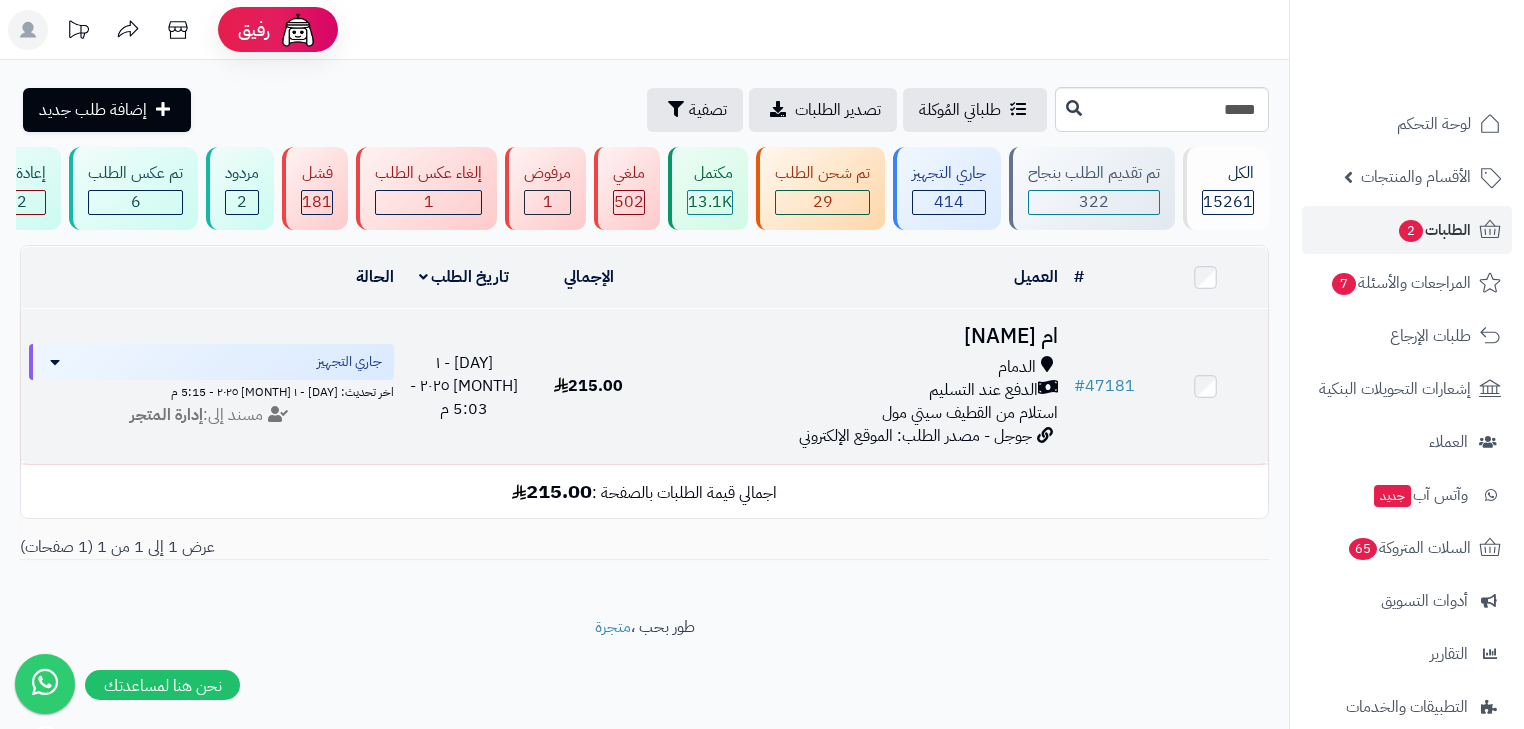 click on "الدفع عند التسليم" at bounding box center [983, 390] 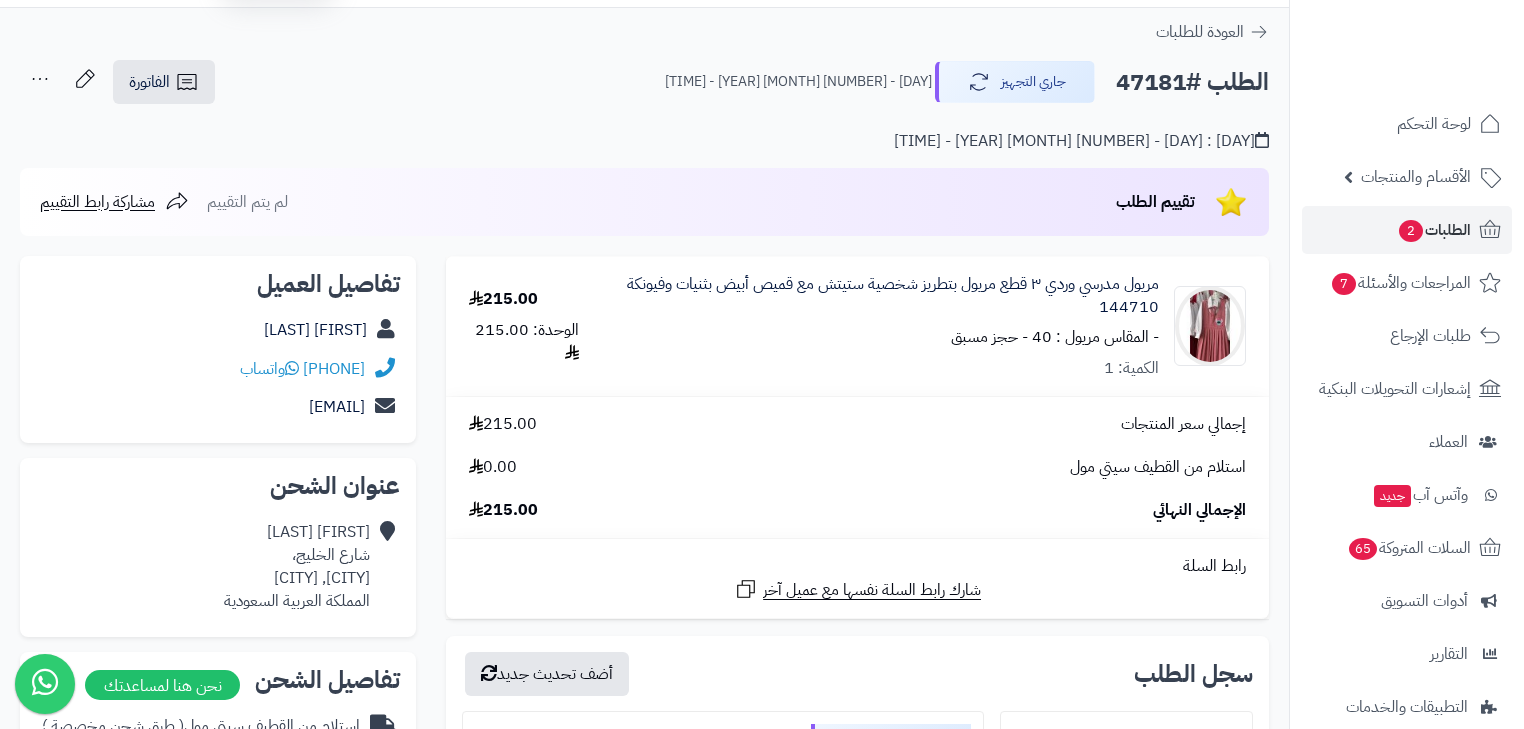 scroll, scrollTop: 80, scrollLeft: 0, axis: vertical 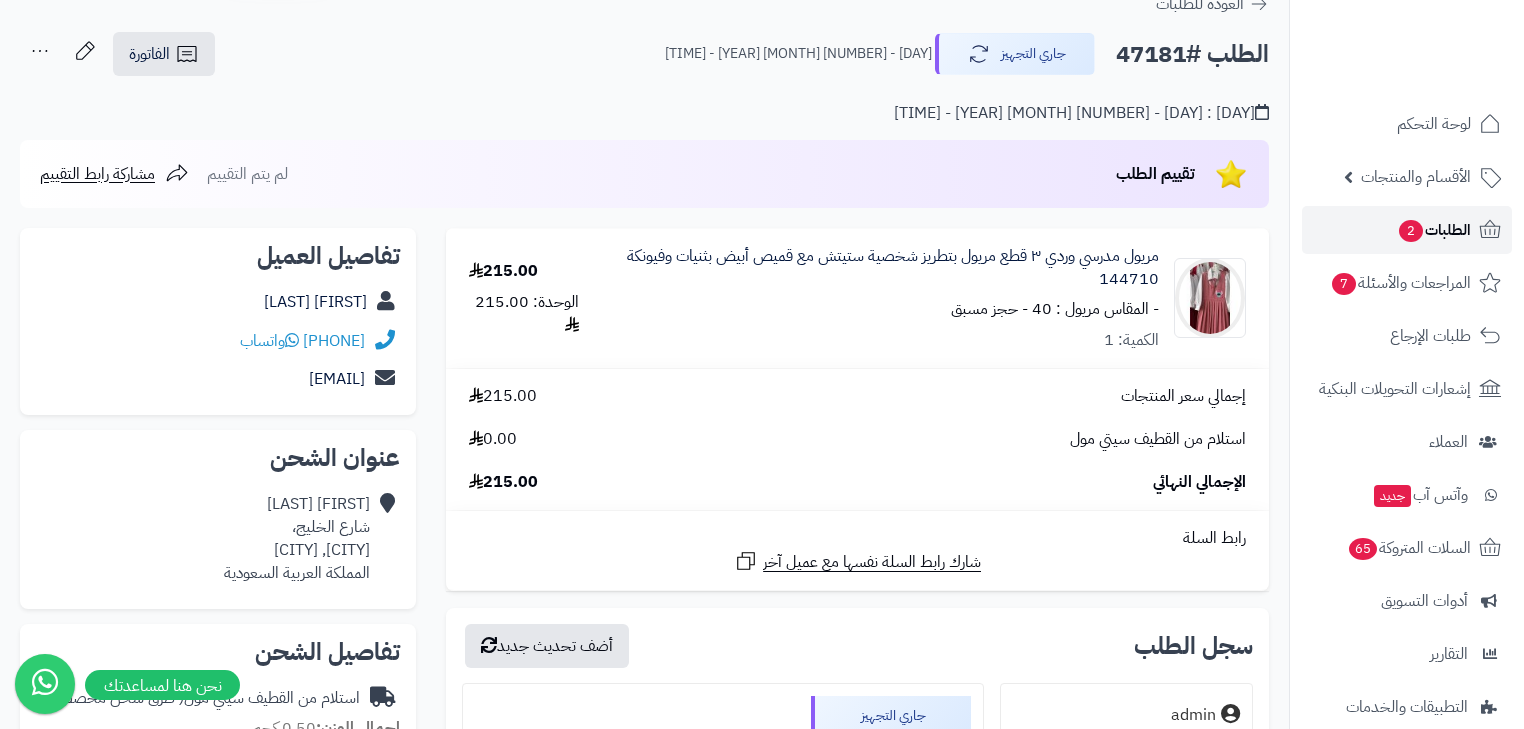 click on "الطلبات  2" at bounding box center (1434, 230) 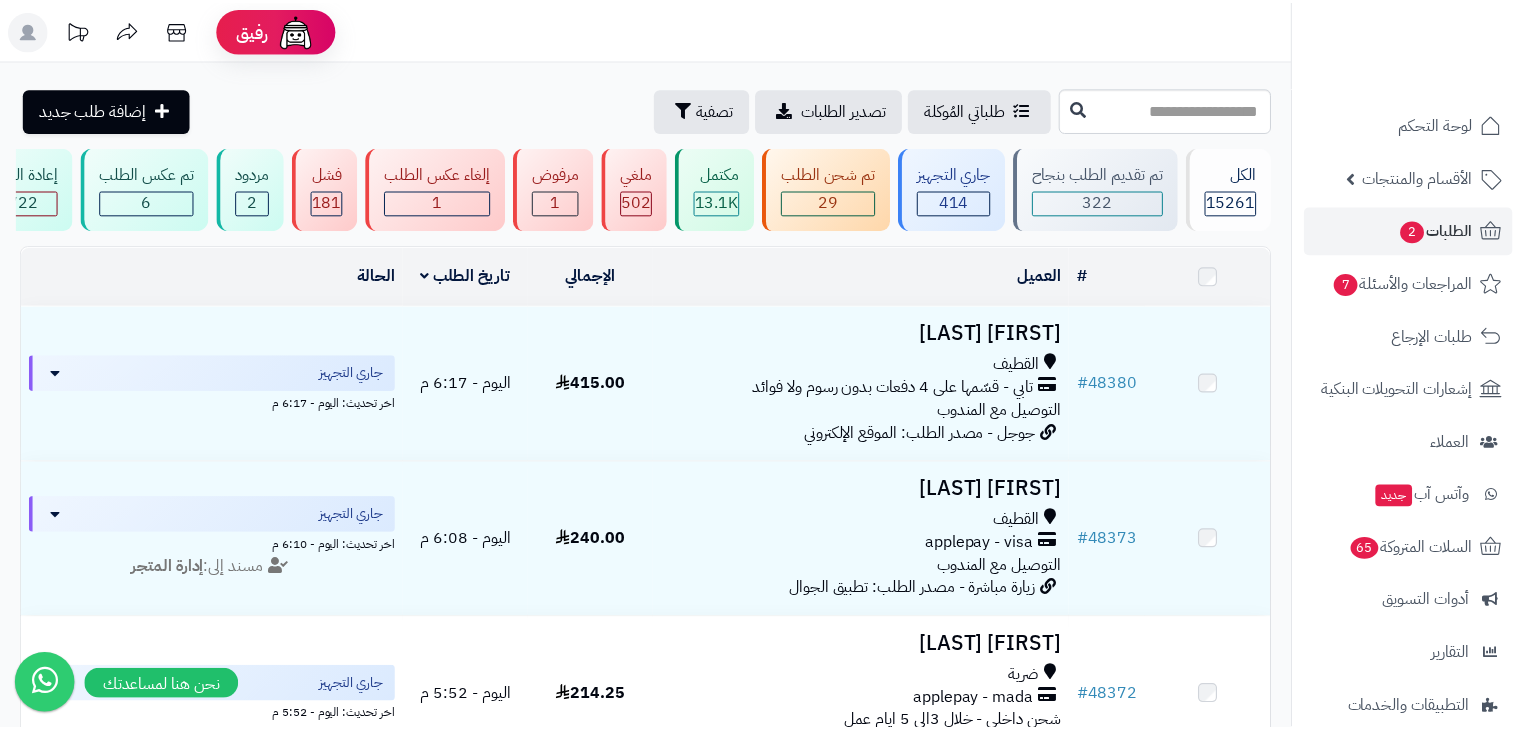 scroll, scrollTop: 0, scrollLeft: 0, axis: both 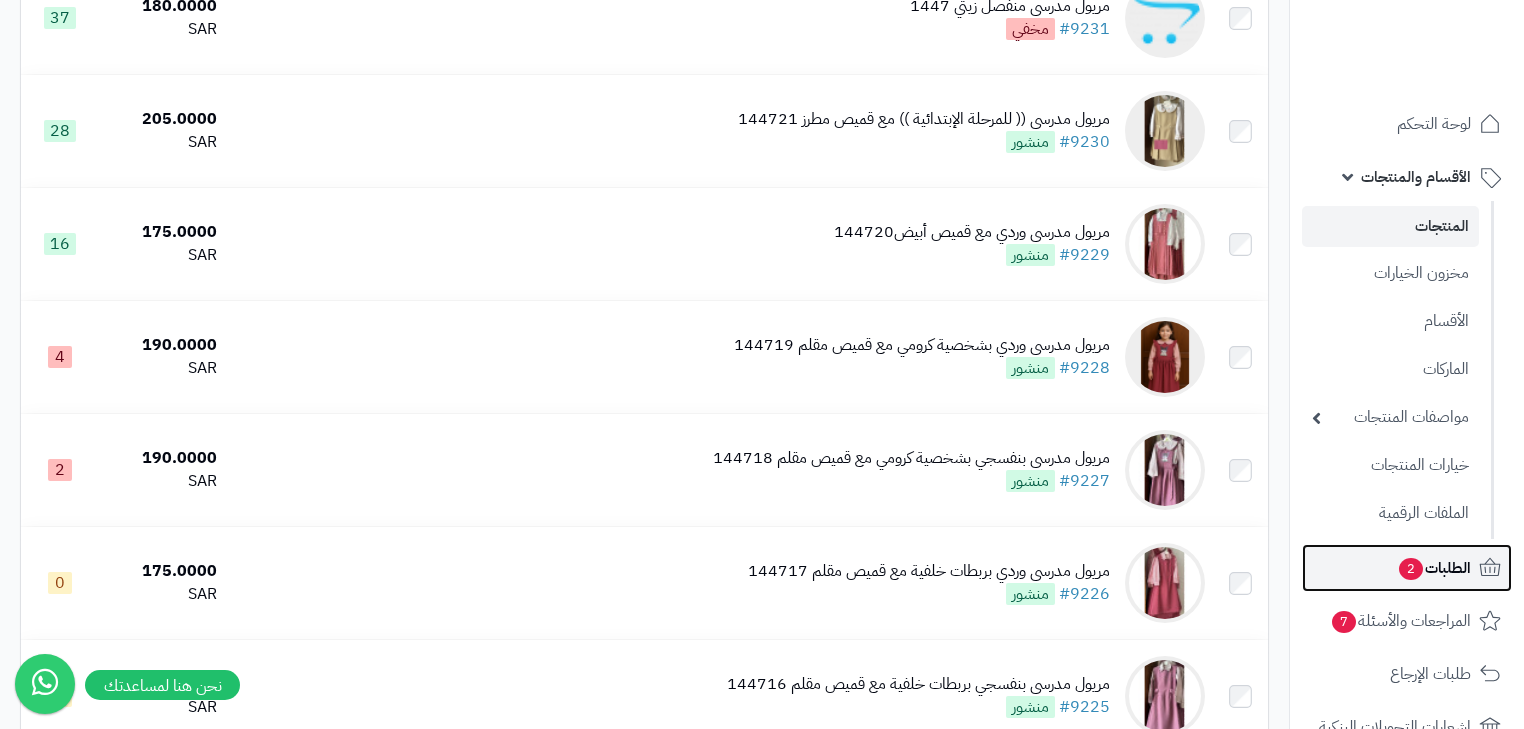click on "الطلبات  2" at bounding box center (1434, 568) 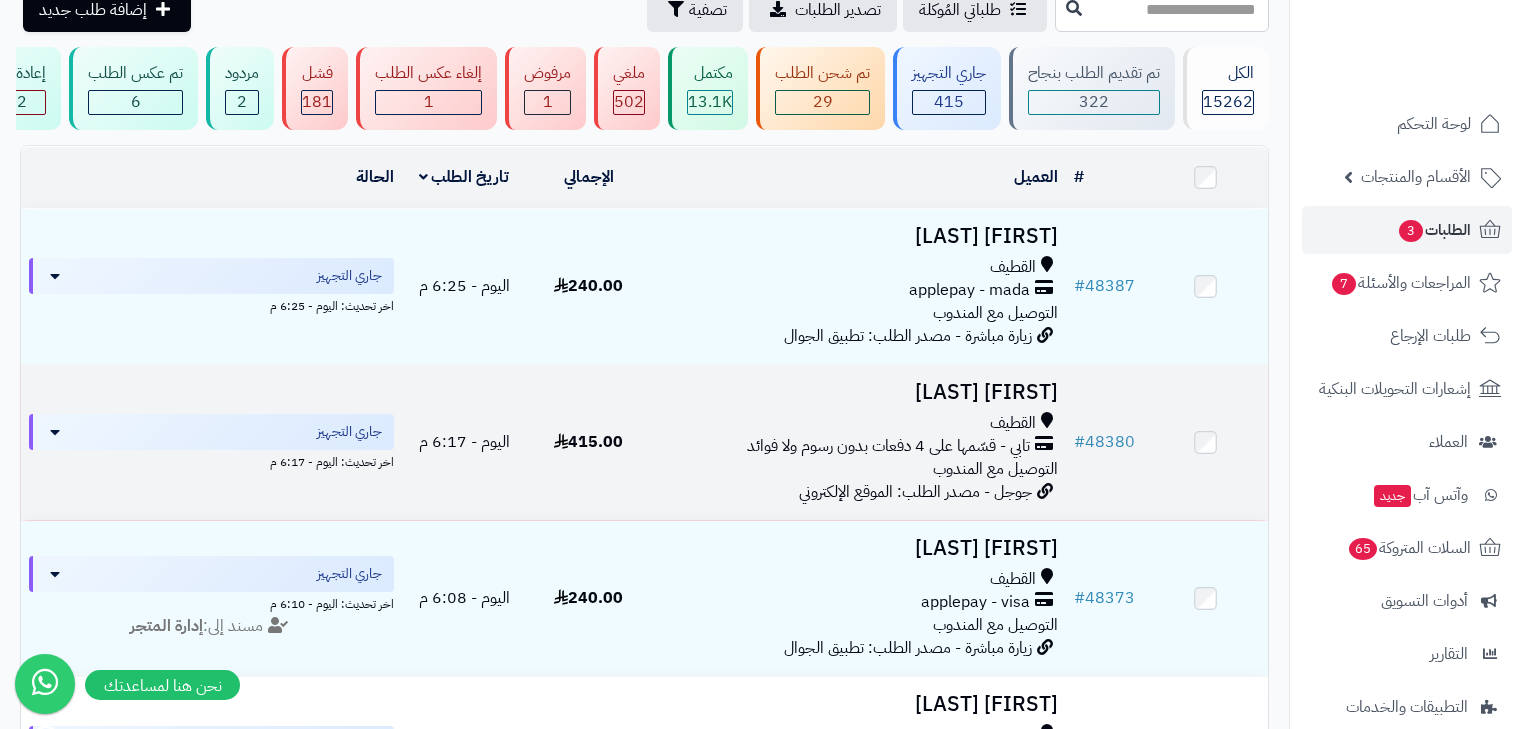 scroll, scrollTop: 160, scrollLeft: 0, axis: vertical 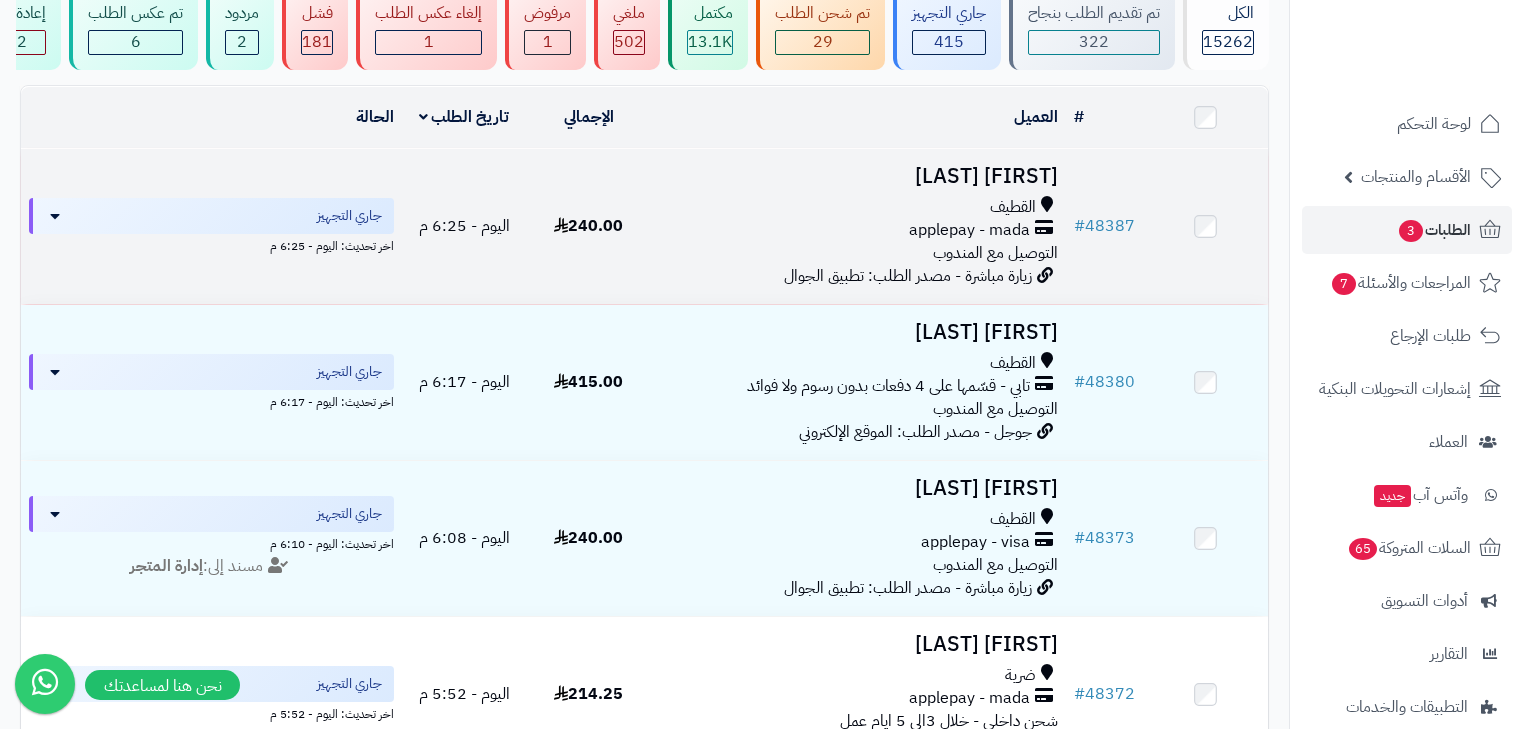click on "applepay - mada" at bounding box center (969, 230) 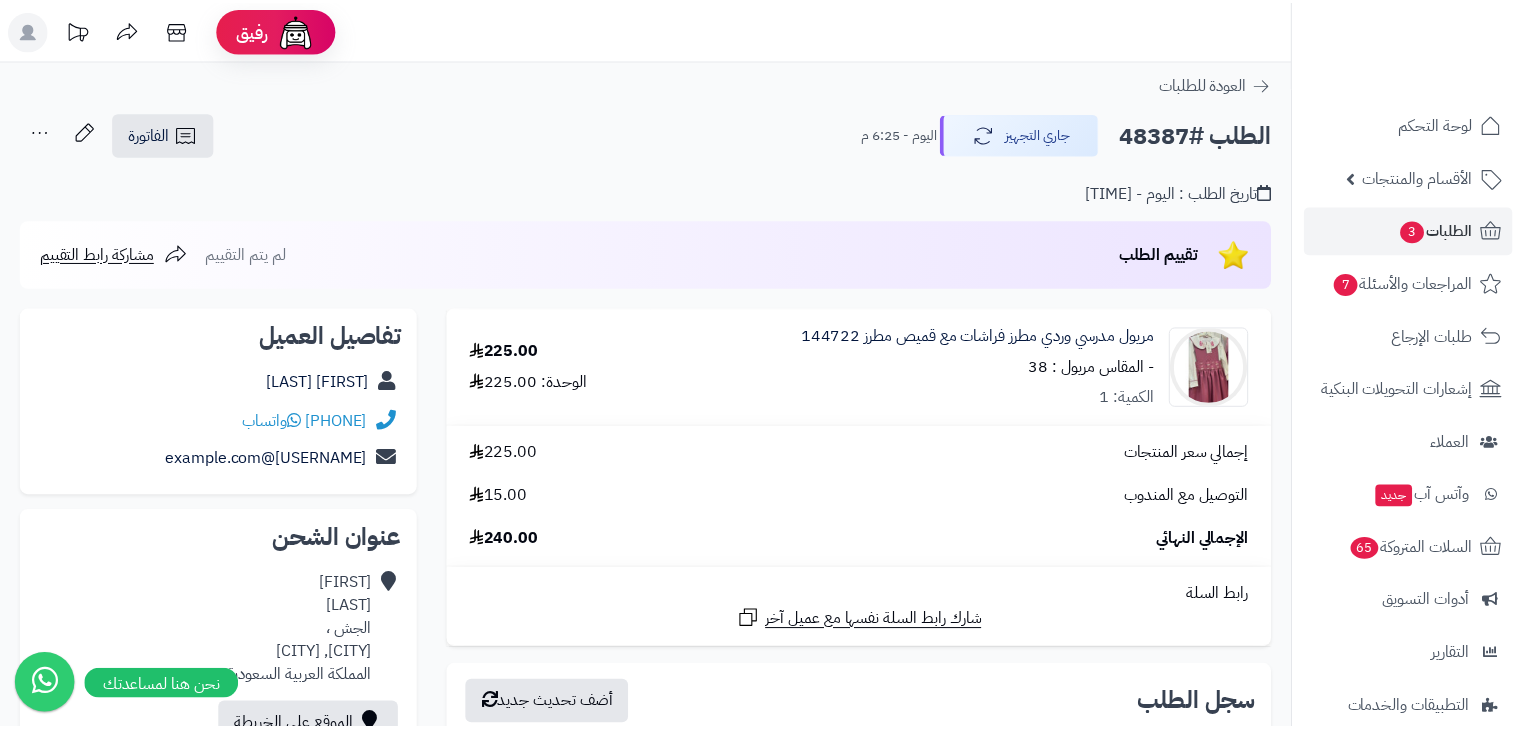 scroll, scrollTop: 0, scrollLeft: 0, axis: both 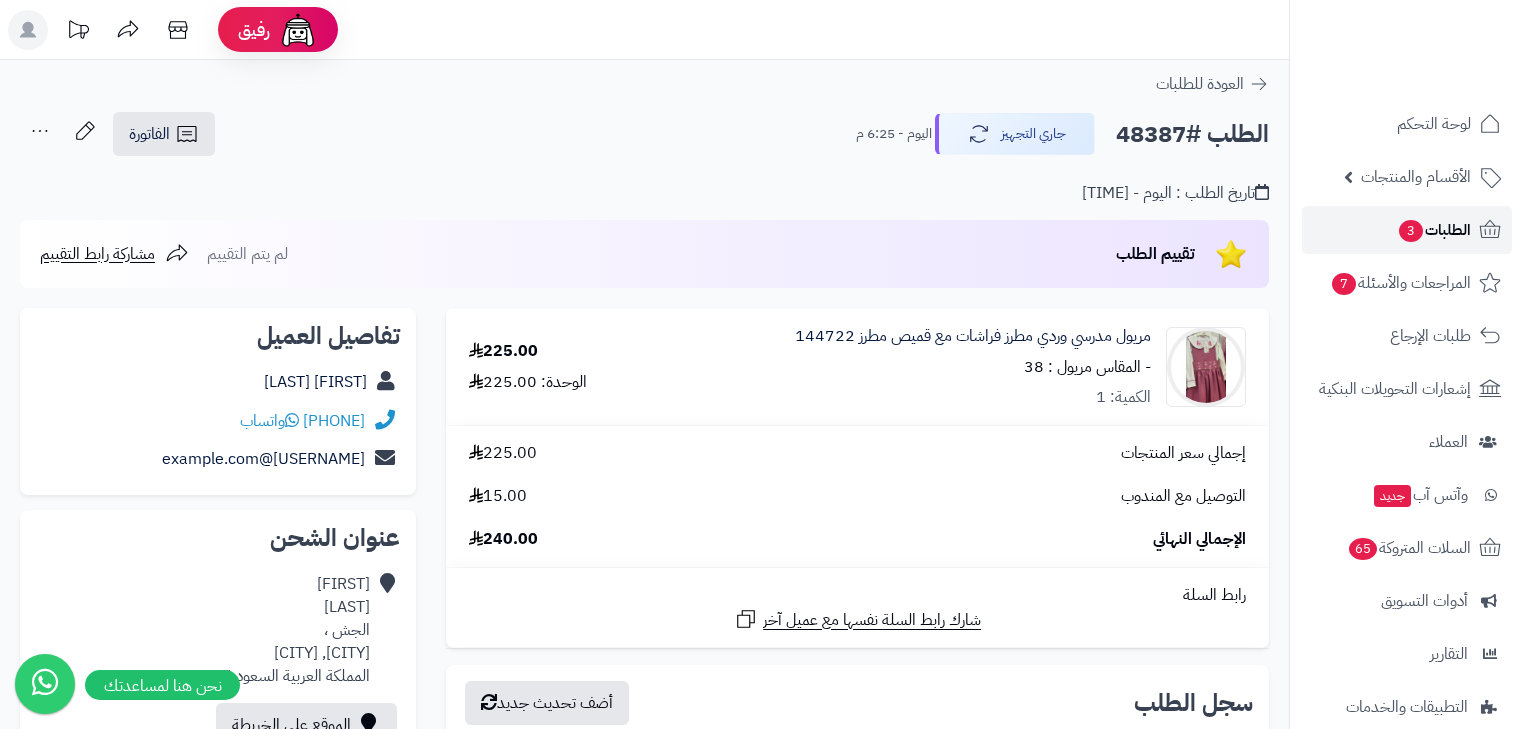click on "الطلبات  3" at bounding box center [1407, 230] 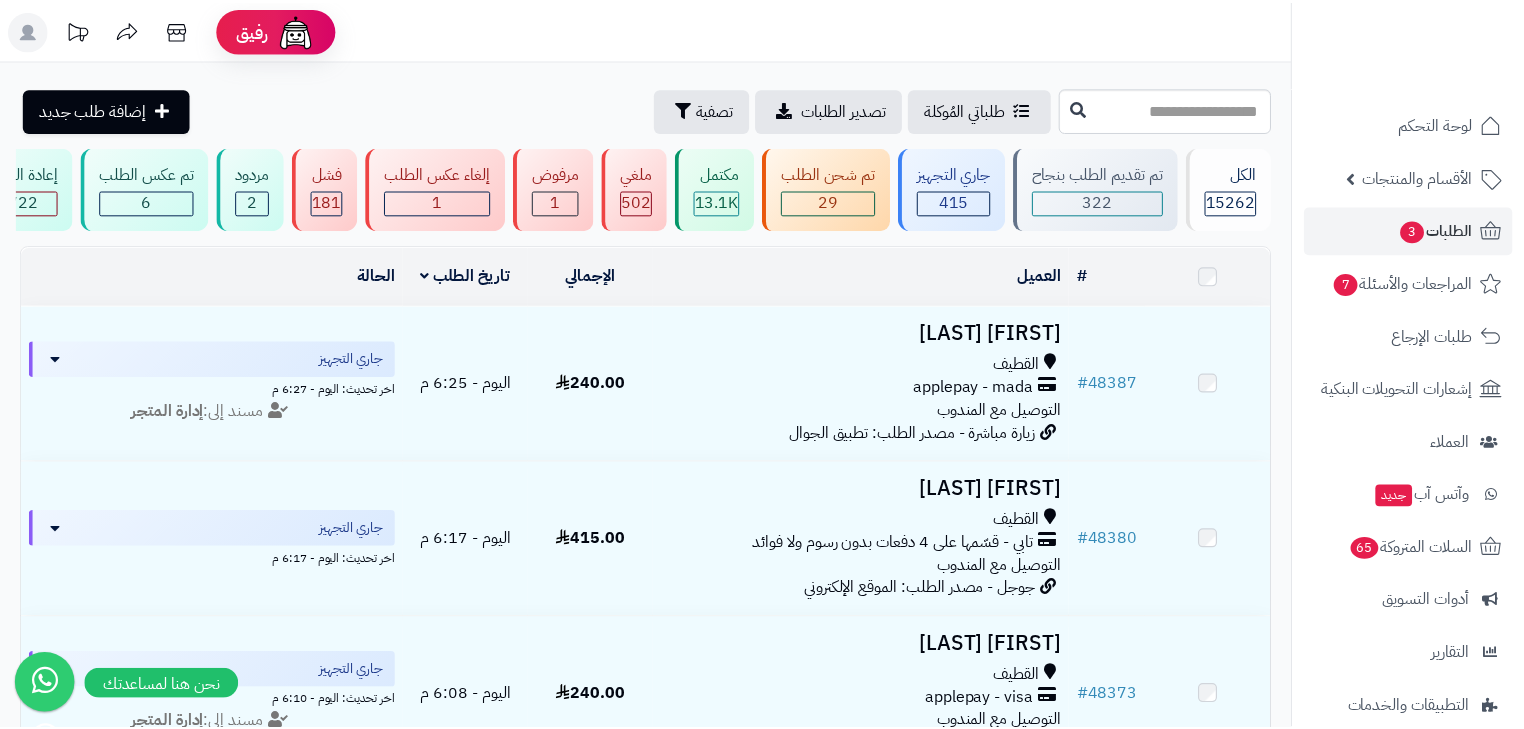 scroll, scrollTop: 0, scrollLeft: 0, axis: both 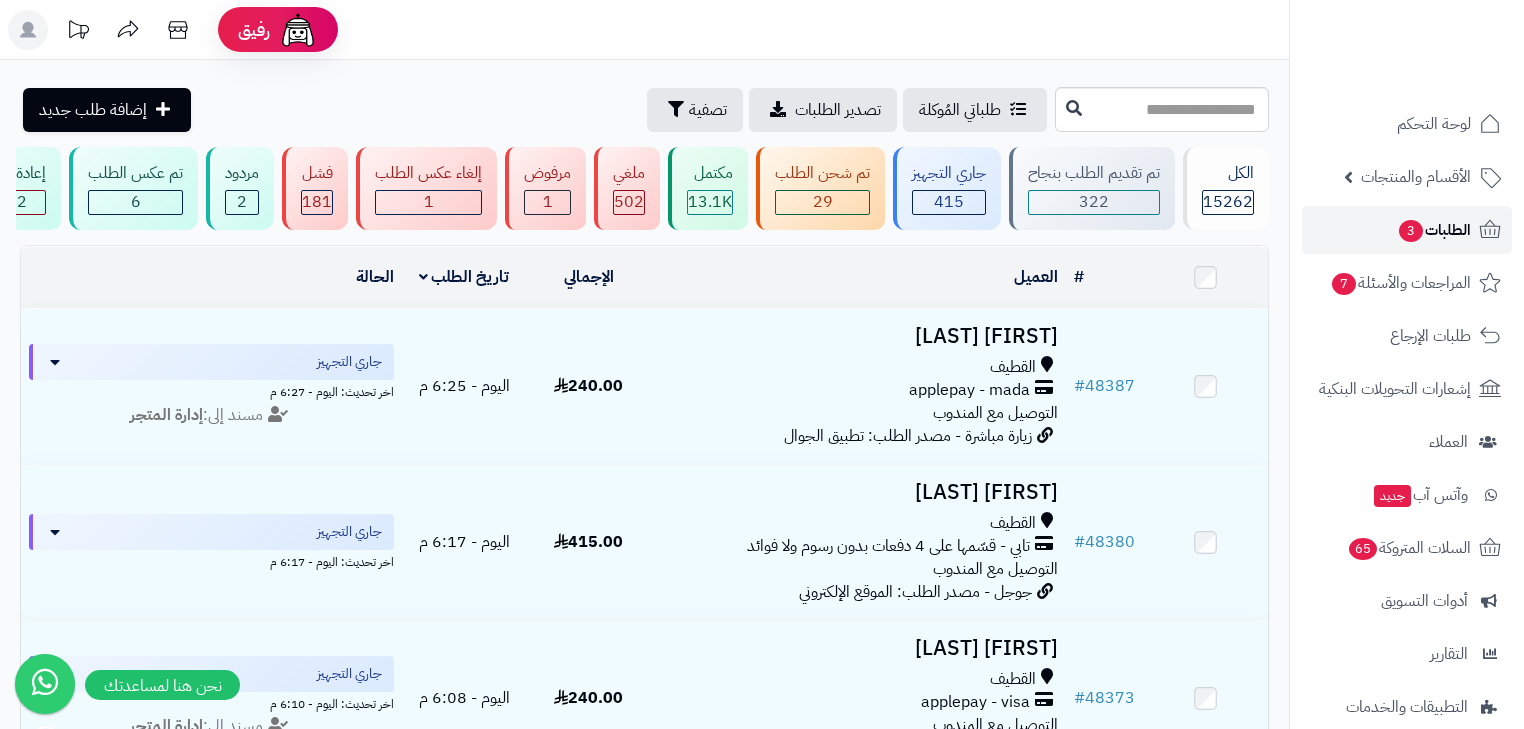 click 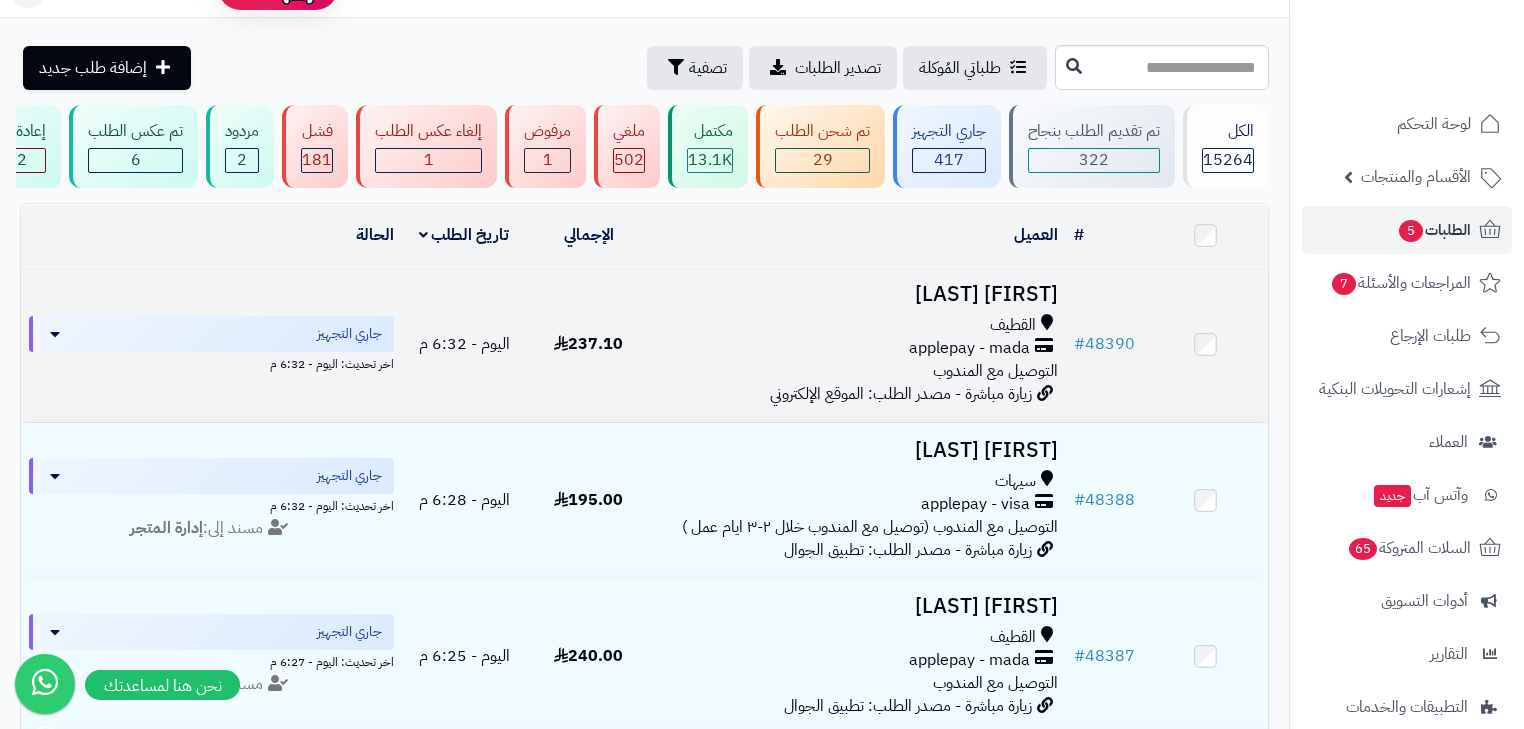 scroll, scrollTop: 80, scrollLeft: 0, axis: vertical 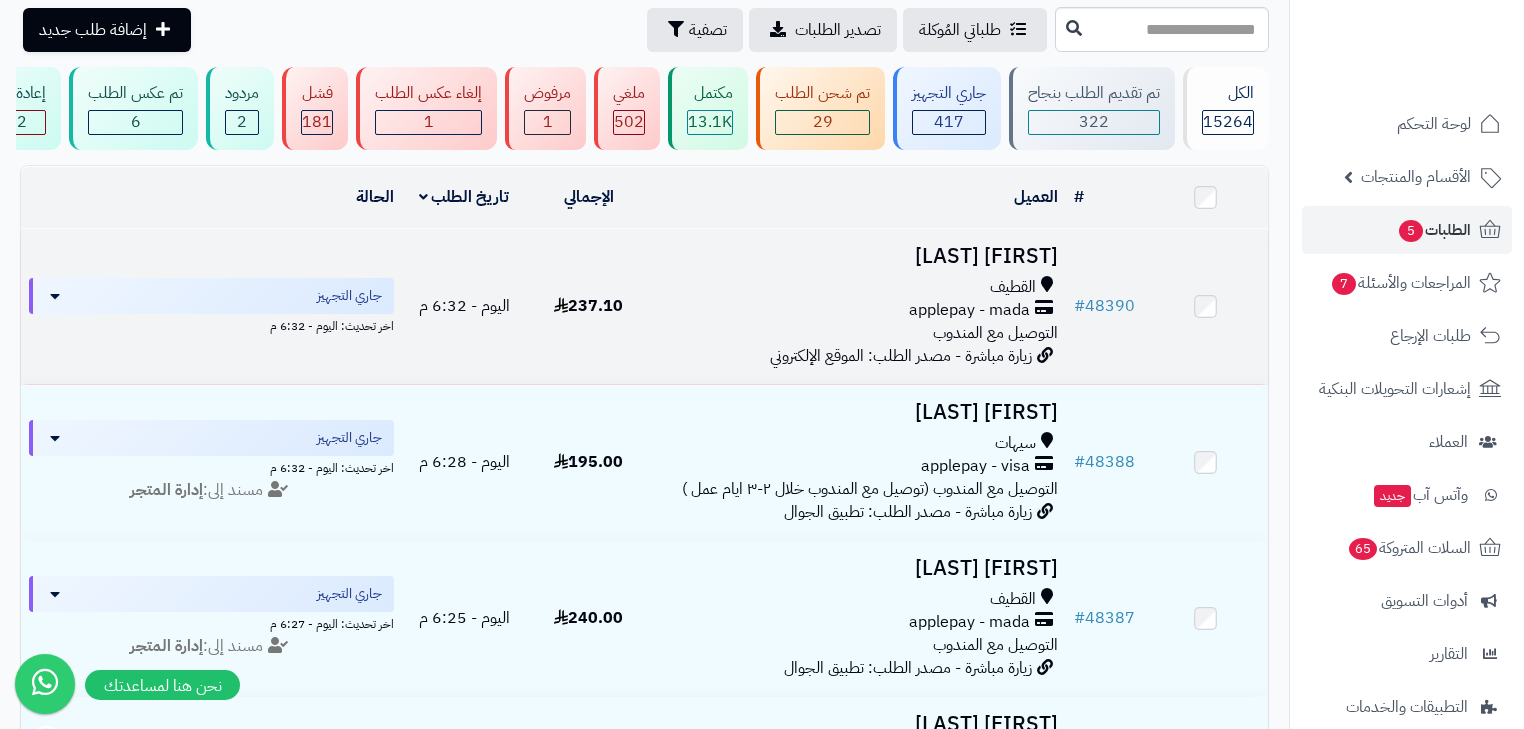 click on "التوصيل مع المندوب" at bounding box center [995, 333] 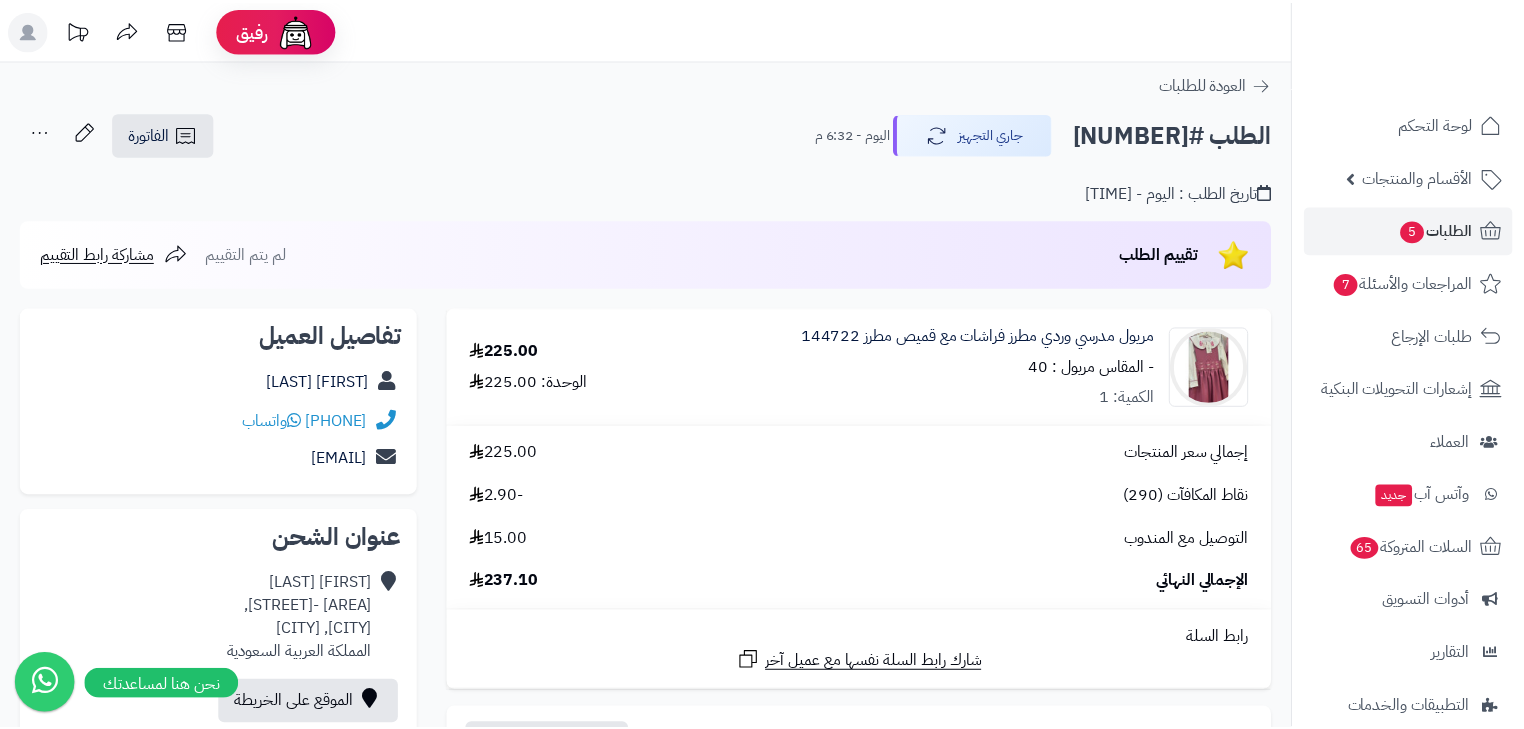 scroll, scrollTop: 0, scrollLeft: 0, axis: both 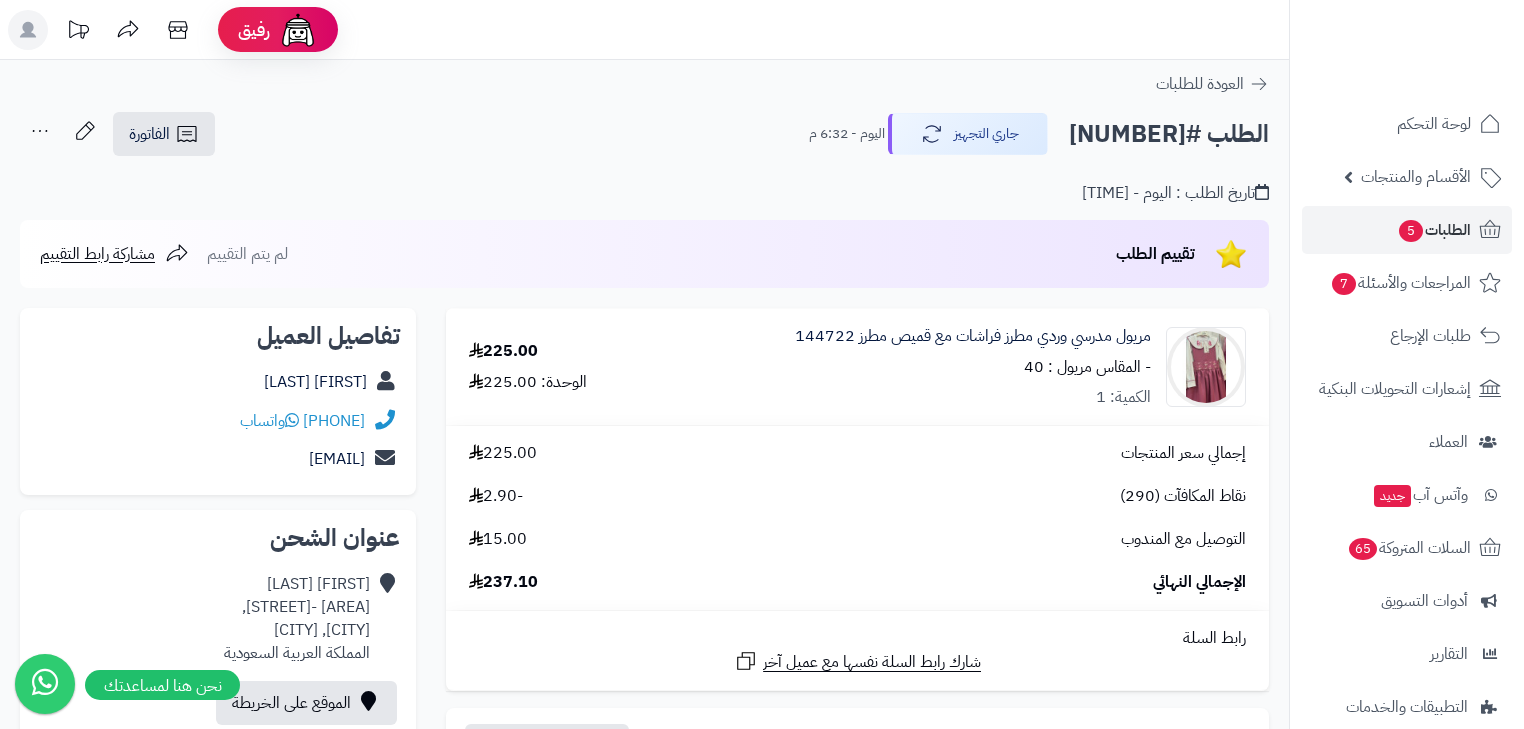 click 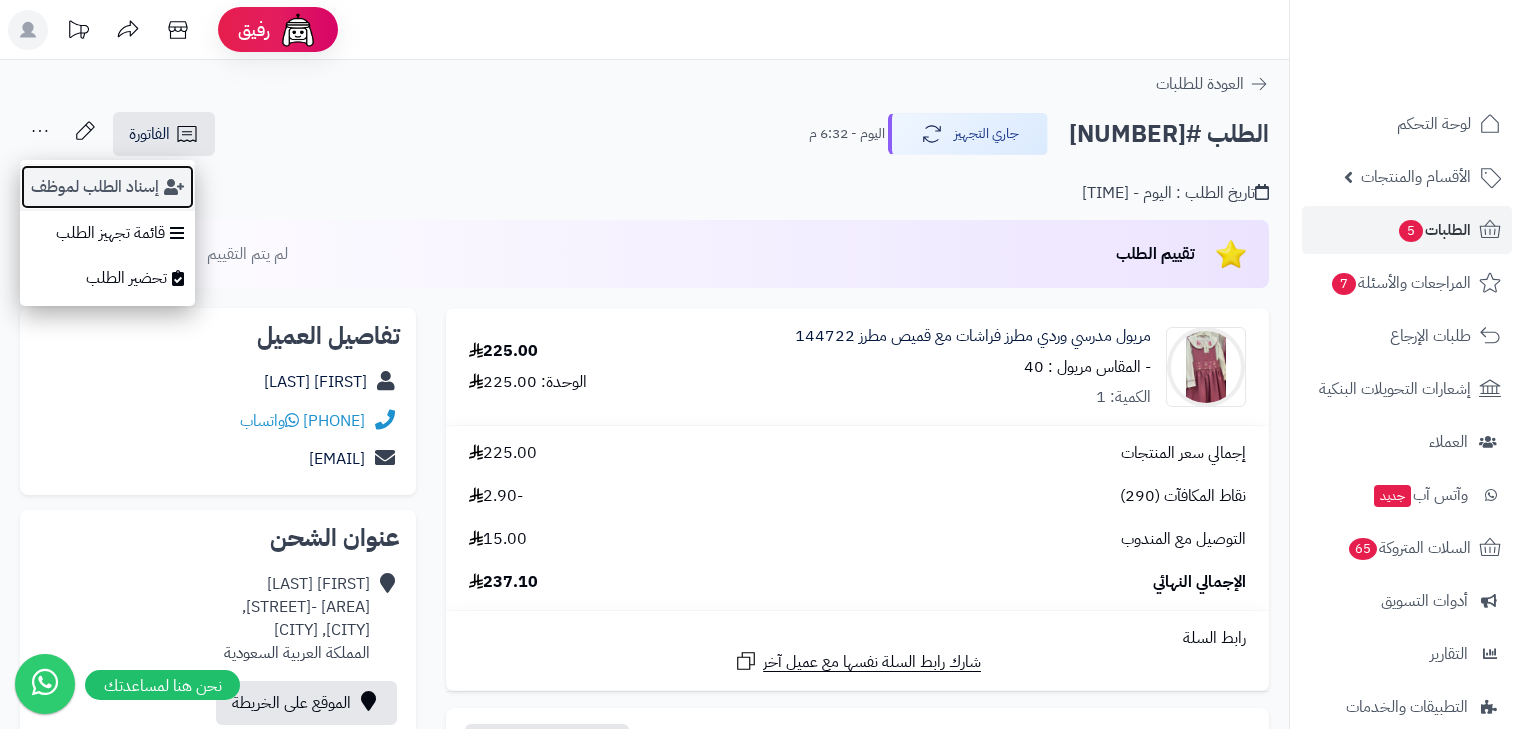 click on "إسناد الطلب لموظف" at bounding box center [107, 187] 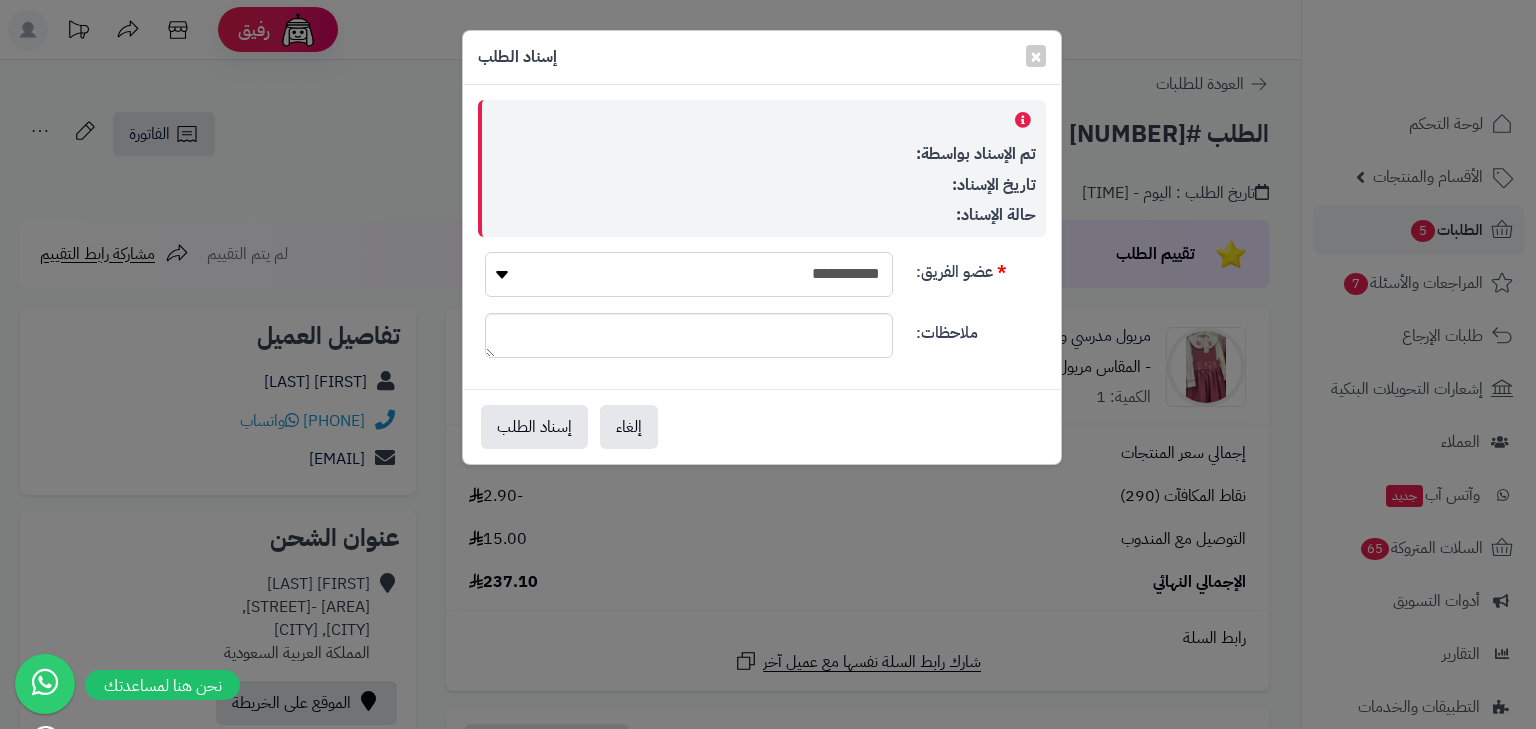 drag, startPoint x: 728, startPoint y: 267, endPoint x: 736, endPoint y: 280, distance: 15.264338 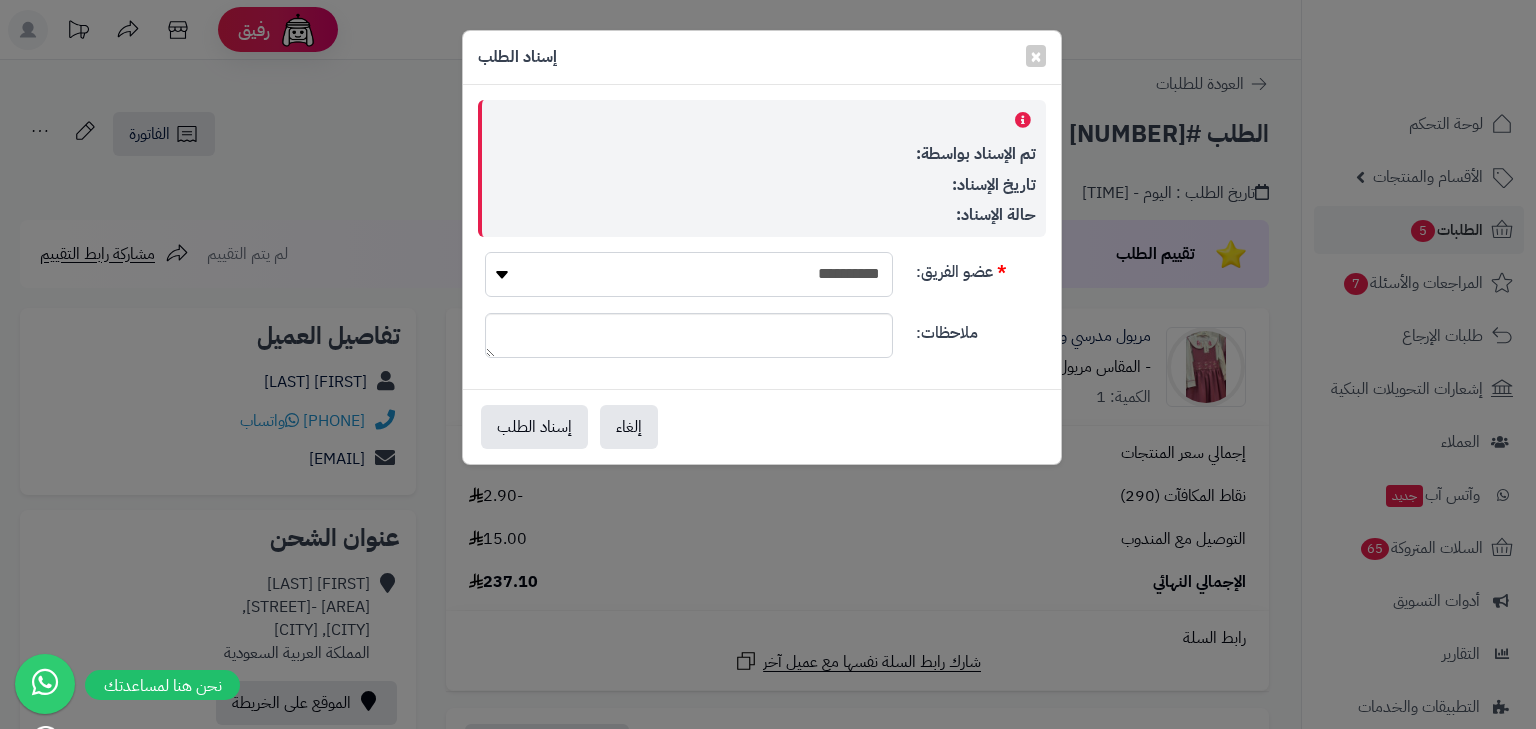 click on "**********" at bounding box center (689, 274) 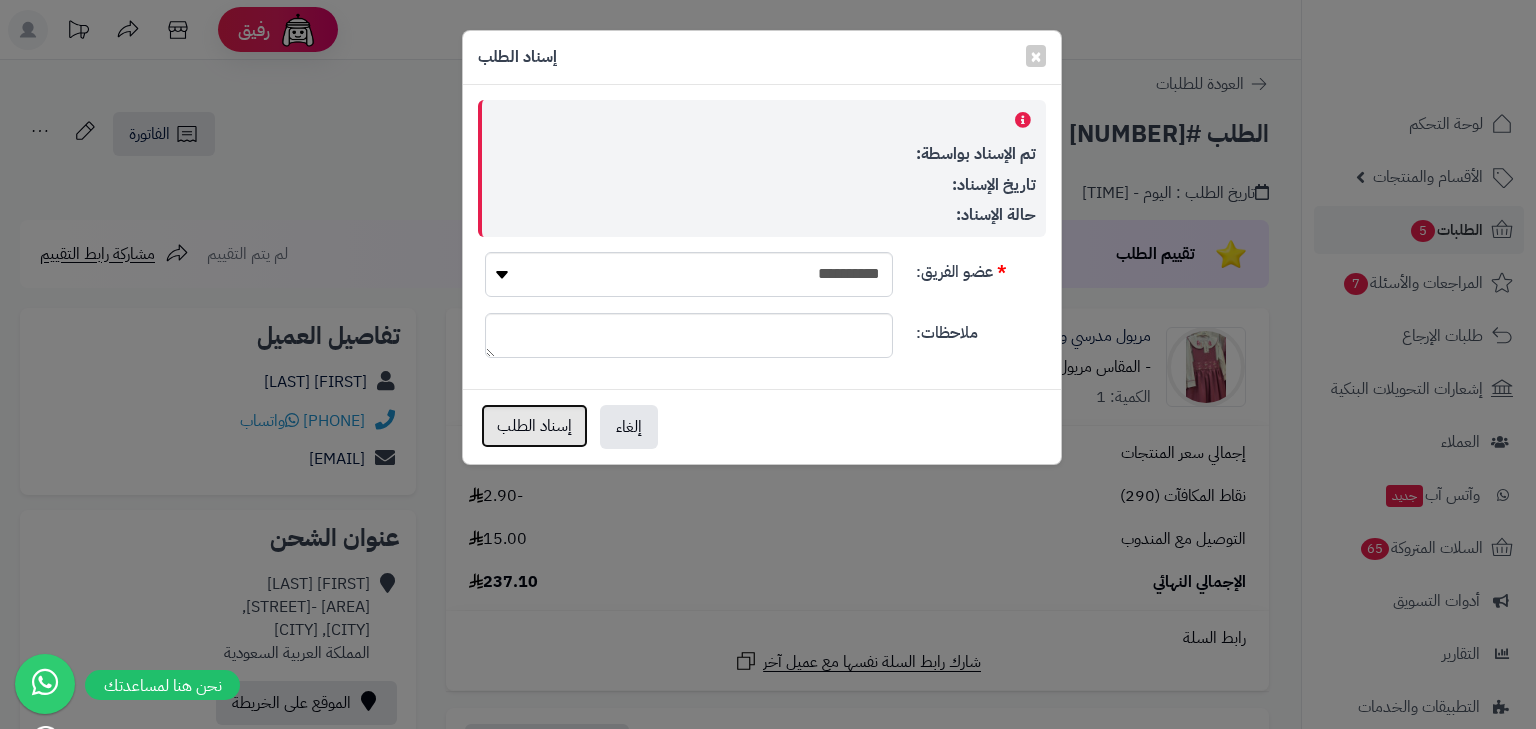 click on "إسناد الطلب" at bounding box center (534, 426) 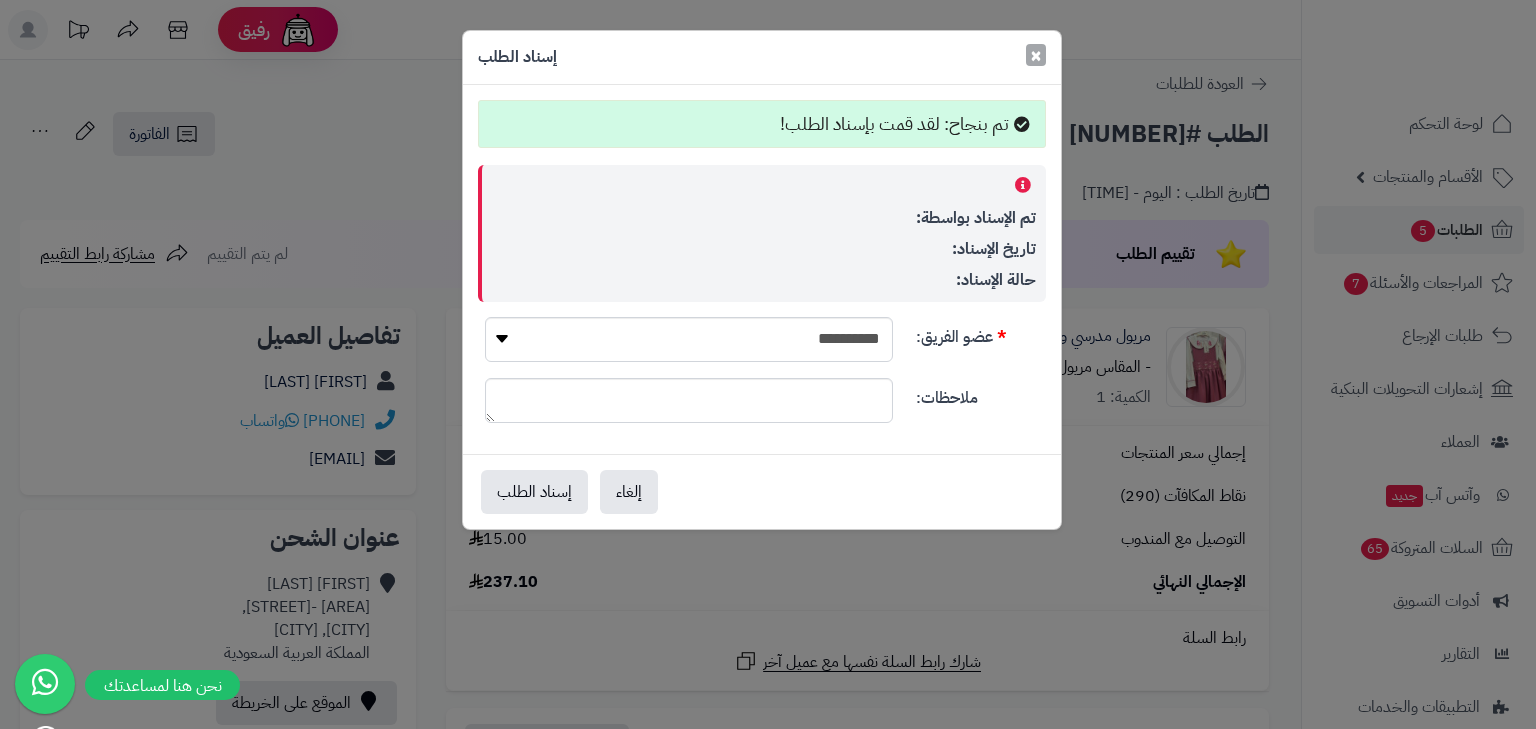 click on "×" at bounding box center [1036, 55] 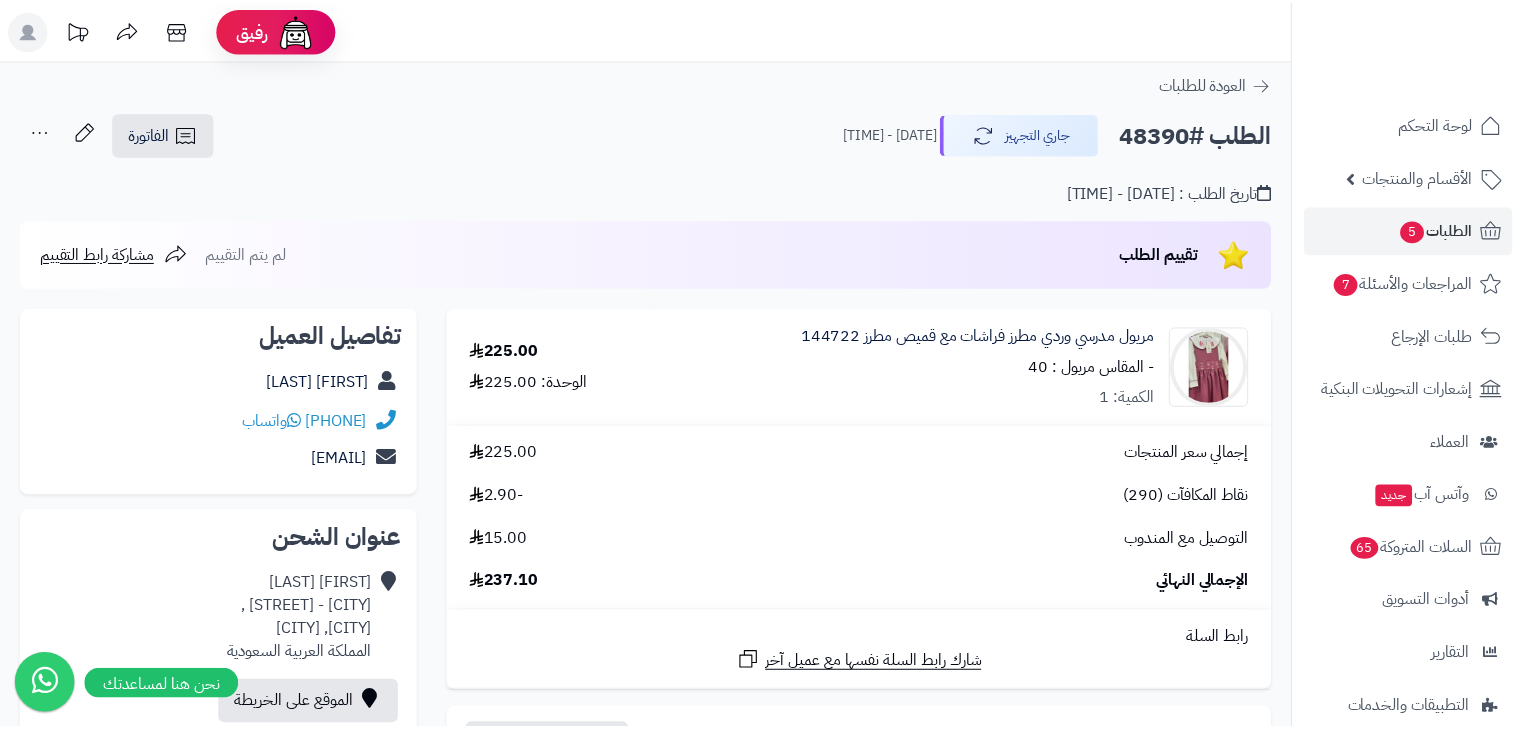 scroll, scrollTop: 0, scrollLeft: 0, axis: both 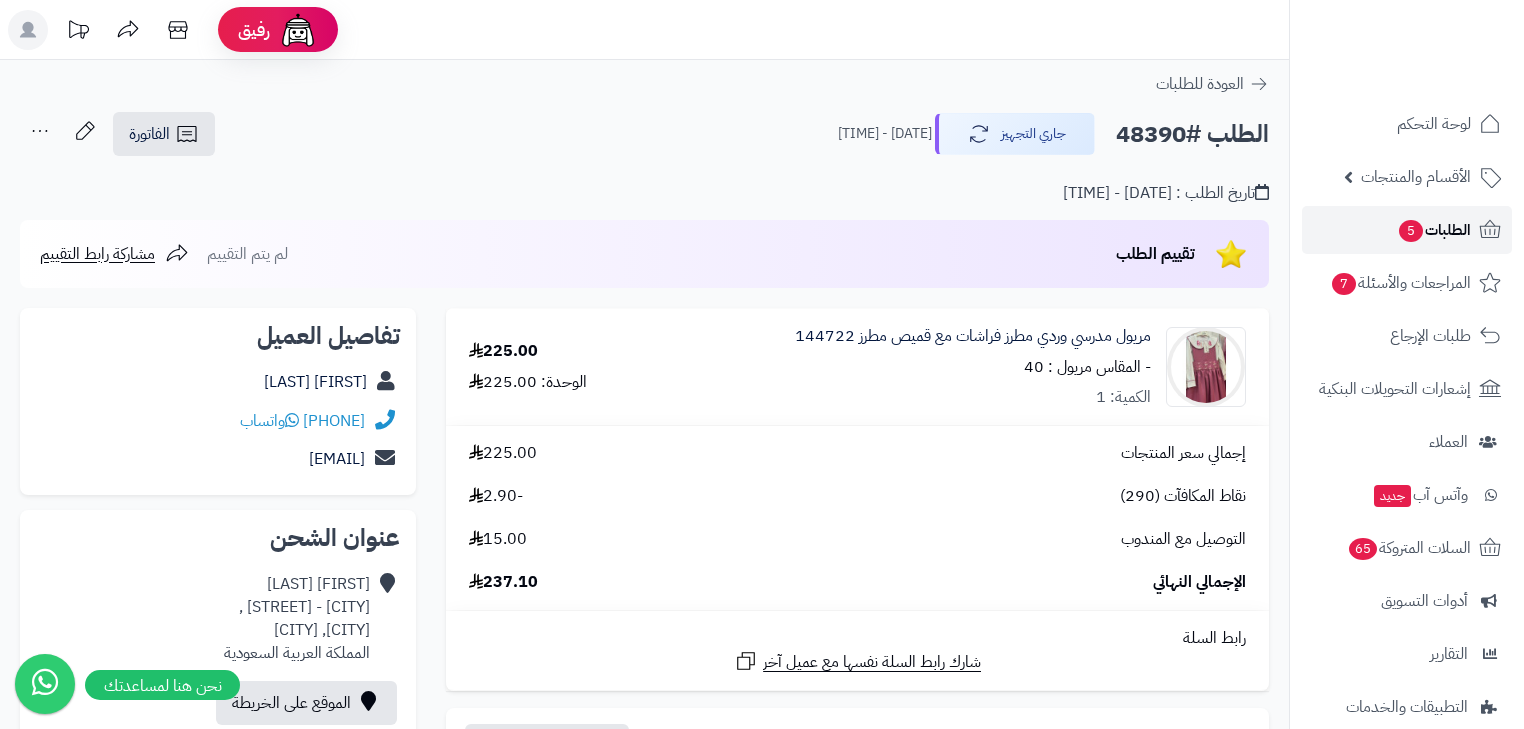 click on "5" at bounding box center (1411, 231) 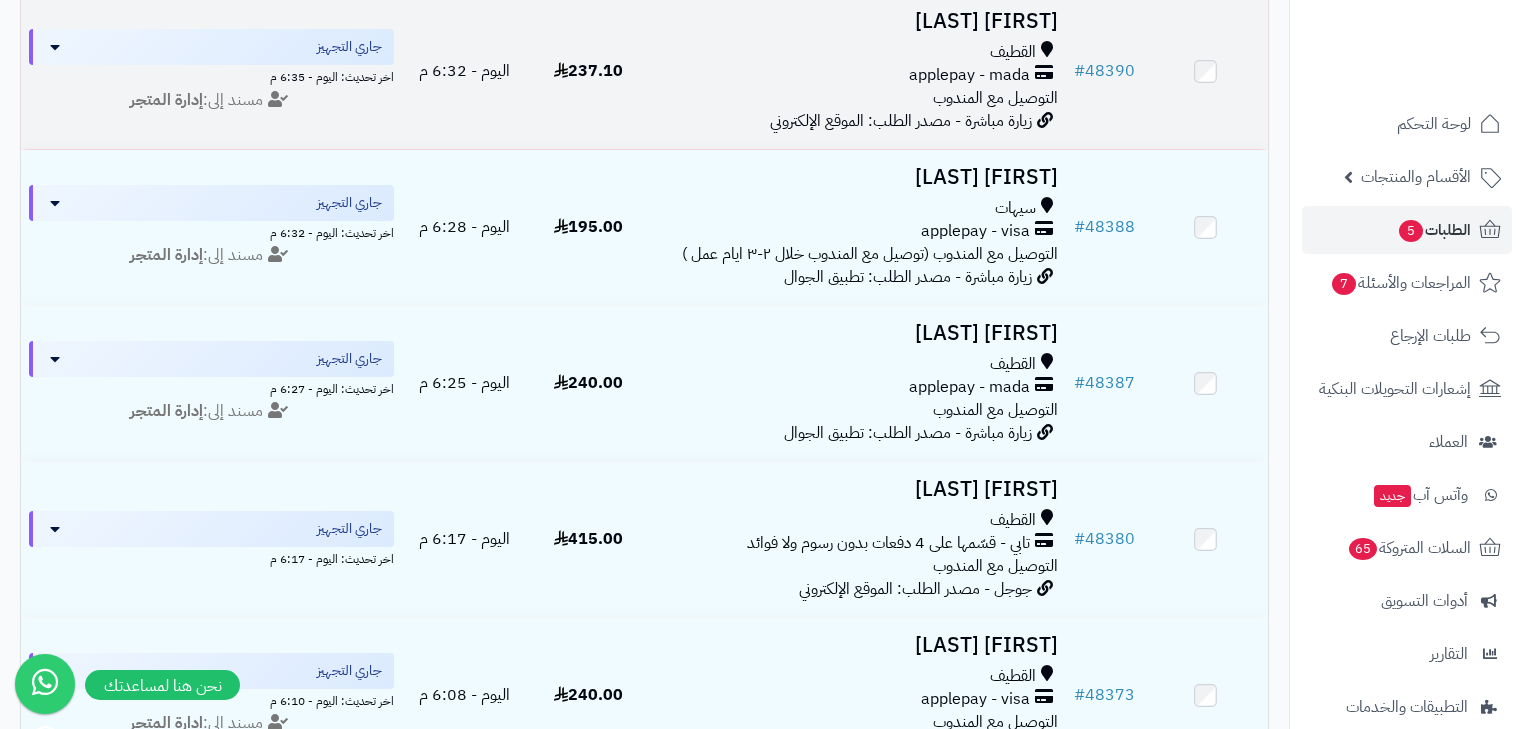 scroll, scrollTop: 80, scrollLeft: 0, axis: vertical 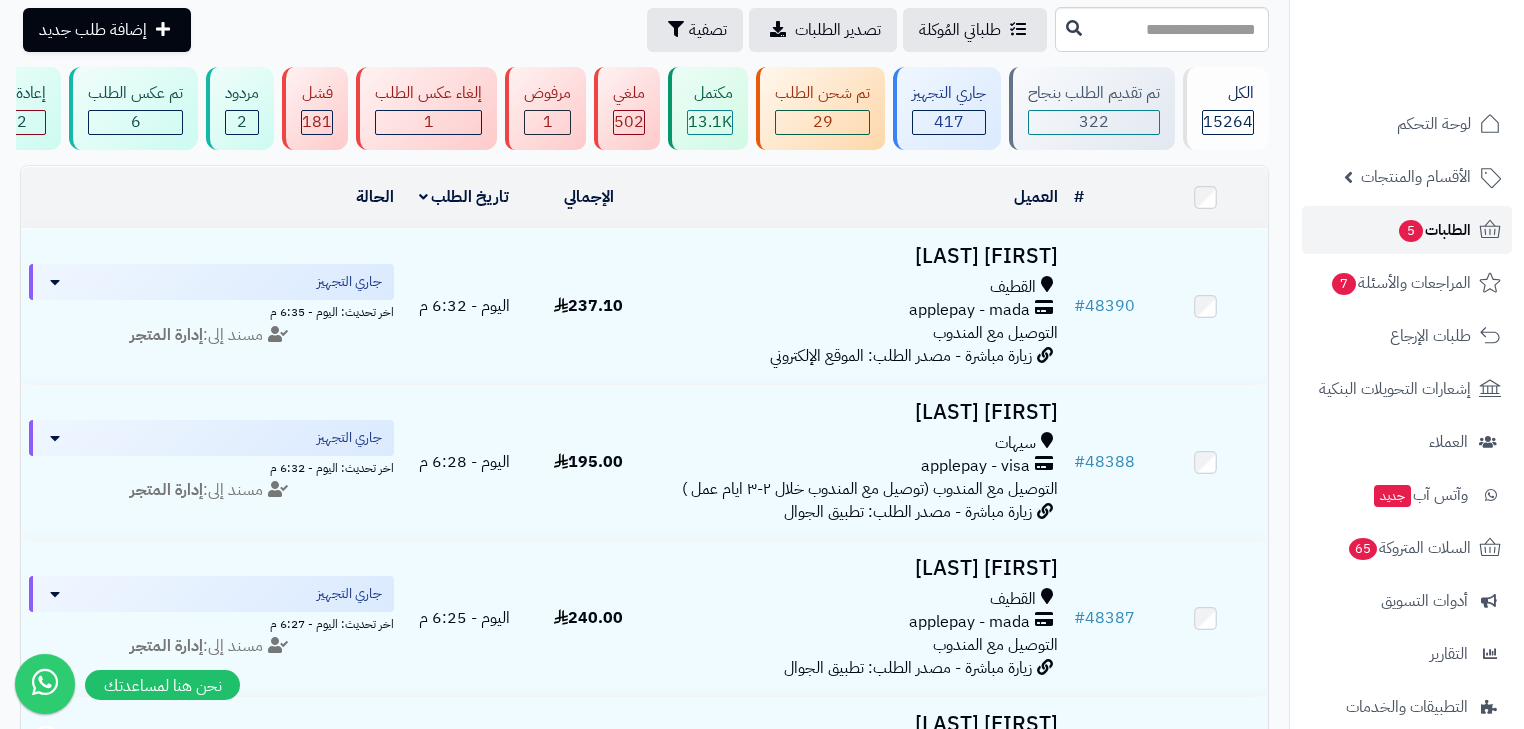 click on "الطلبات  5" at bounding box center (1407, 230) 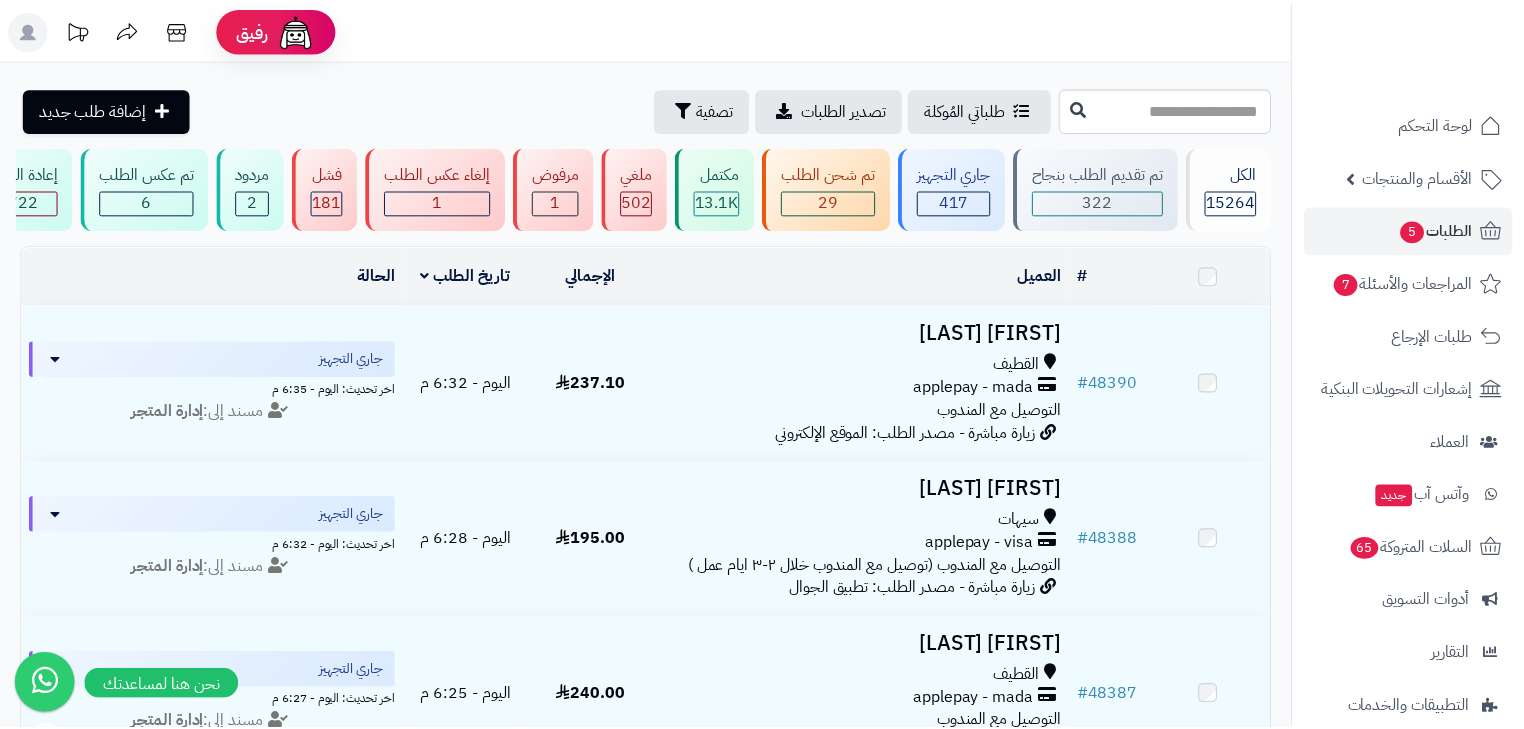 scroll, scrollTop: 0, scrollLeft: 0, axis: both 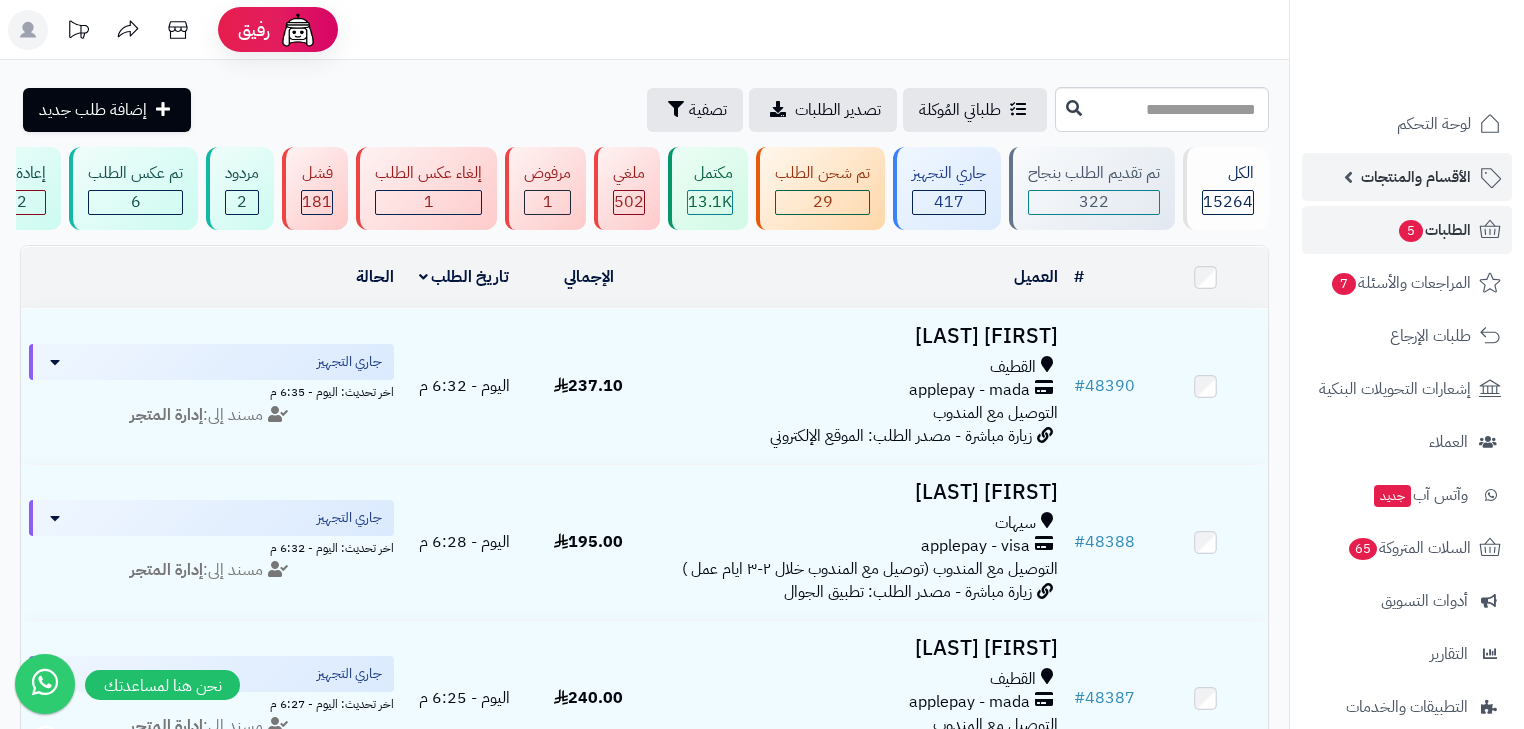click on "الأقسام والمنتجات" at bounding box center (1416, 177) 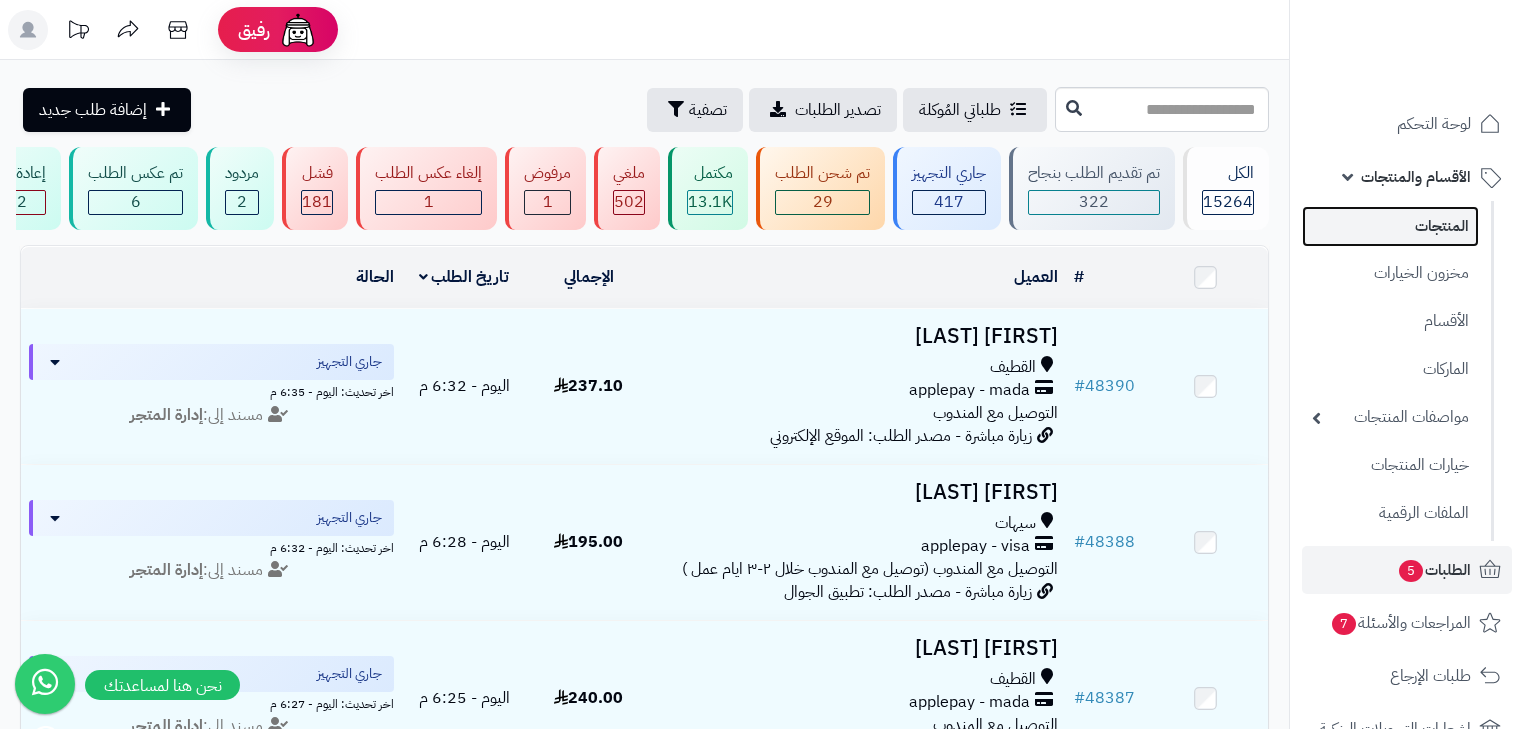 click on "المنتجات" at bounding box center [1390, 226] 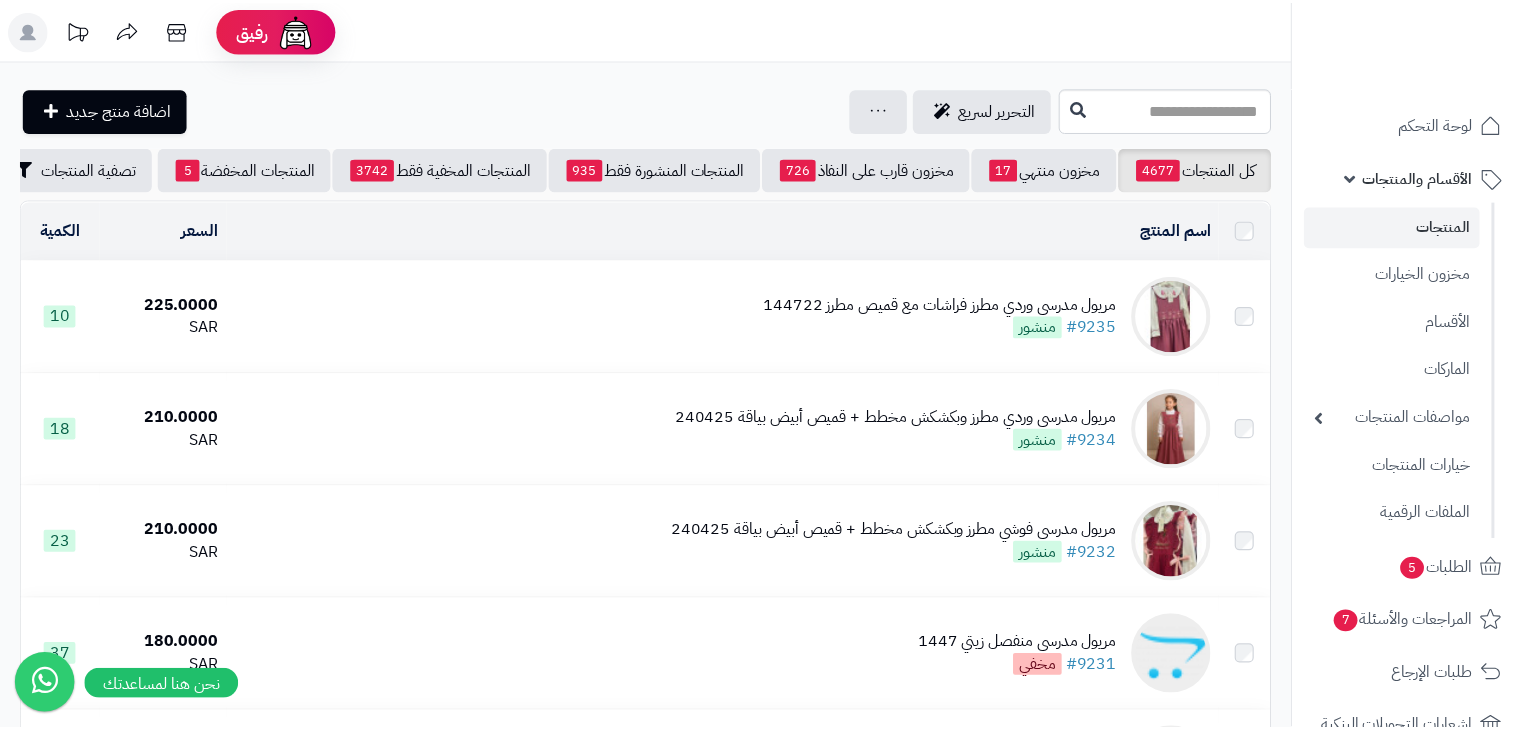 scroll, scrollTop: 0, scrollLeft: 0, axis: both 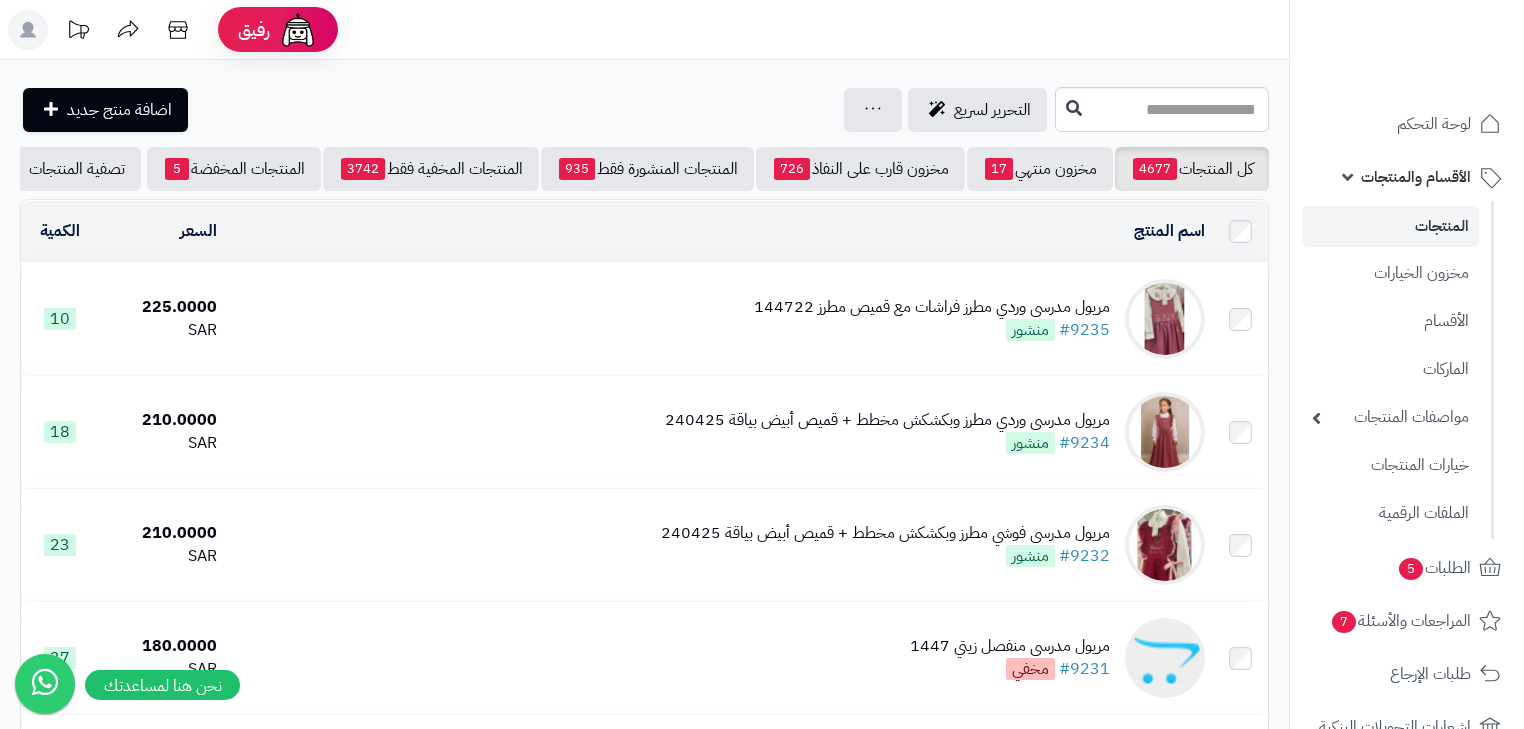 click on "مريول مدرسي  وردي مطرز فراشات مع قميص مطرز  144722
#9235
منشور" at bounding box center [932, 319] 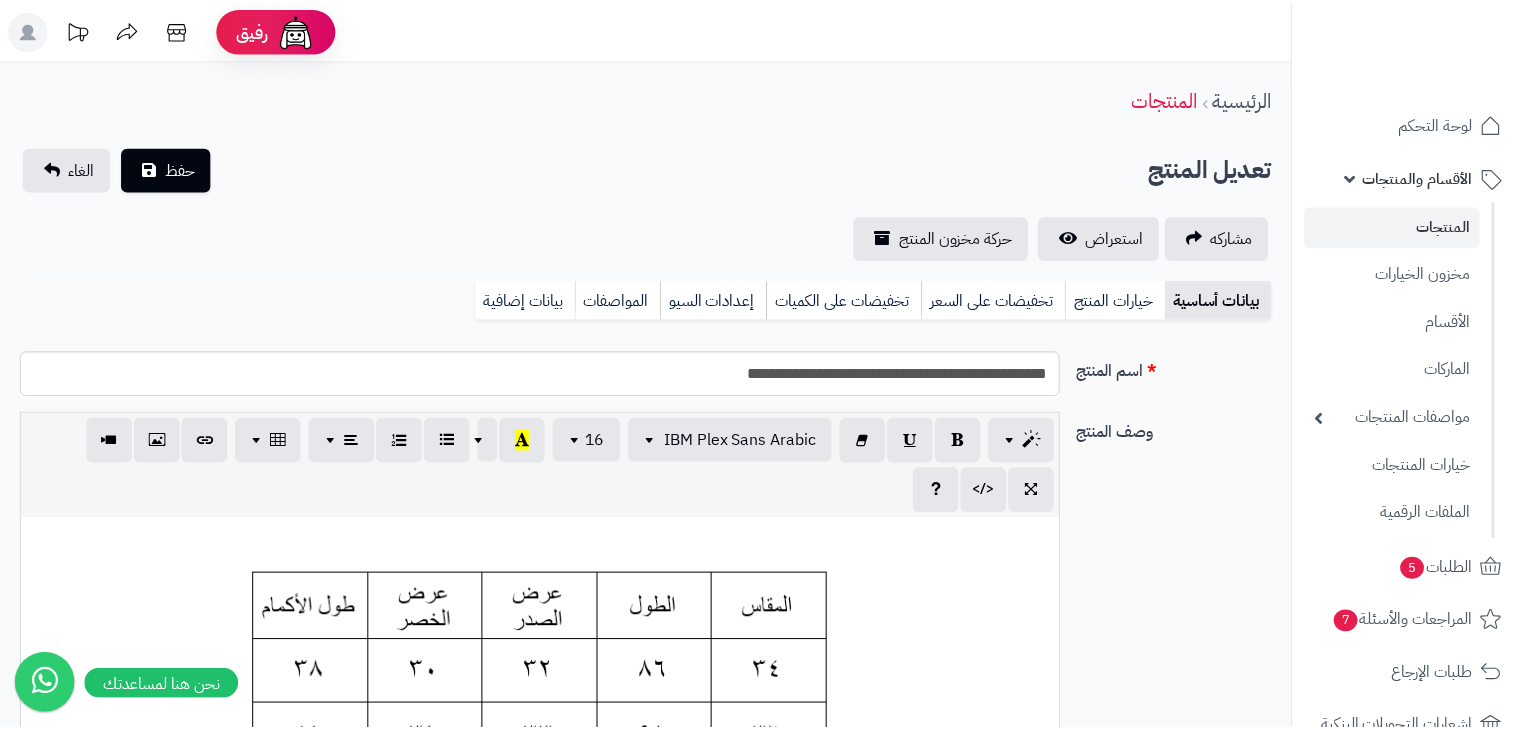 scroll, scrollTop: 0, scrollLeft: 0, axis: both 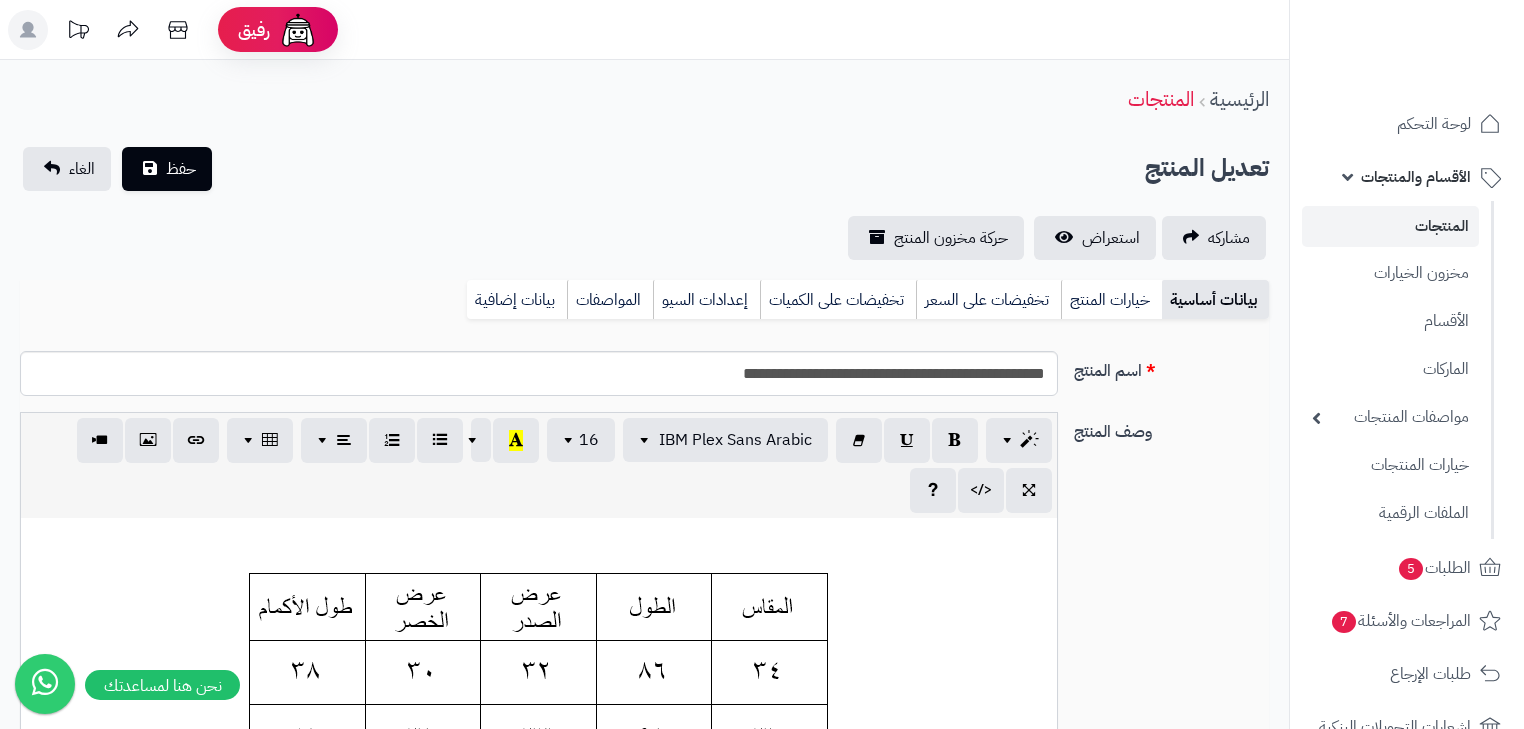 click on "خيارات المنتج" at bounding box center [1111, 300] 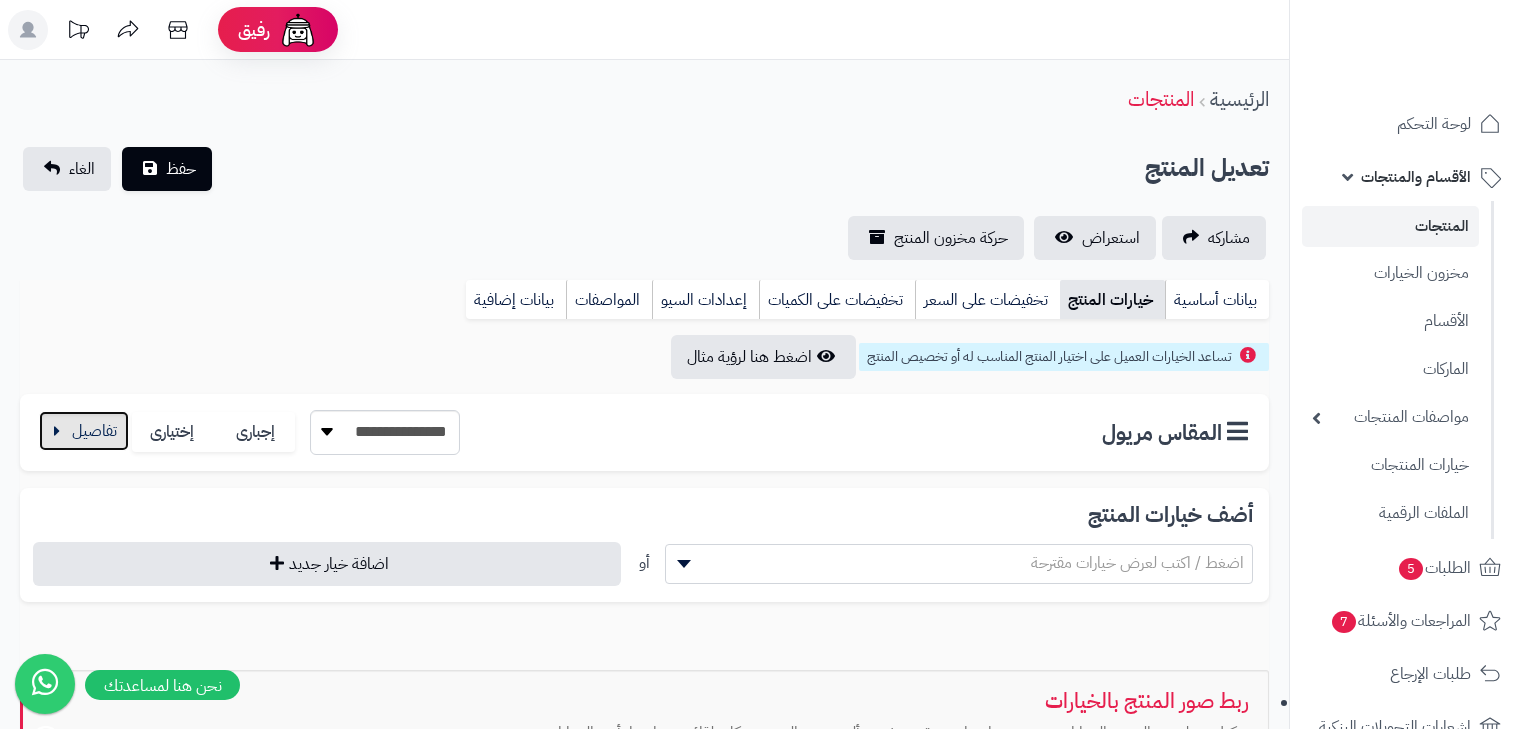 click at bounding box center (84, 431) 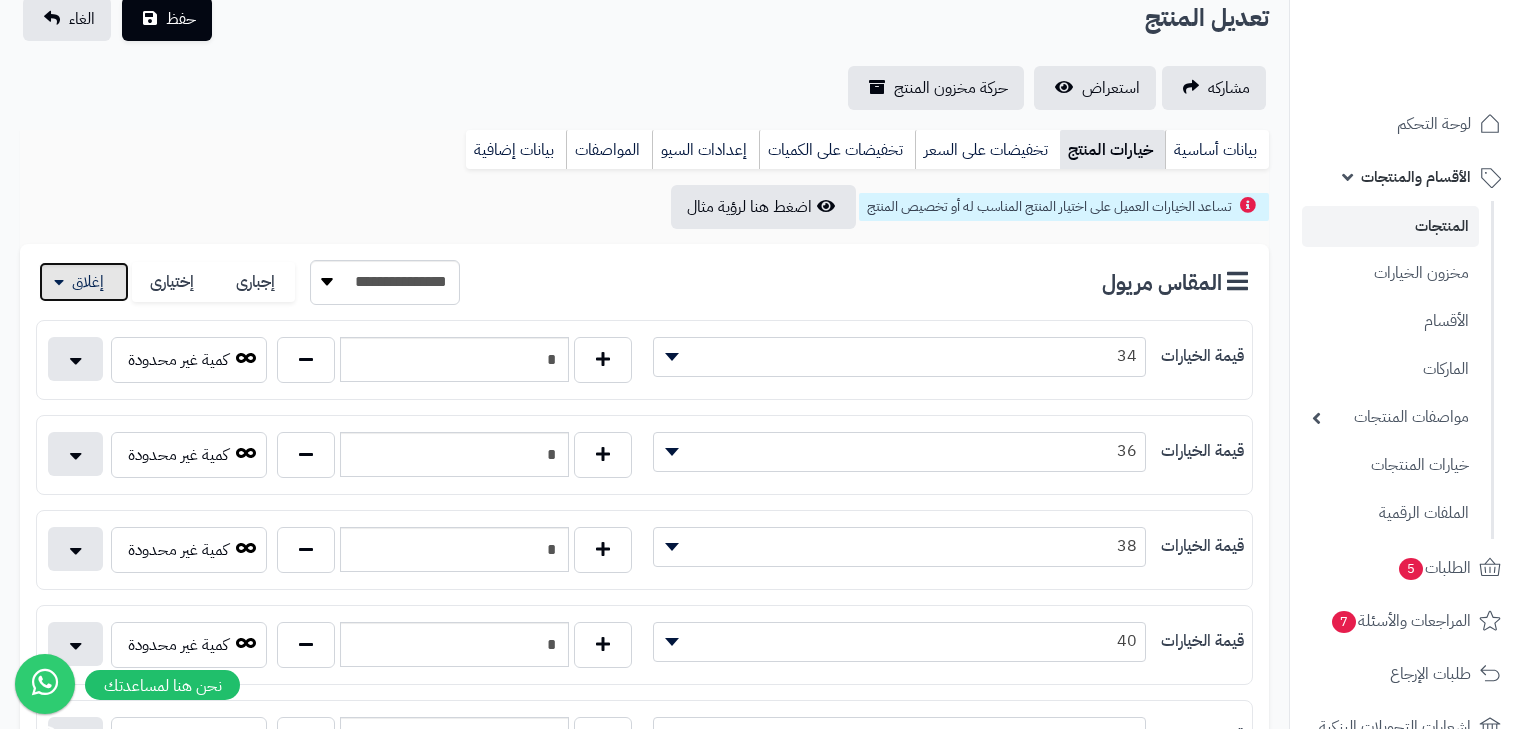 scroll, scrollTop: 80, scrollLeft: 0, axis: vertical 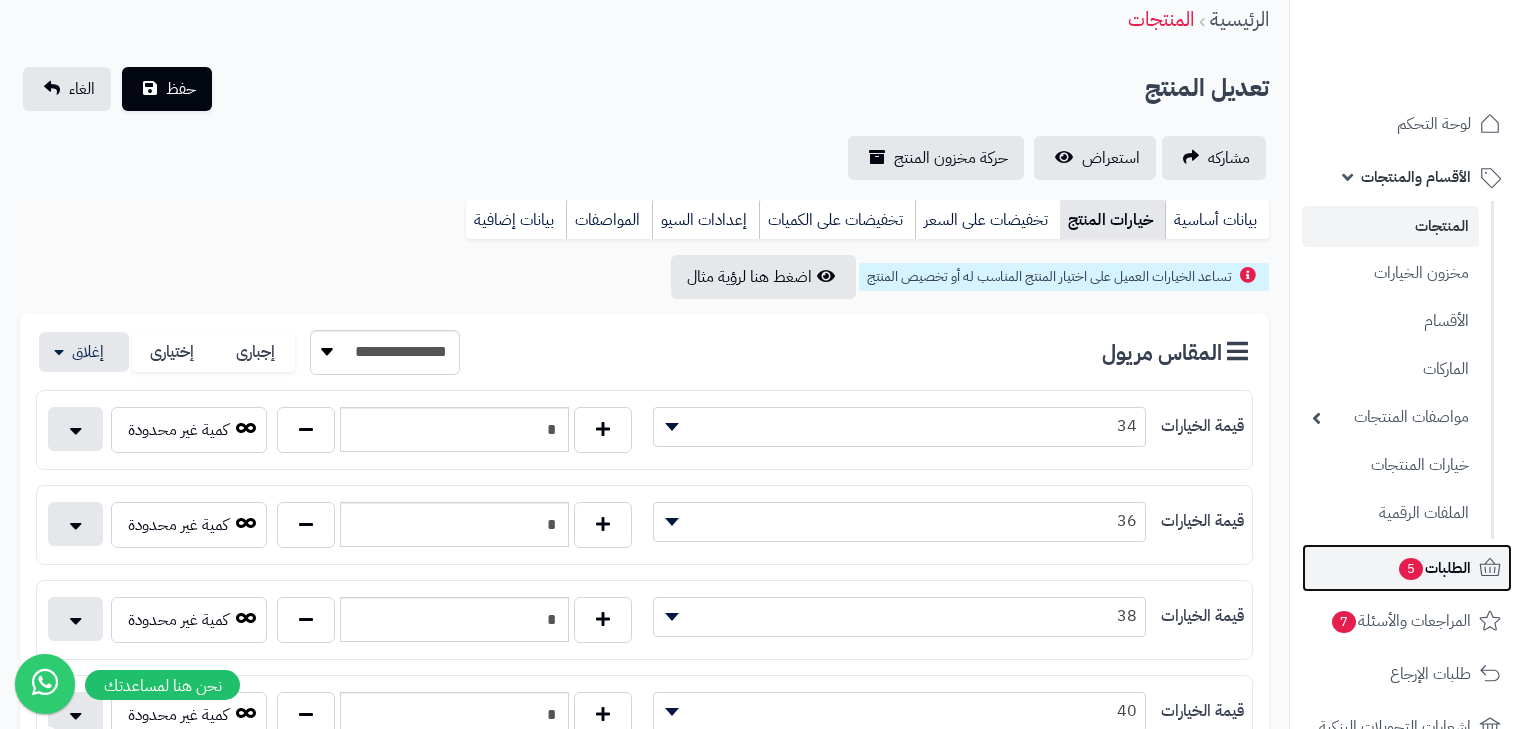 click on "الطلبات  5" at bounding box center (1407, 568) 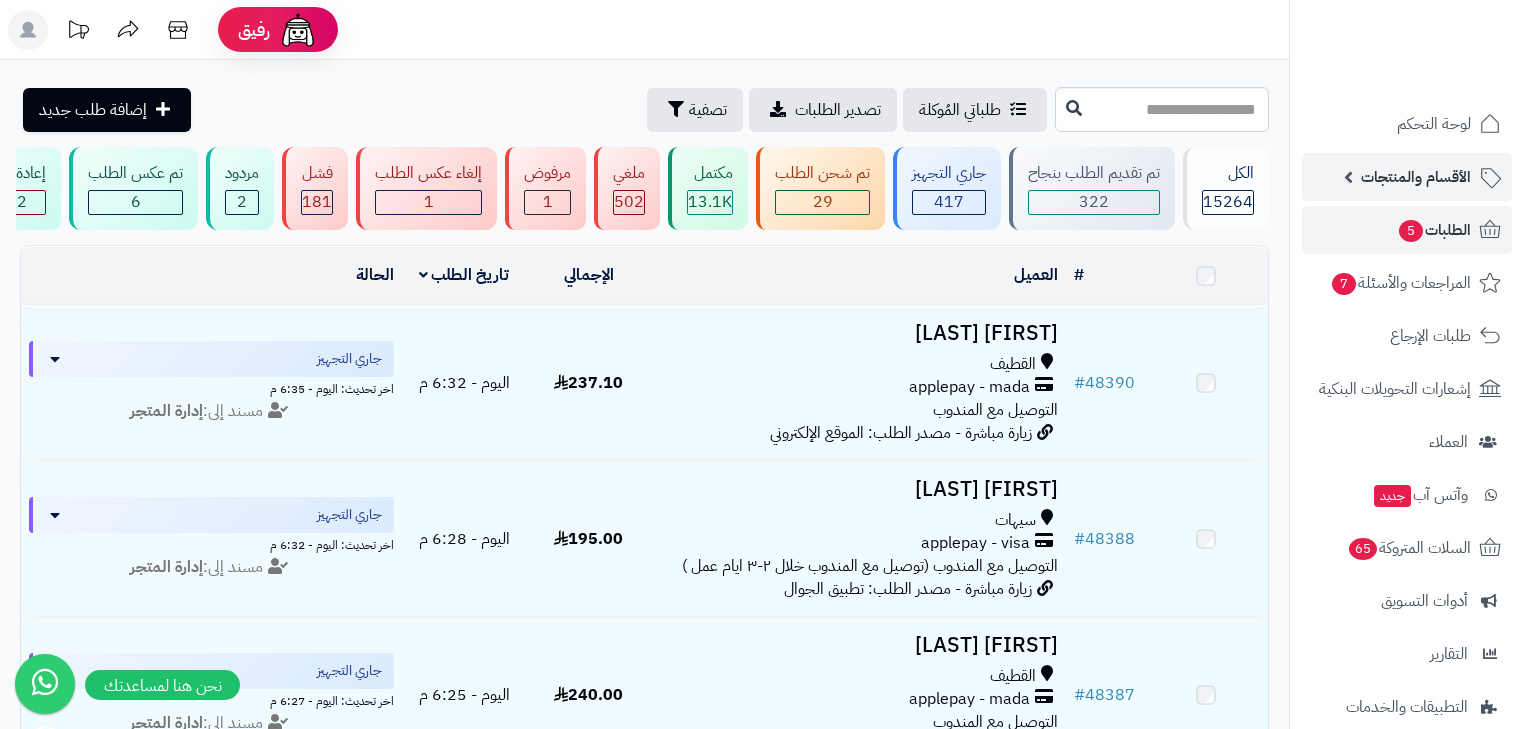 scroll, scrollTop: 0, scrollLeft: 0, axis: both 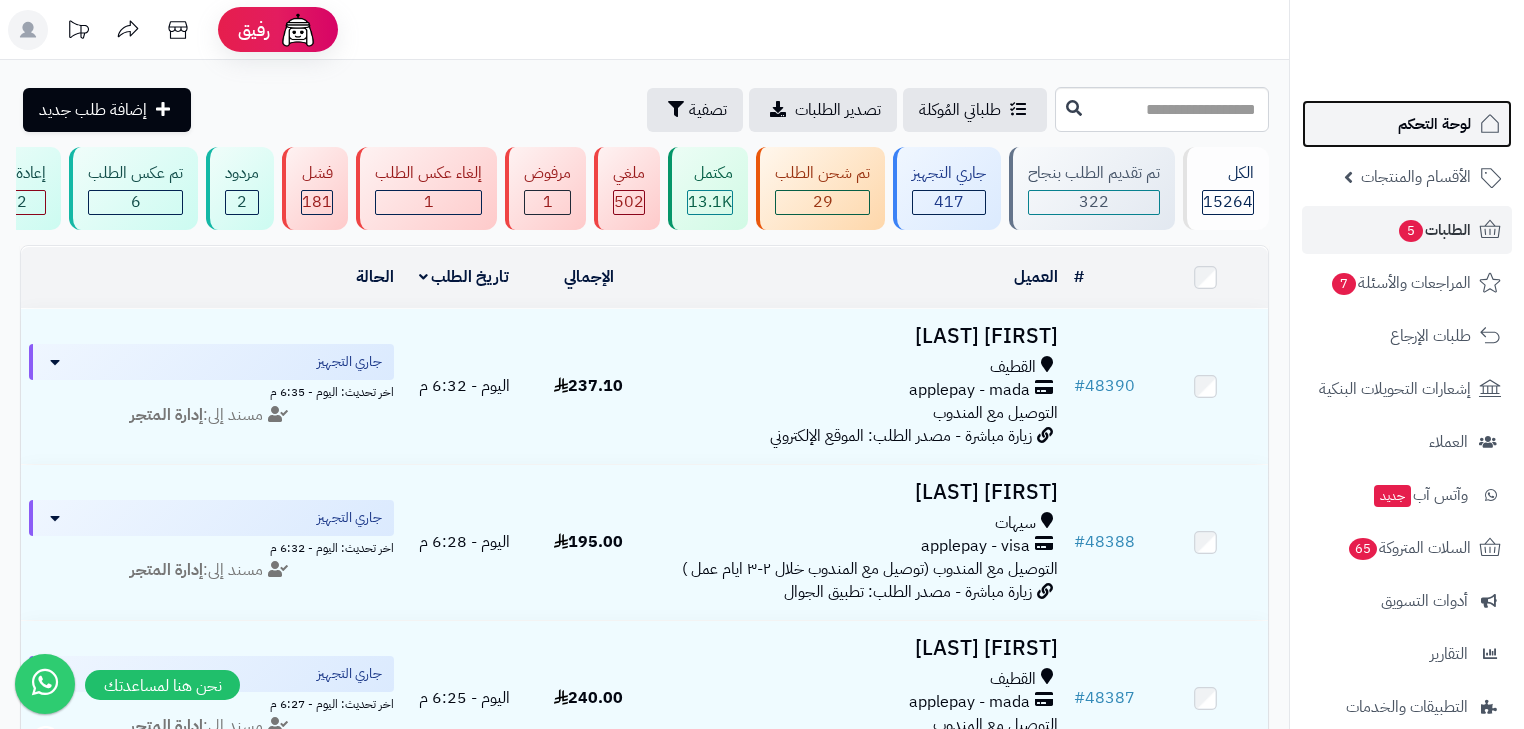click on "لوحة التحكم" at bounding box center (1434, 124) 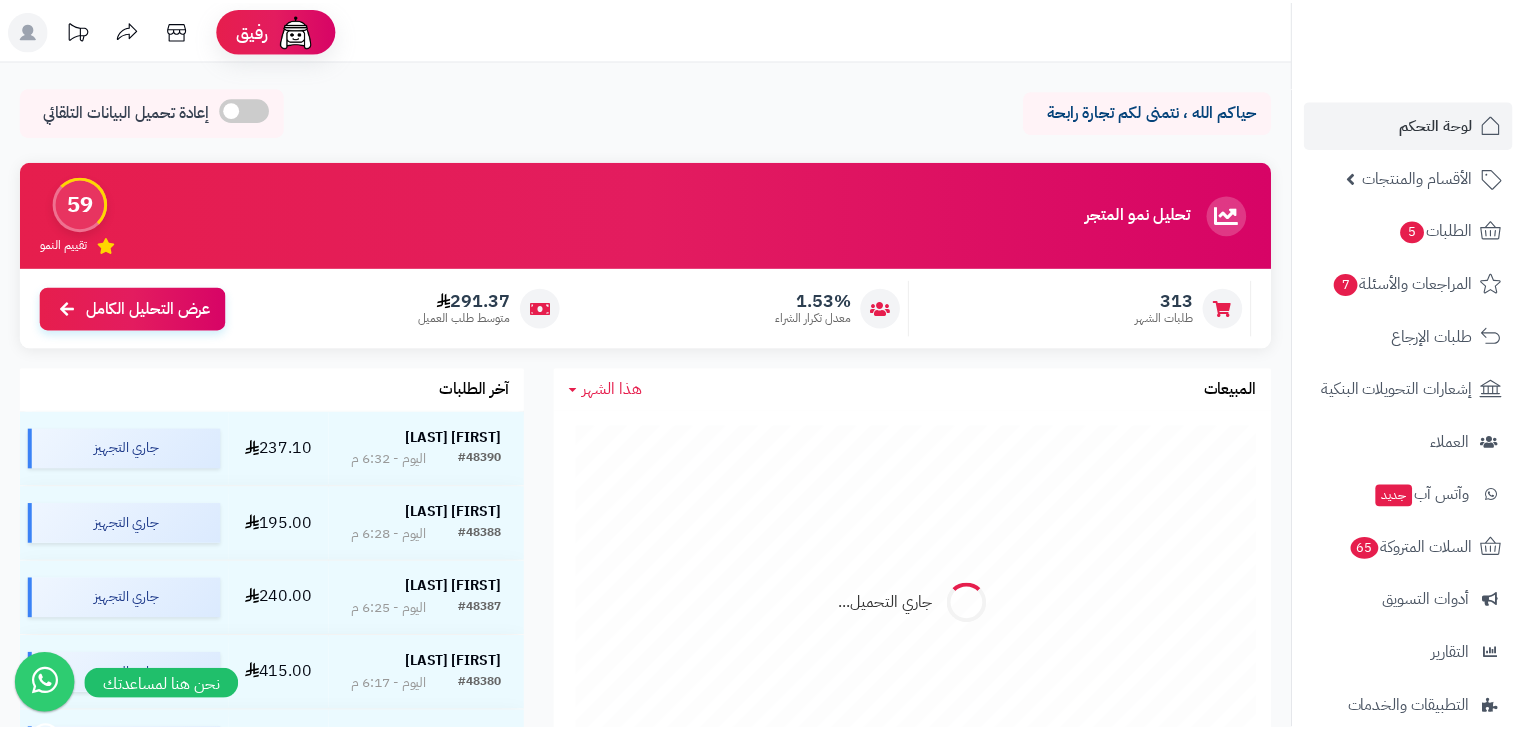 scroll, scrollTop: 0, scrollLeft: 0, axis: both 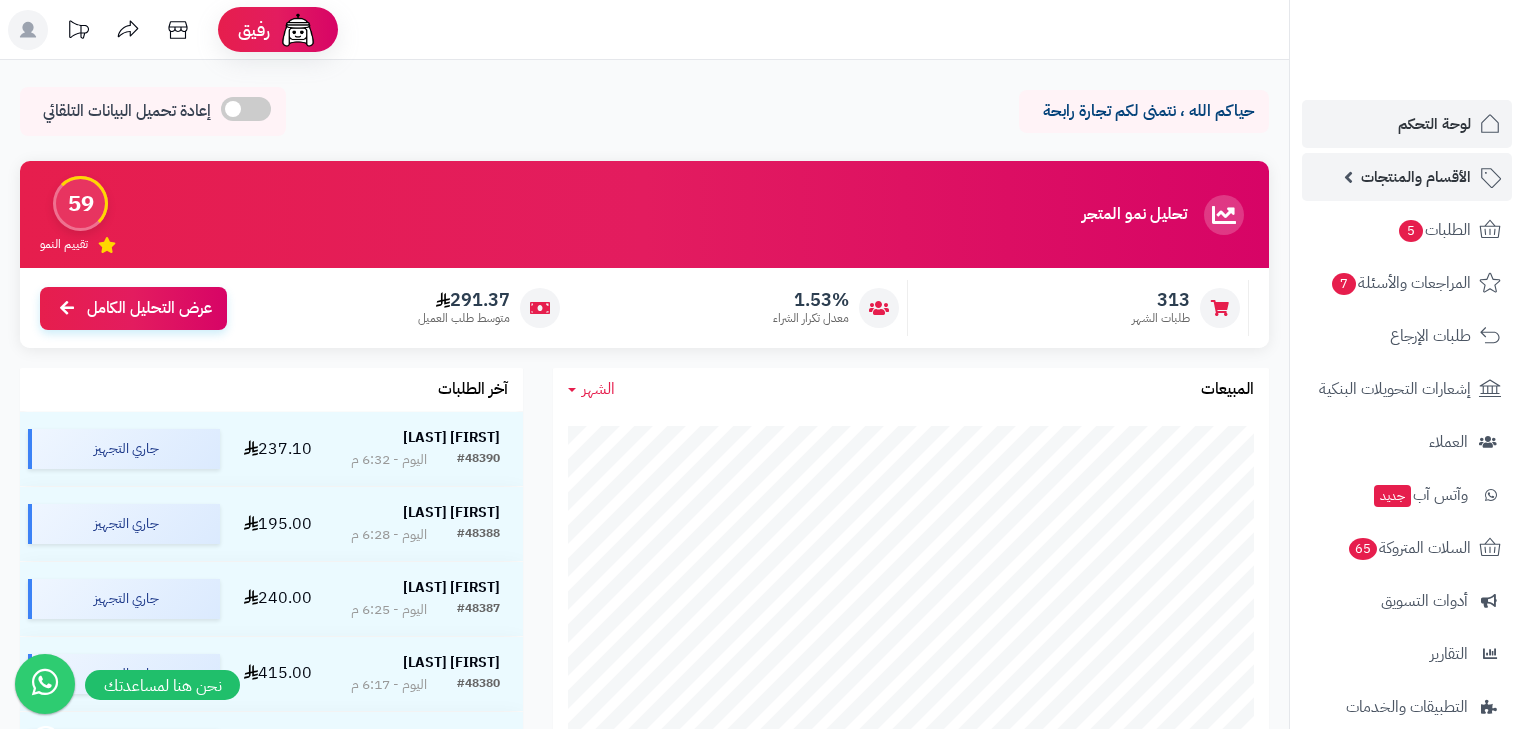 click on "الأقسام والمنتجات" at bounding box center [1416, 177] 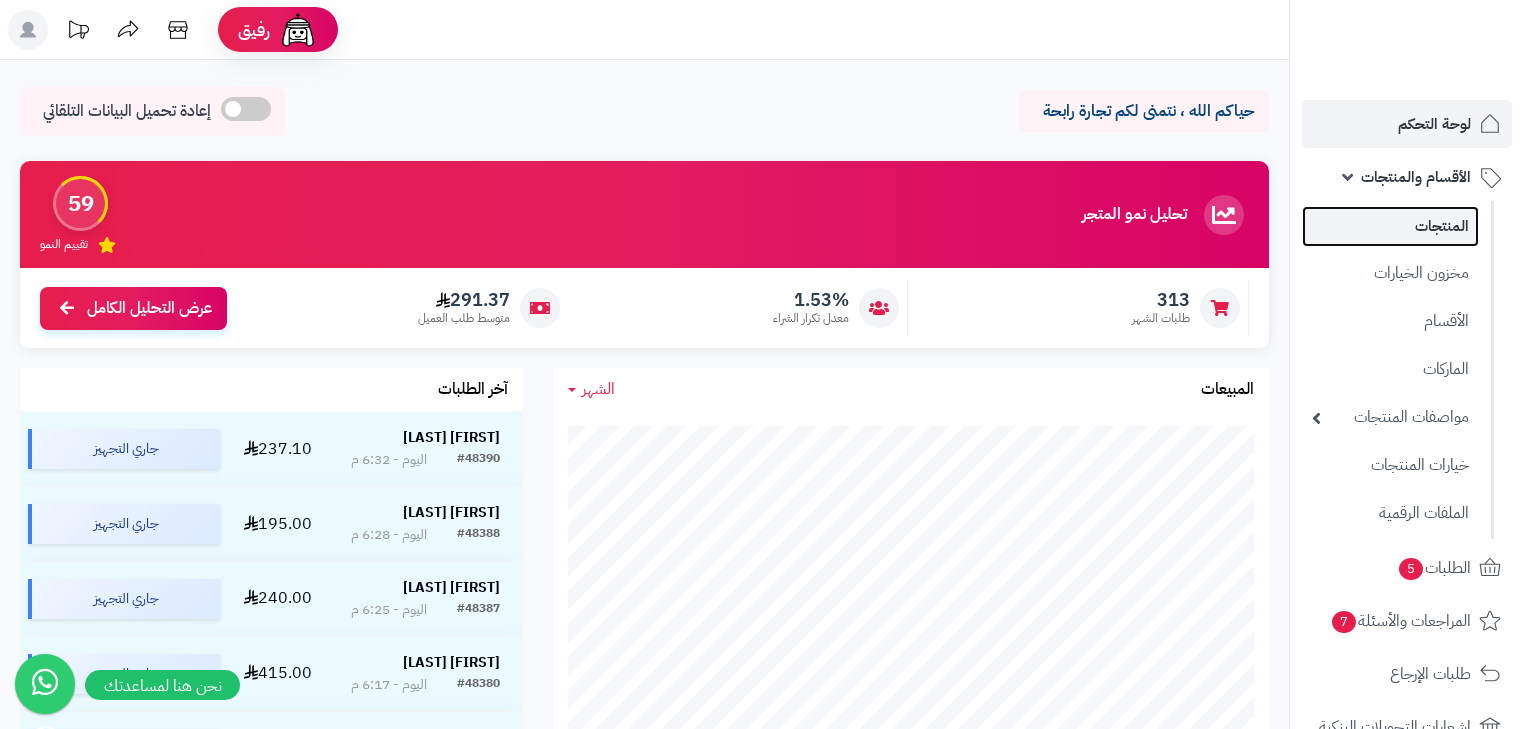click on "المنتجات" at bounding box center [1390, 226] 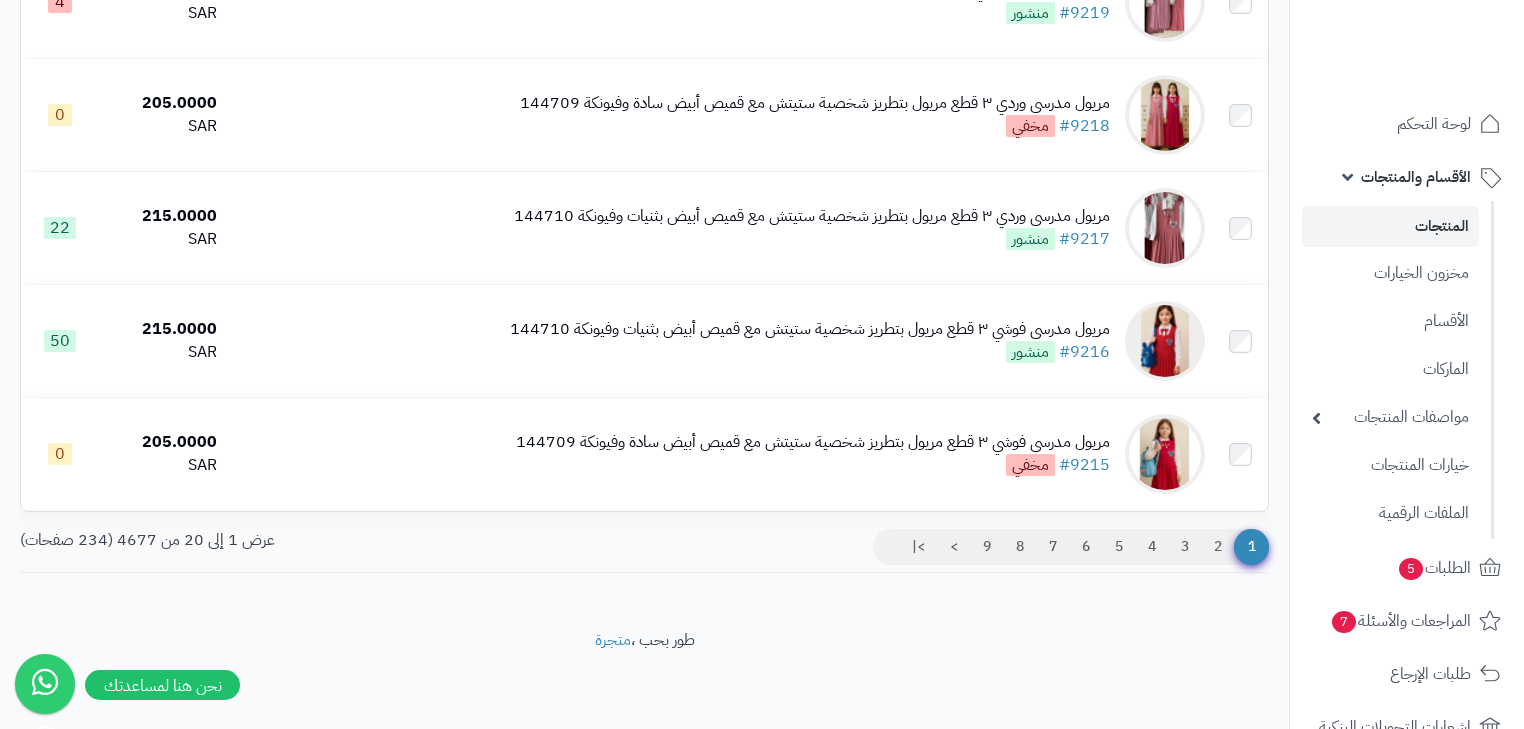 scroll, scrollTop: 2033, scrollLeft: 0, axis: vertical 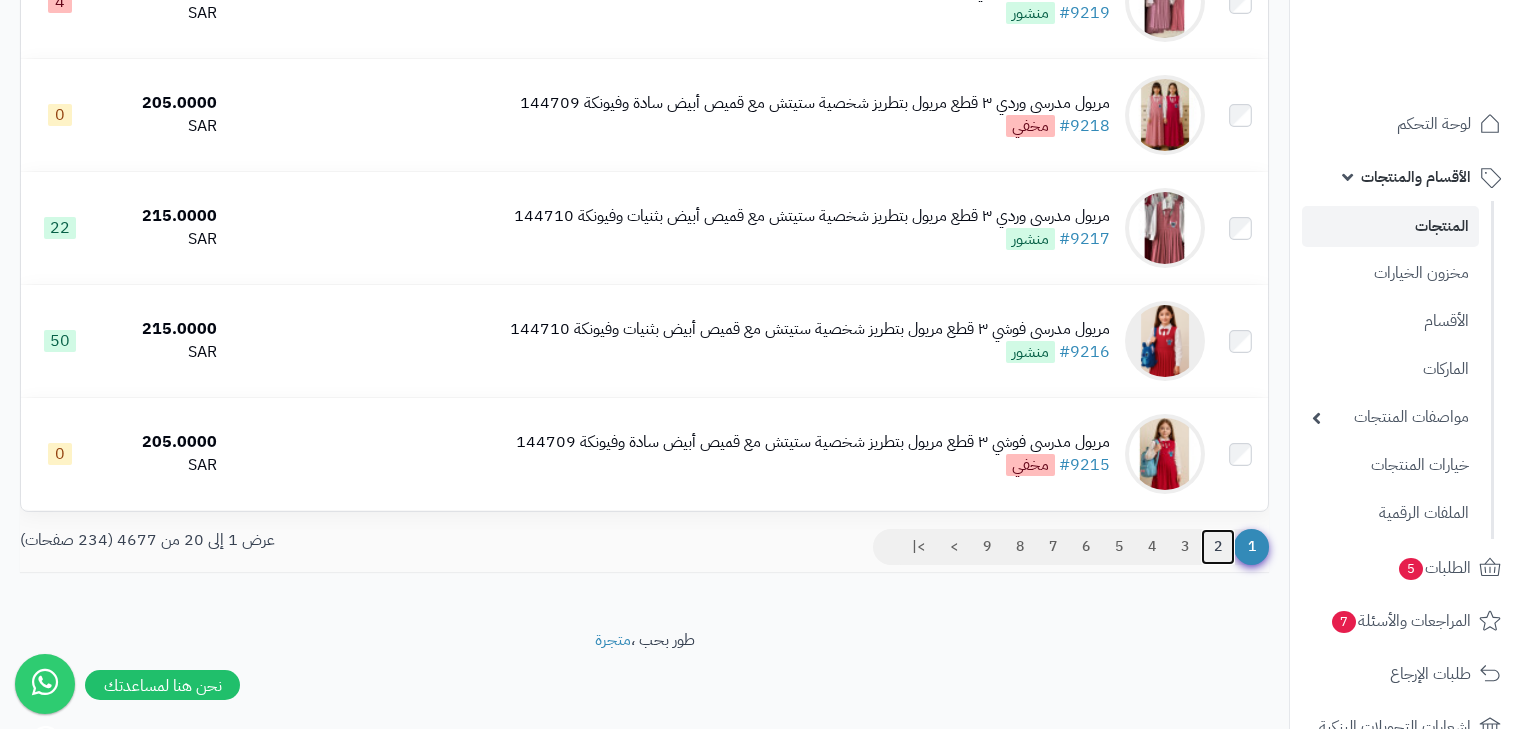 click on "2" at bounding box center (1218, 547) 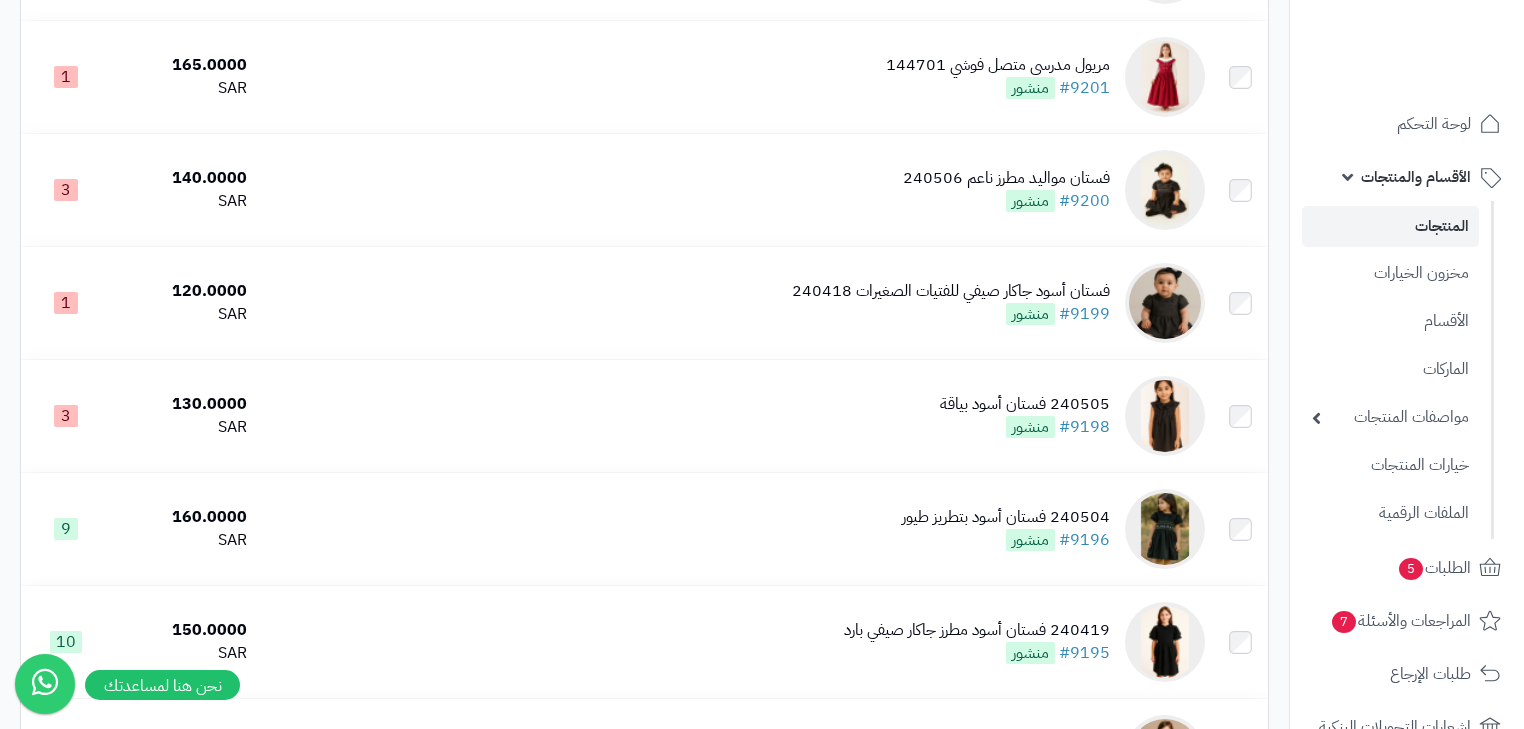 scroll, scrollTop: 2000, scrollLeft: 0, axis: vertical 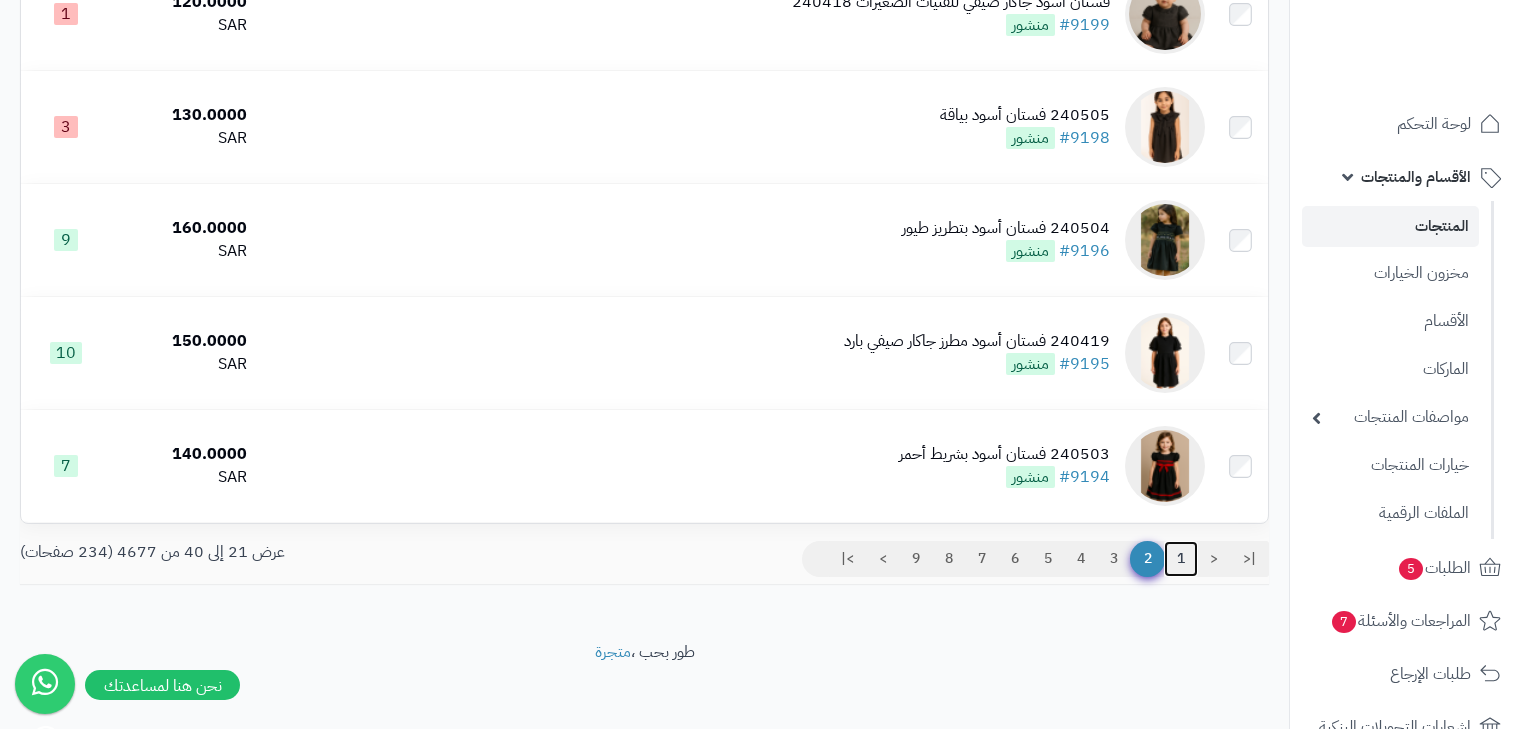 click on "1" at bounding box center (1181, 559) 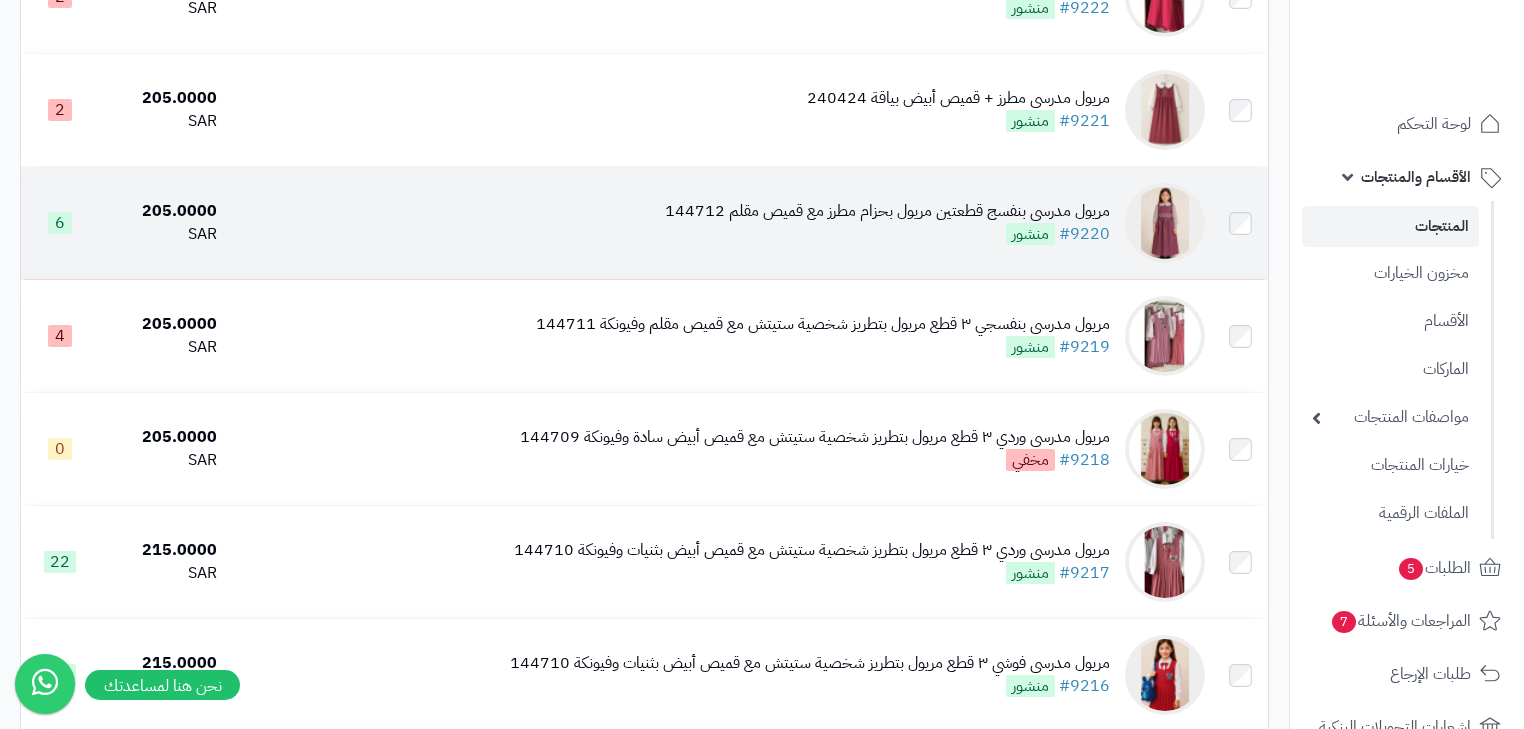 scroll, scrollTop: 1633, scrollLeft: 0, axis: vertical 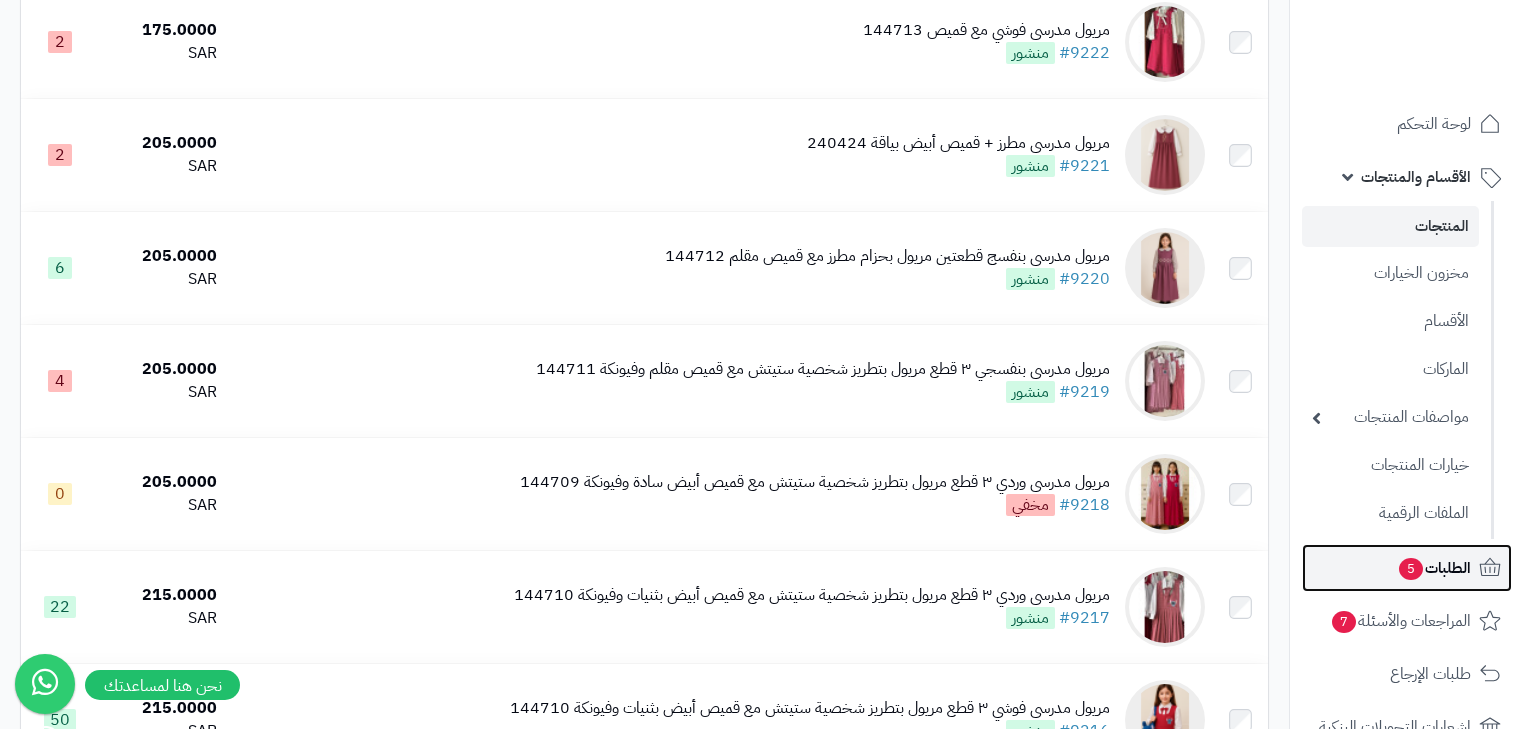 click on "الطلبات  5" at bounding box center [1407, 568] 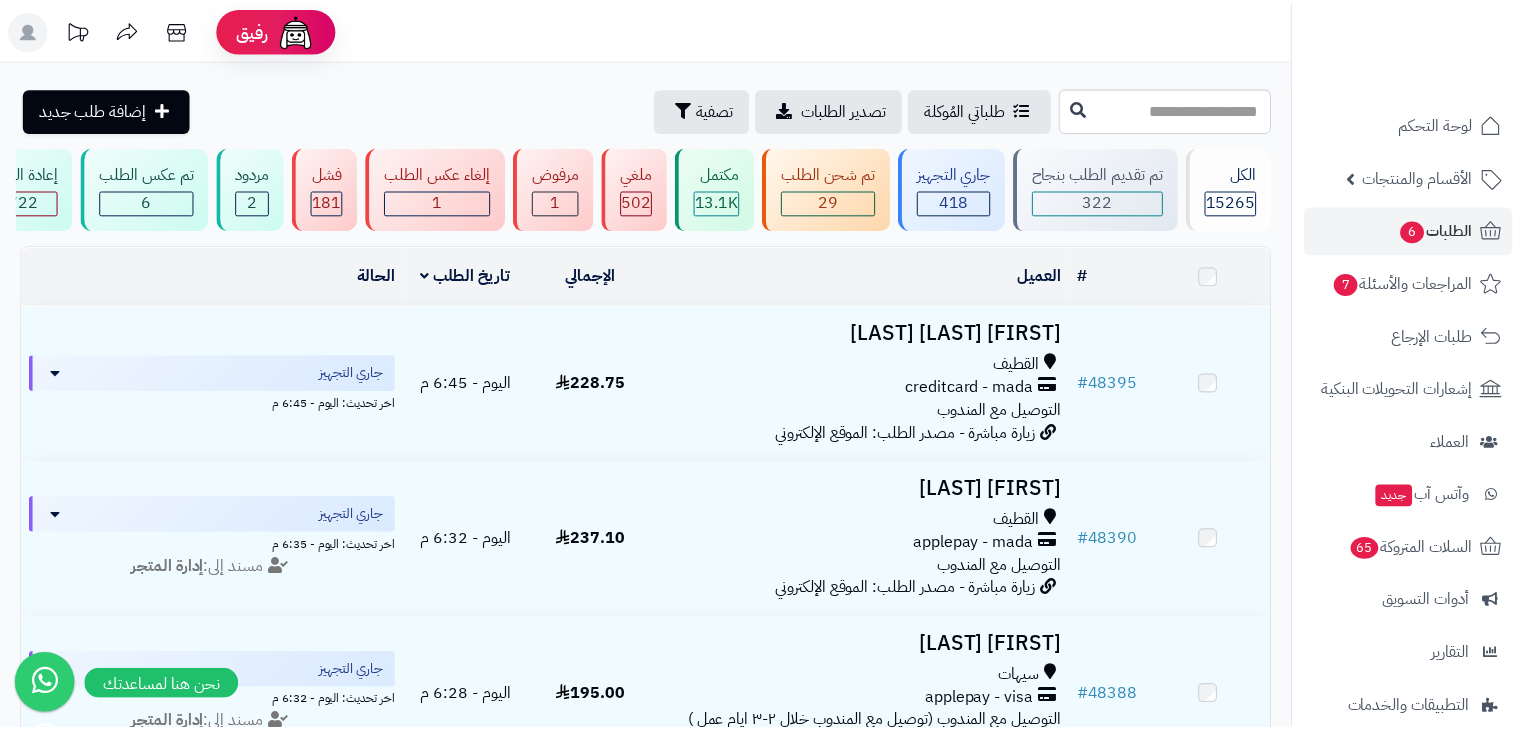 scroll, scrollTop: 0, scrollLeft: 0, axis: both 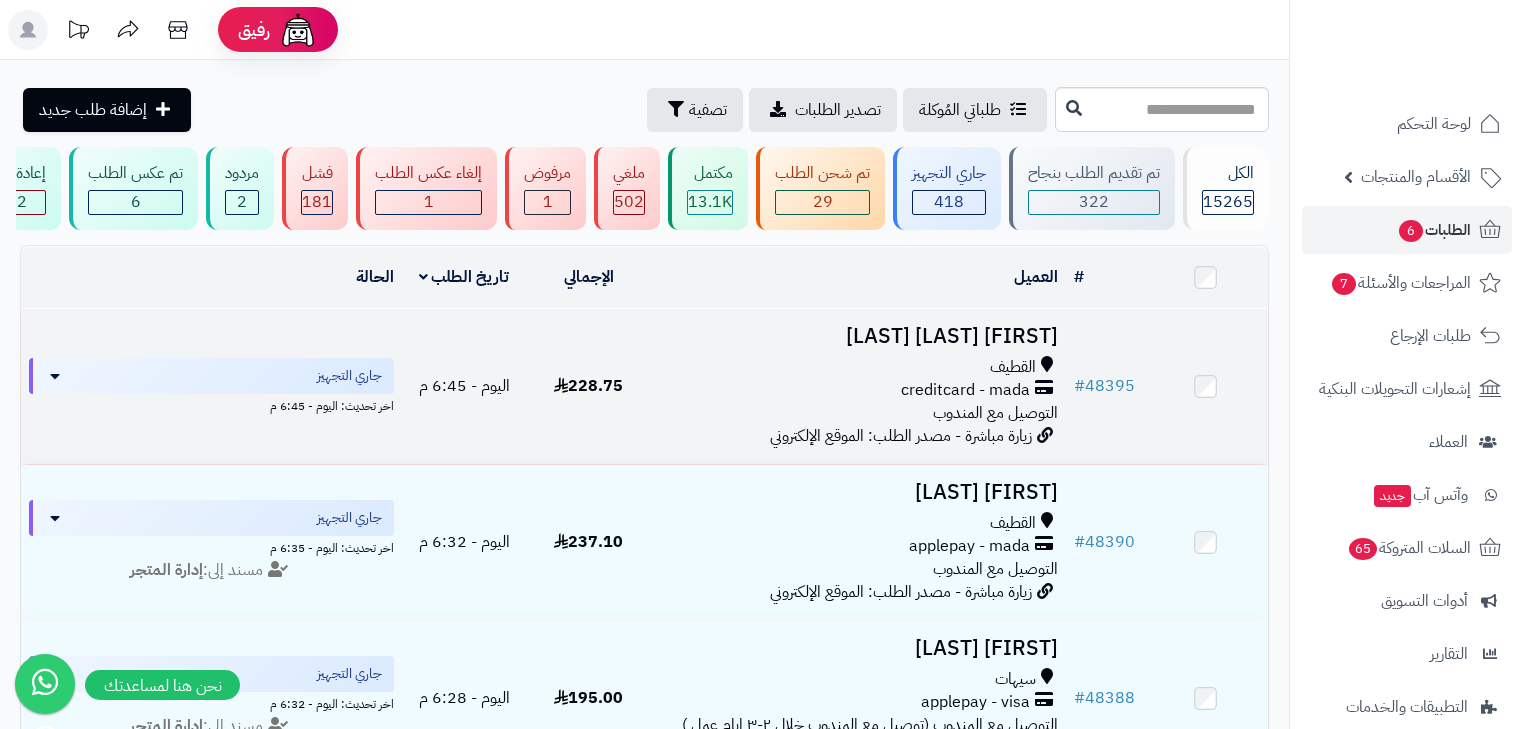 click on "القطيف
creditcard - mada
التوصيل مع المندوب" at bounding box center (858, 390) 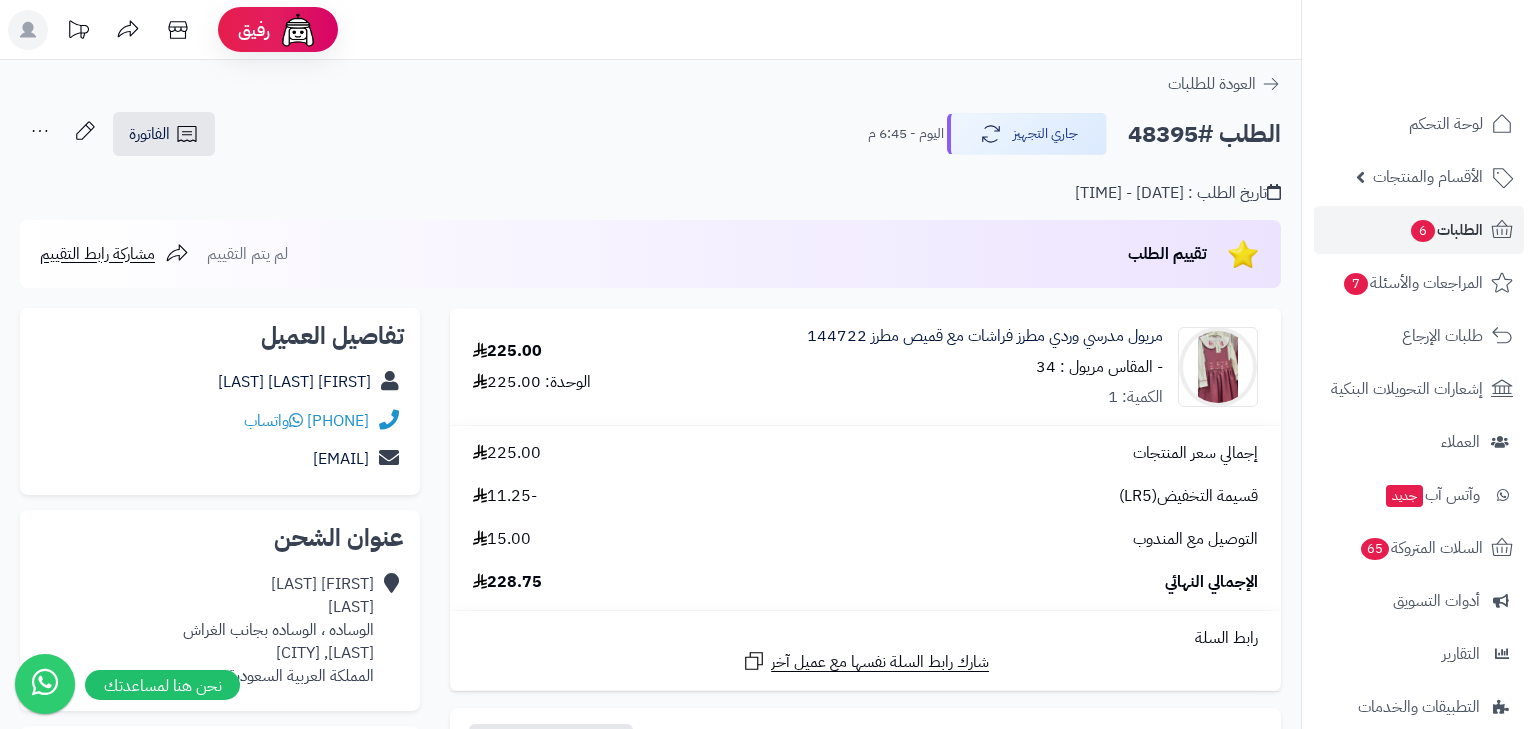 scroll, scrollTop: 0, scrollLeft: 0, axis: both 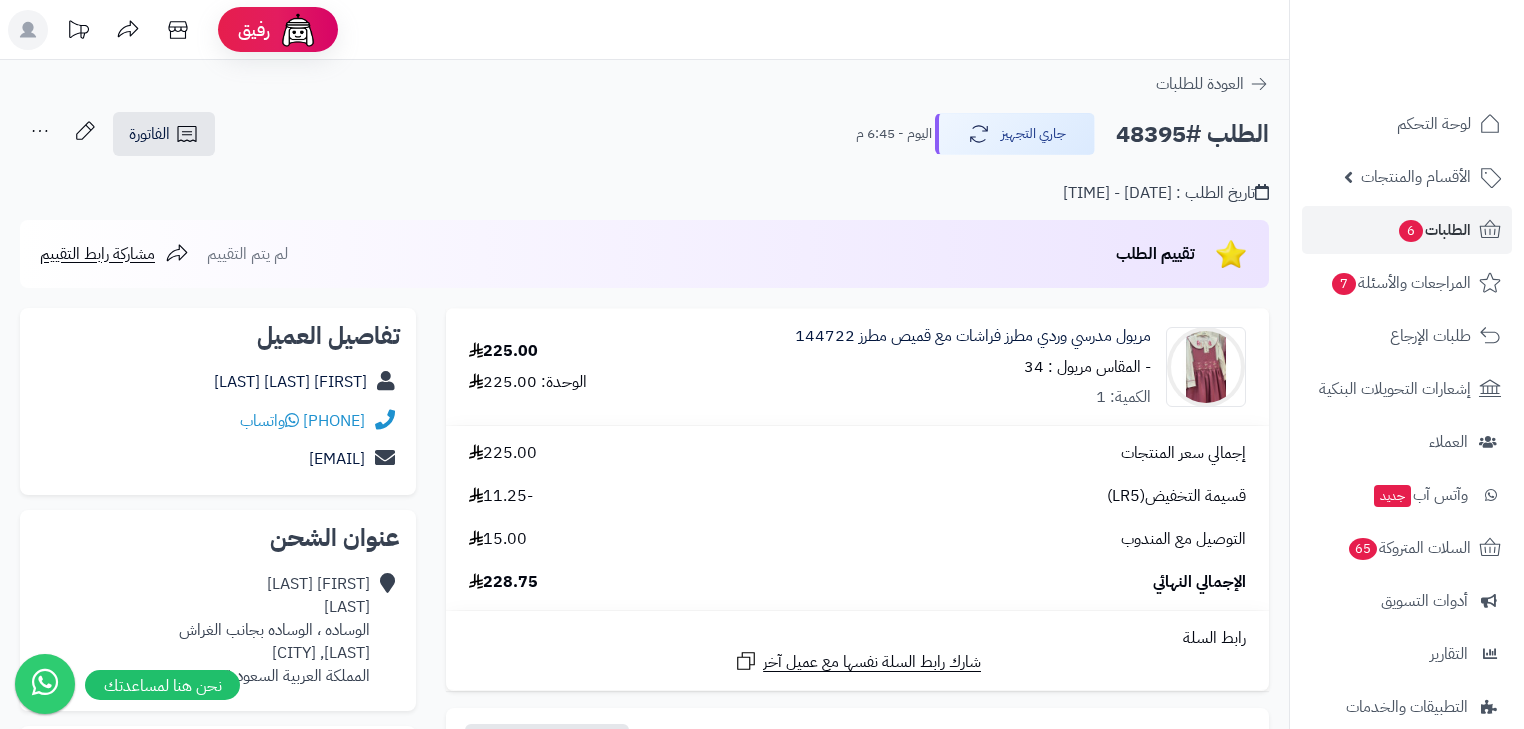 click 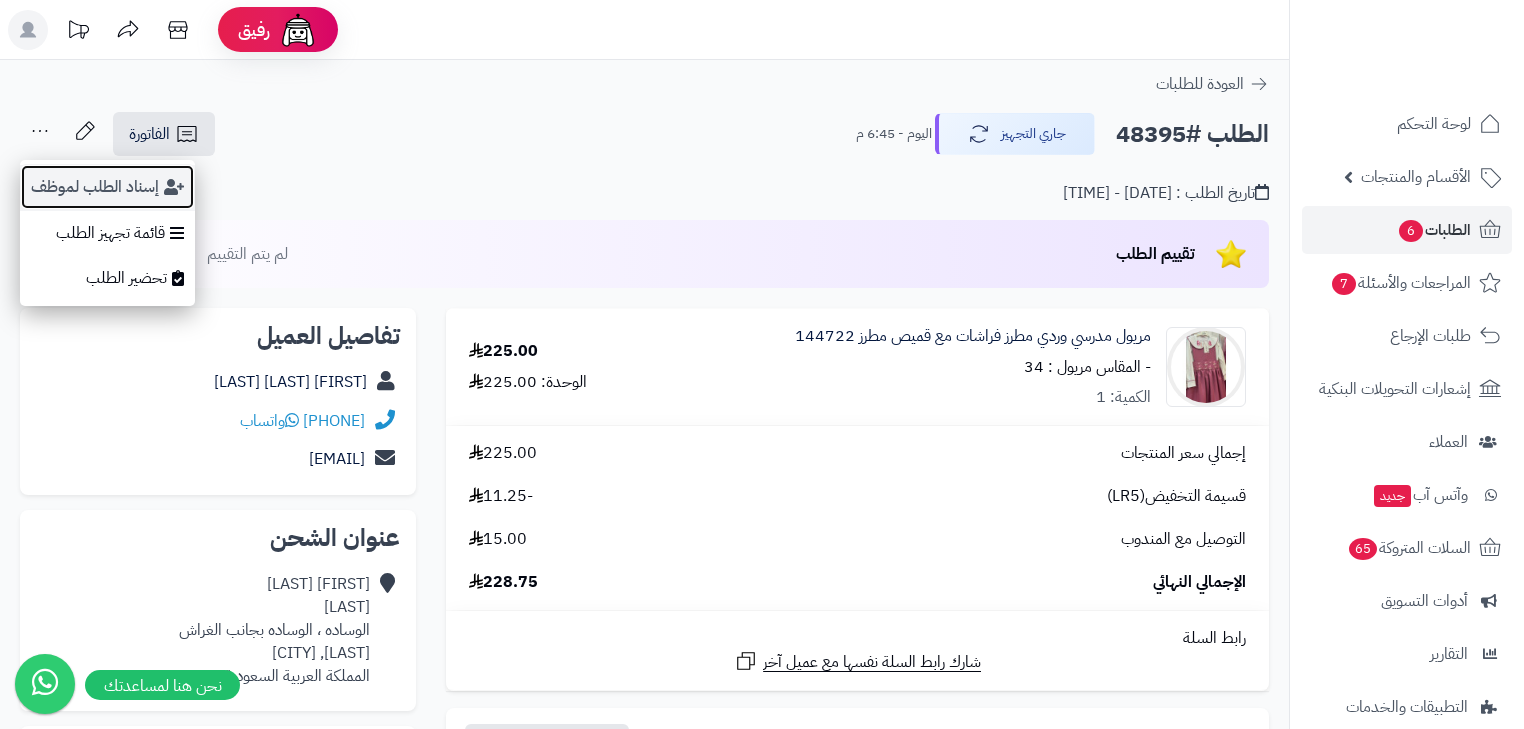 click on "إسناد الطلب لموظف" at bounding box center [107, 187] 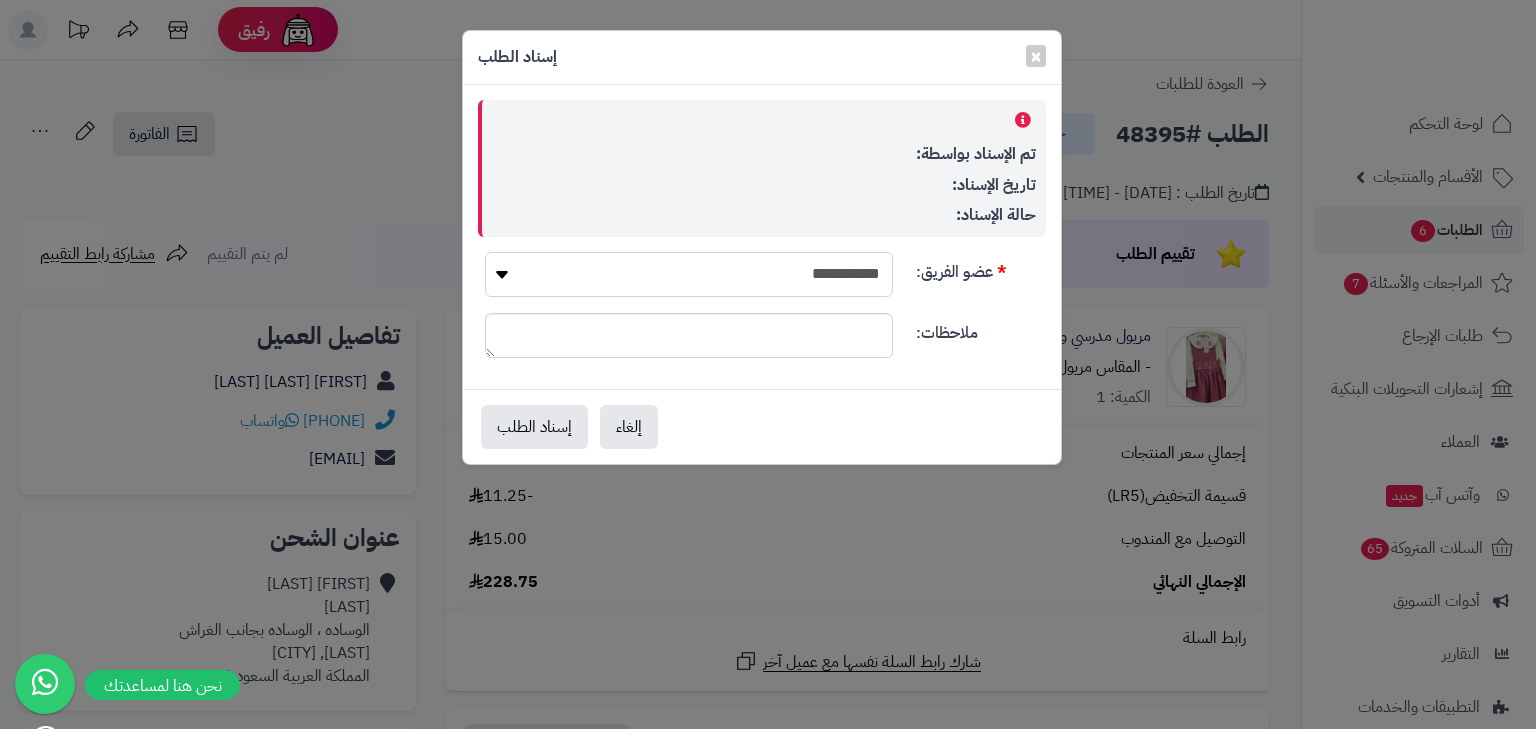 click on "**********" at bounding box center [689, 274] 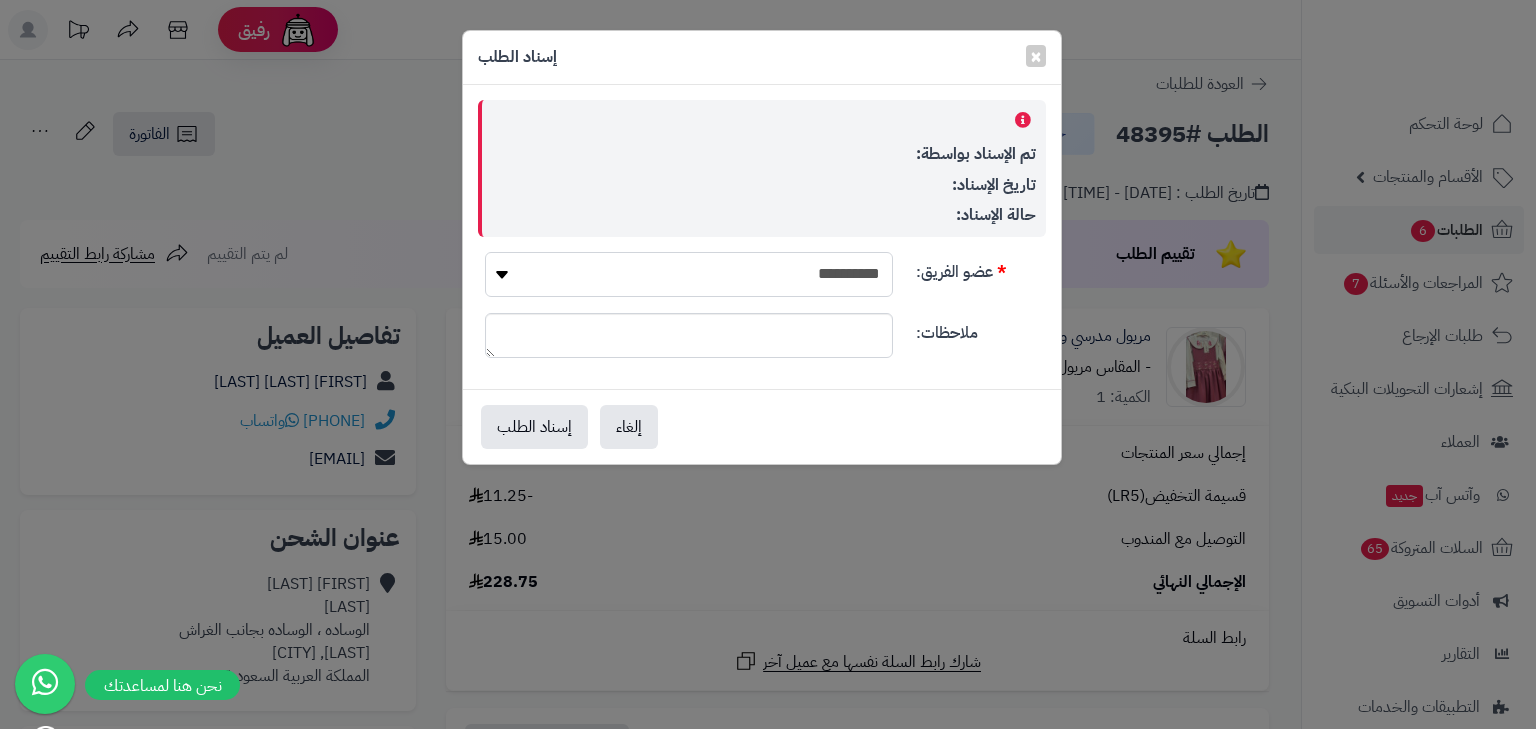click on "**********" at bounding box center (689, 274) 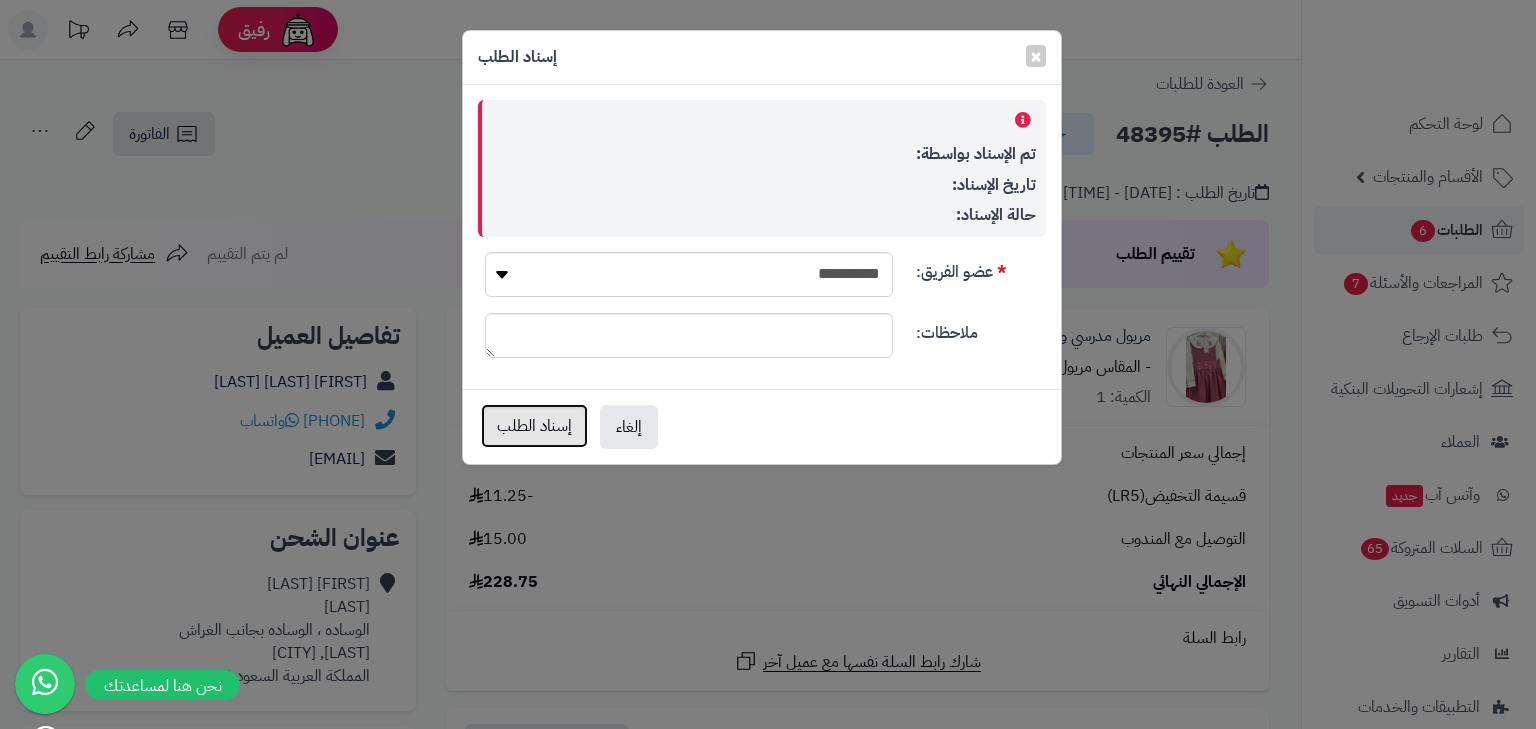 click on "إسناد الطلب" at bounding box center [534, 426] 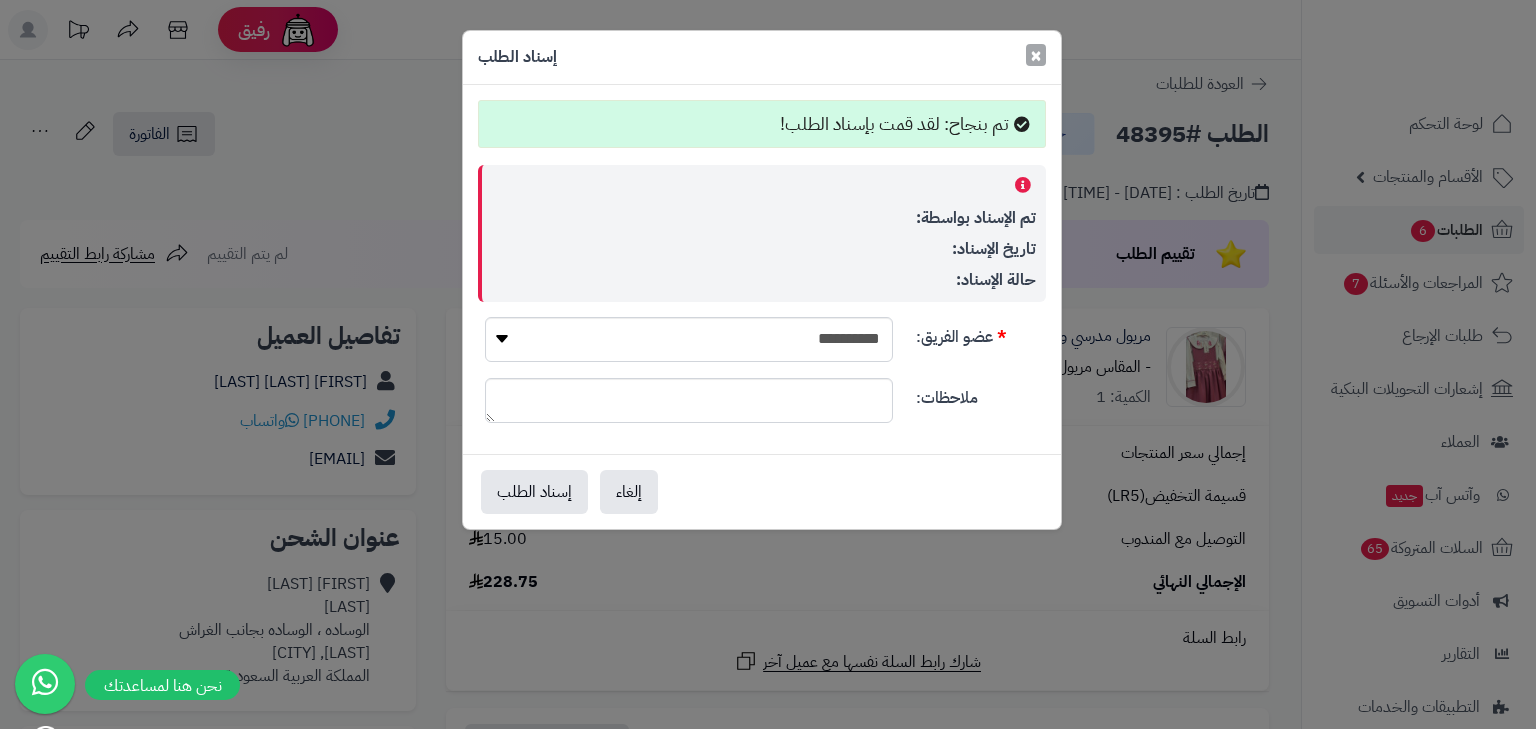 click on "×" at bounding box center [1036, 55] 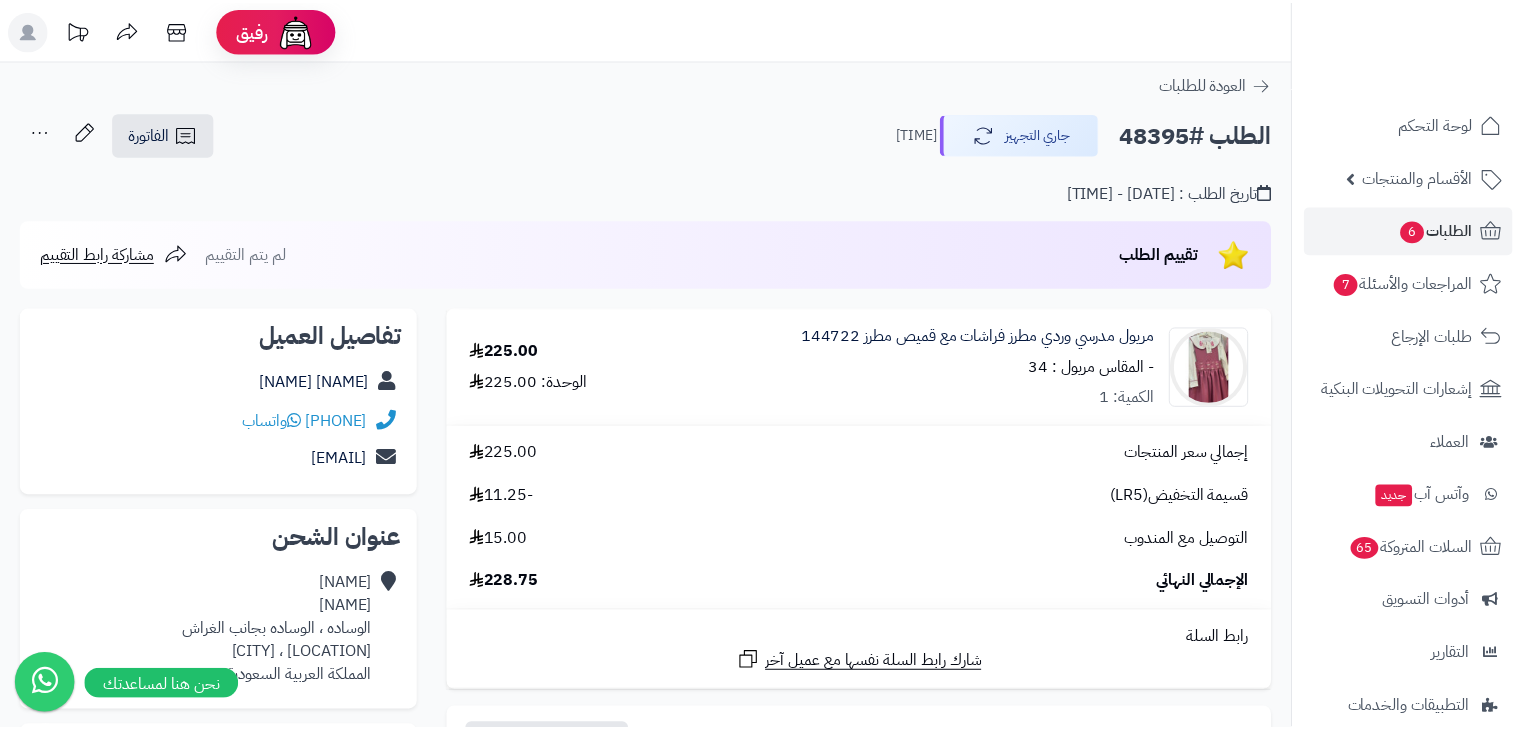 scroll, scrollTop: 0, scrollLeft: 0, axis: both 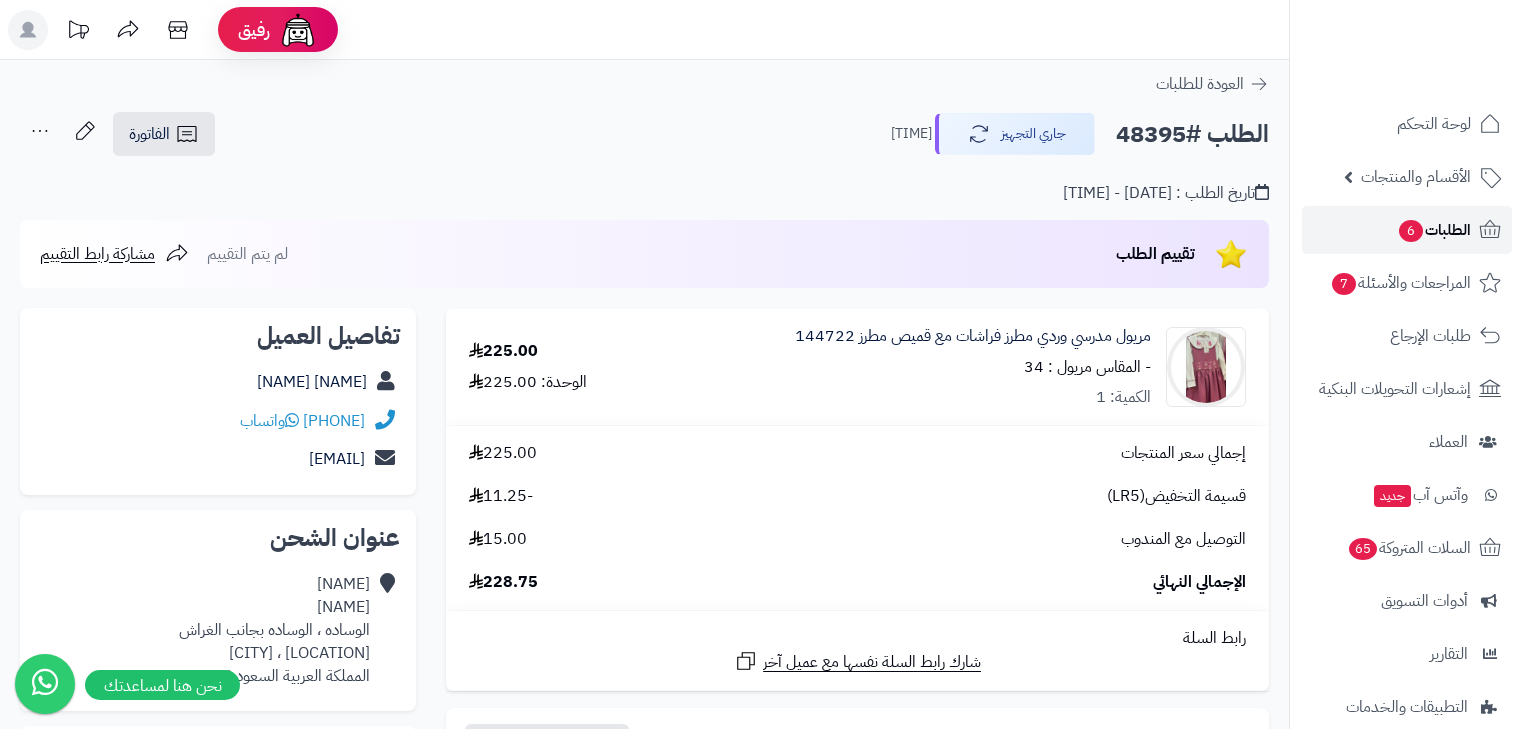 click on "الطلبات  6" at bounding box center (1434, 230) 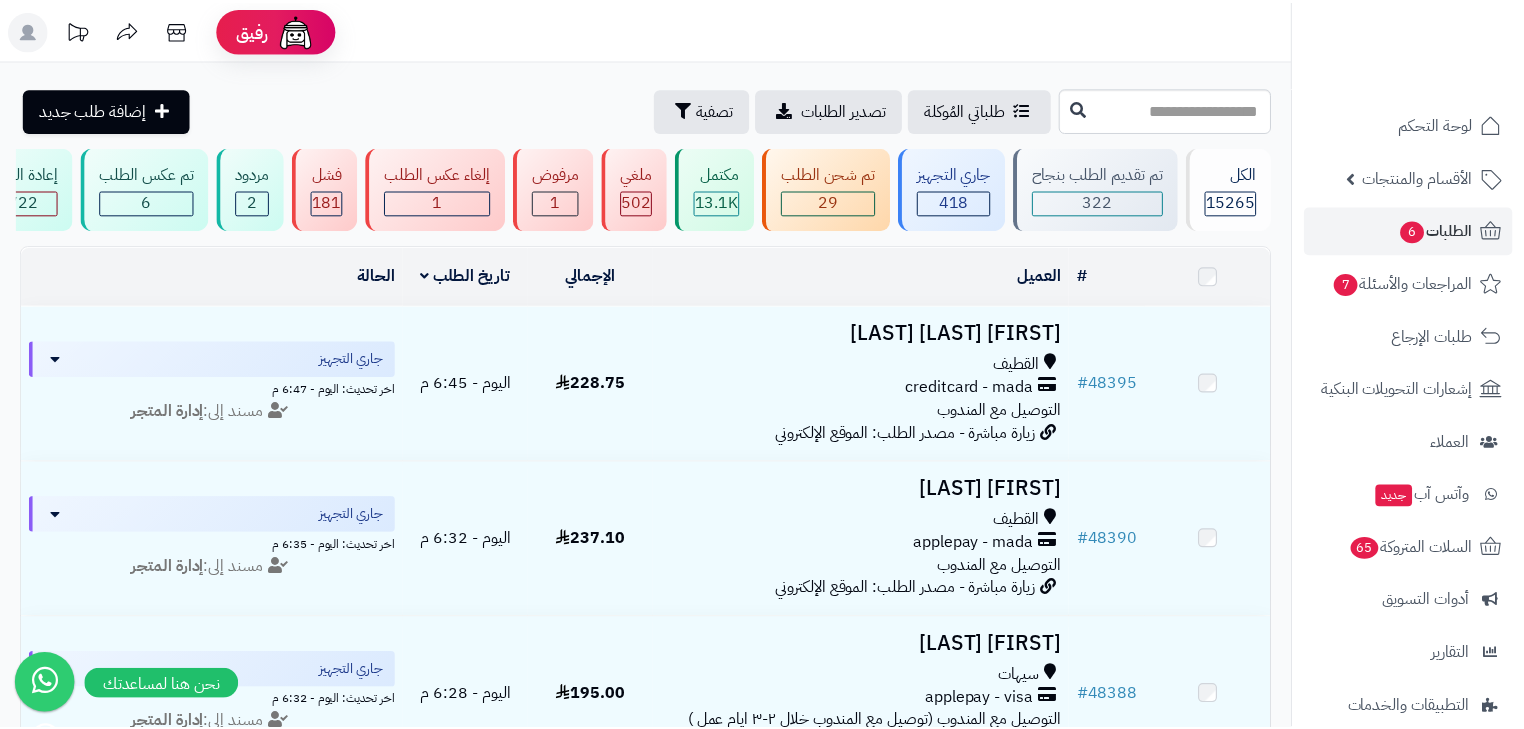scroll, scrollTop: 0, scrollLeft: 0, axis: both 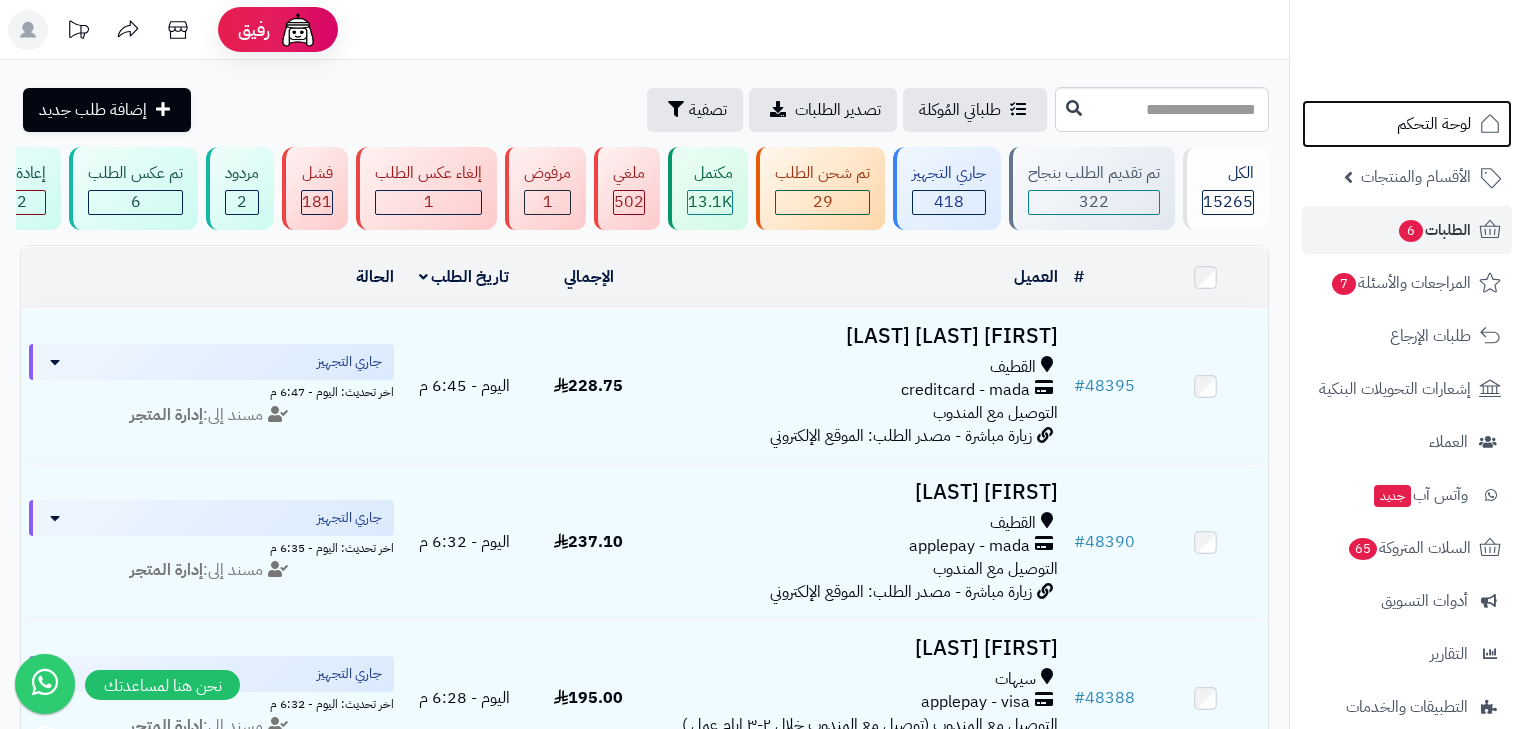 click on "لوحة التحكم" at bounding box center [1434, 124] 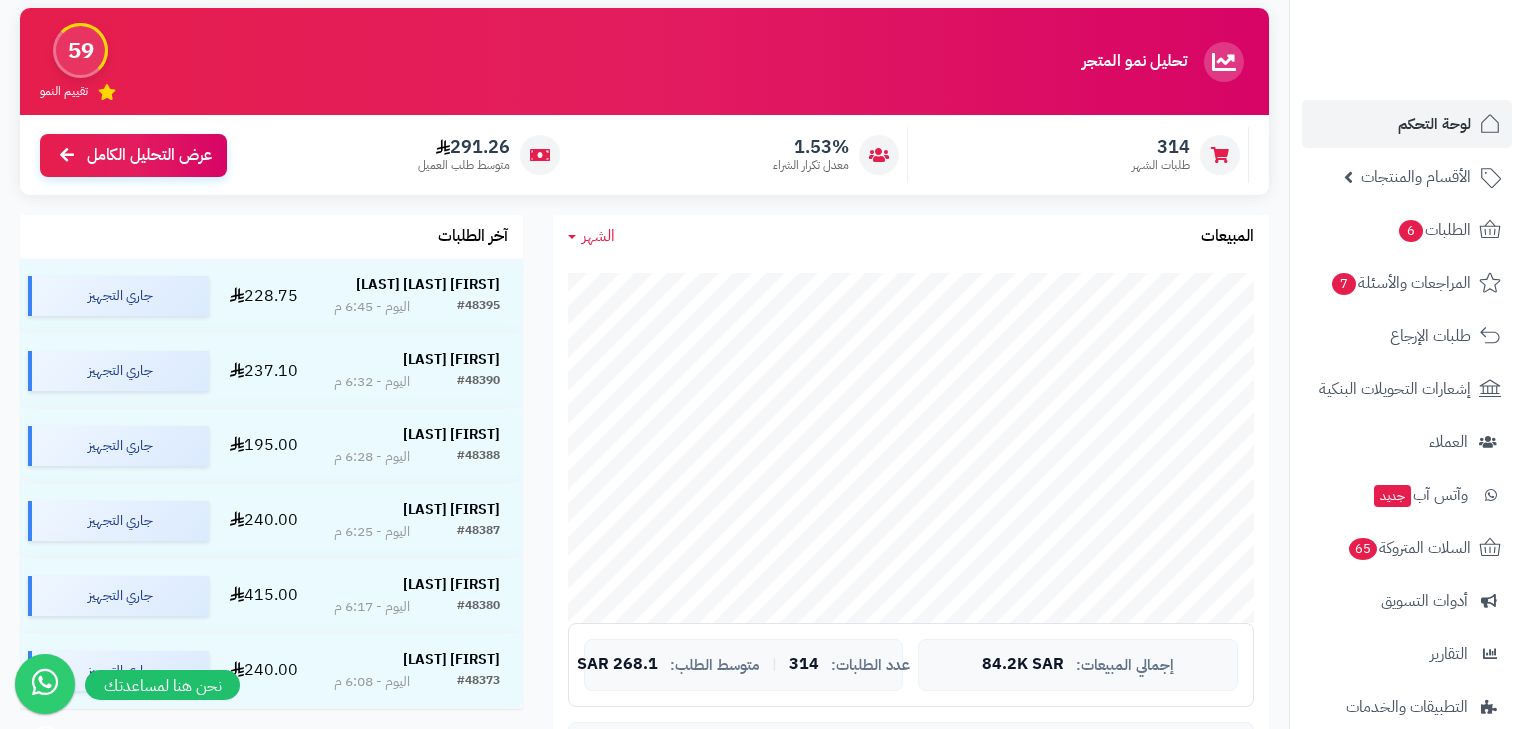 scroll, scrollTop: 160, scrollLeft: 0, axis: vertical 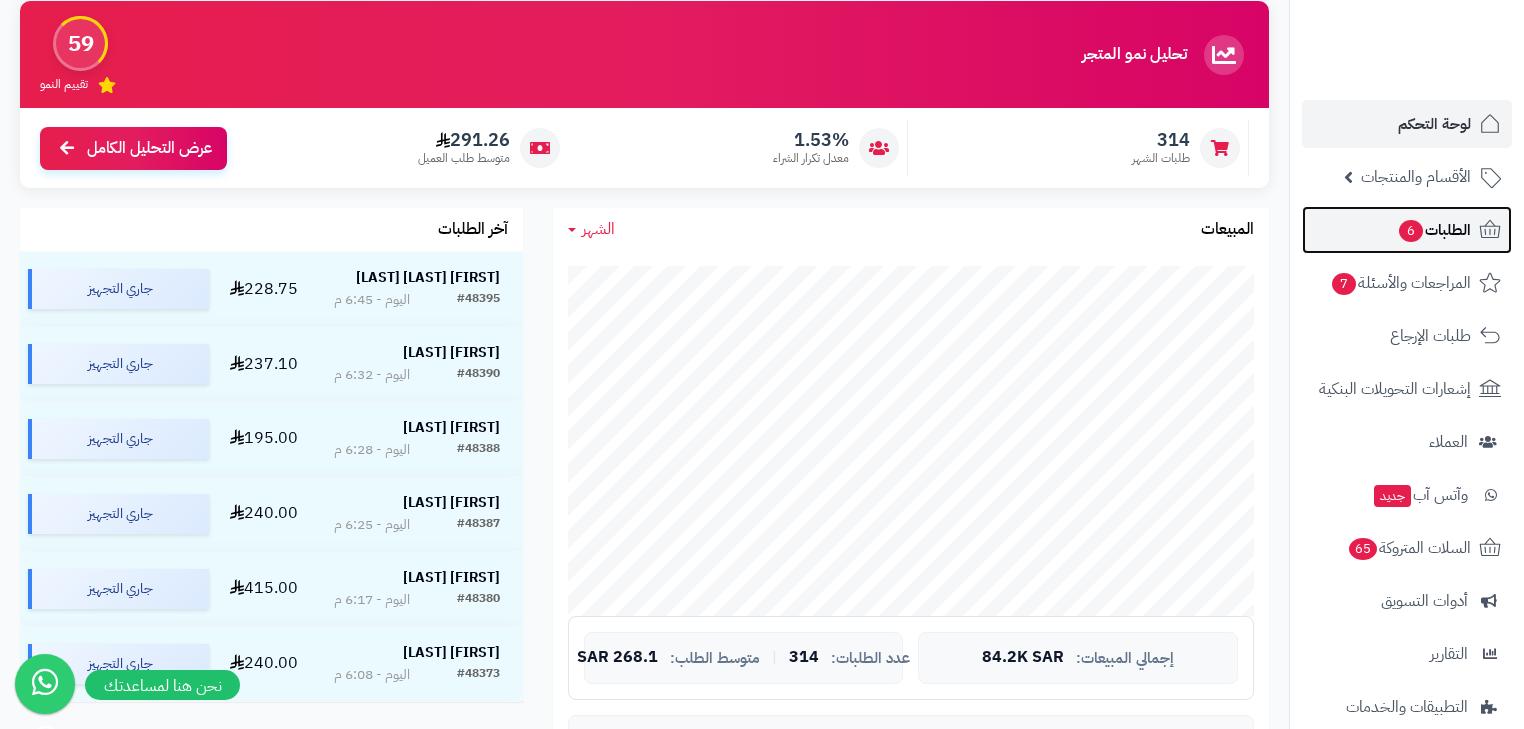 click on "الطلبات  6" at bounding box center [1407, 230] 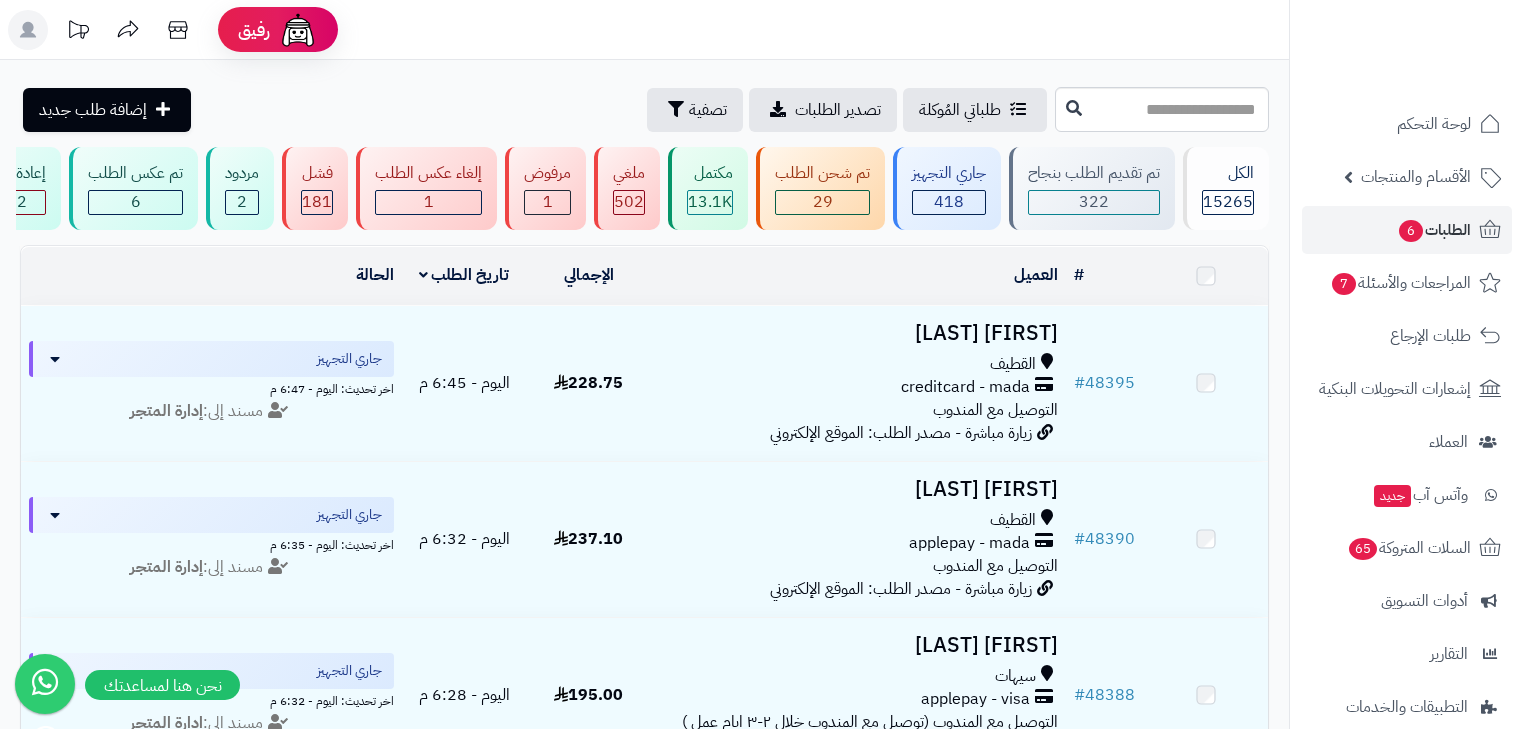 scroll, scrollTop: 0, scrollLeft: 0, axis: both 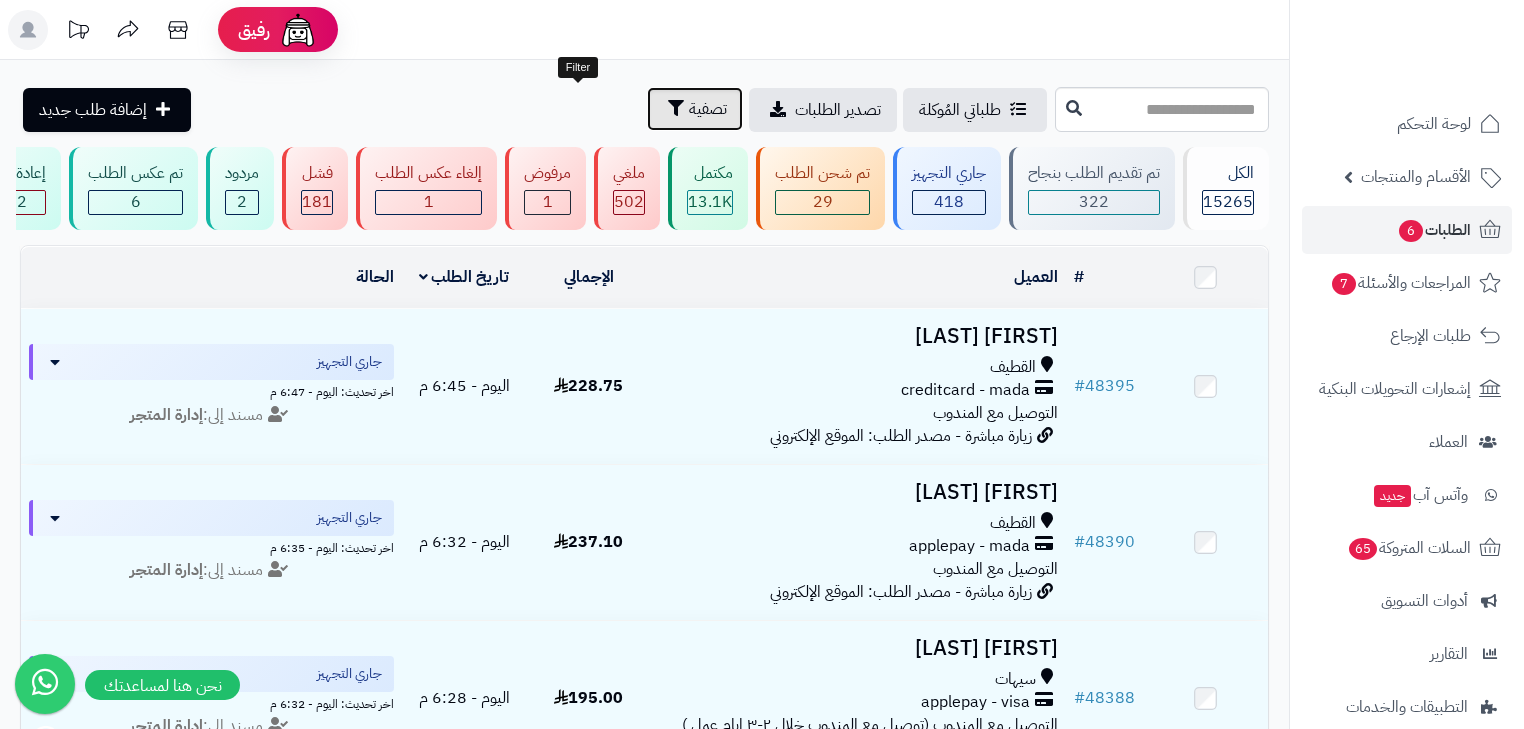 click on "تصفية" at bounding box center [708, 109] 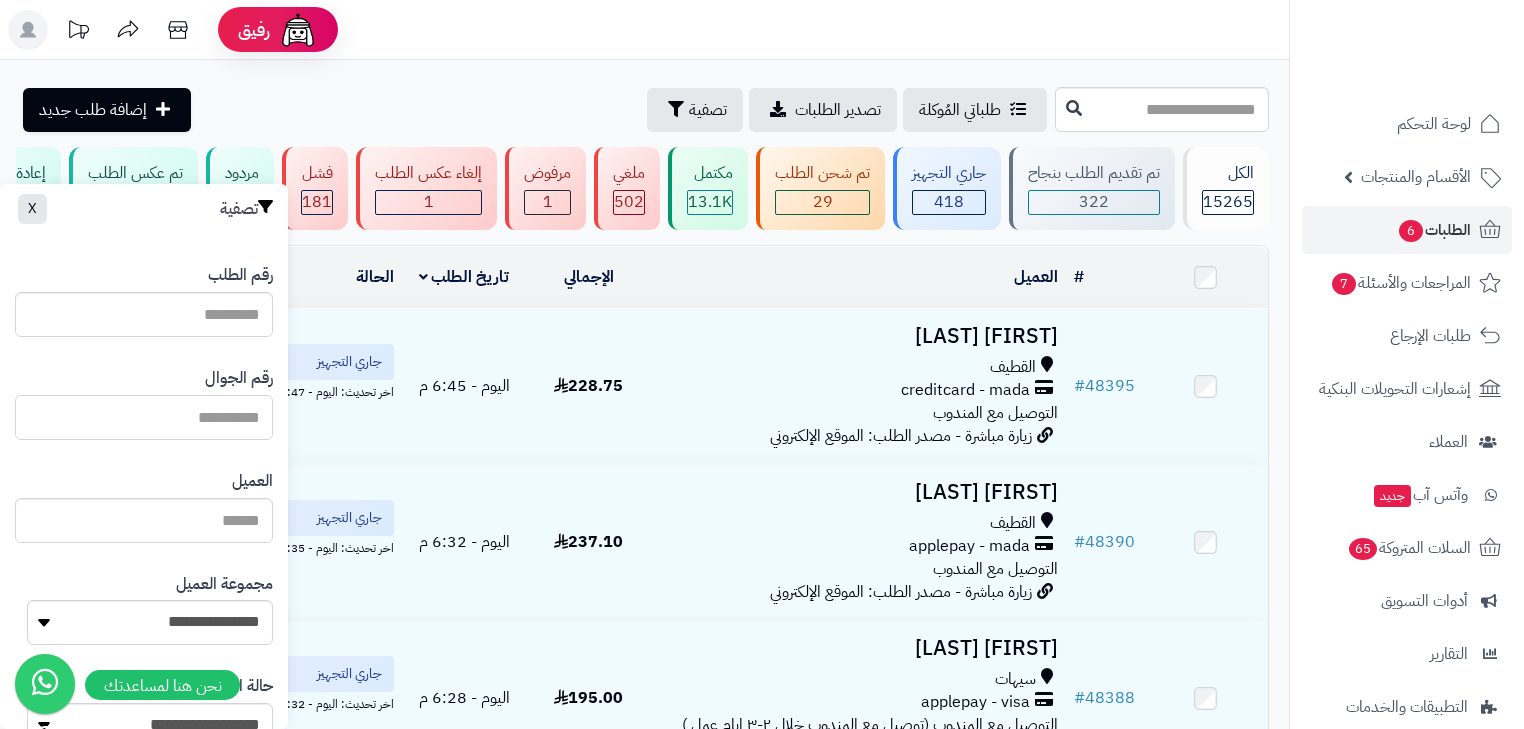 click at bounding box center (144, 417) 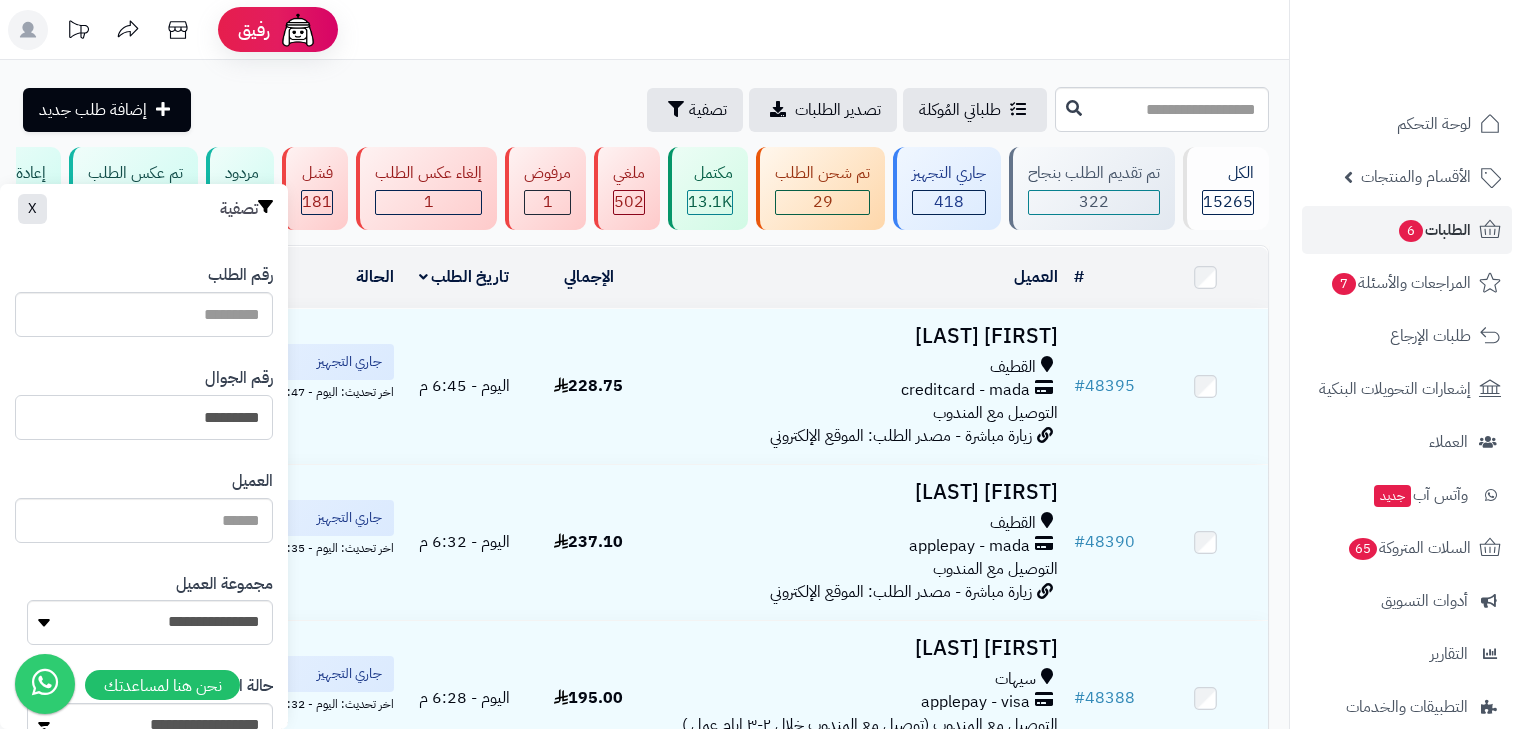 type on "*********" 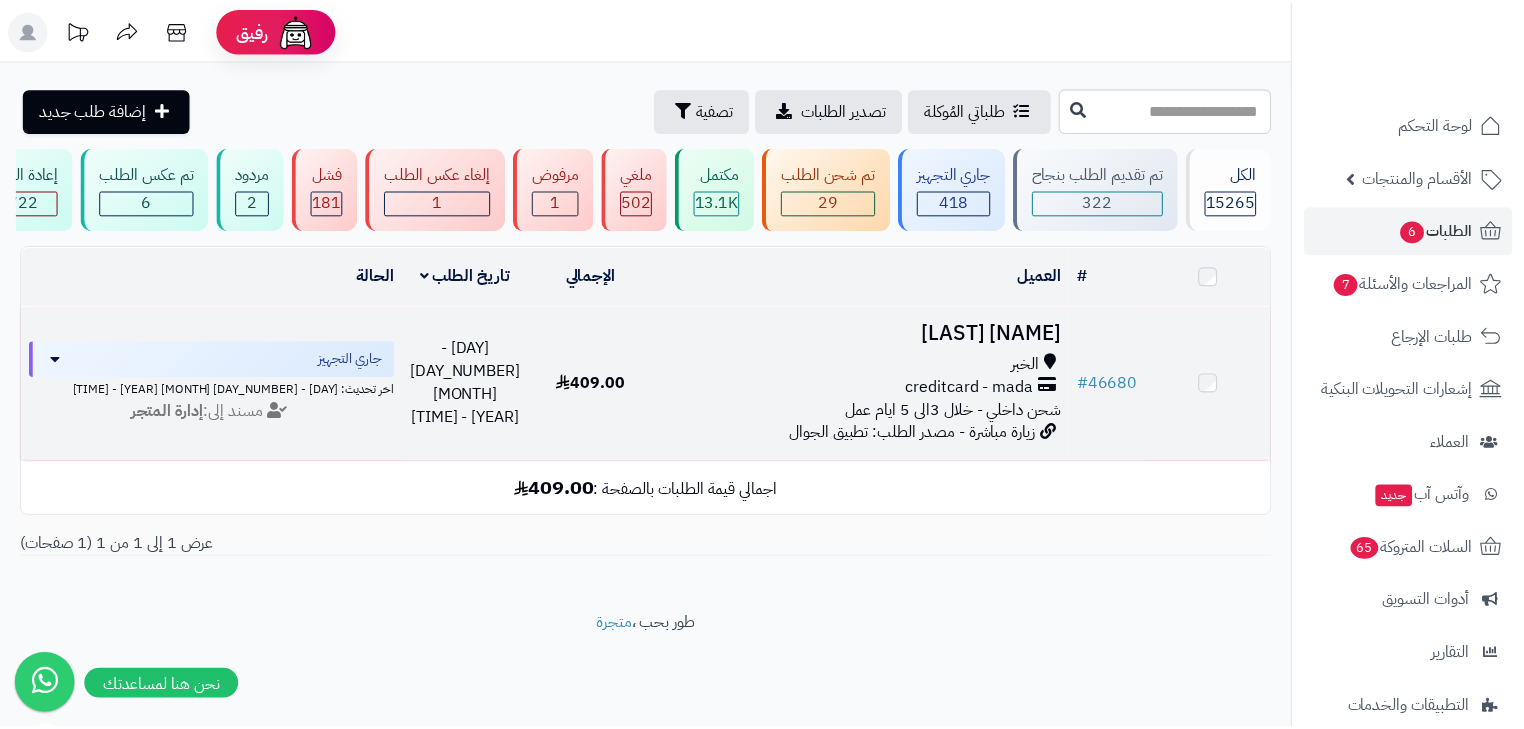 scroll, scrollTop: 0, scrollLeft: 0, axis: both 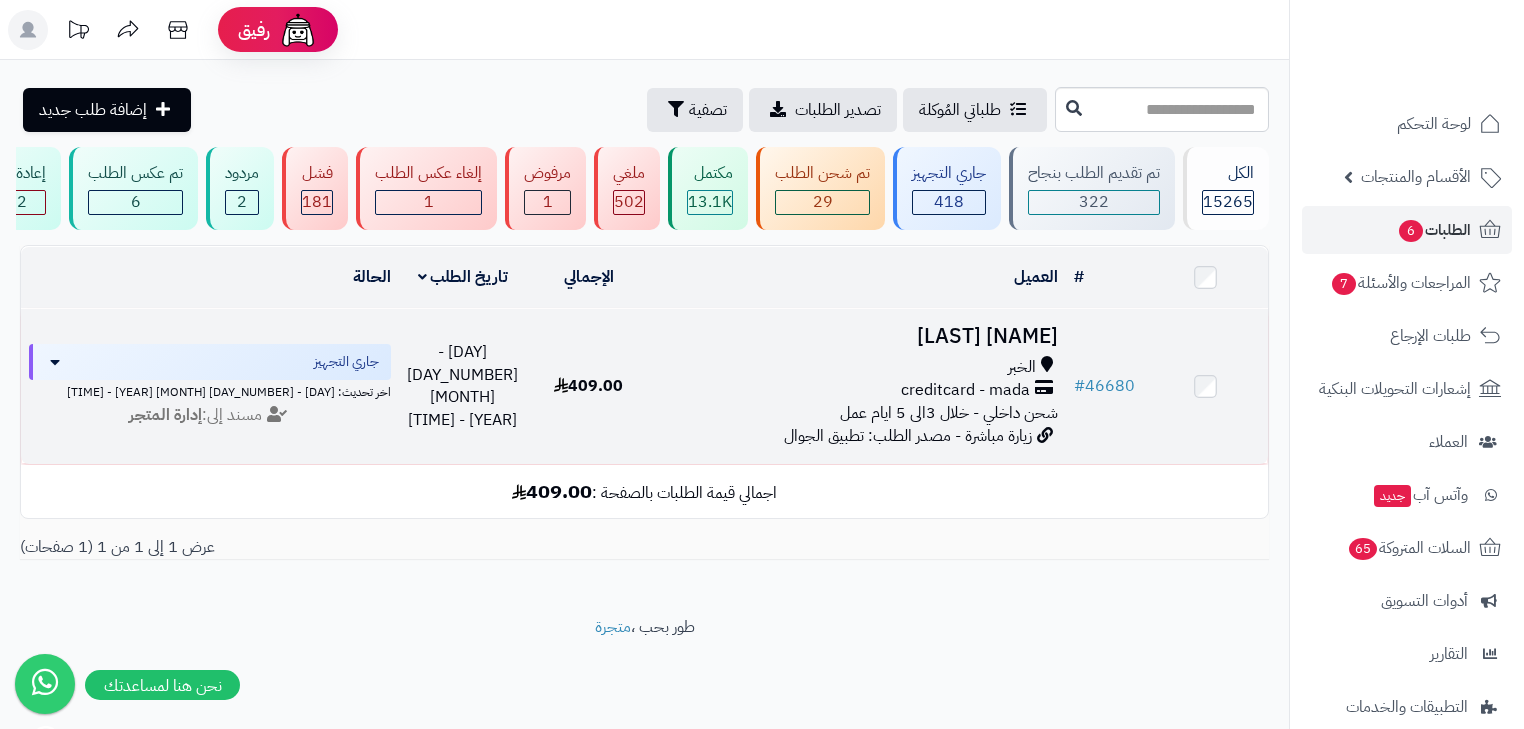 click on "[NAME] [LAST]" at bounding box center [858, 336] 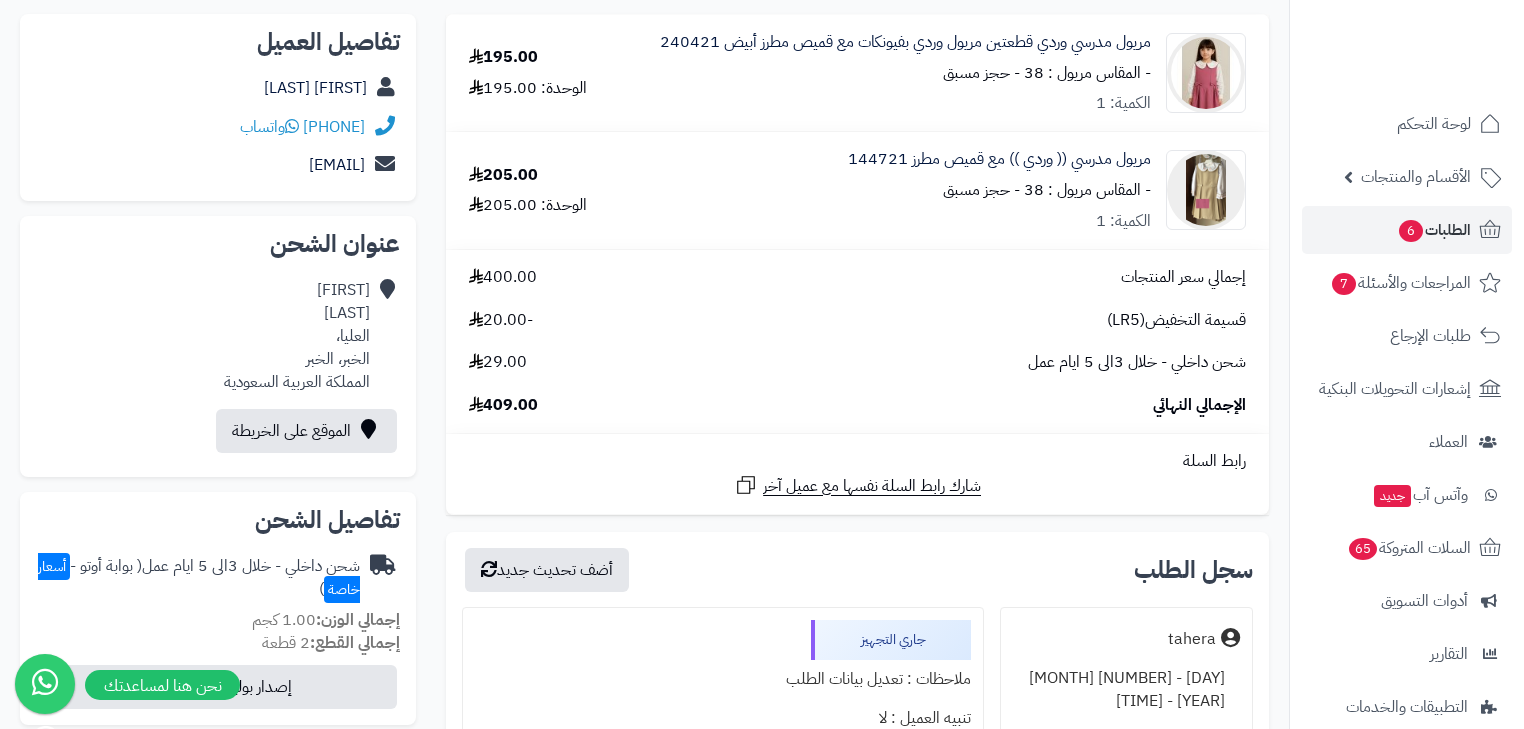 scroll, scrollTop: 0, scrollLeft: 0, axis: both 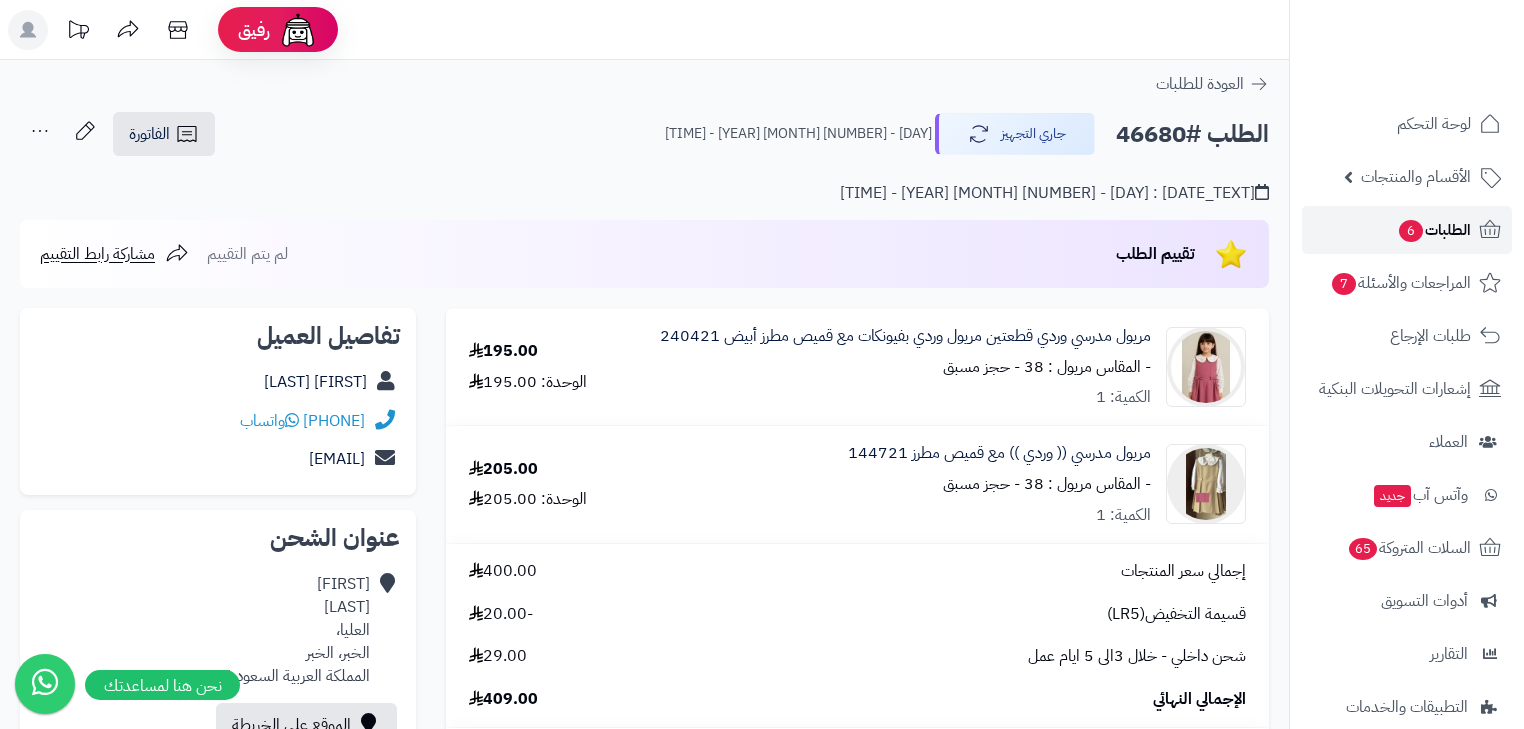 click on "الطلبات  6" at bounding box center (1407, 230) 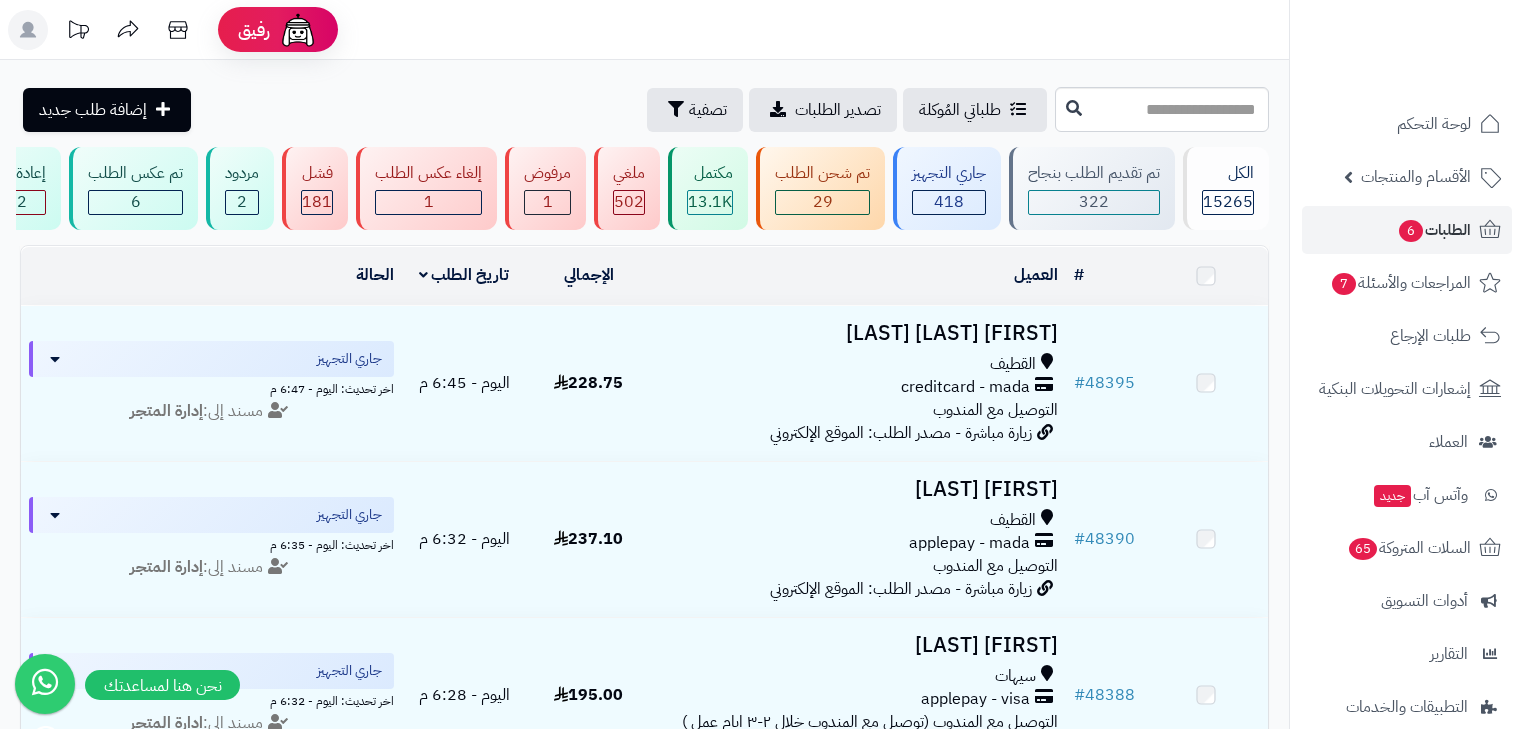 scroll, scrollTop: 0, scrollLeft: 0, axis: both 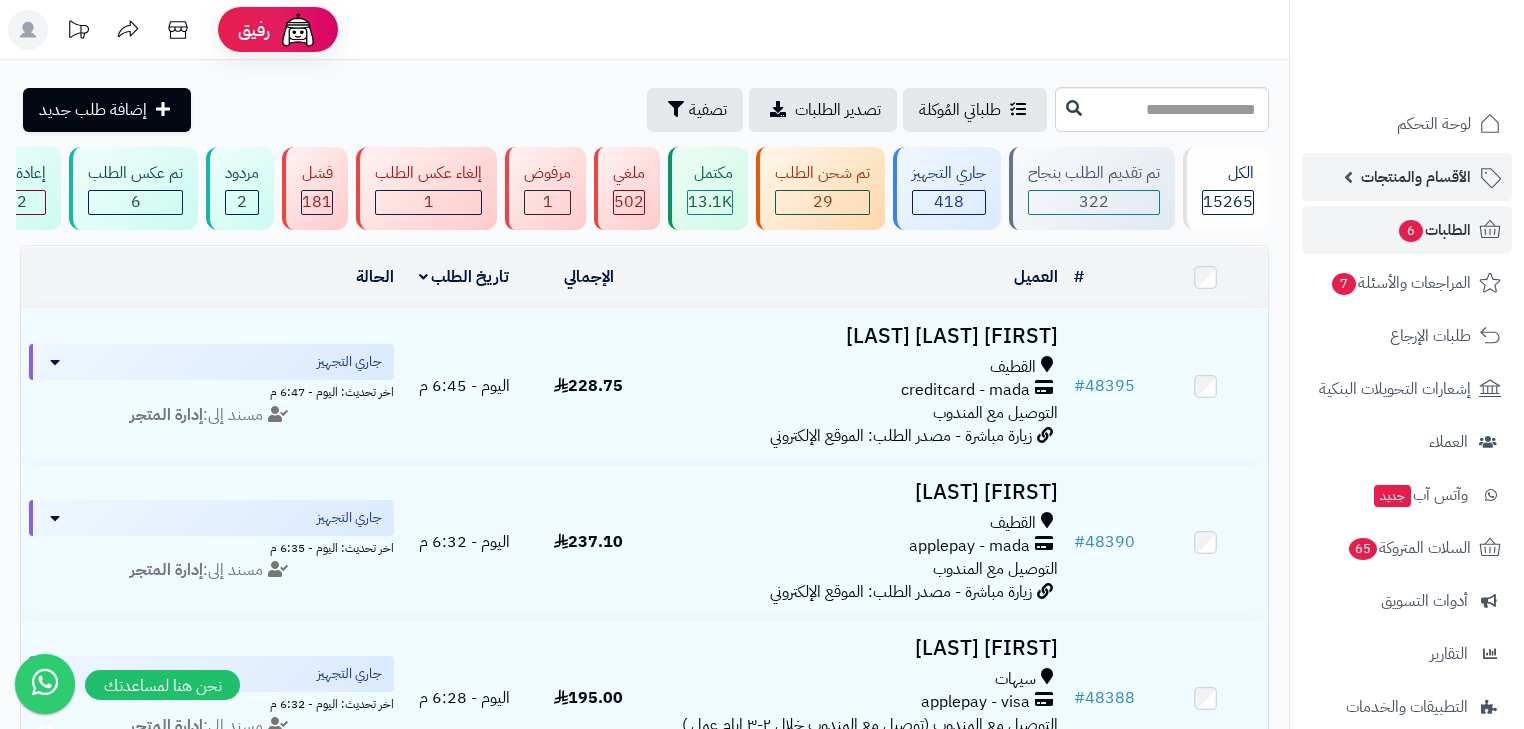 click on "الأقسام والمنتجات" at bounding box center (1407, 177) 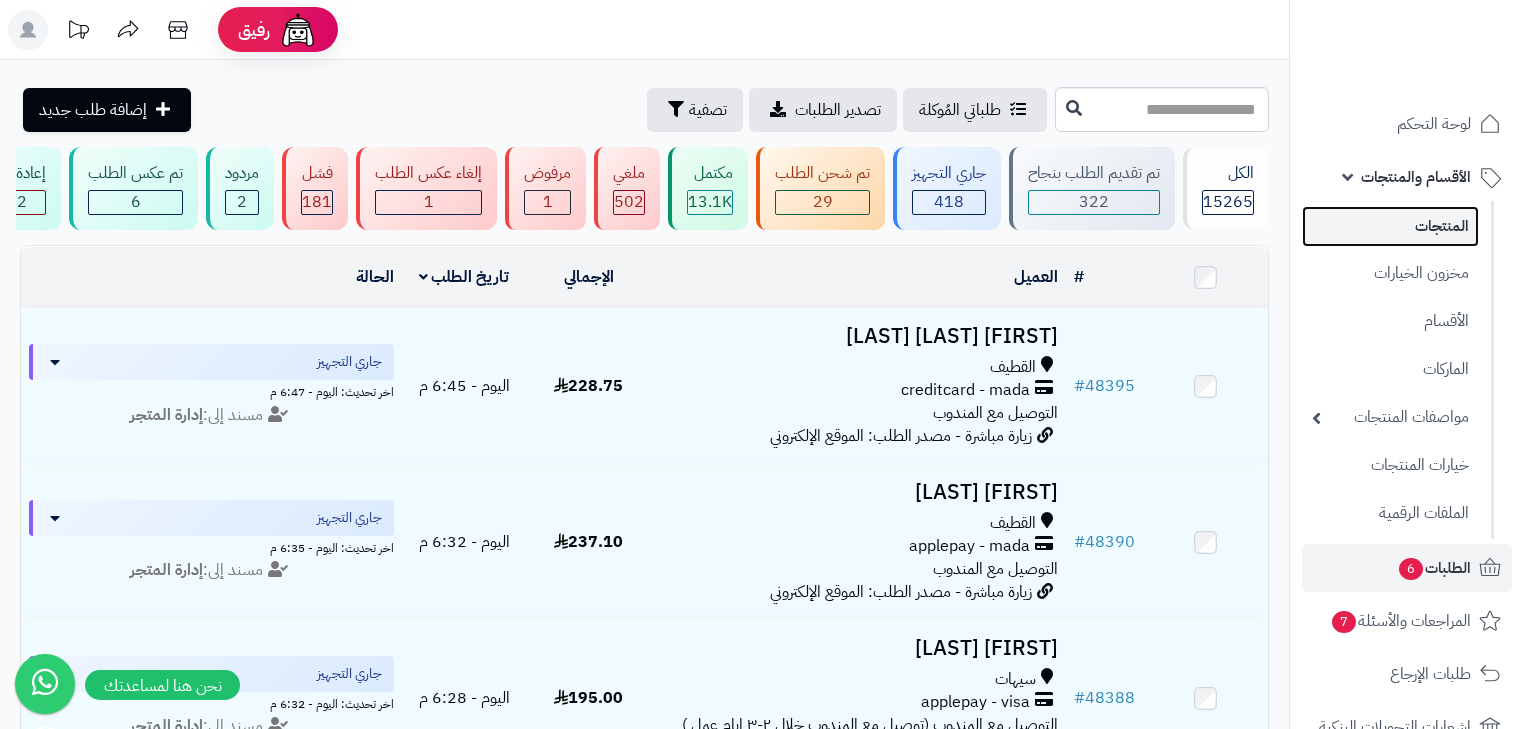 click on "المنتجات" at bounding box center (1390, 226) 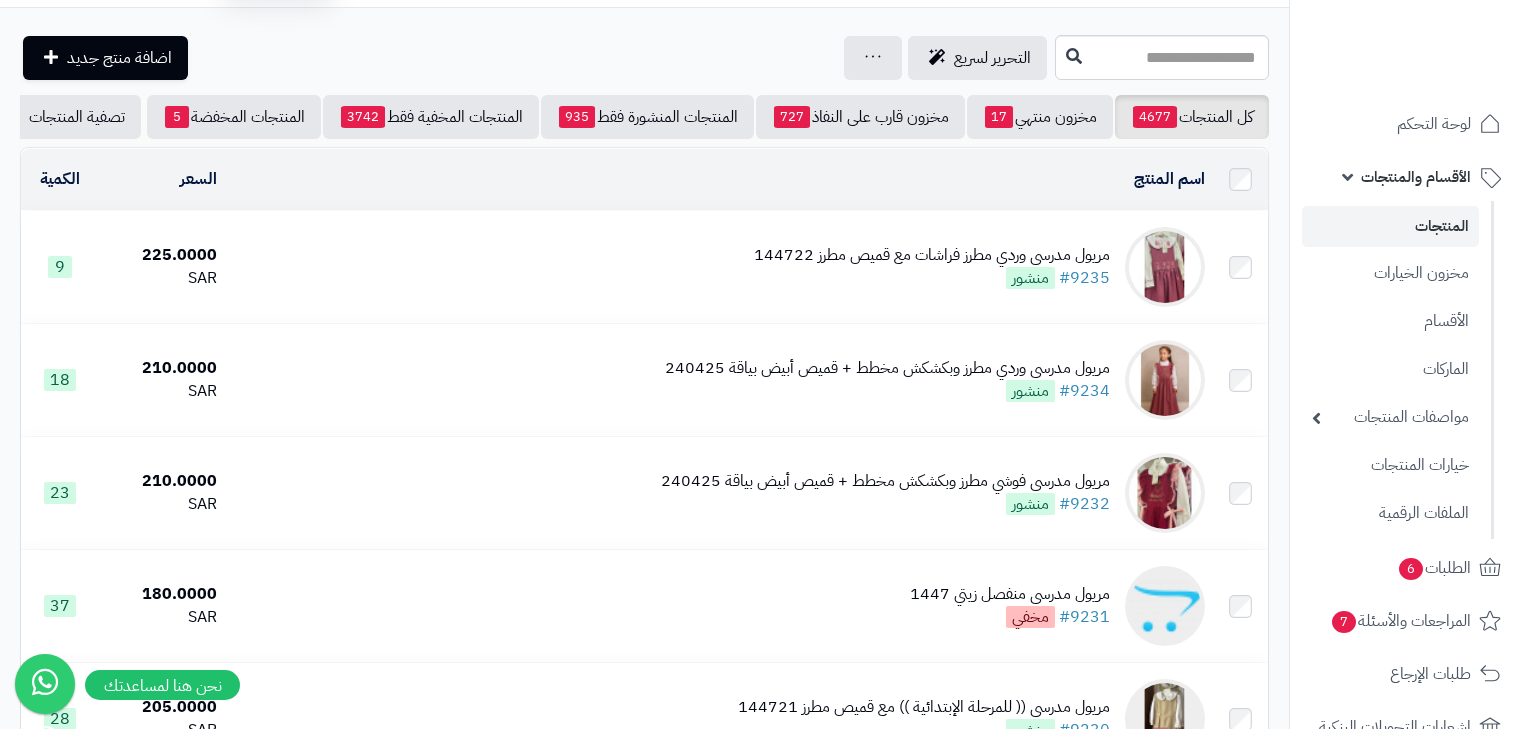 scroll, scrollTop: 80, scrollLeft: 0, axis: vertical 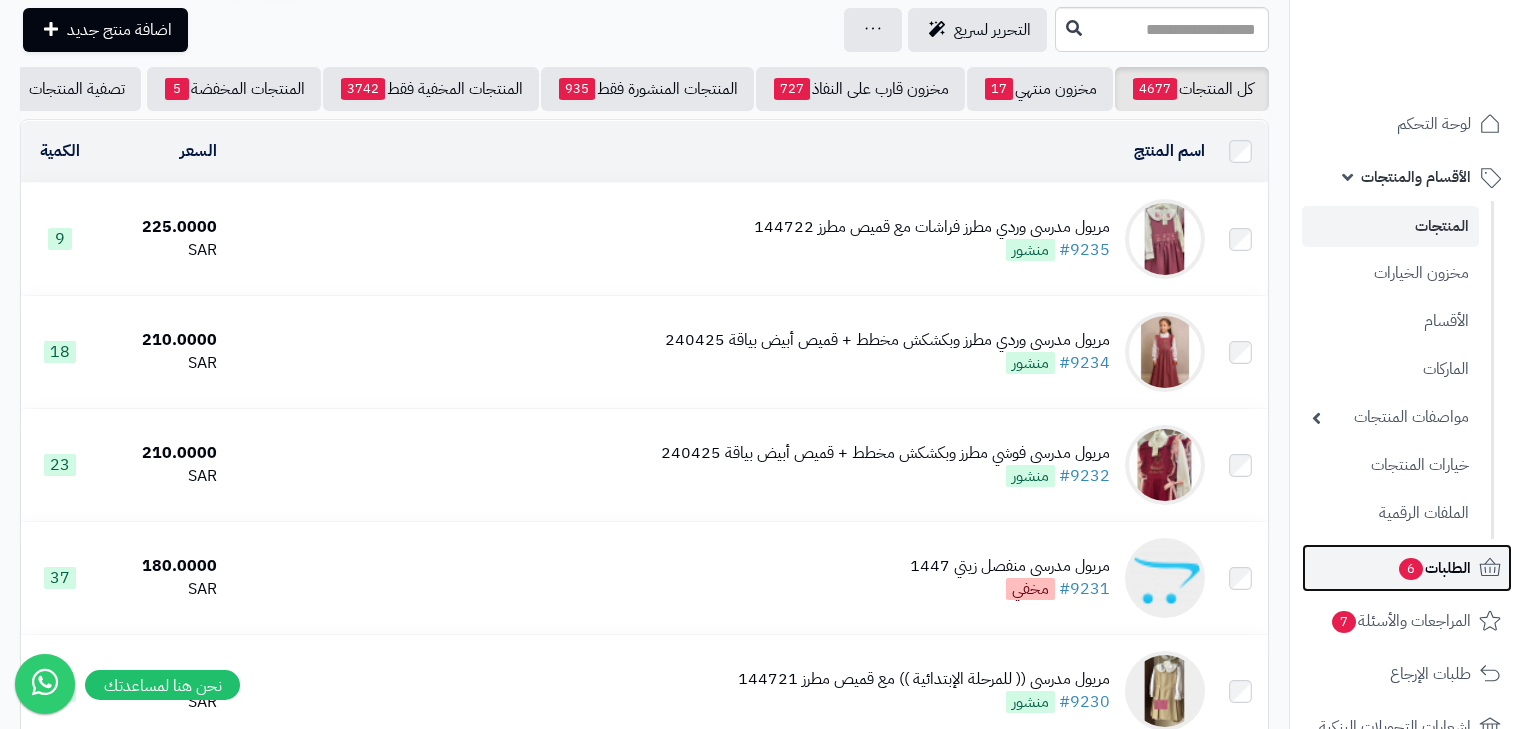 click on "الطلبات  6" at bounding box center (1407, 568) 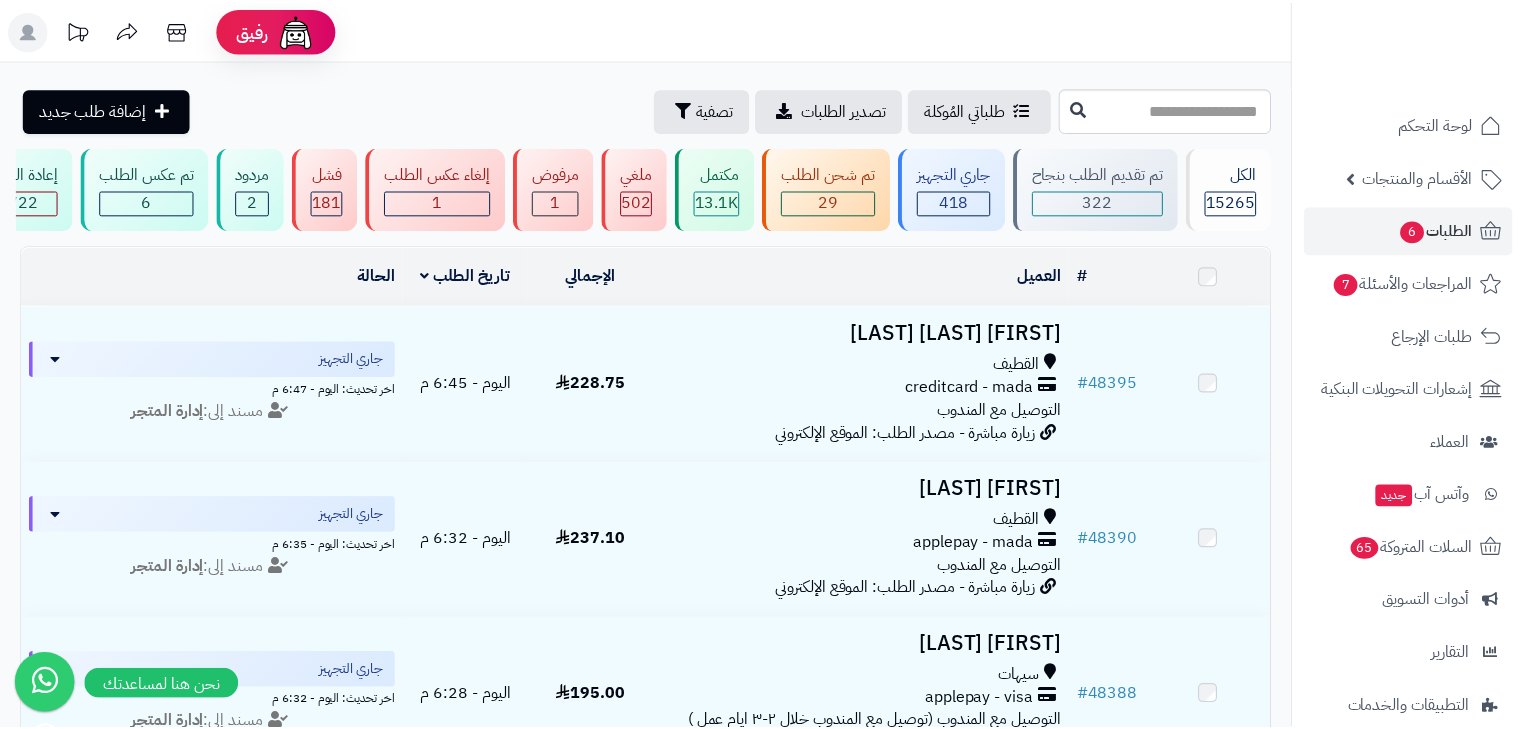 scroll, scrollTop: 0, scrollLeft: 0, axis: both 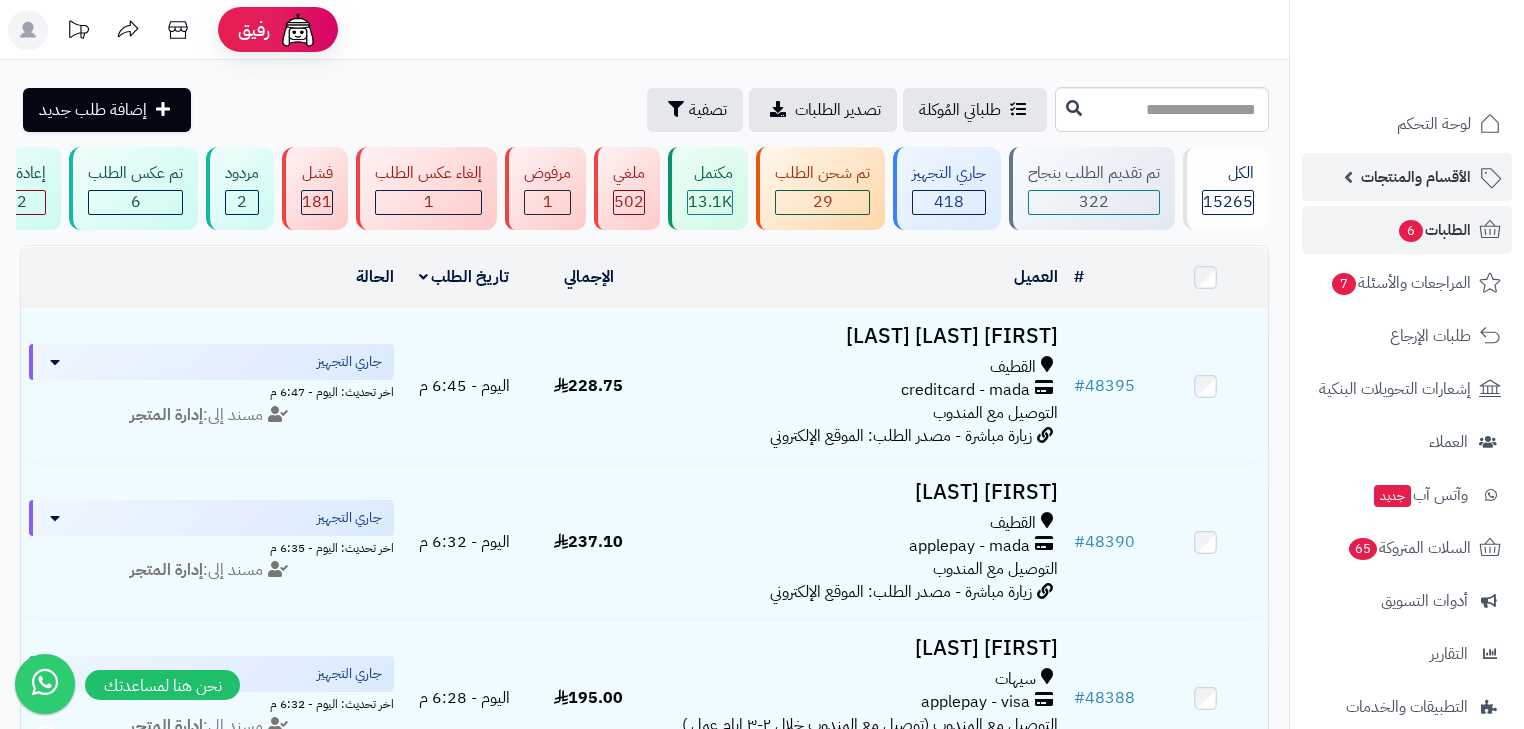 click on "الأقسام والمنتجات" at bounding box center (1407, 177) 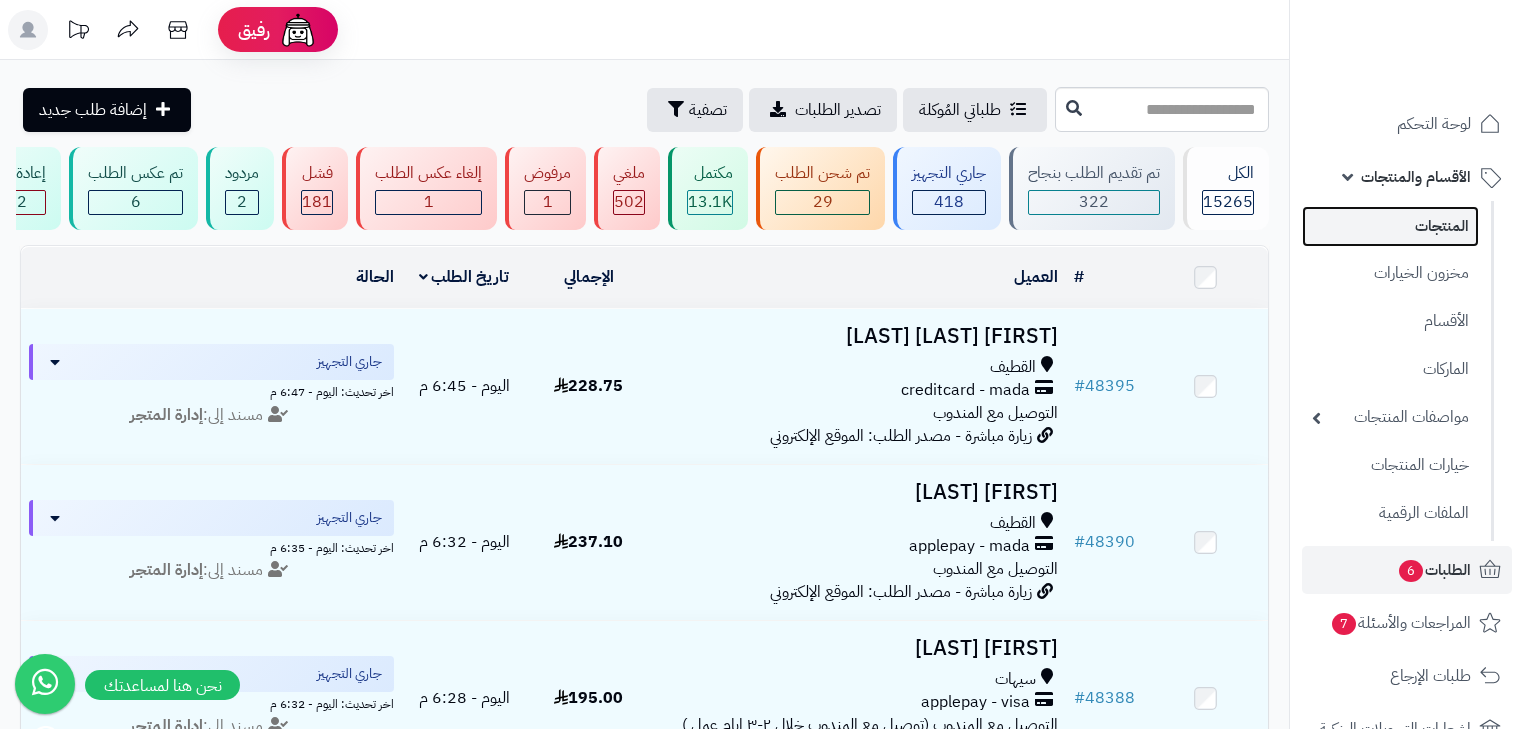 click on "المنتجات" at bounding box center [1390, 226] 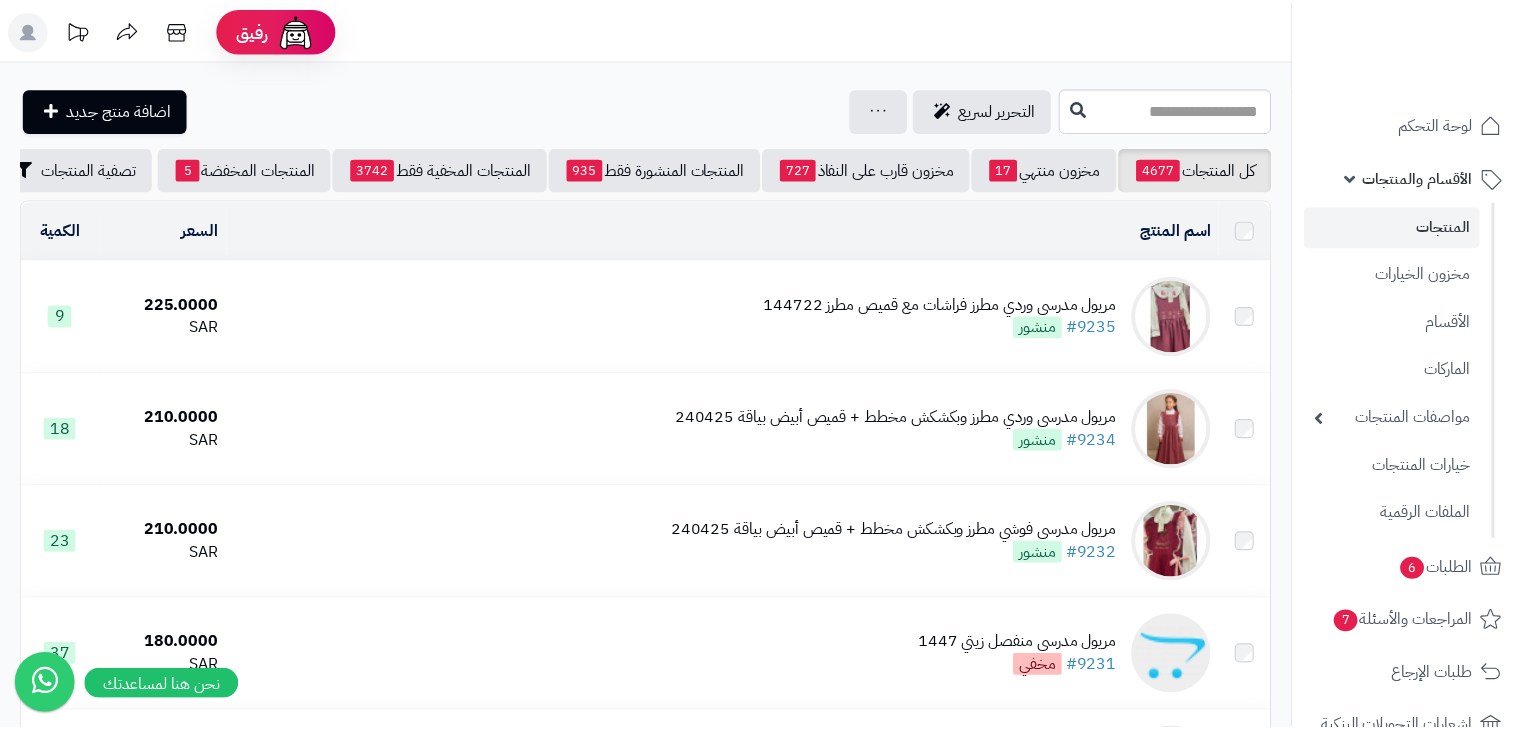 scroll, scrollTop: 0, scrollLeft: 0, axis: both 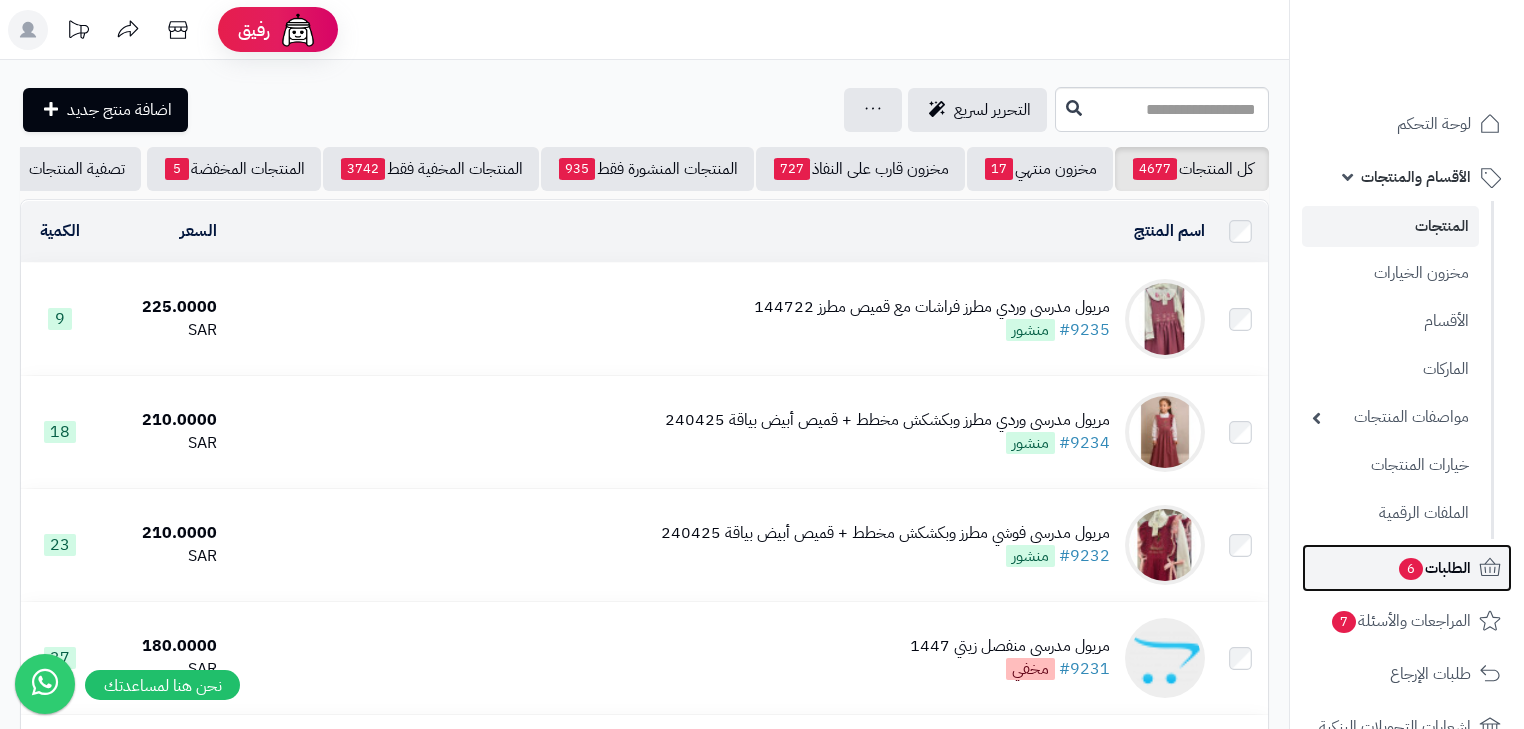 click on "الطلبات  6" at bounding box center (1434, 568) 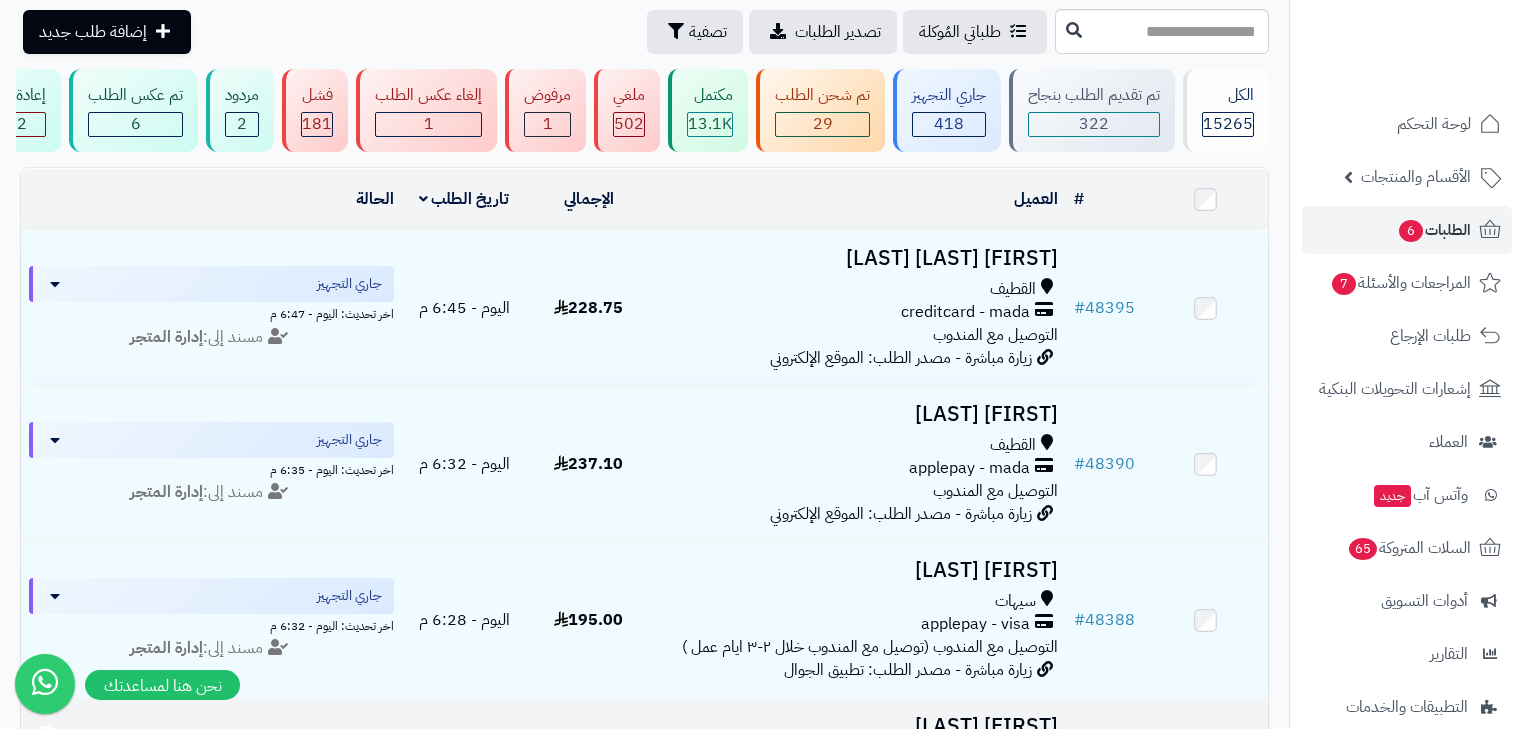 scroll, scrollTop: 0, scrollLeft: 0, axis: both 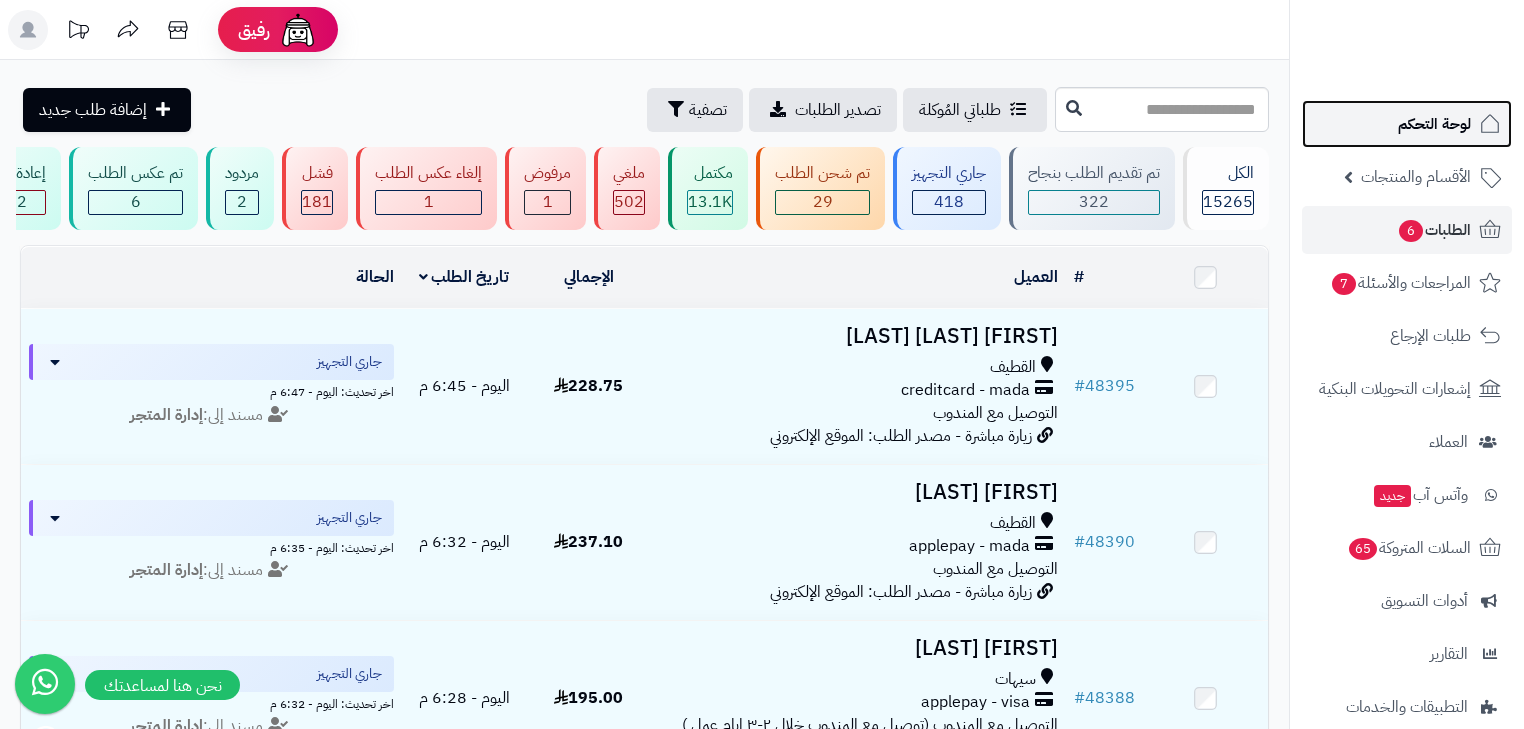 click on "لوحة التحكم" at bounding box center [1407, 124] 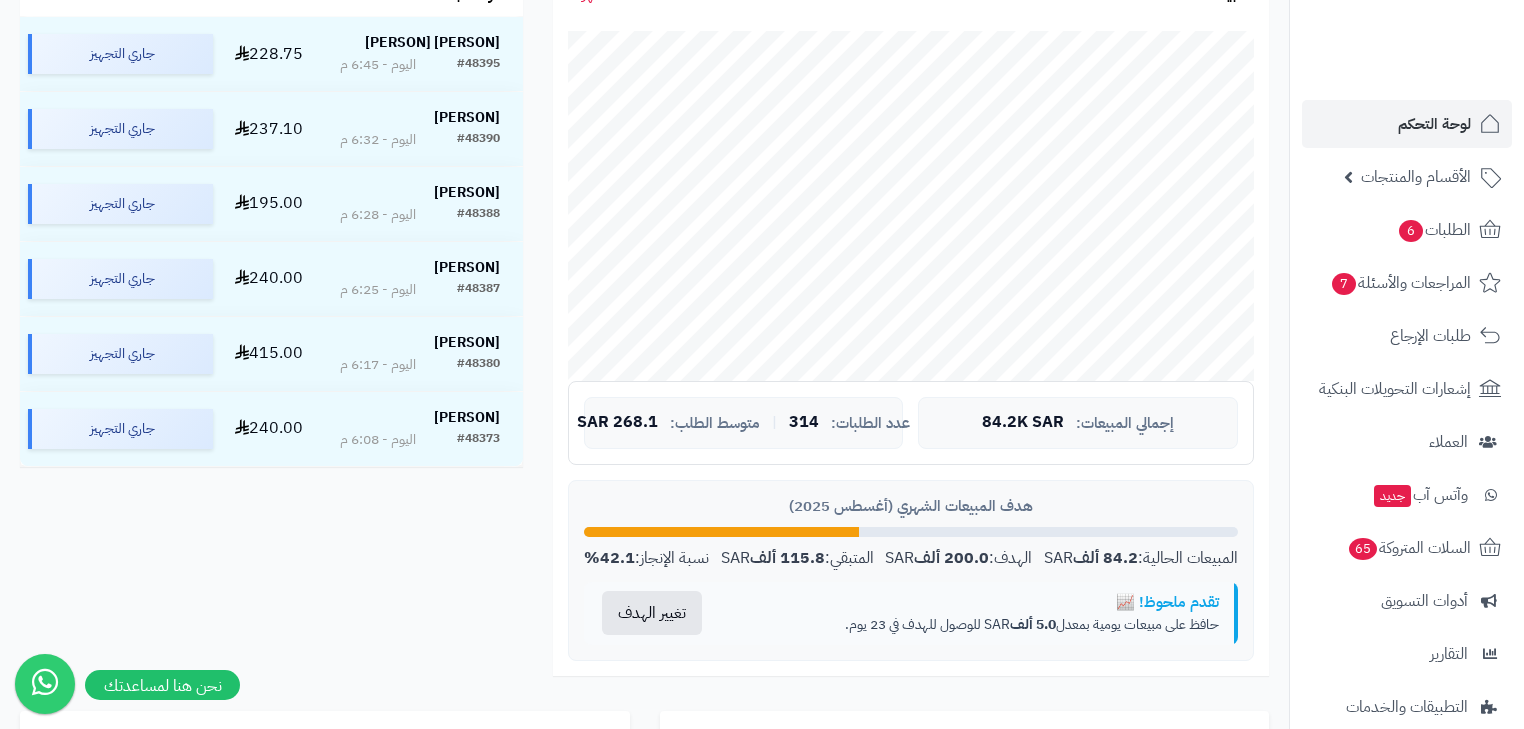scroll, scrollTop: 400, scrollLeft: 0, axis: vertical 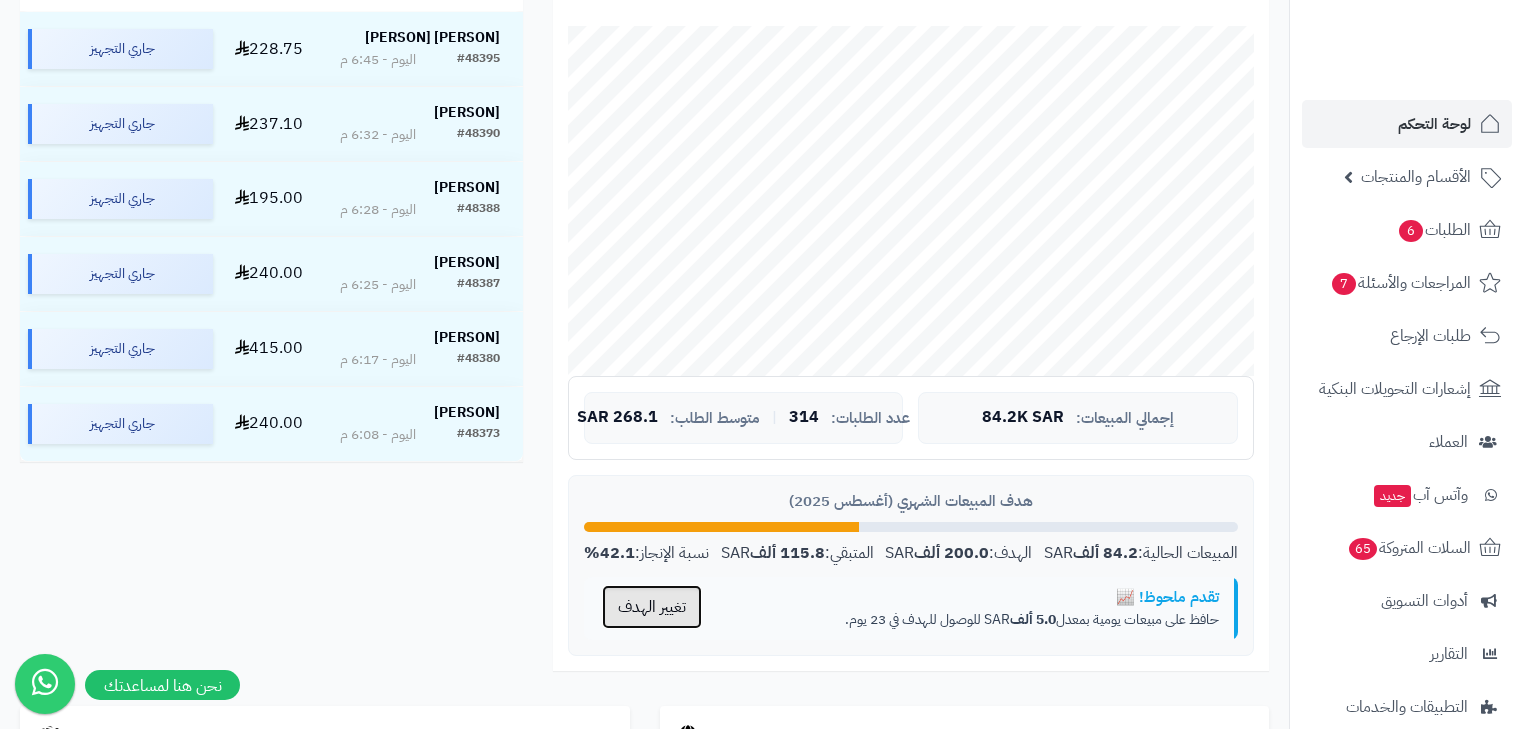 click on "تغيير الهدف" at bounding box center (652, 607) 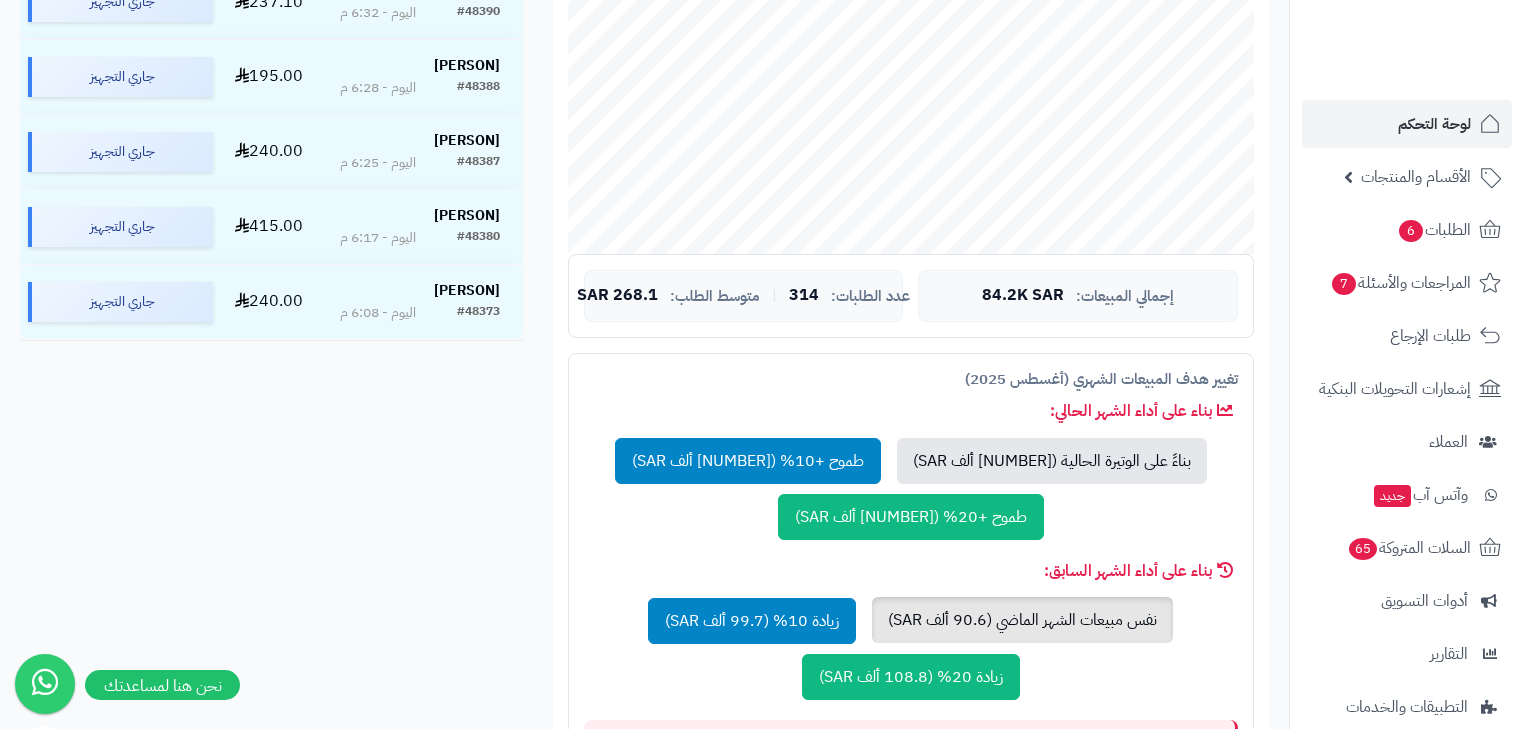 scroll, scrollTop: 560, scrollLeft: 0, axis: vertical 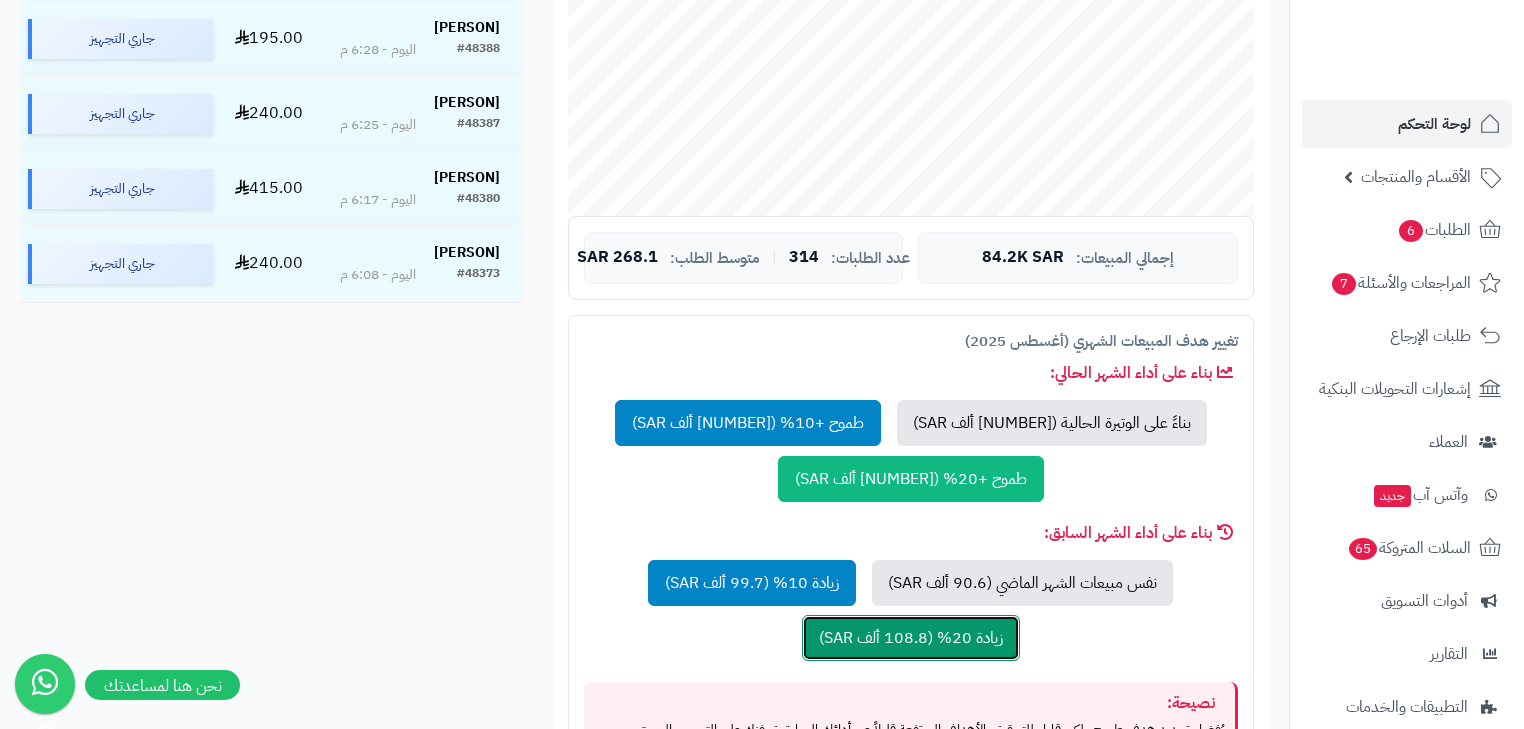 click on "زيادة 20% (108.8 ألف SAR)" at bounding box center [911, 638] 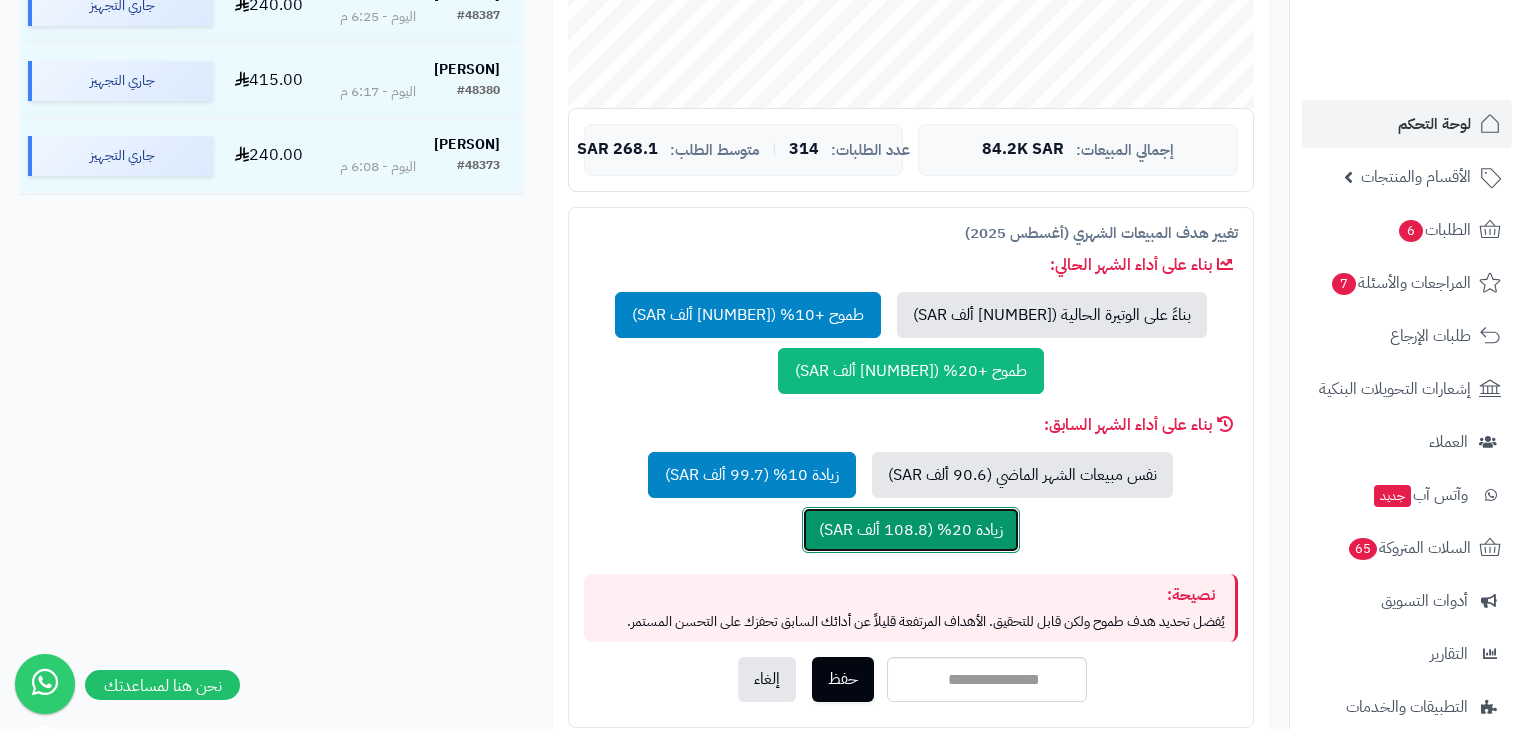 scroll, scrollTop: 640, scrollLeft: 0, axis: vertical 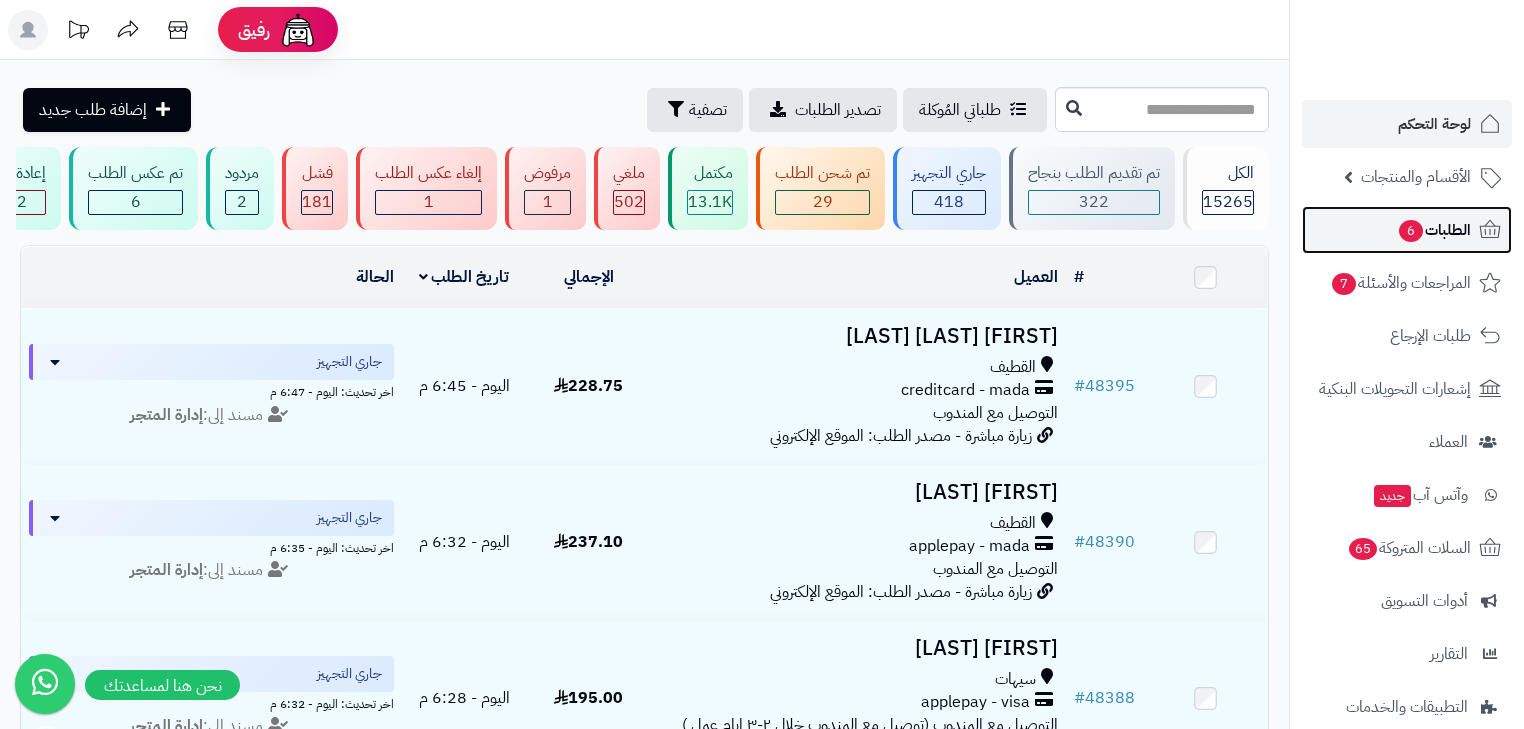 click on "الطلبات  6" at bounding box center [1434, 230] 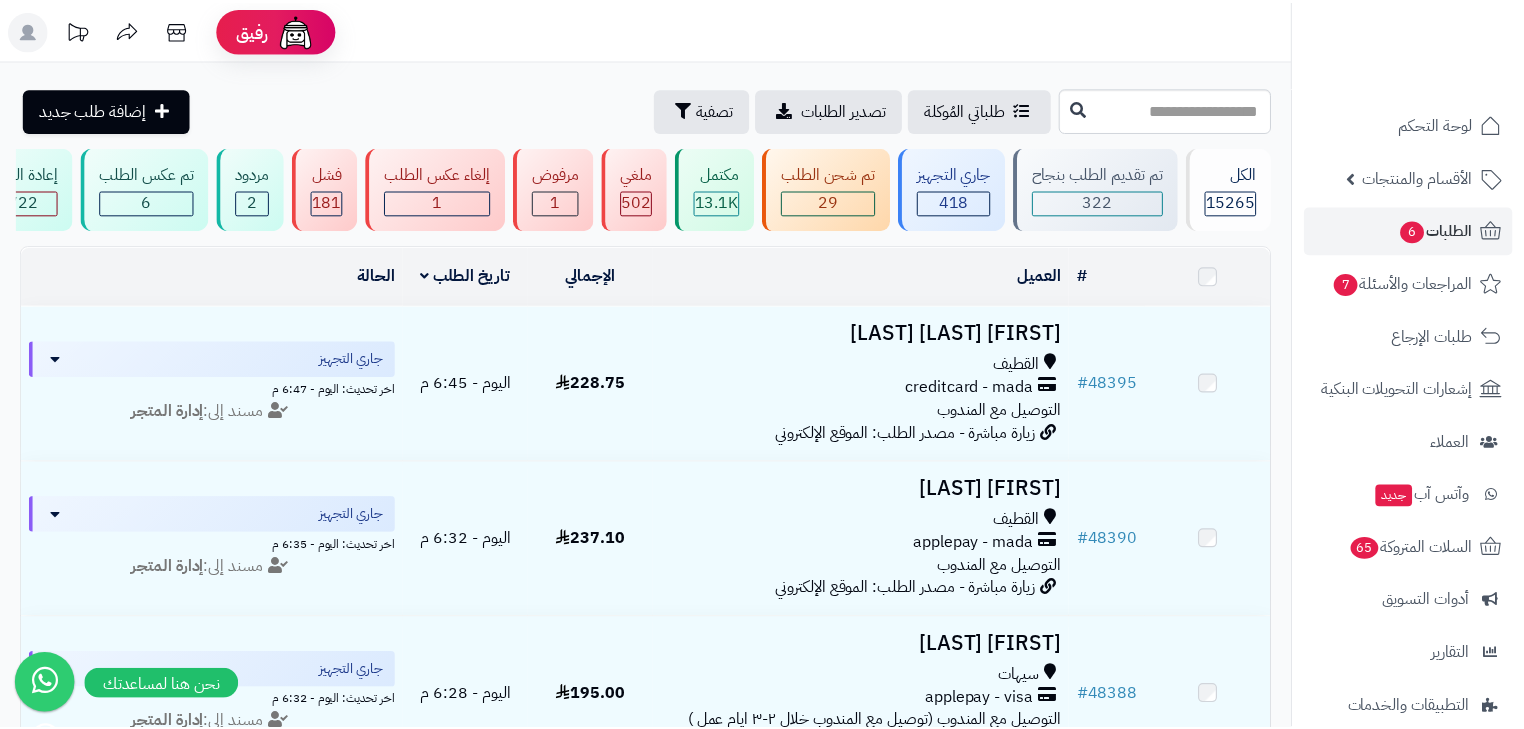 scroll, scrollTop: 0, scrollLeft: 0, axis: both 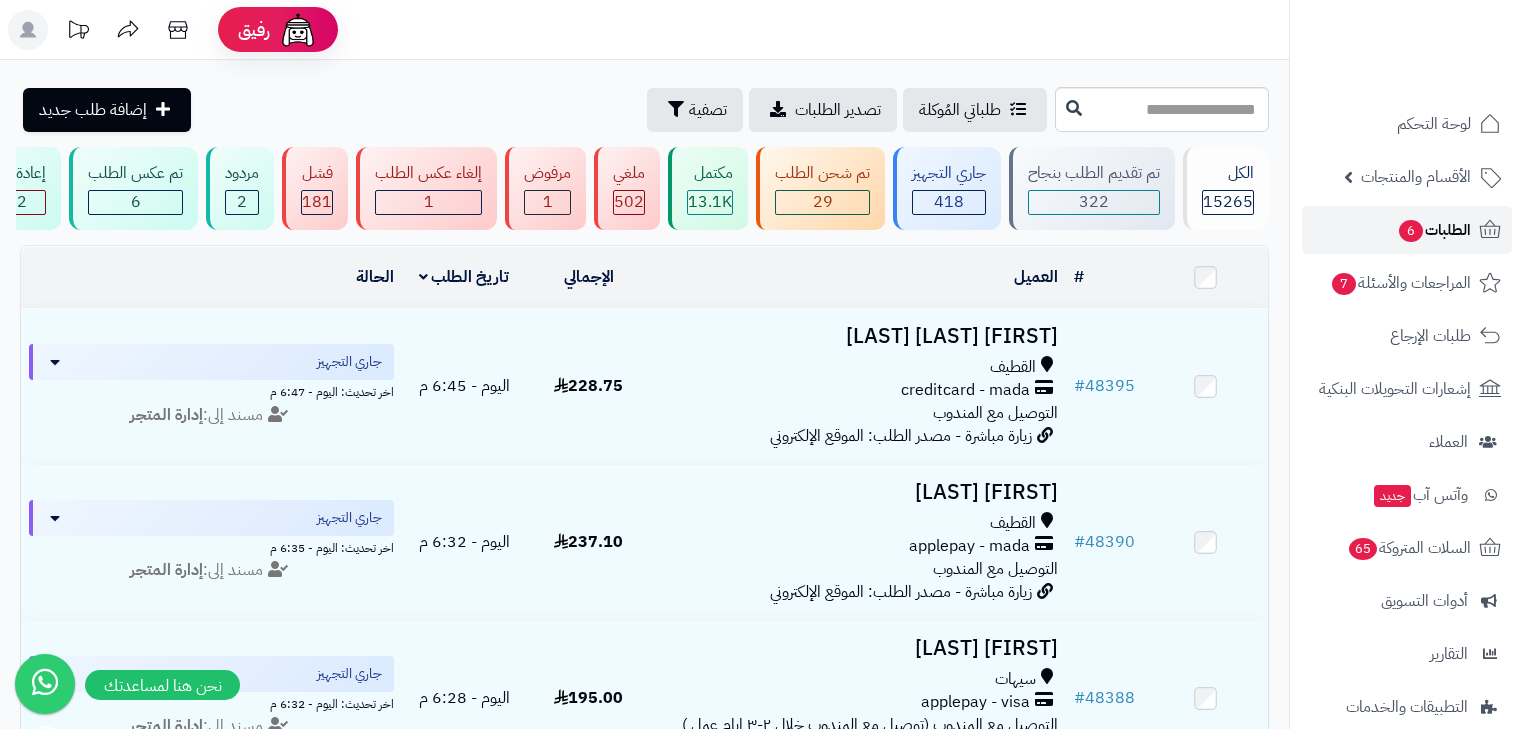 click on "6" at bounding box center (1411, 231) 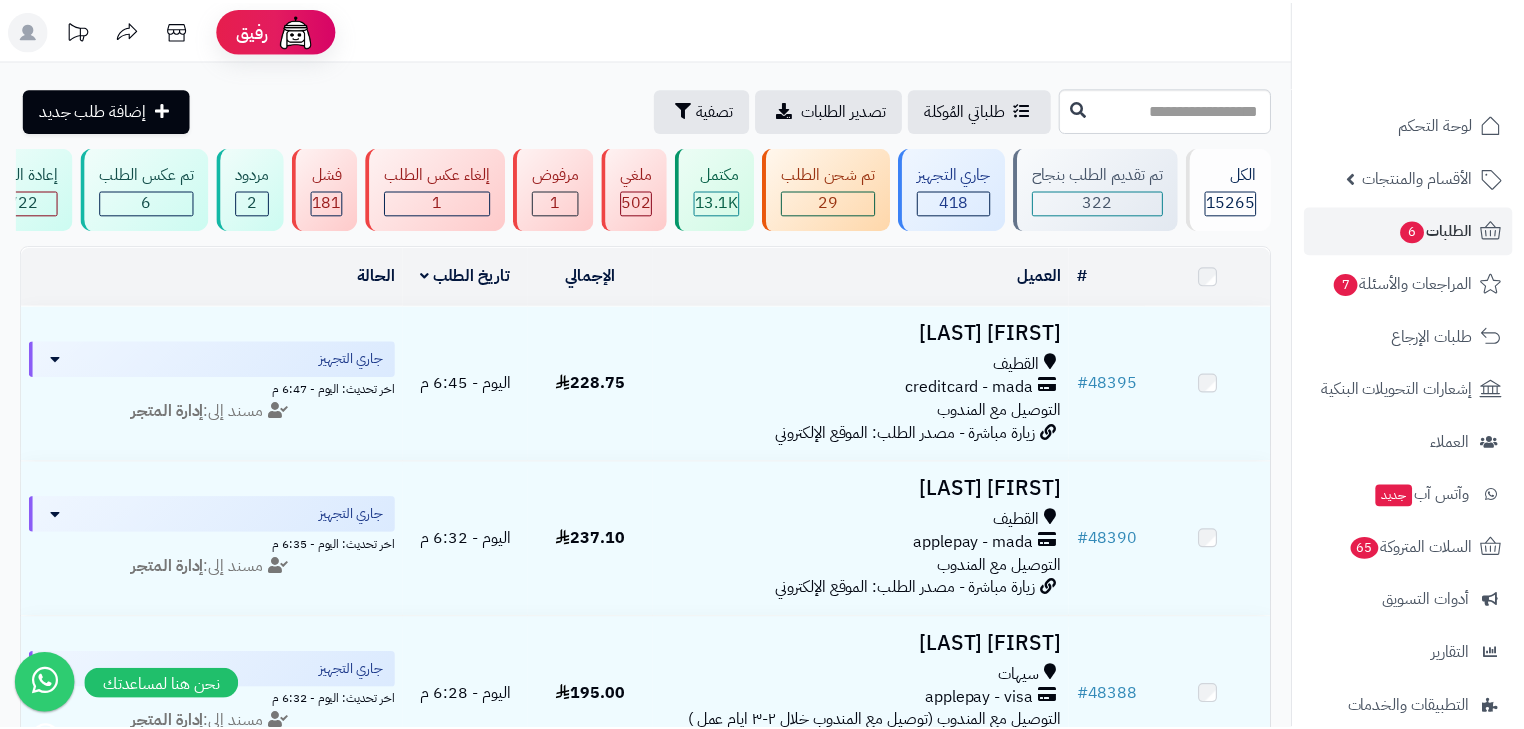 scroll, scrollTop: 0, scrollLeft: 0, axis: both 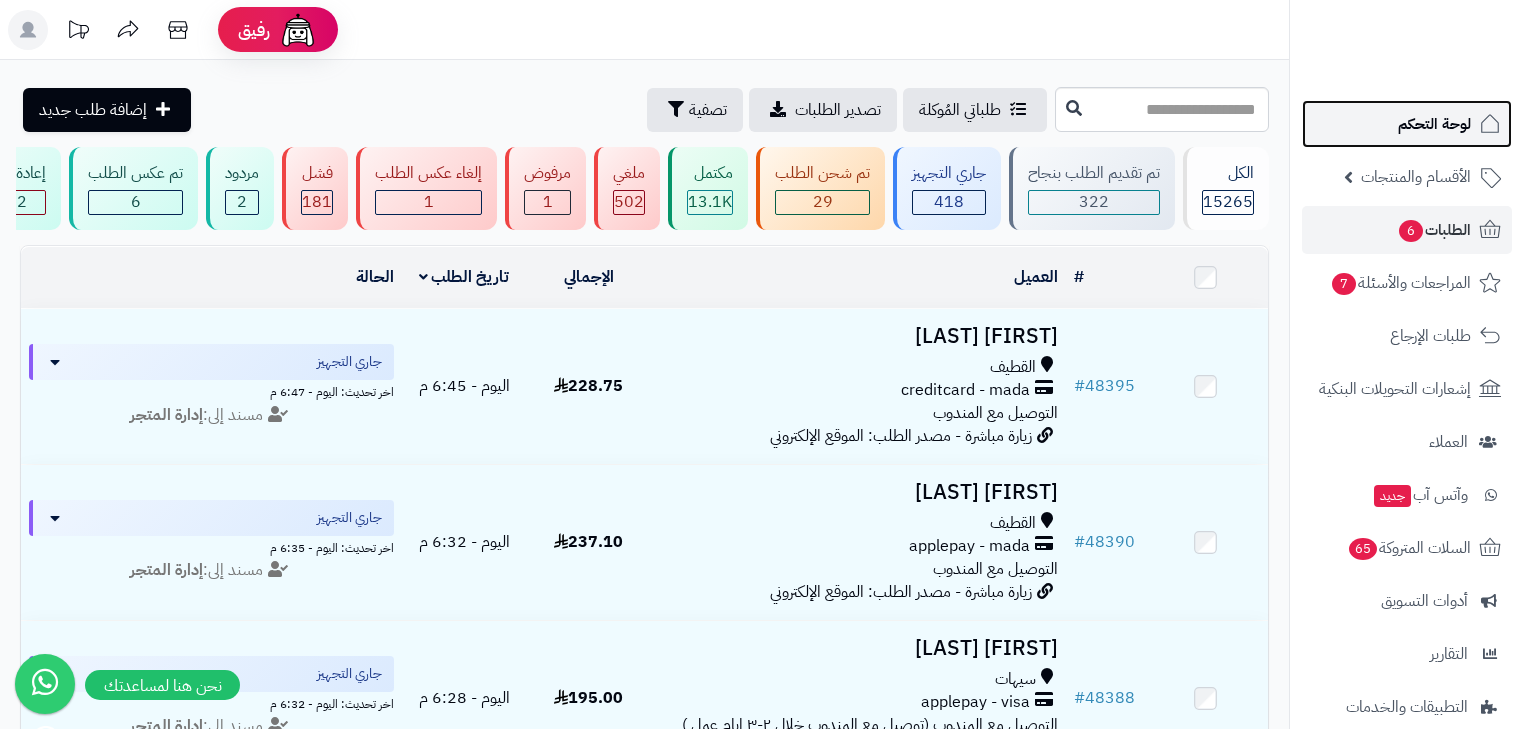 click on "لوحة التحكم" at bounding box center (1434, 124) 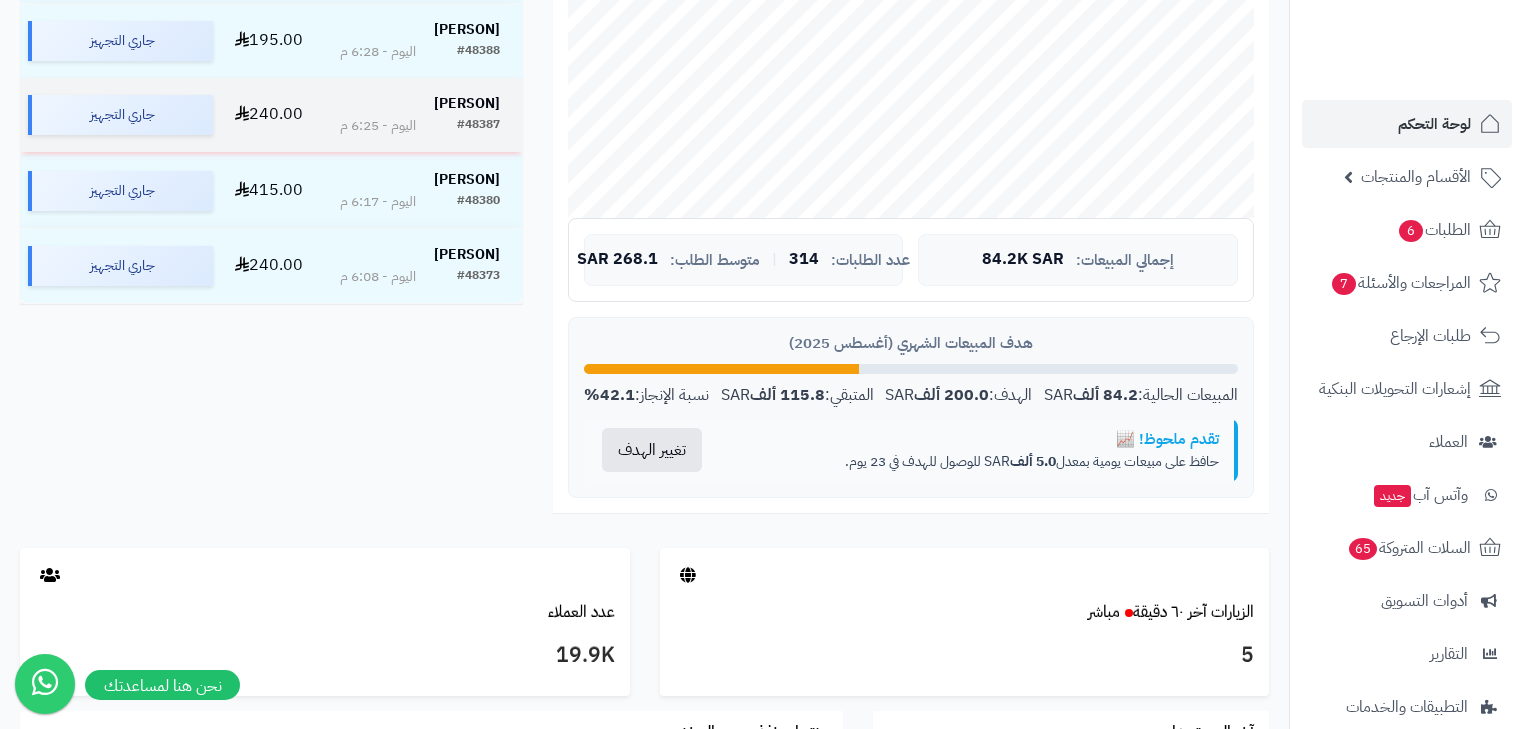 scroll, scrollTop: 560, scrollLeft: 0, axis: vertical 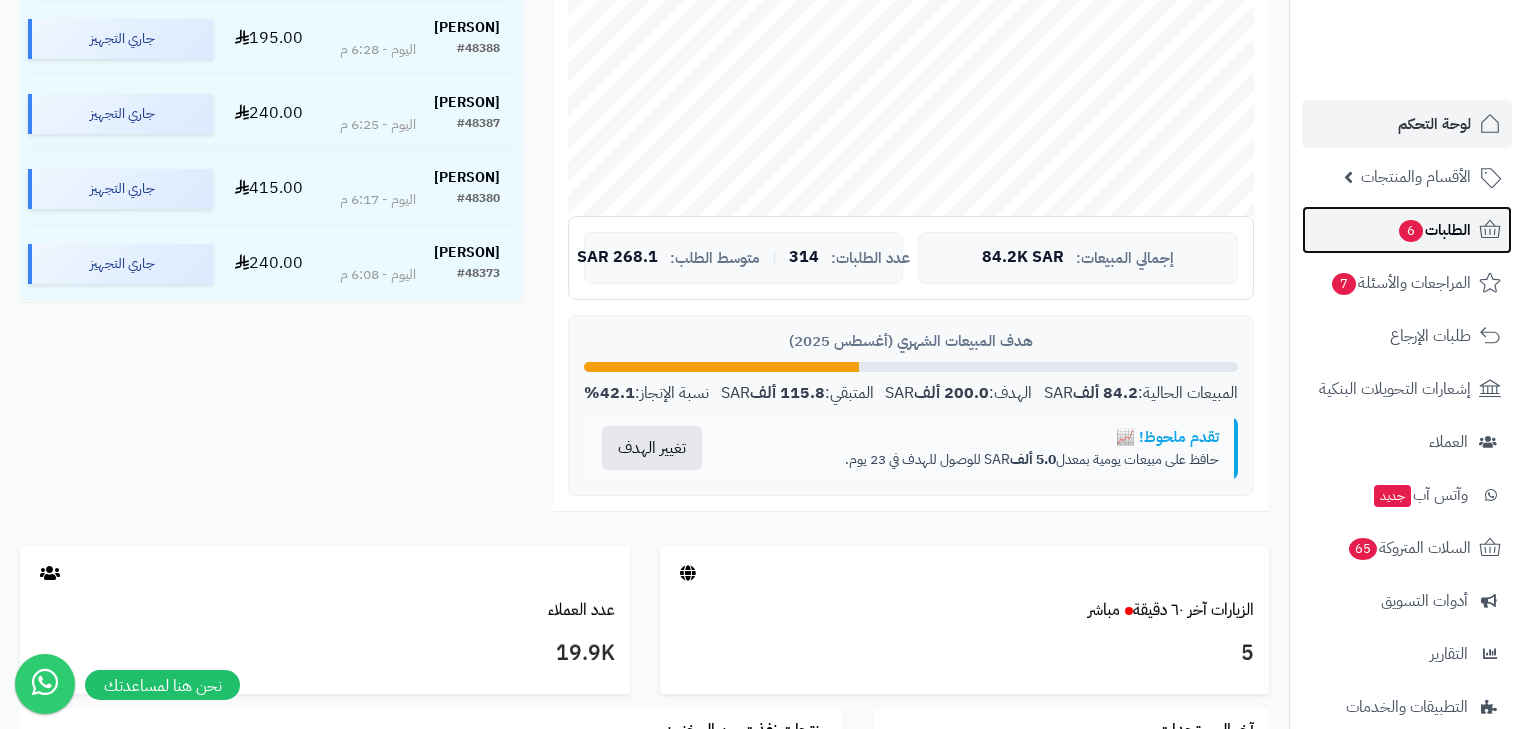 click on "الطلبات  6" at bounding box center (1434, 230) 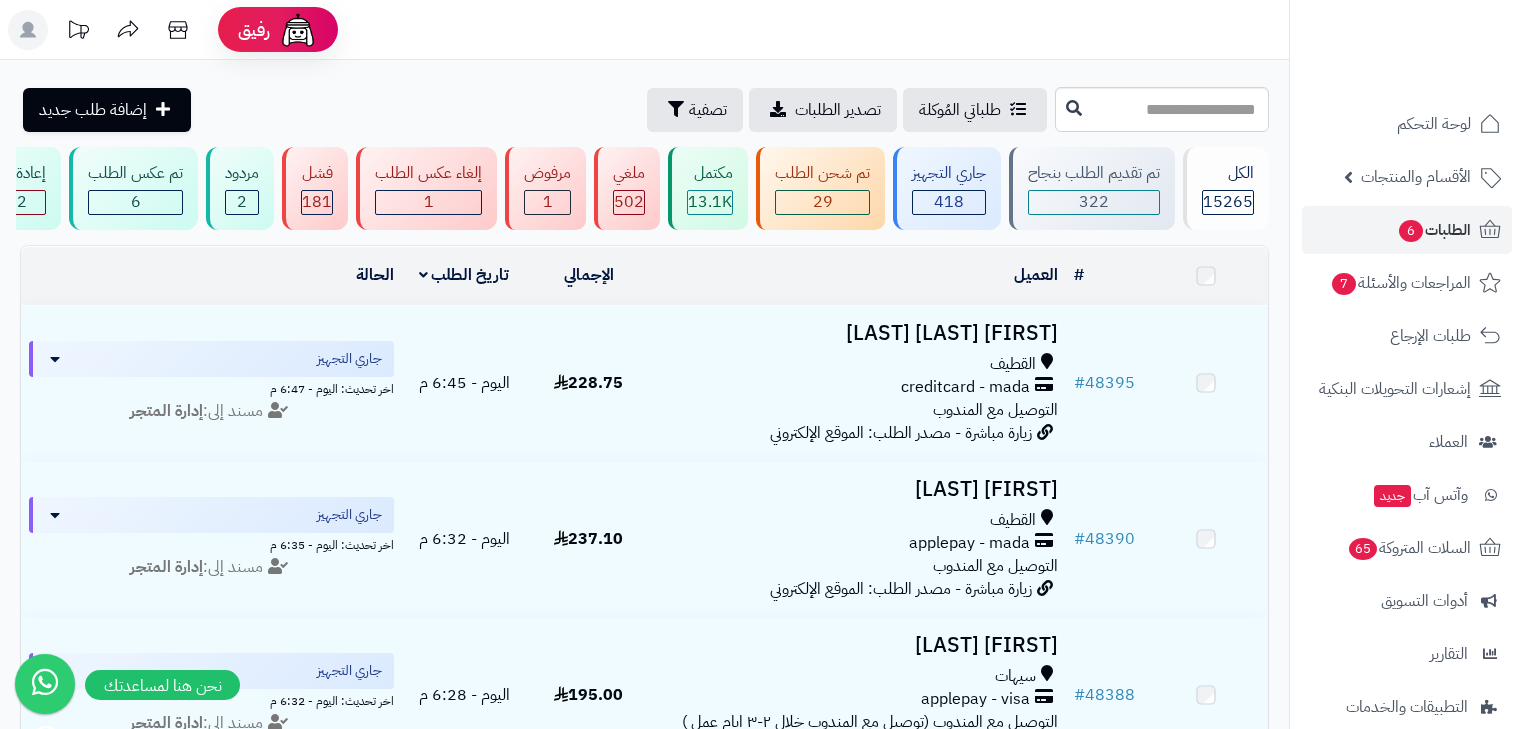 scroll, scrollTop: 0, scrollLeft: 0, axis: both 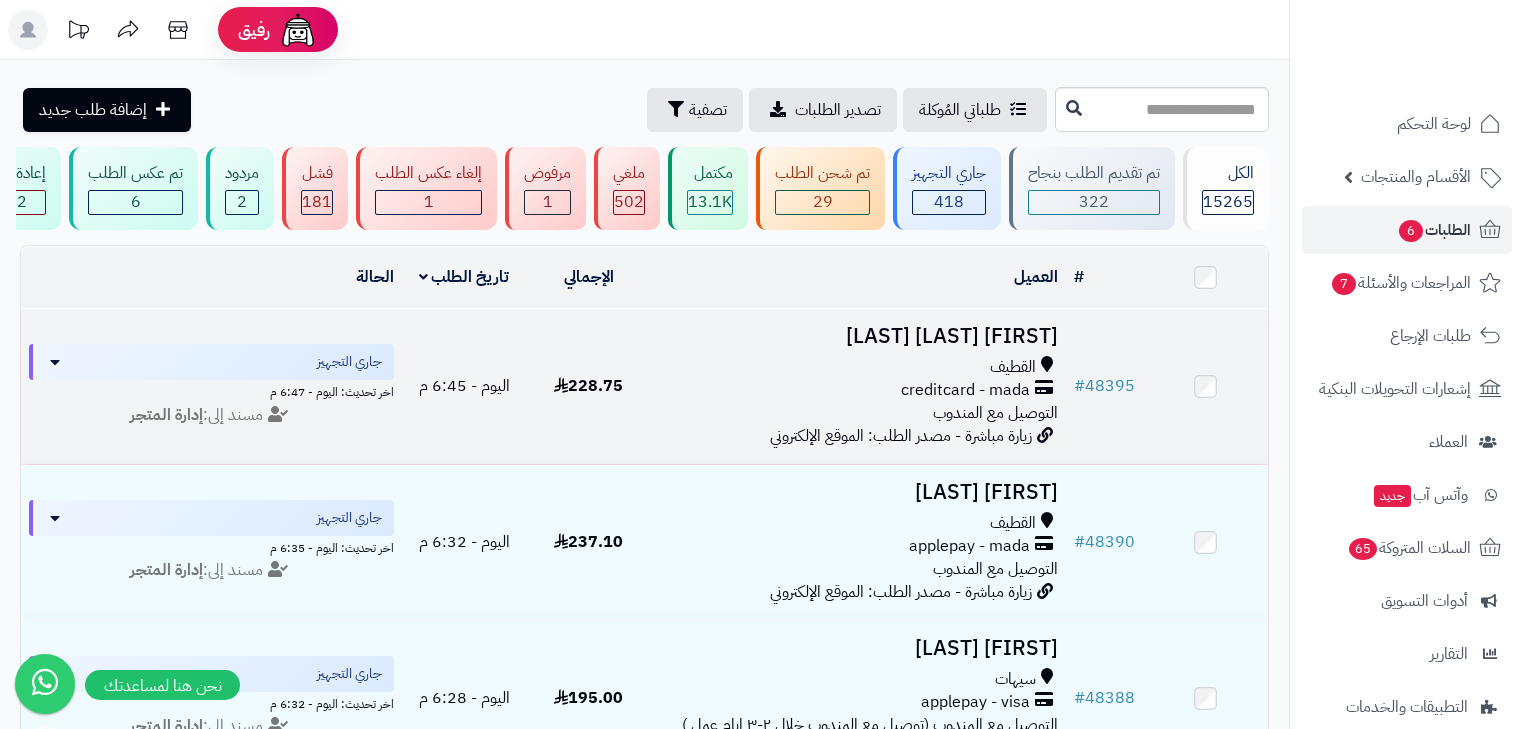 click on "القطيف" at bounding box center (858, 367) 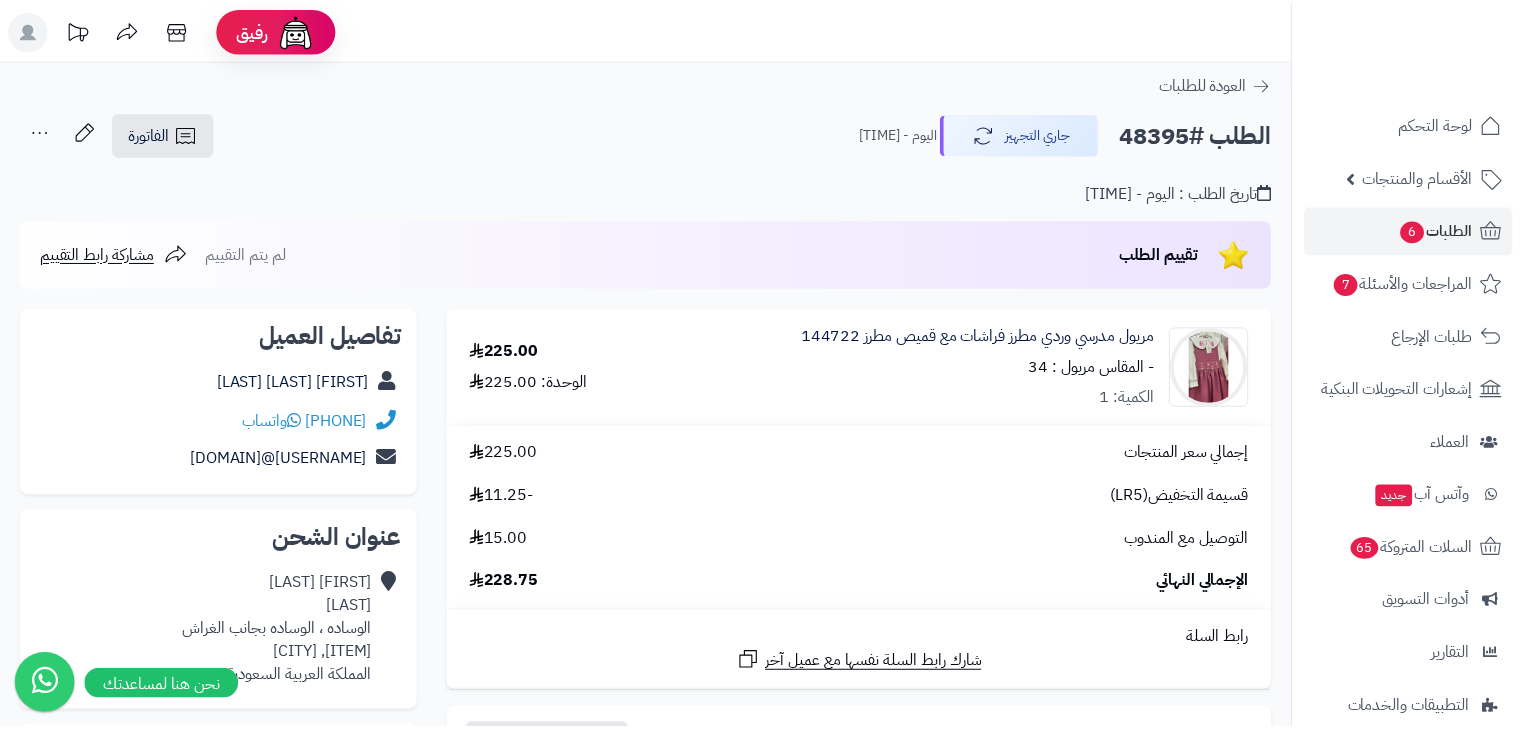 scroll, scrollTop: 0, scrollLeft: 0, axis: both 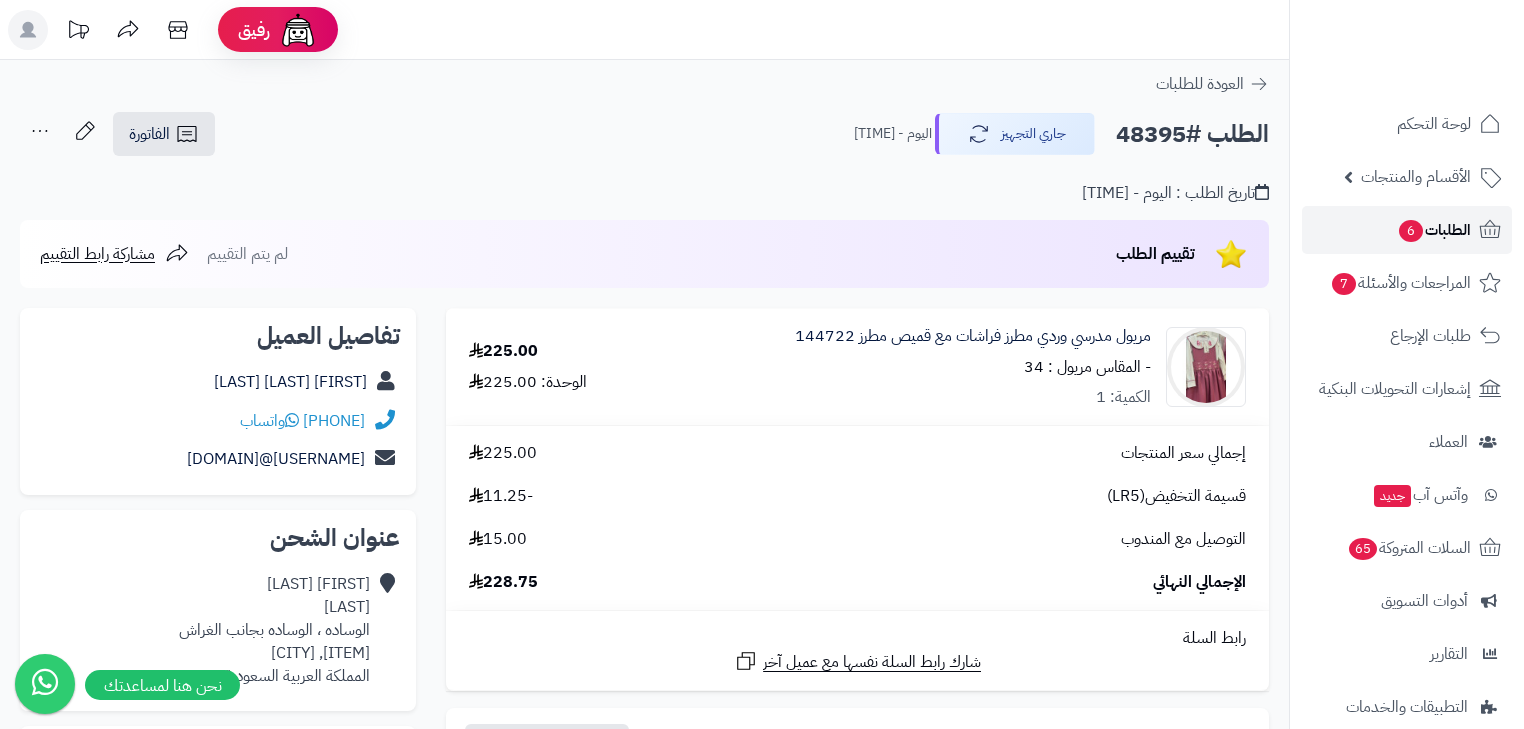 click on "الطلبات  6" at bounding box center [1434, 230] 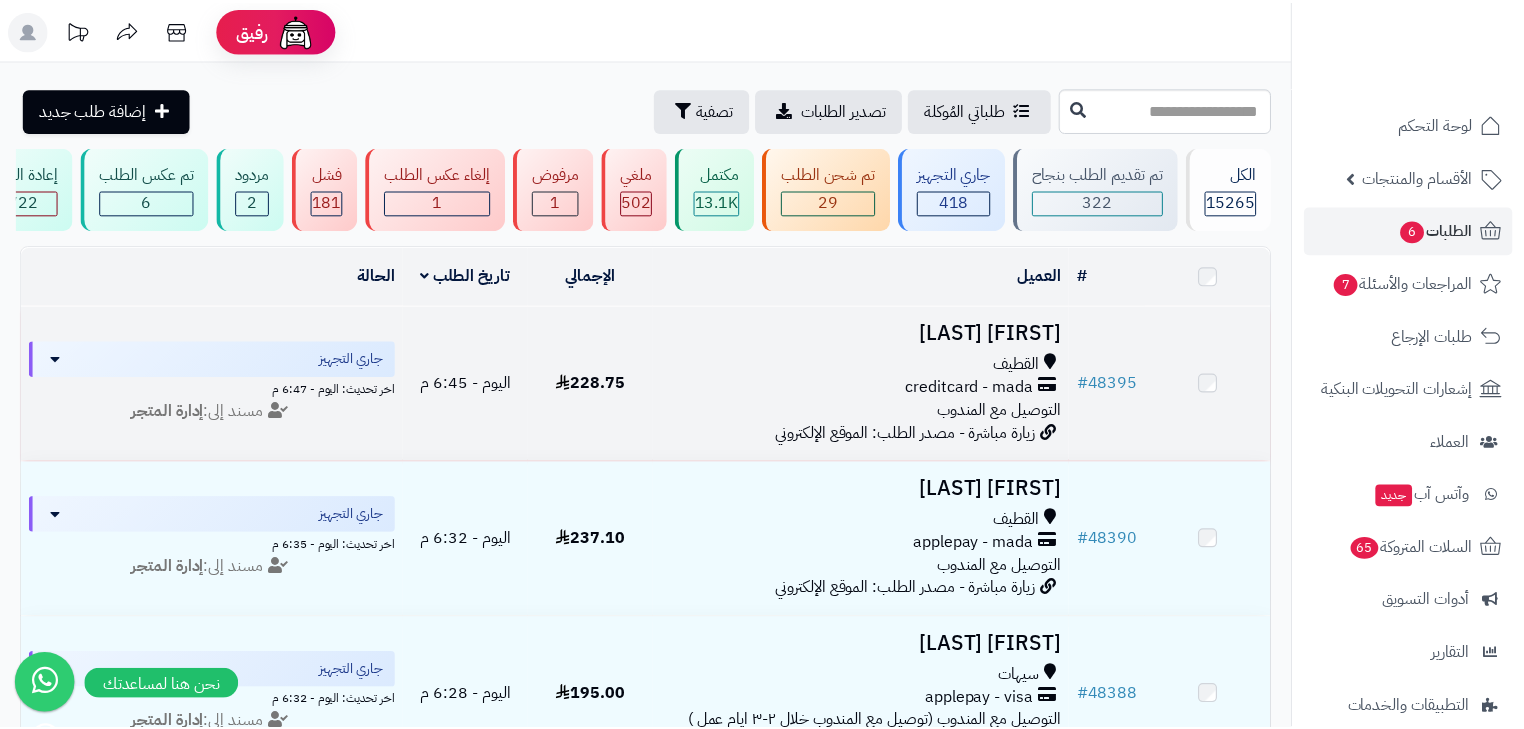 scroll, scrollTop: 0, scrollLeft: 0, axis: both 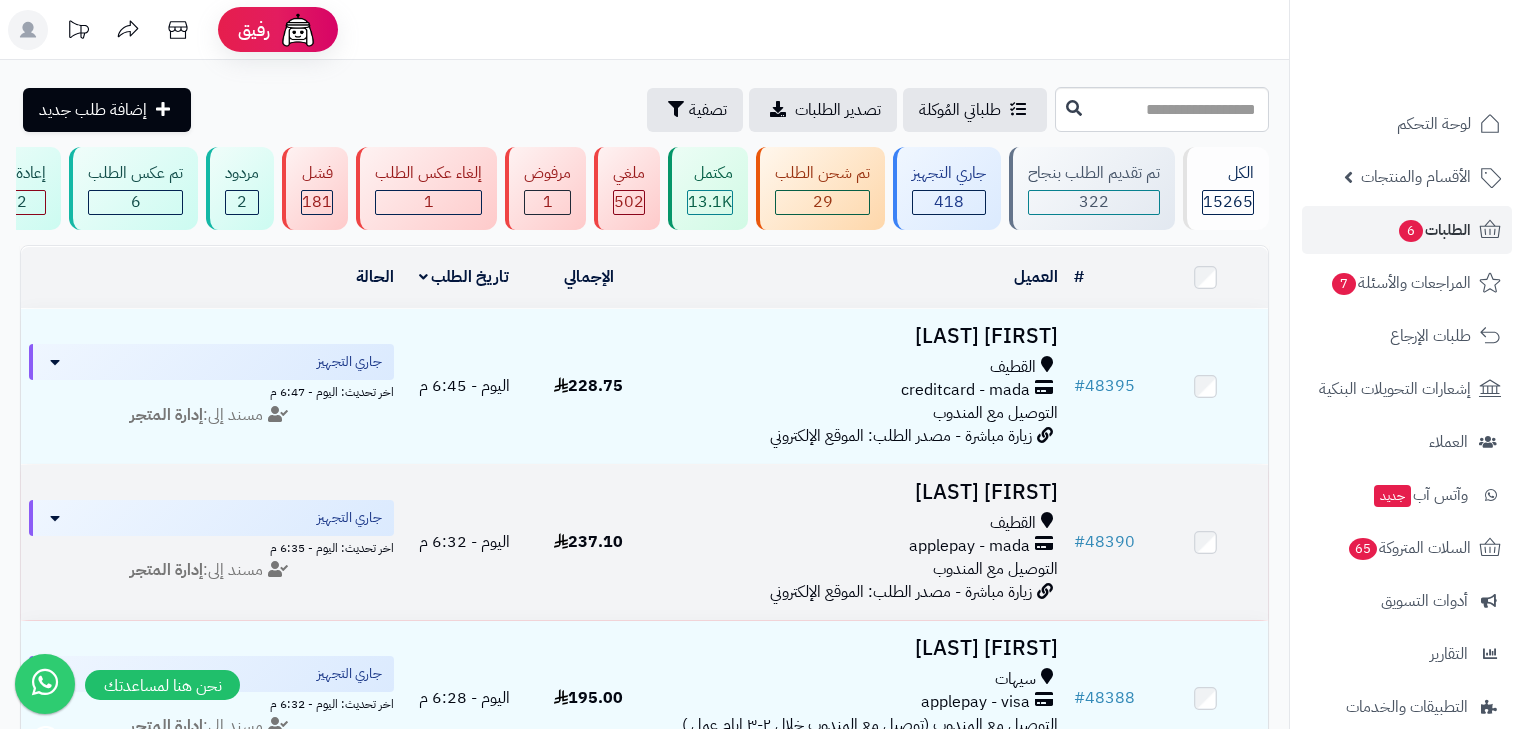 click on "[FIRST] [LAST]" at bounding box center (858, 492) 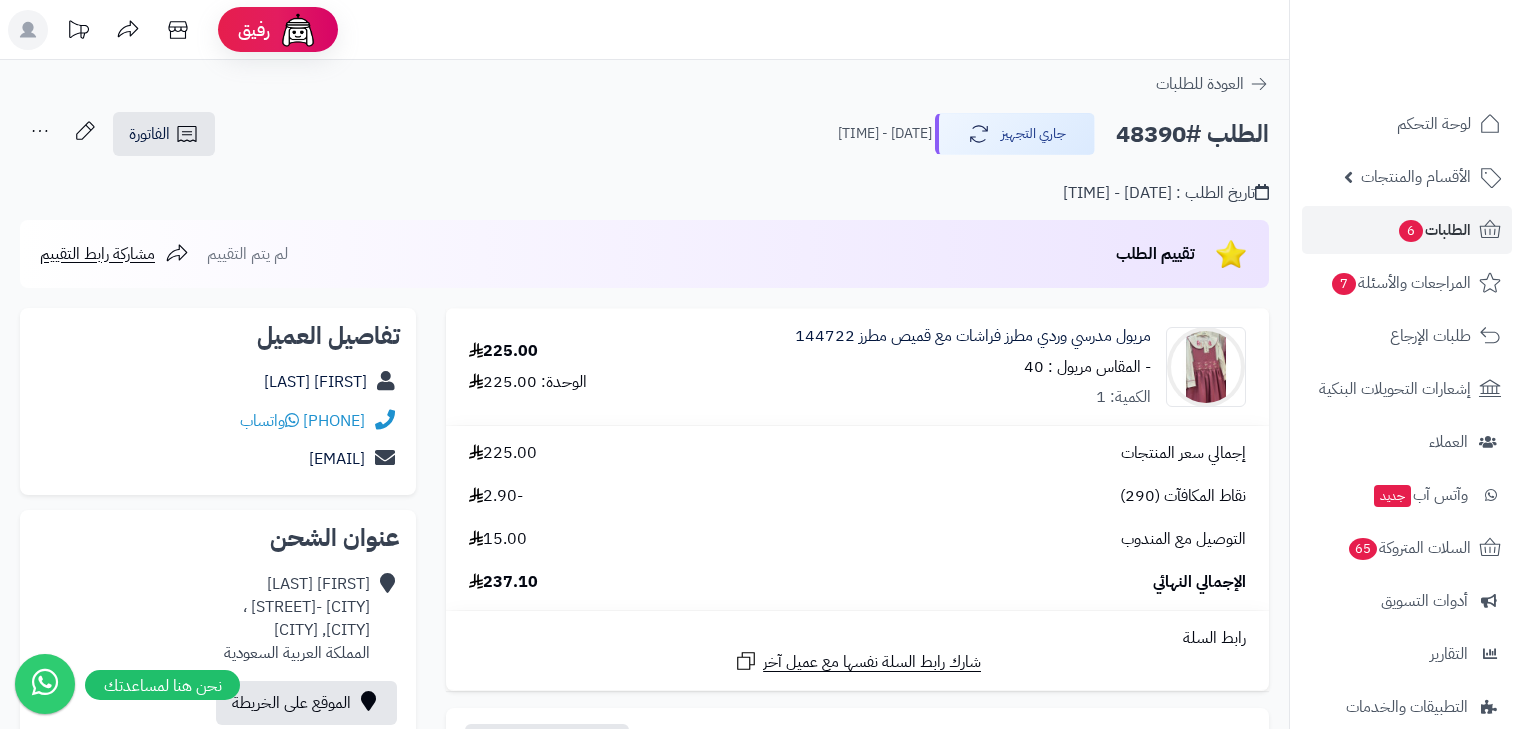 scroll, scrollTop: 0, scrollLeft: 0, axis: both 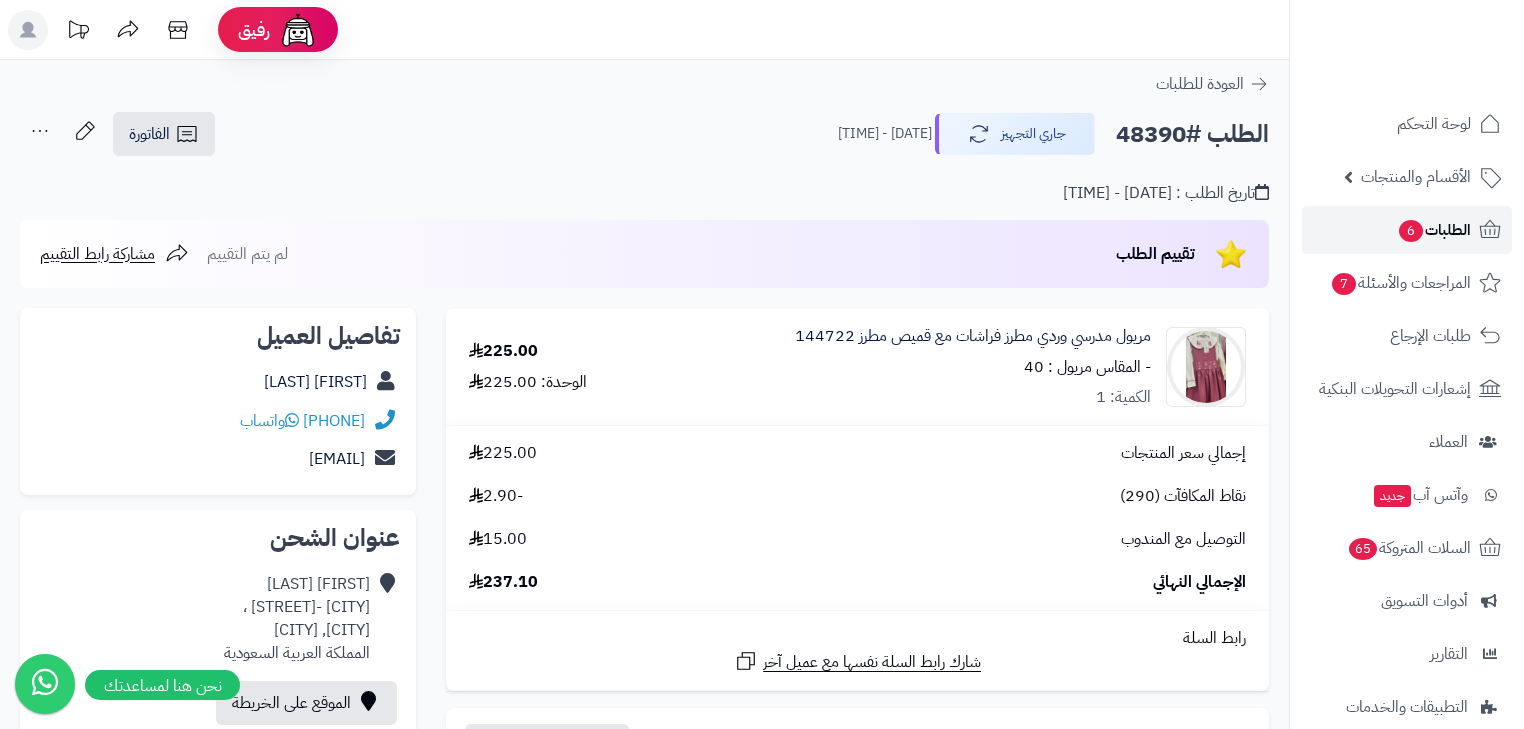 click on "الطلبات  6" at bounding box center (1434, 230) 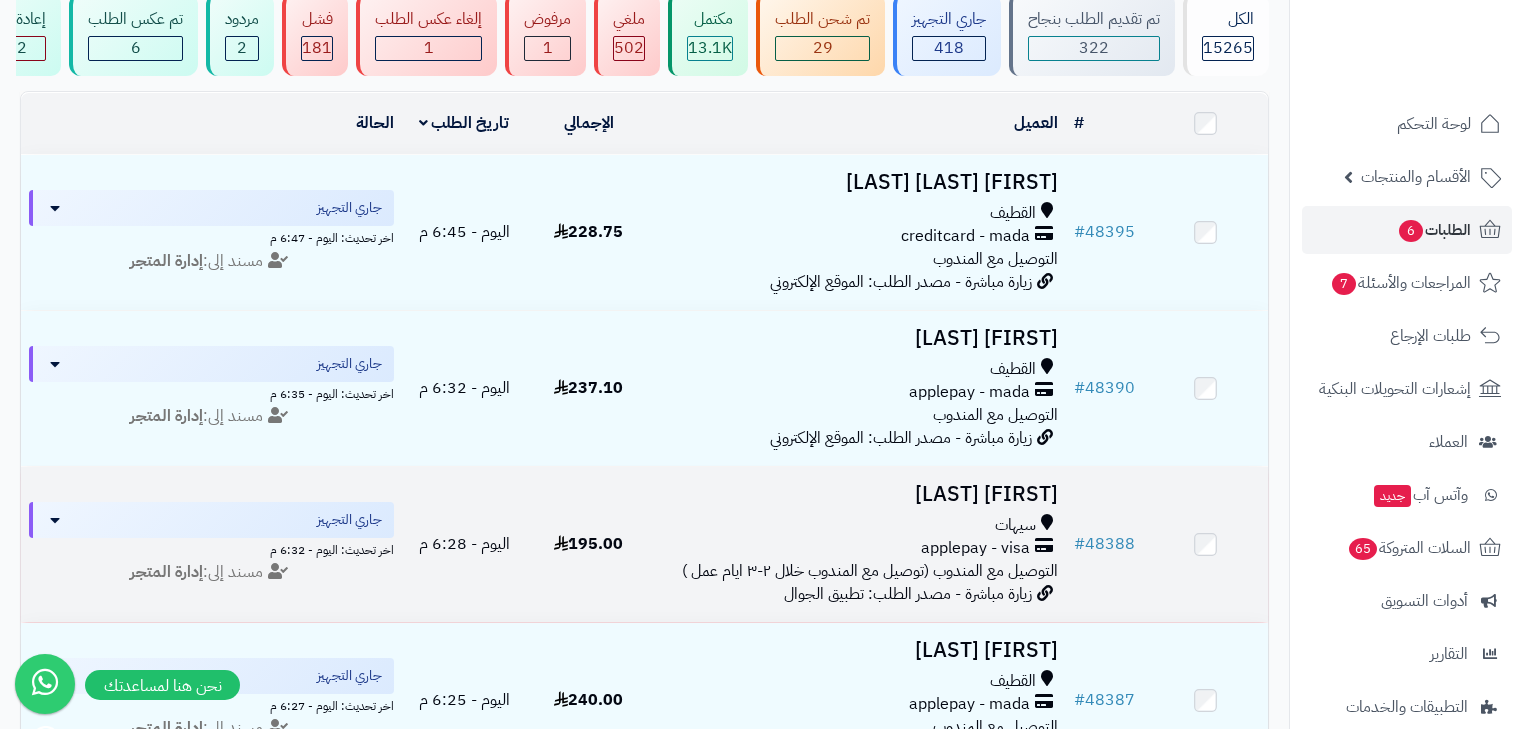 scroll, scrollTop: 160, scrollLeft: 0, axis: vertical 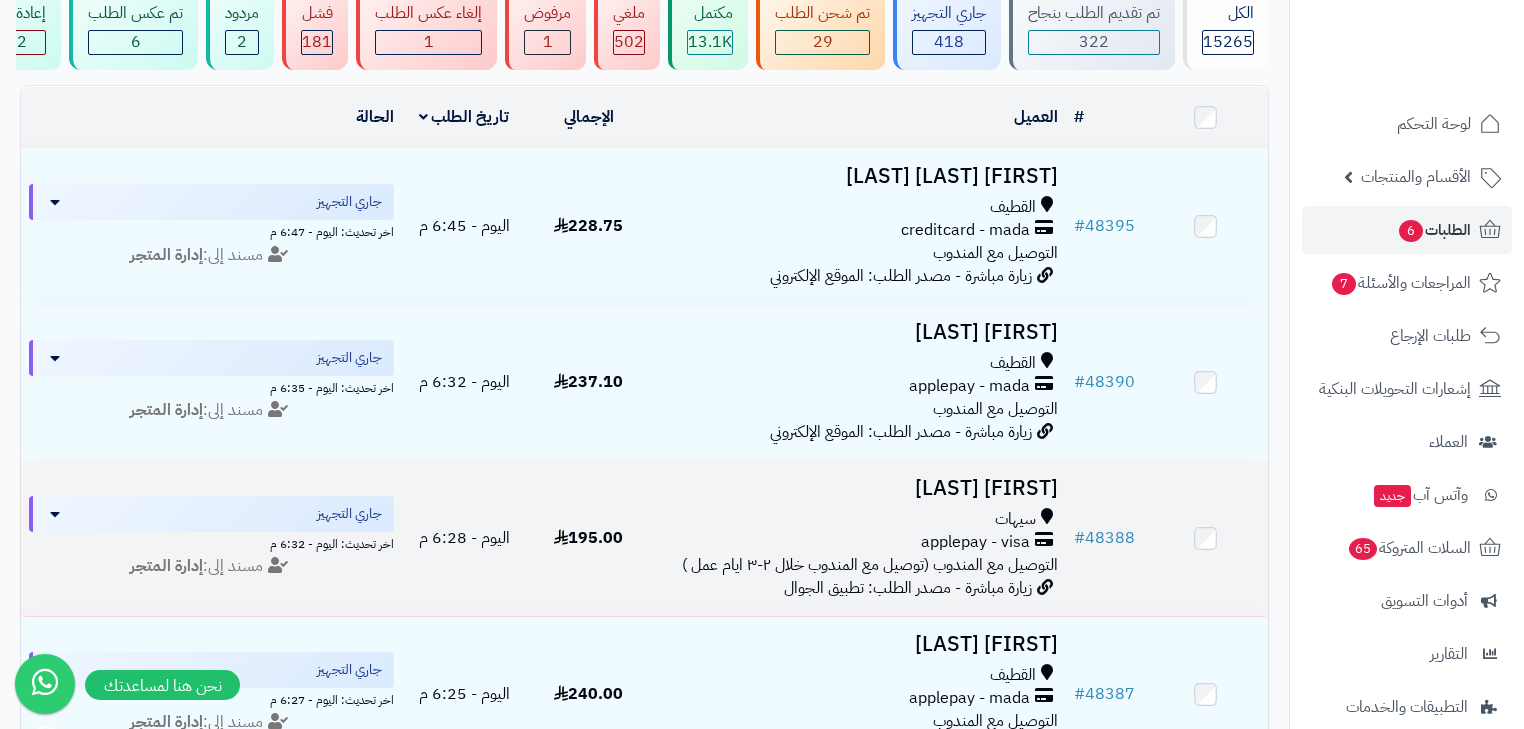 click on "زهراء السيهاتي
سيهات
applepay - visa
التوصيل مع المندوب  (توصيل مع المندوب خلال ٢-٣ ايام عمل )
زيارة مباشرة       -
مصدر الطلب:
تطبيق الجوال" at bounding box center (858, 538) 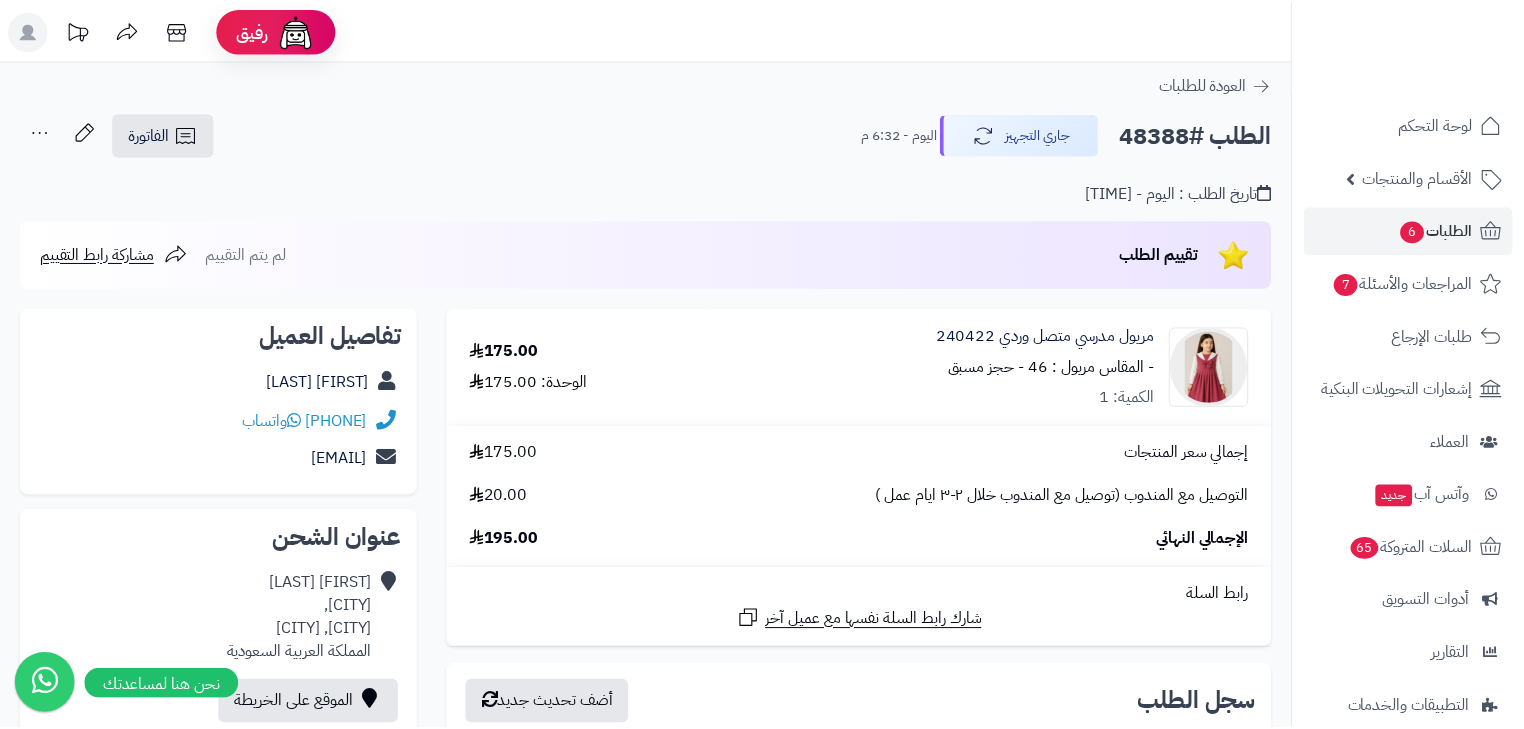 scroll, scrollTop: 0, scrollLeft: 0, axis: both 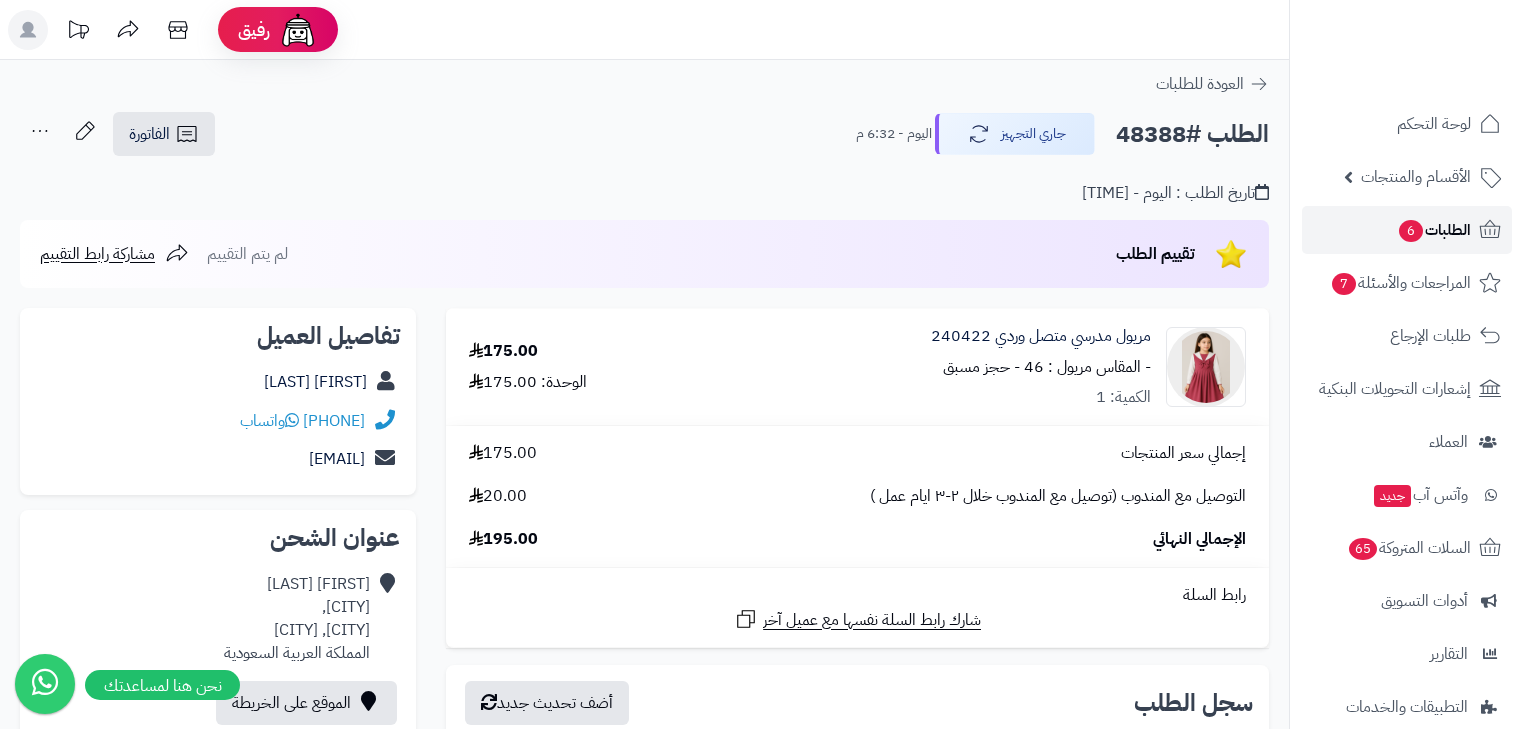 click on "الطلبات  6" at bounding box center [1434, 230] 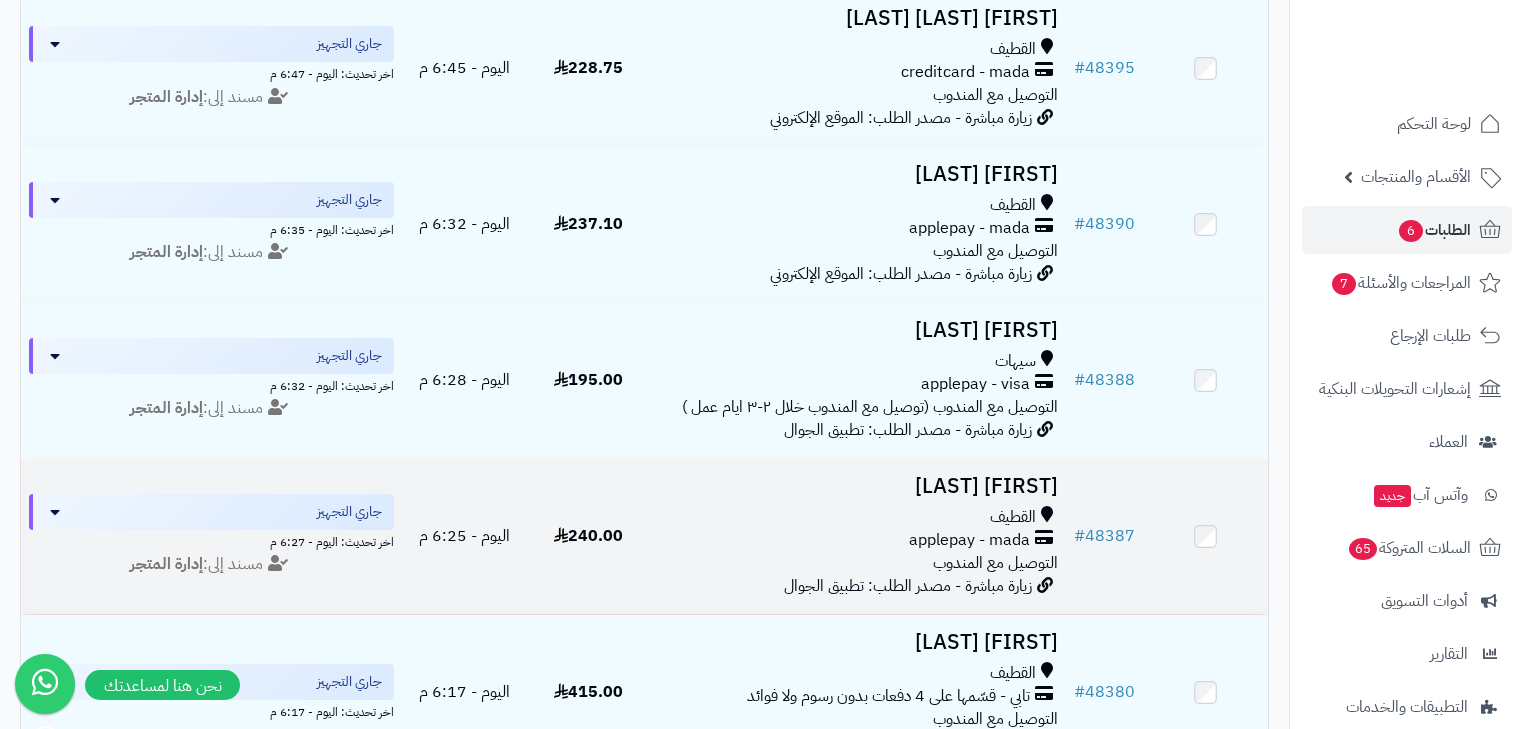 scroll, scrollTop: 320, scrollLeft: 0, axis: vertical 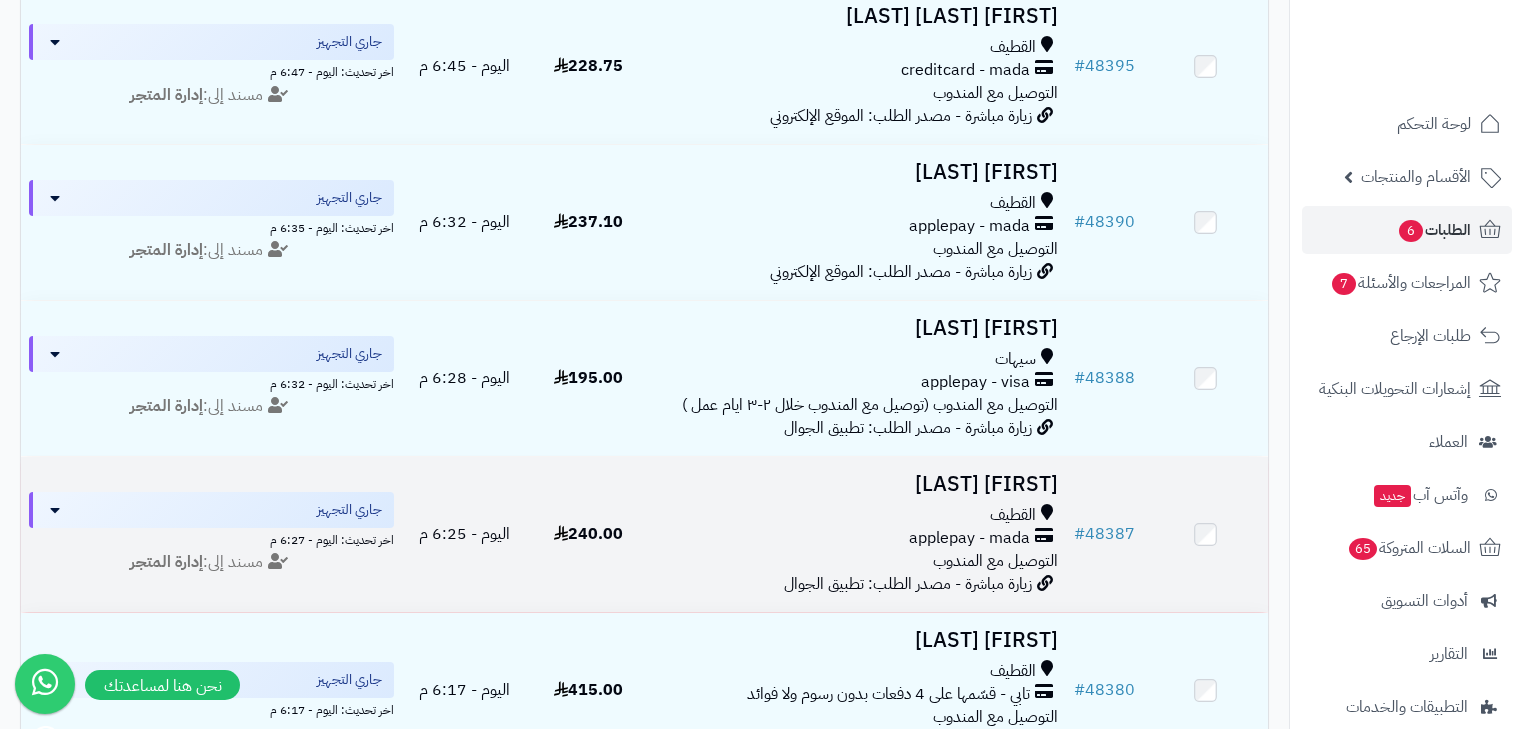 click on "زينب  ال ضاحي" at bounding box center (858, 484) 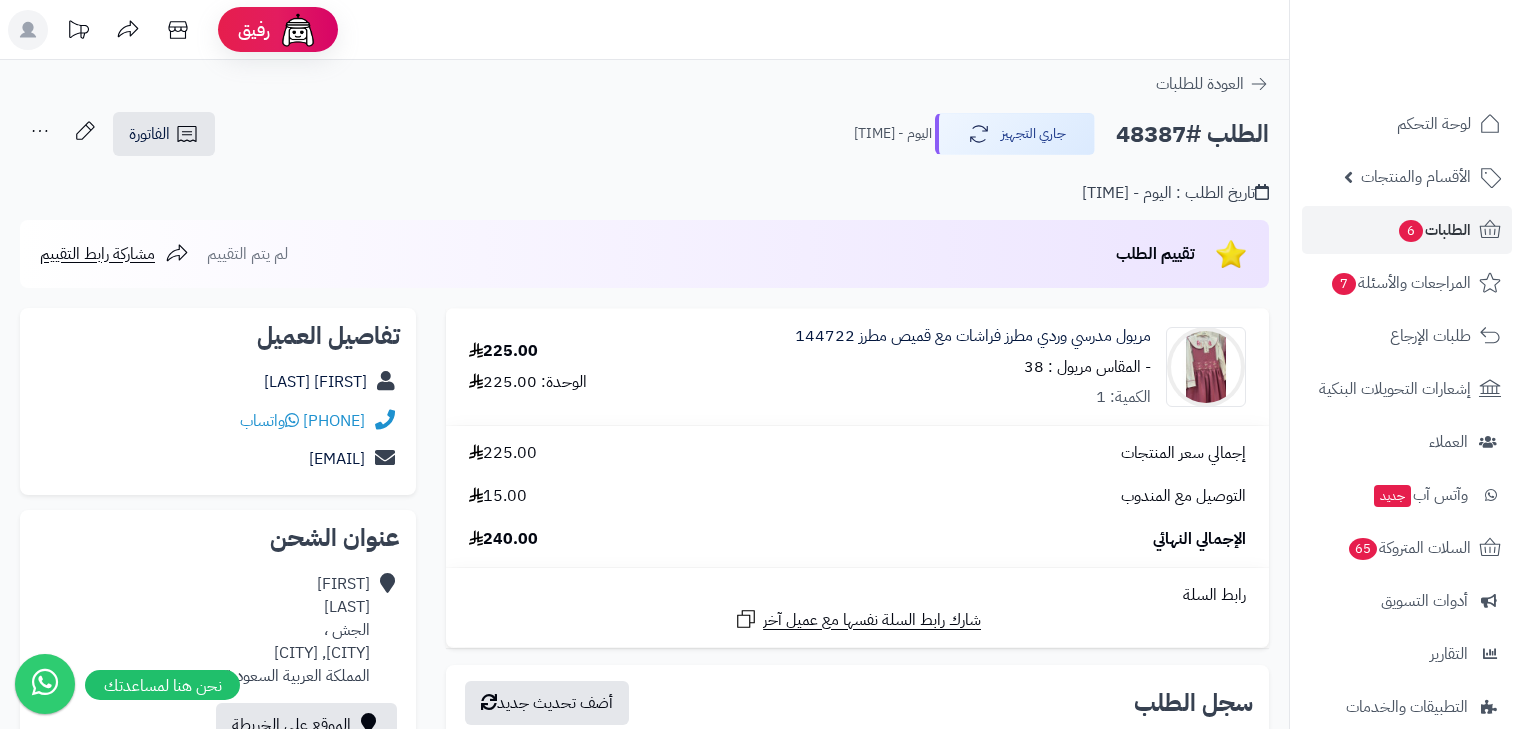 scroll, scrollTop: 0, scrollLeft: 0, axis: both 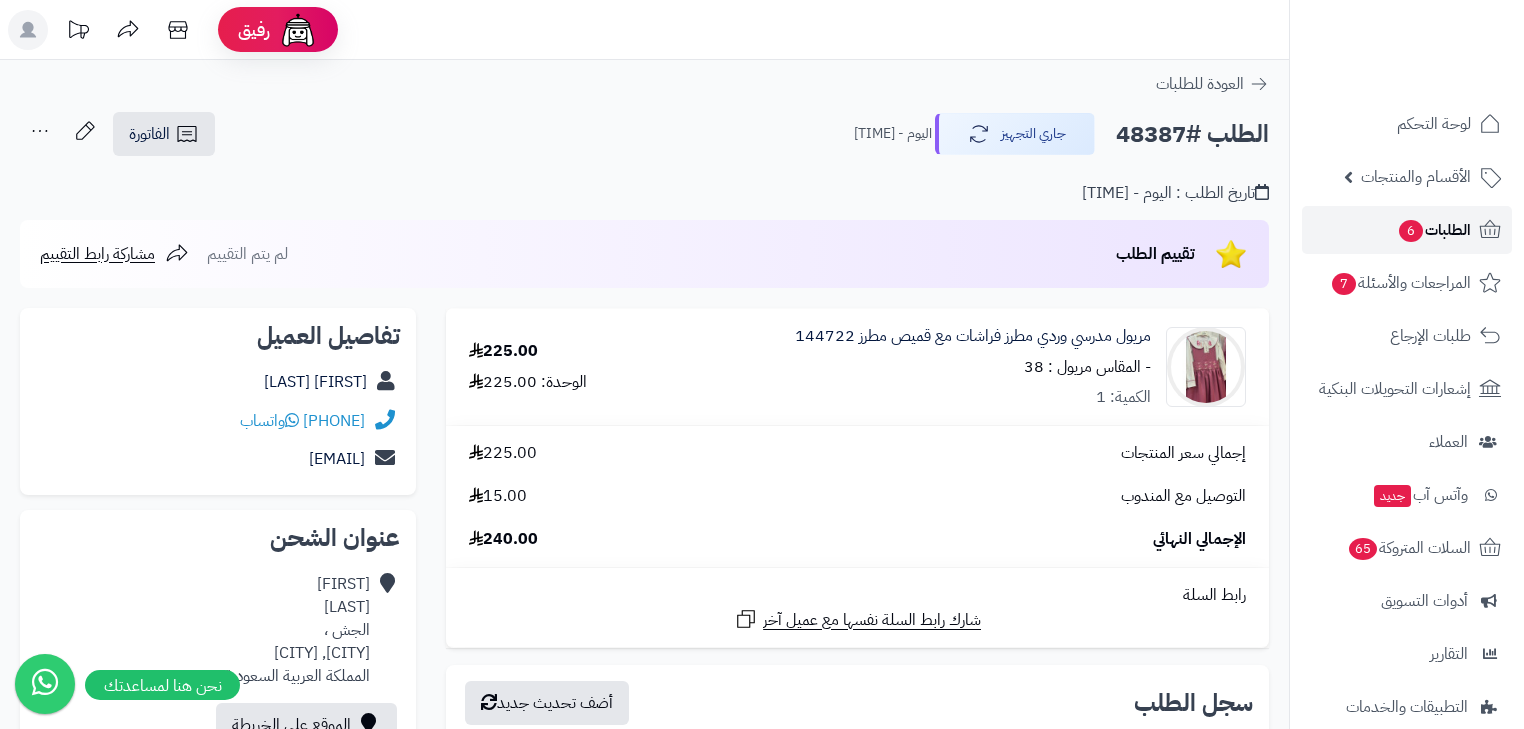 click on "الطلبات  6" at bounding box center [1434, 230] 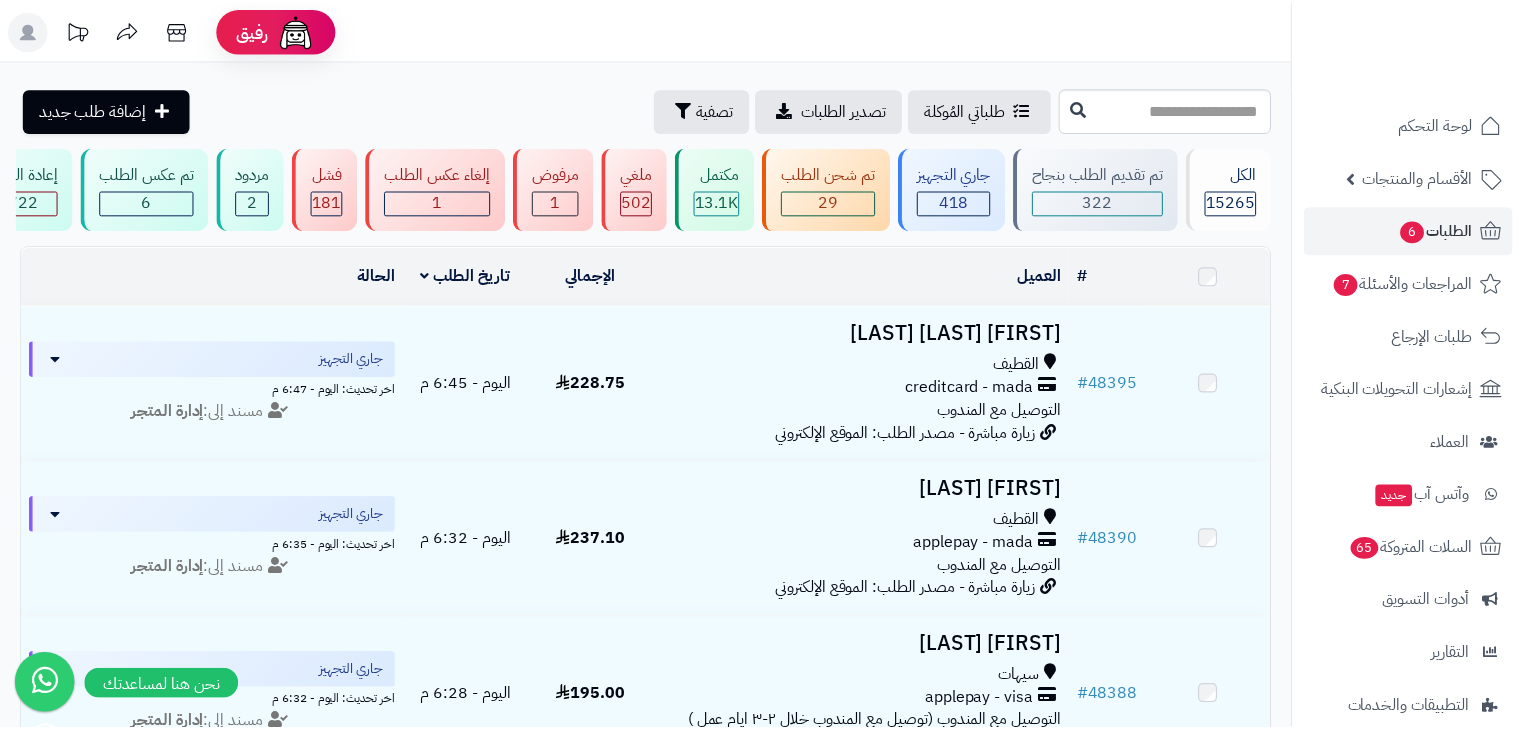 scroll, scrollTop: 0, scrollLeft: 0, axis: both 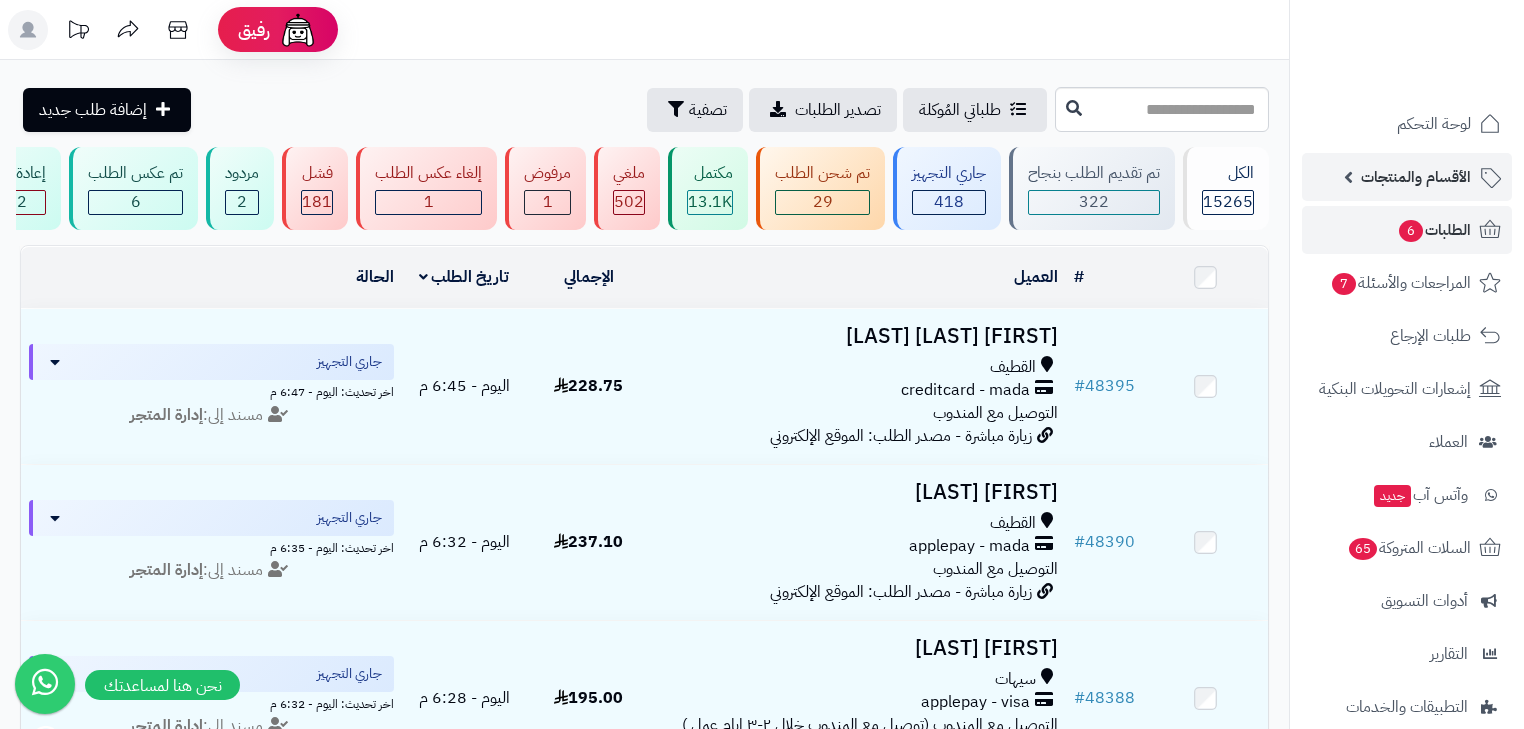 click on "الأقسام والمنتجات" at bounding box center [1416, 177] 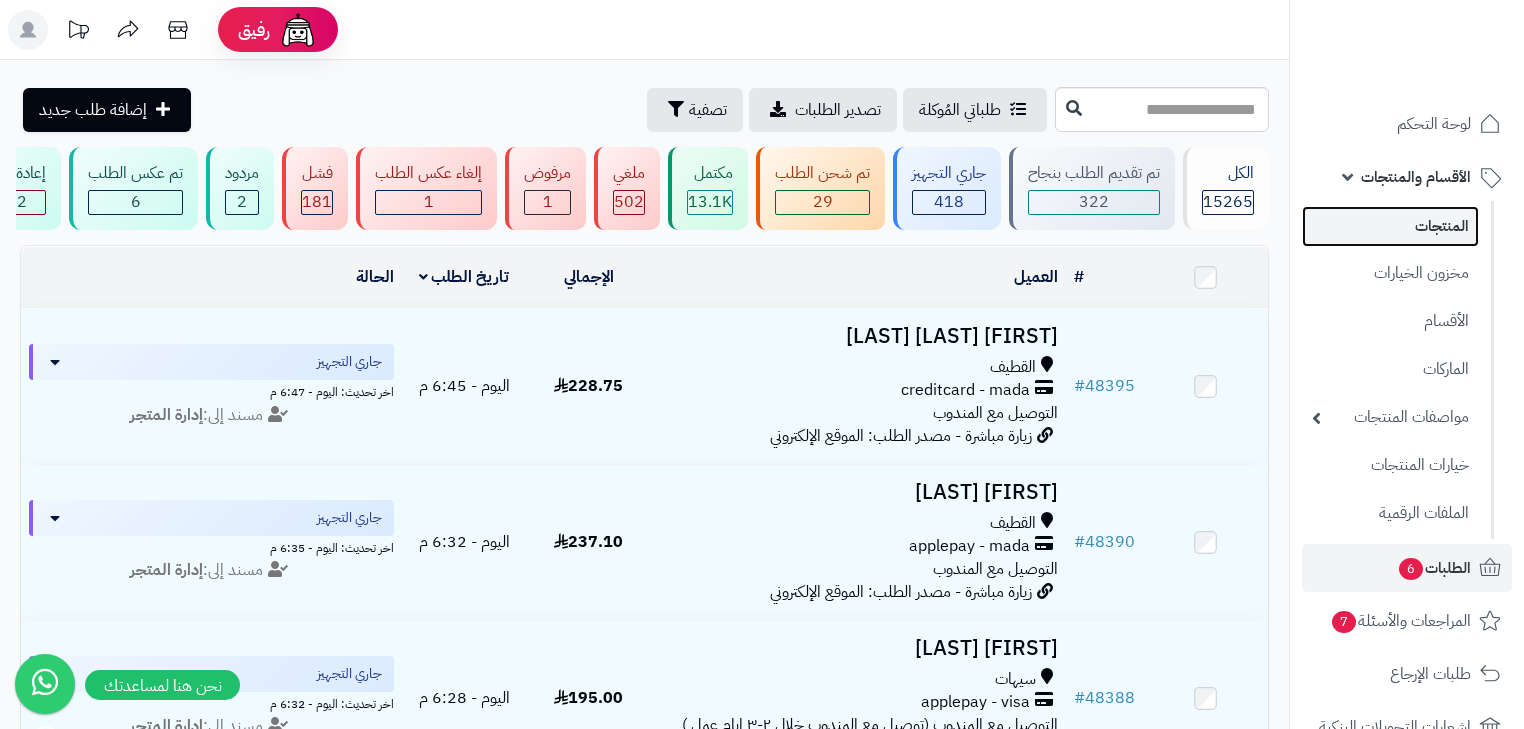 click on "المنتجات" at bounding box center [1390, 226] 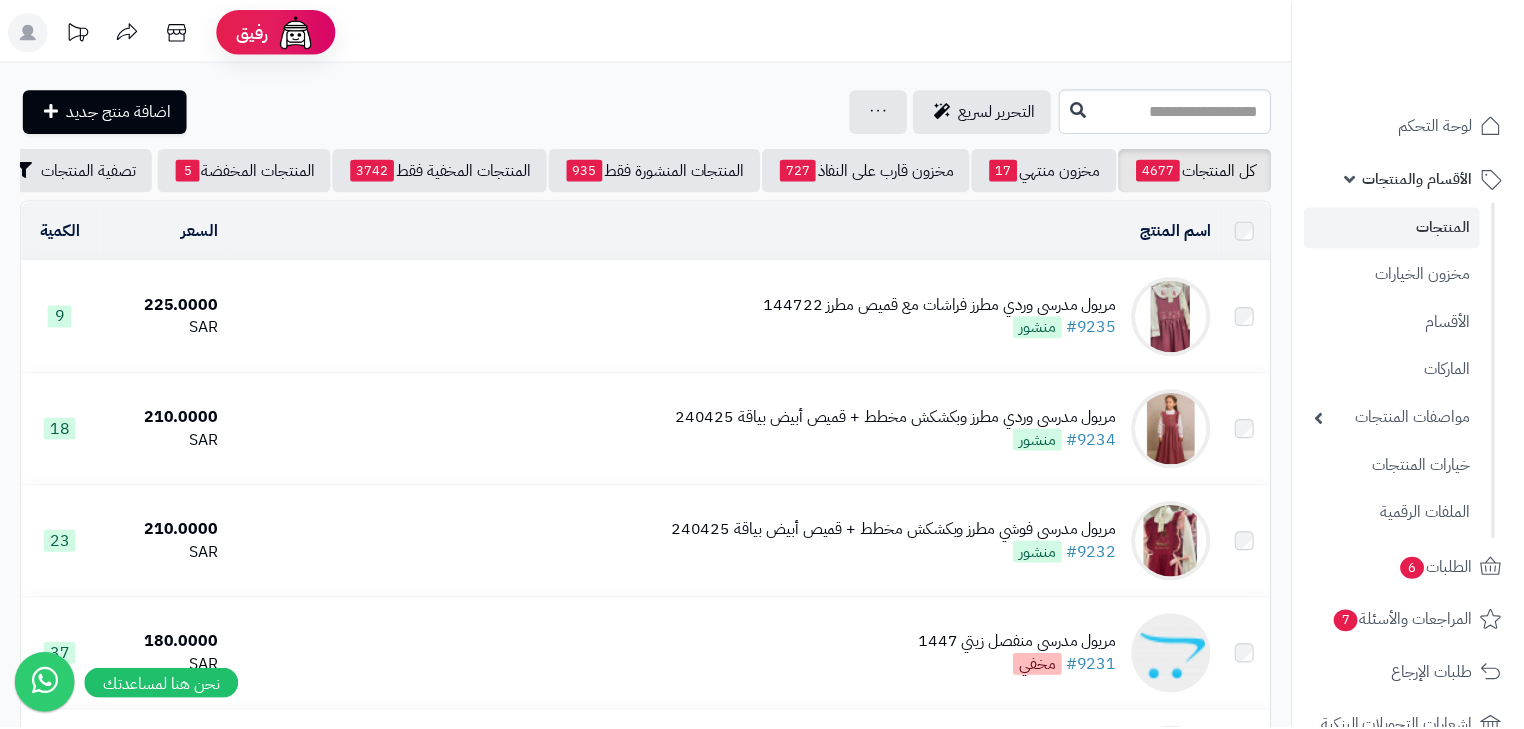 scroll, scrollTop: 0, scrollLeft: 0, axis: both 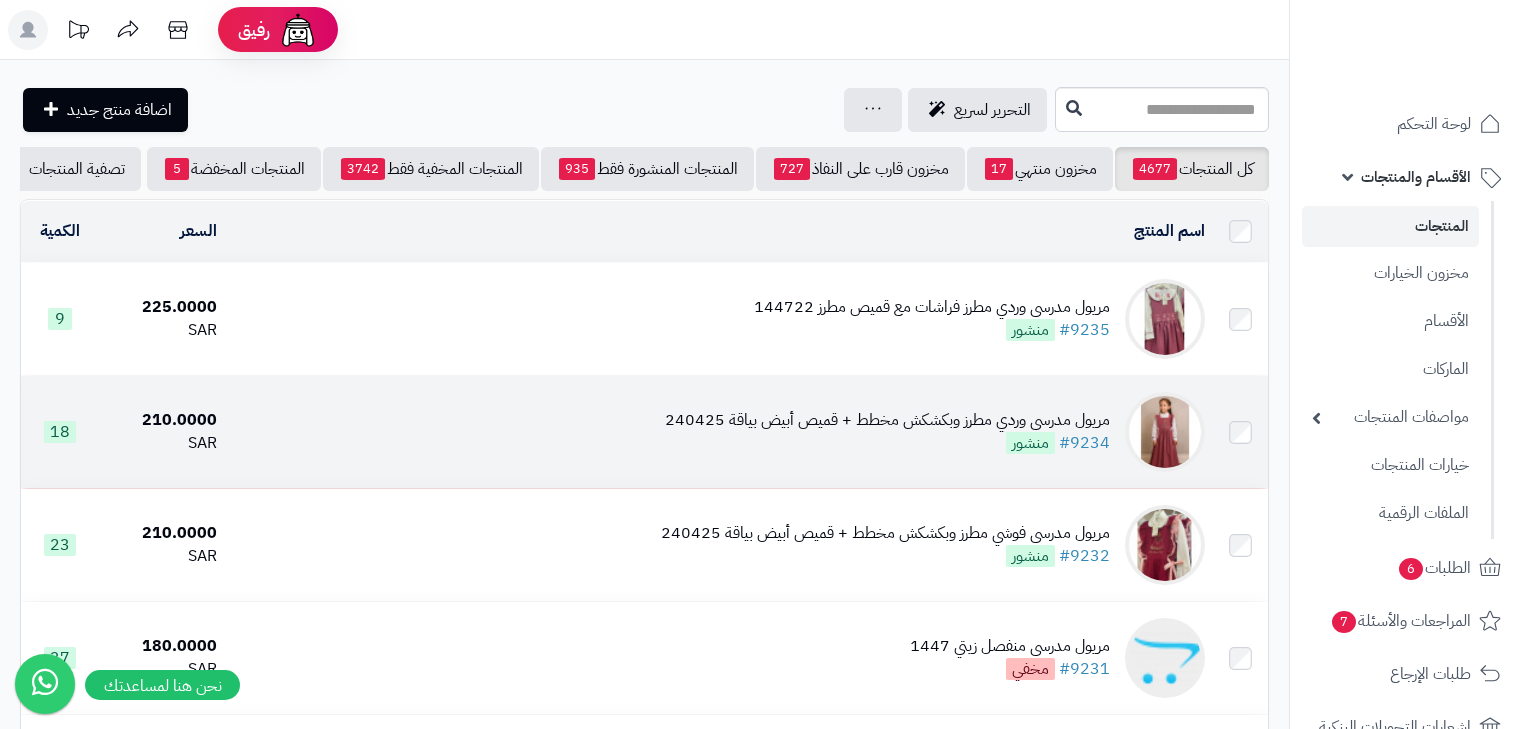 click on "مريول مدرسي وردي مطرز  وبكشكش مخطط + قميص أبيض بياقة   240425" at bounding box center [887, 420] 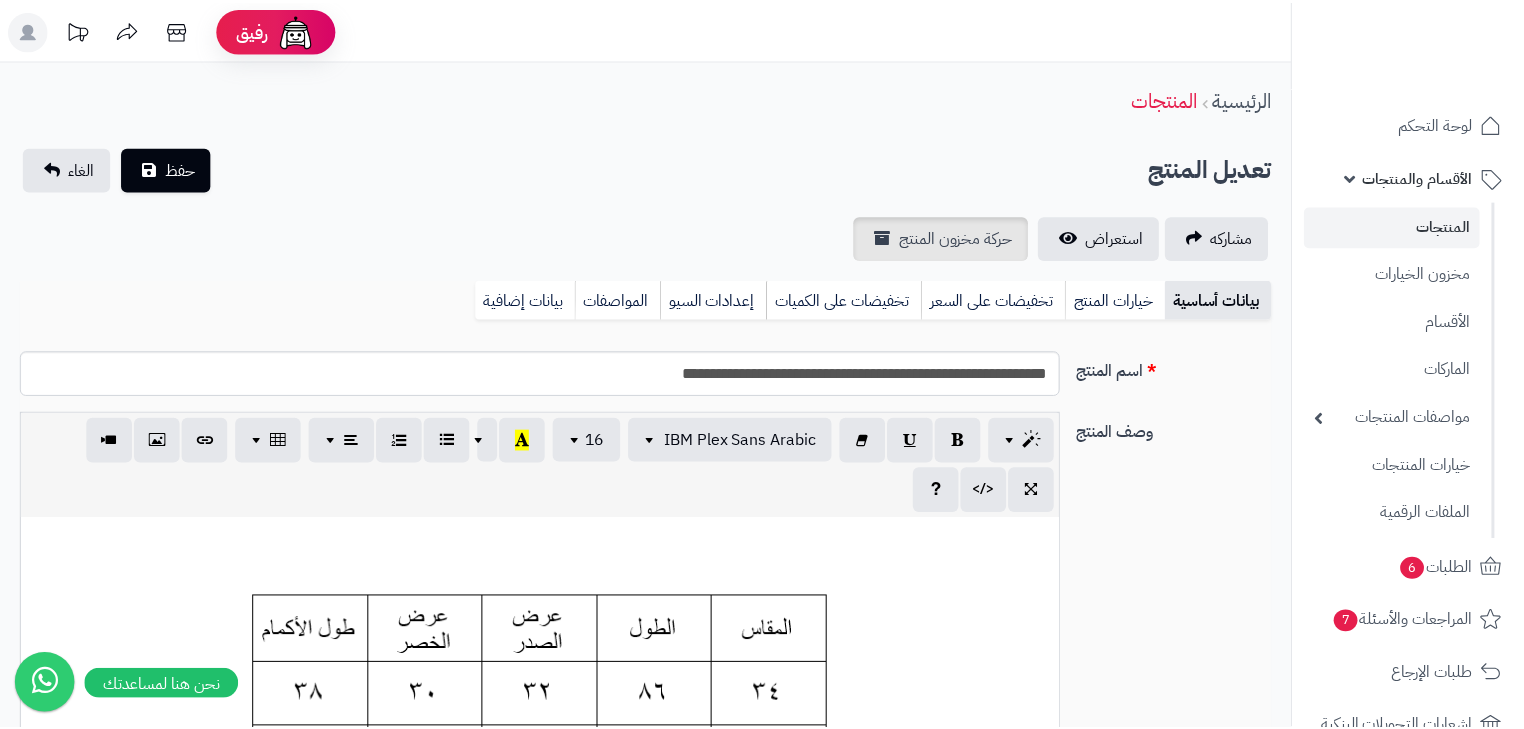 scroll, scrollTop: 0, scrollLeft: 0, axis: both 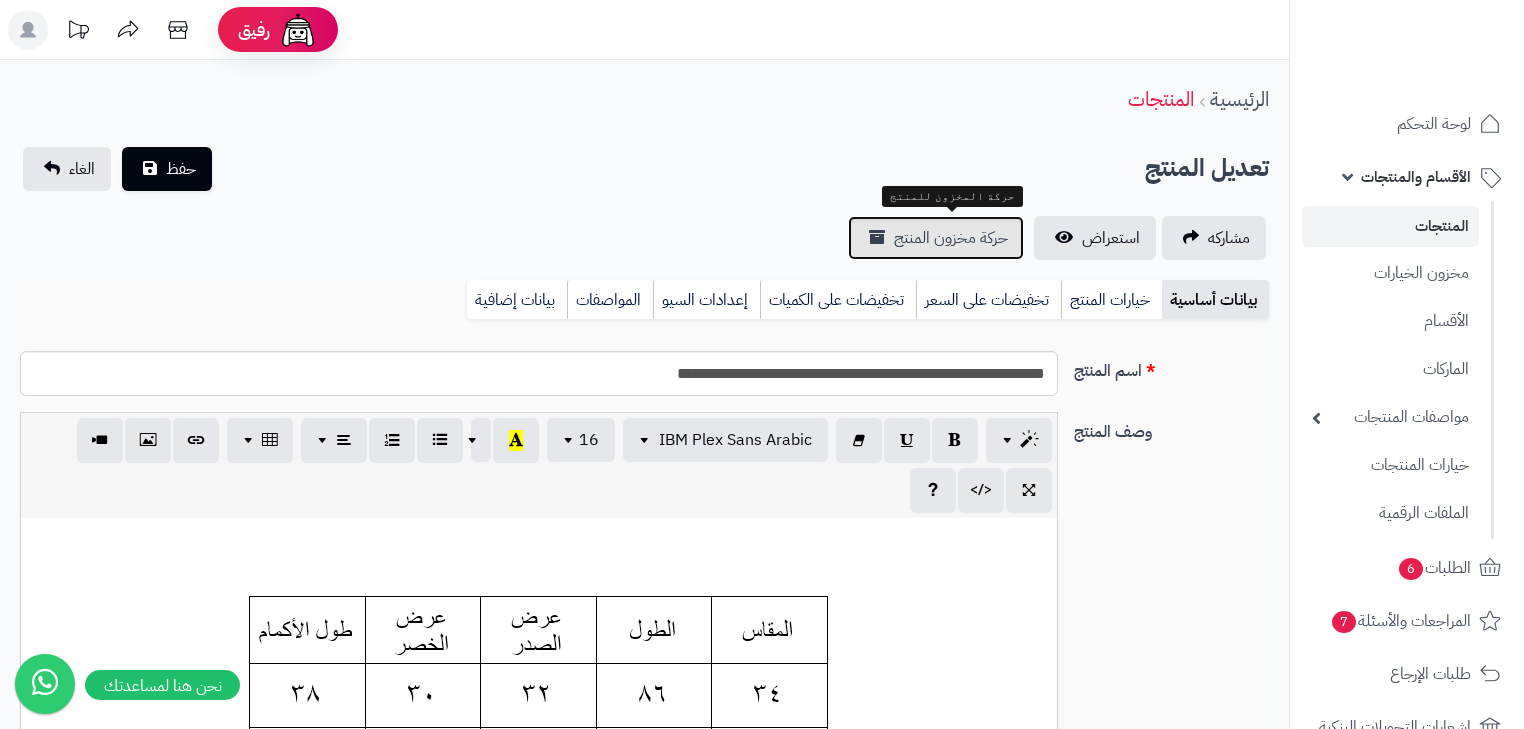 click on "حركة مخزون المنتج" at bounding box center (936, 238) 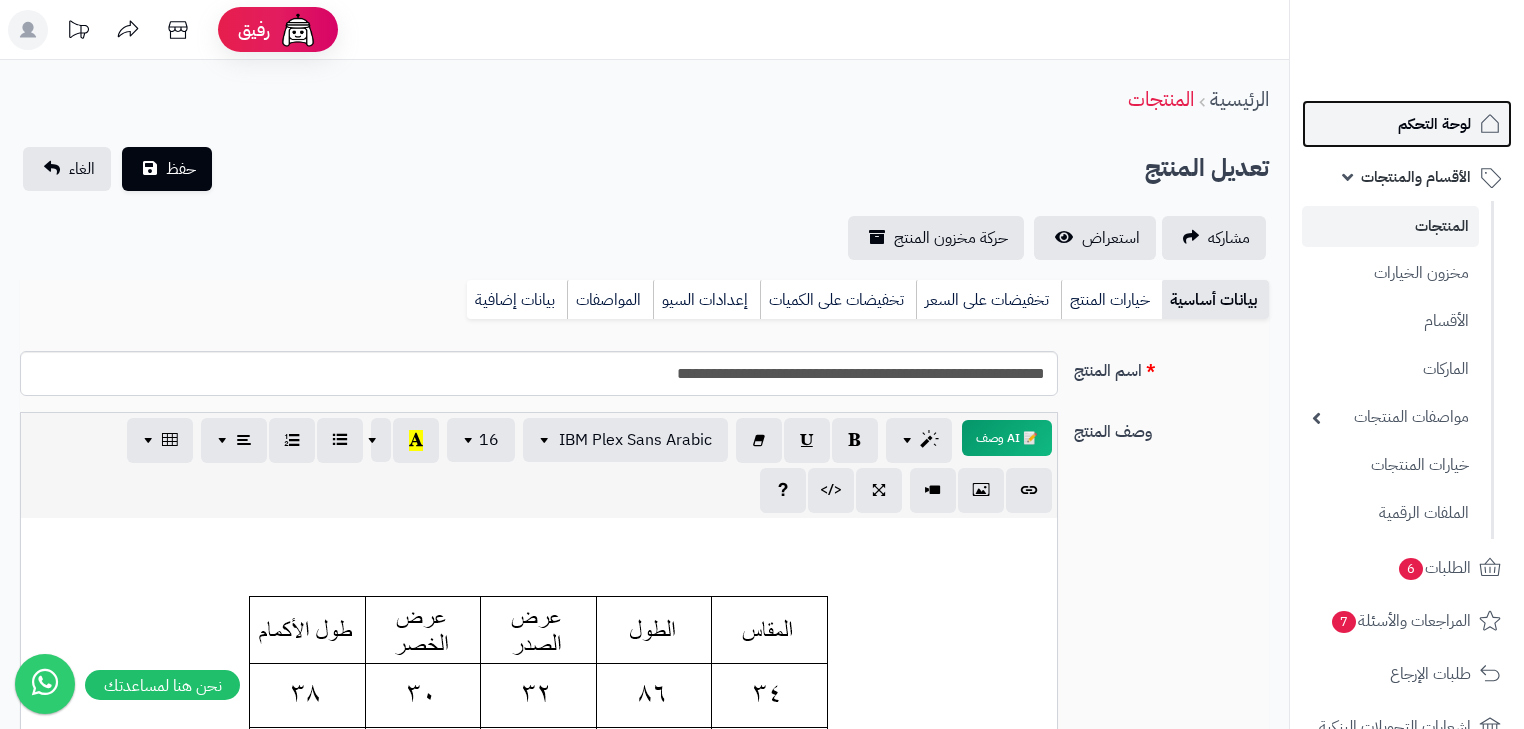 click on "لوحة التحكم" at bounding box center (1434, 124) 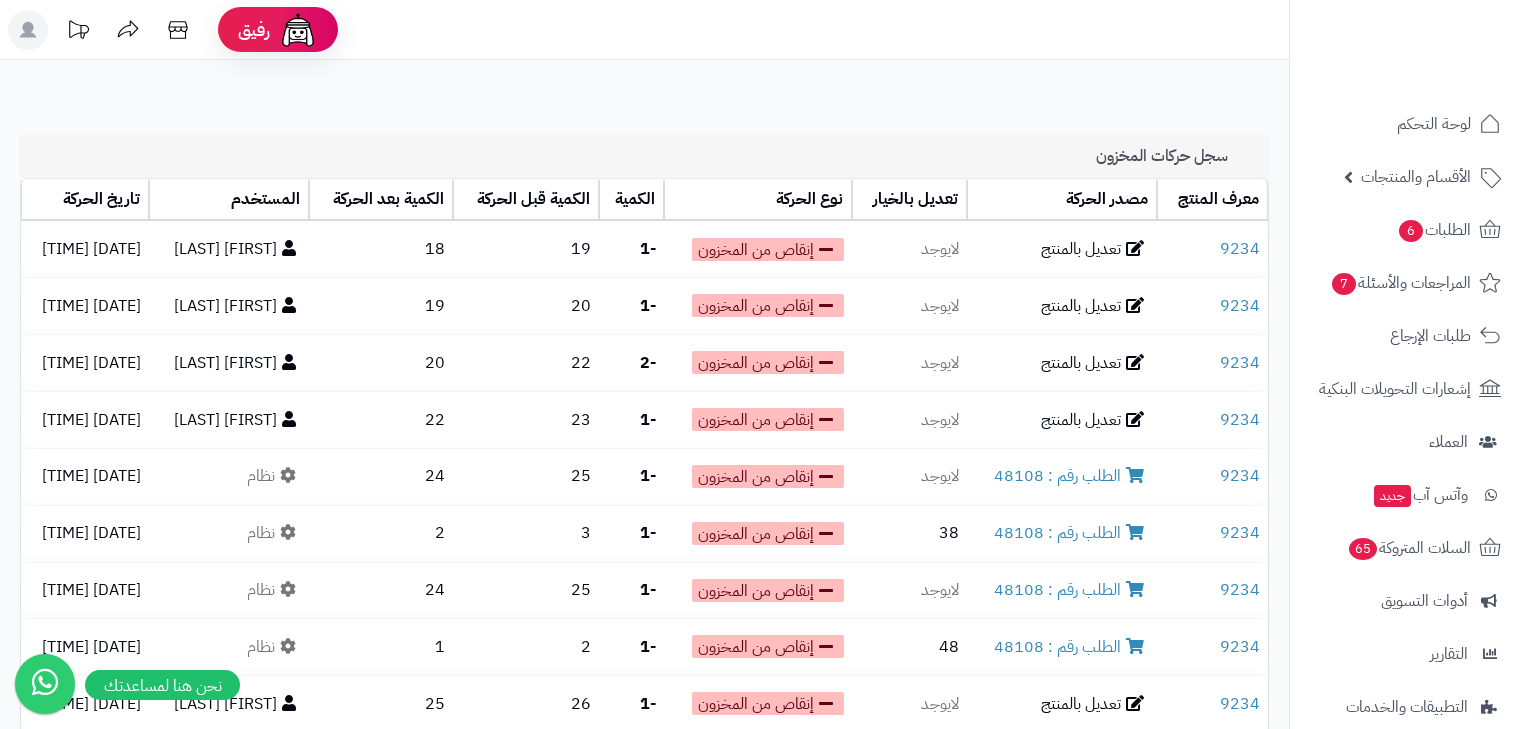 scroll, scrollTop: 0, scrollLeft: 0, axis: both 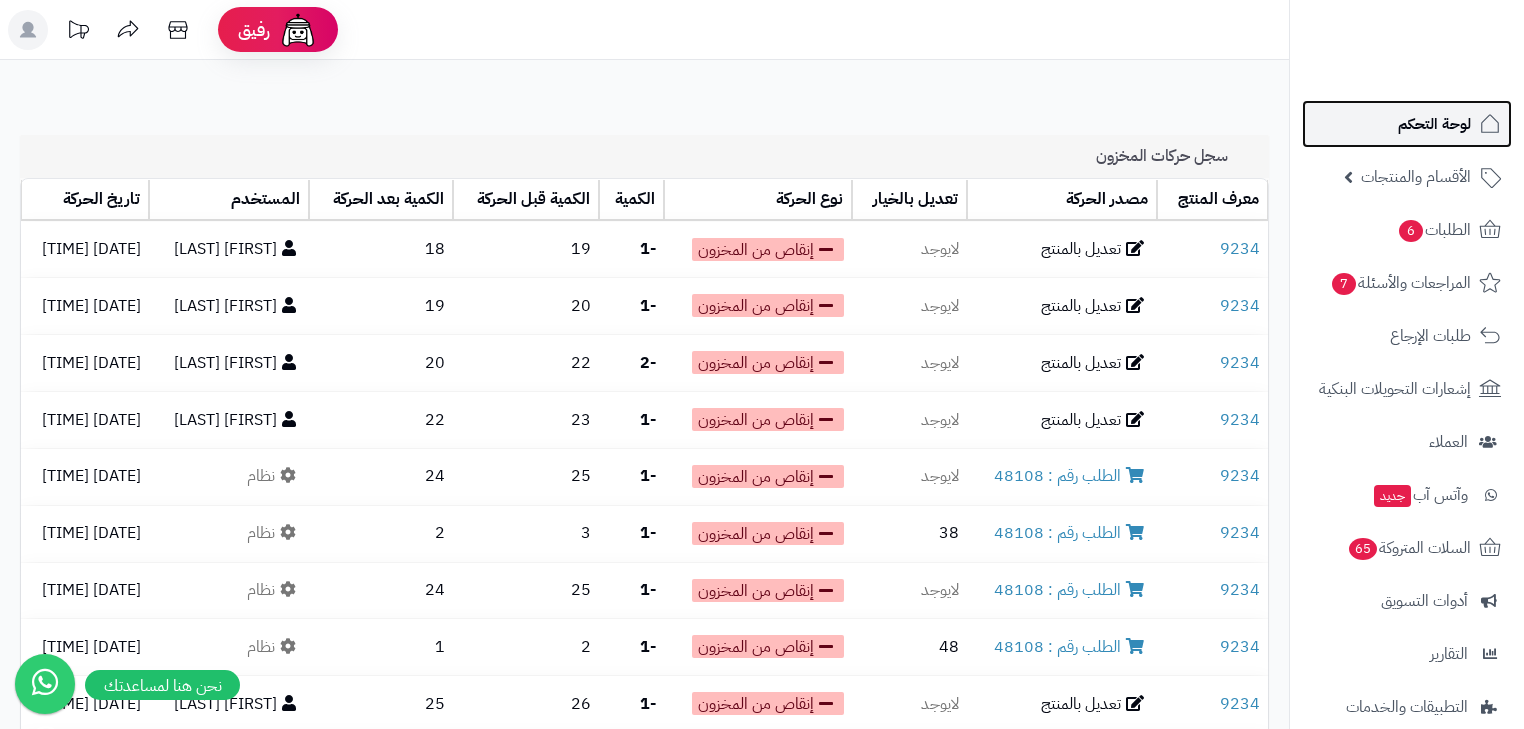 click on "لوحة التحكم" at bounding box center (1434, 124) 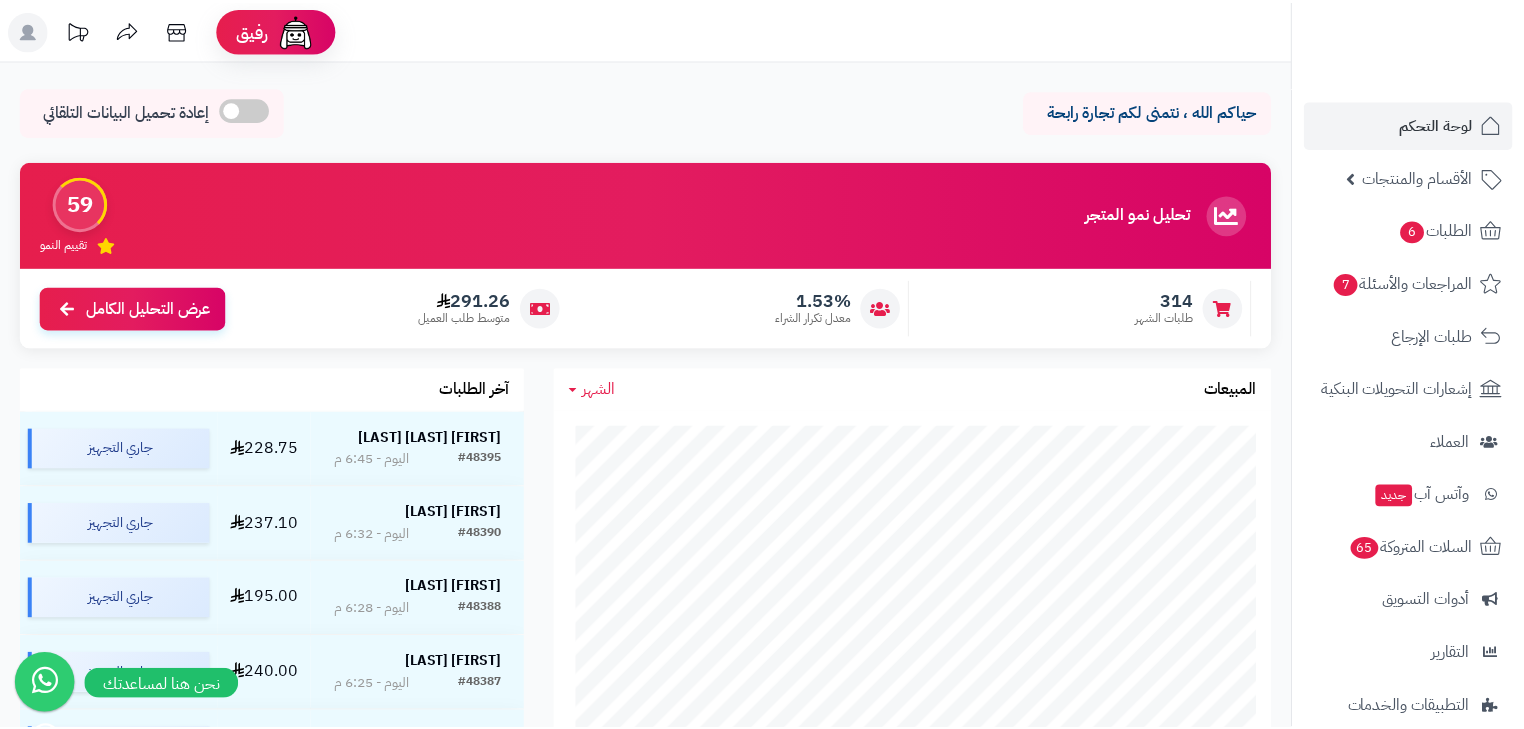 scroll, scrollTop: 0, scrollLeft: 0, axis: both 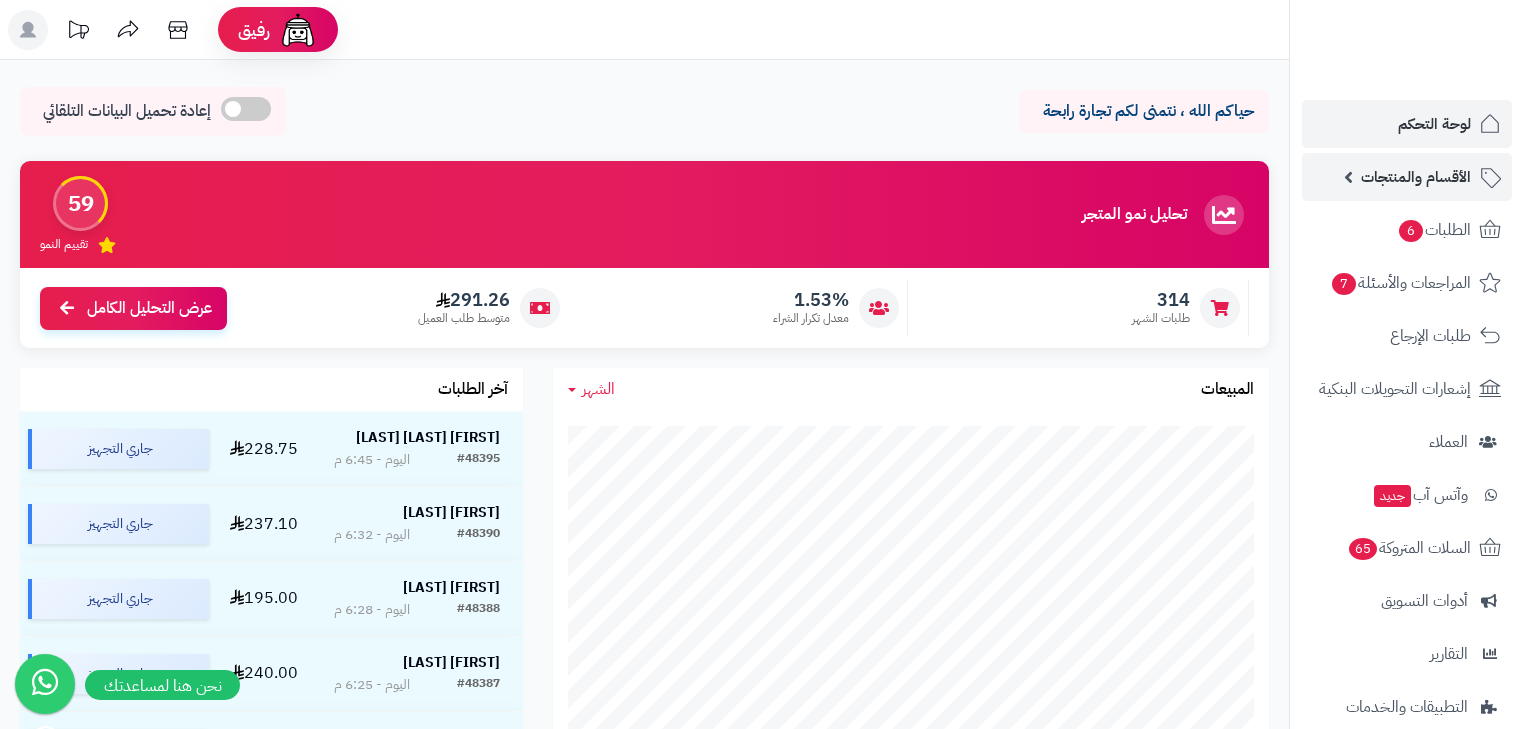 click on "الأقسام والمنتجات" at bounding box center [1416, 177] 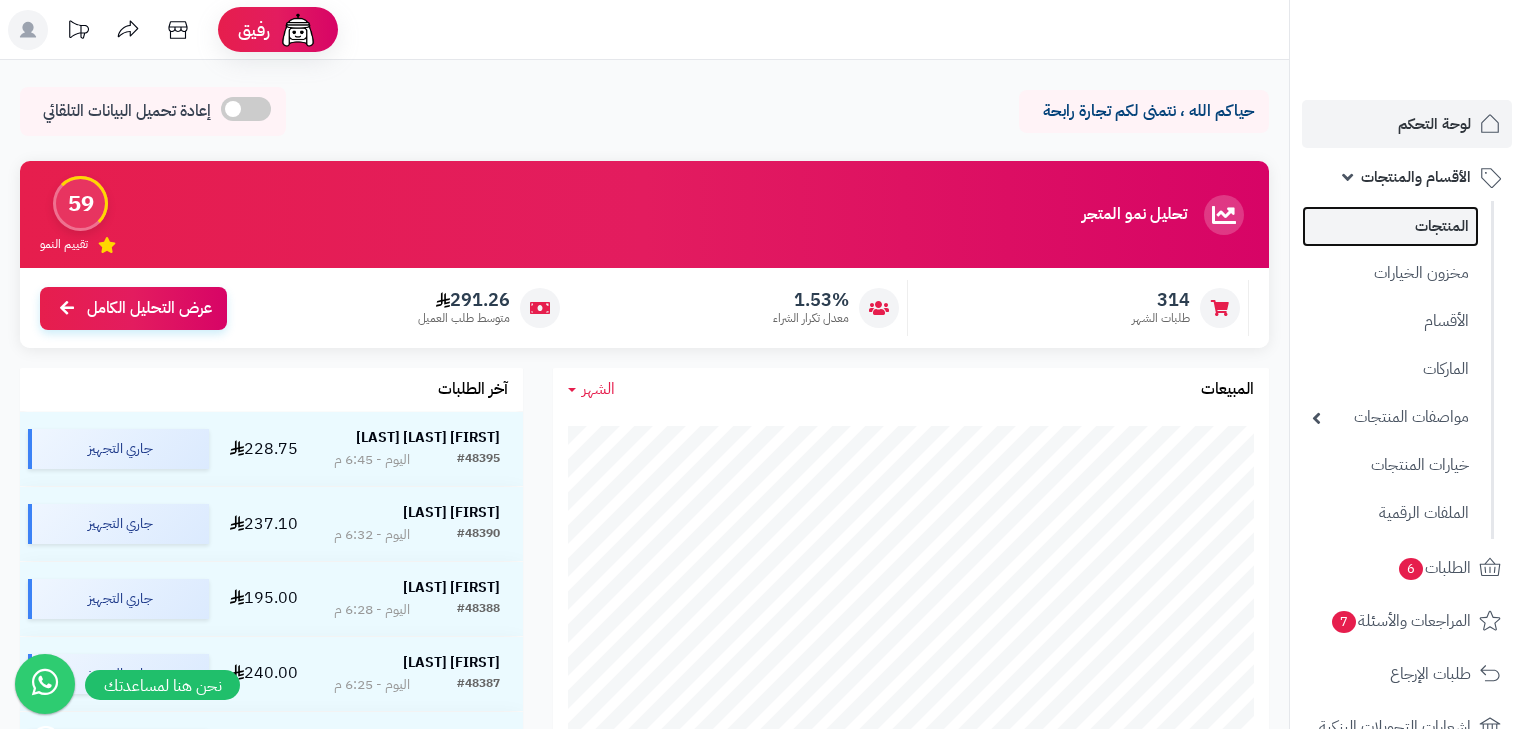 click on "المنتجات" at bounding box center (1390, 226) 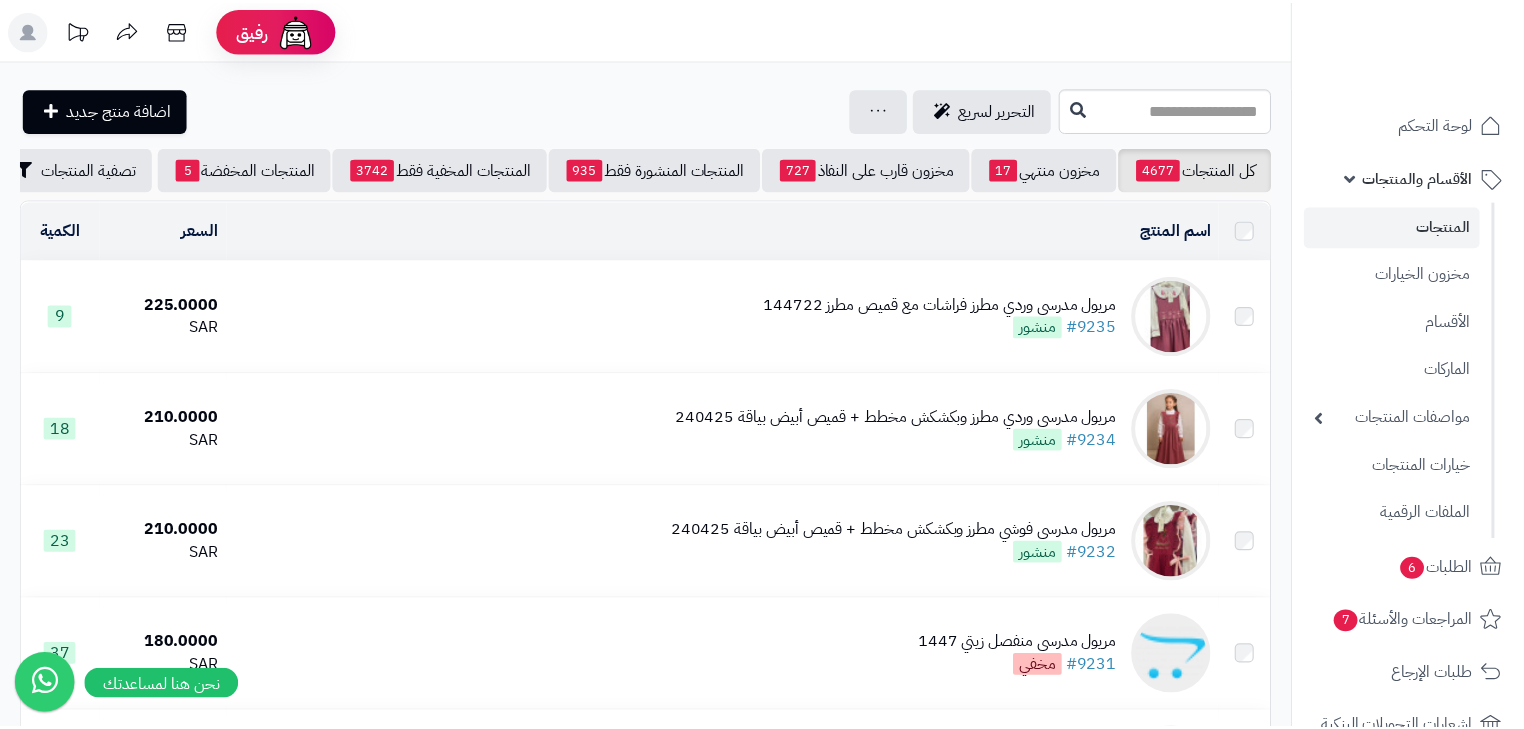 scroll, scrollTop: 0, scrollLeft: 0, axis: both 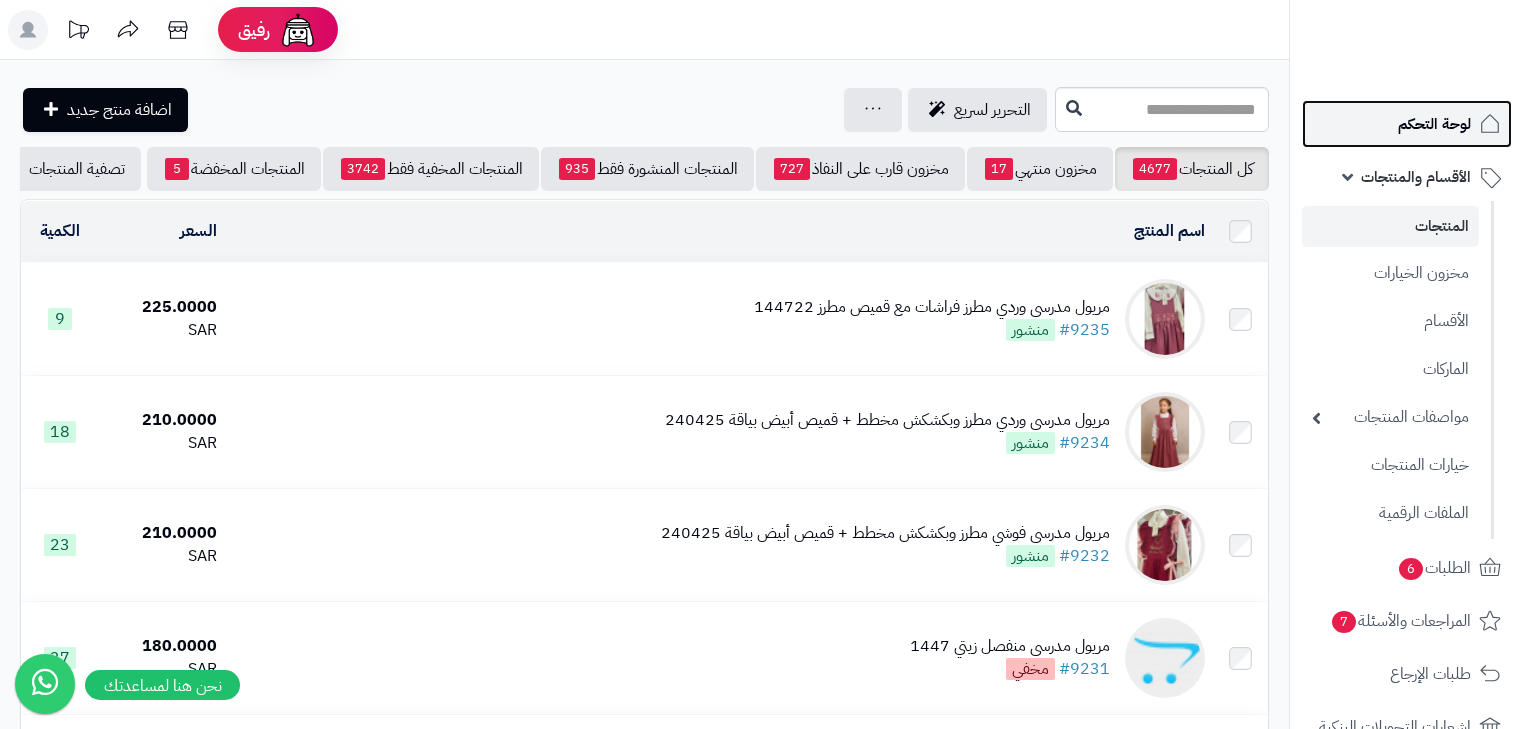 click on "لوحة التحكم" at bounding box center [1434, 124] 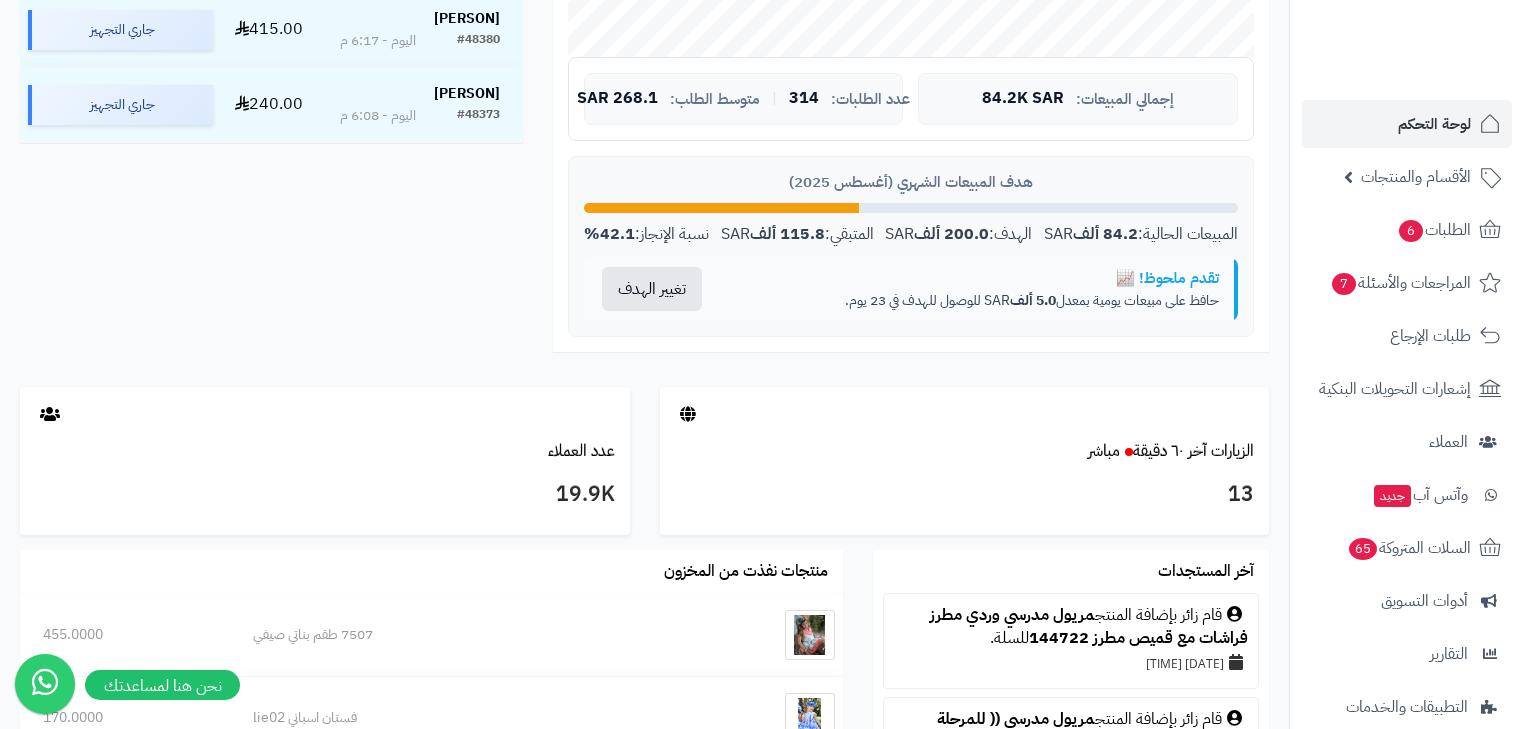 scroll, scrollTop: 720, scrollLeft: 0, axis: vertical 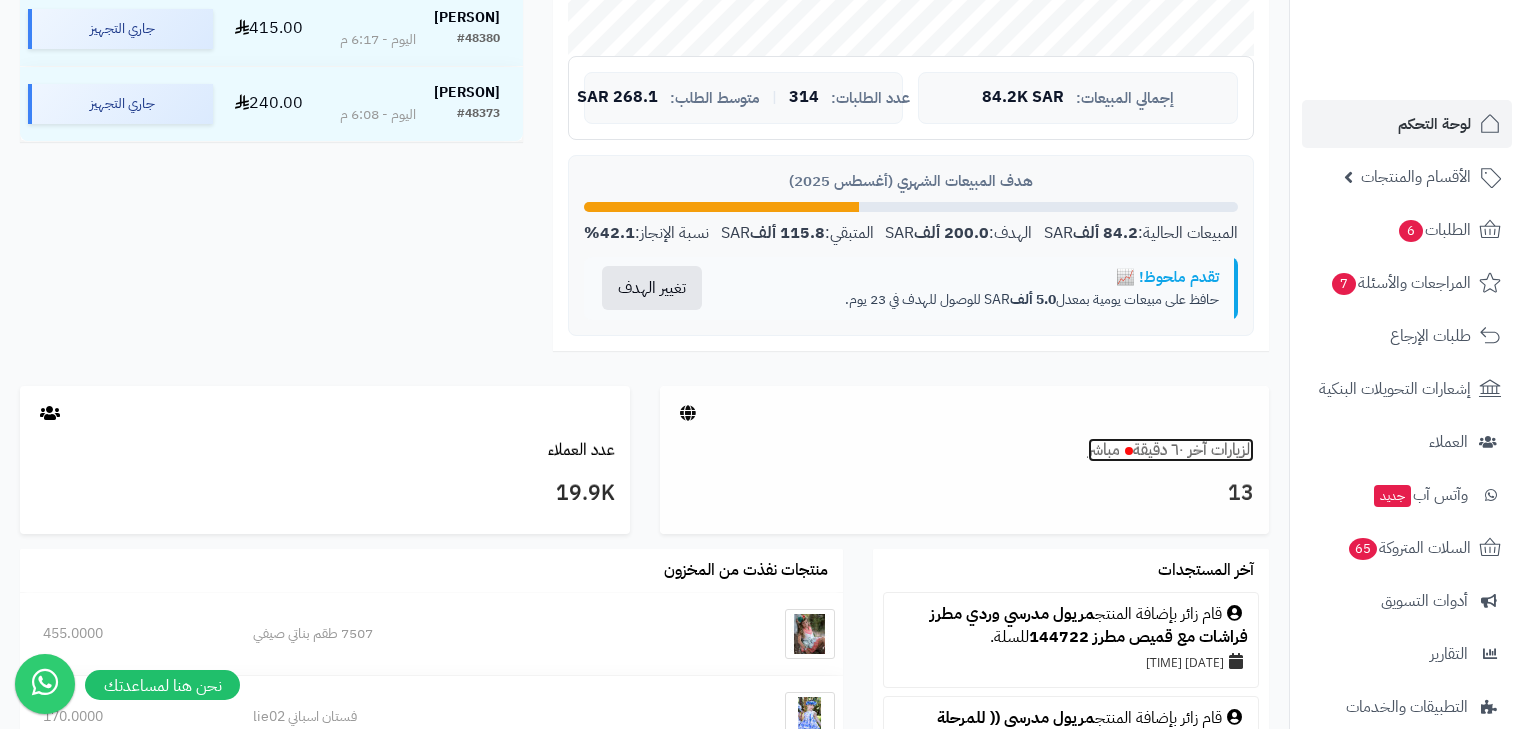 click on "الزيارات آخر ٦٠ دقيقة   مباشر" at bounding box center (1171, 450) 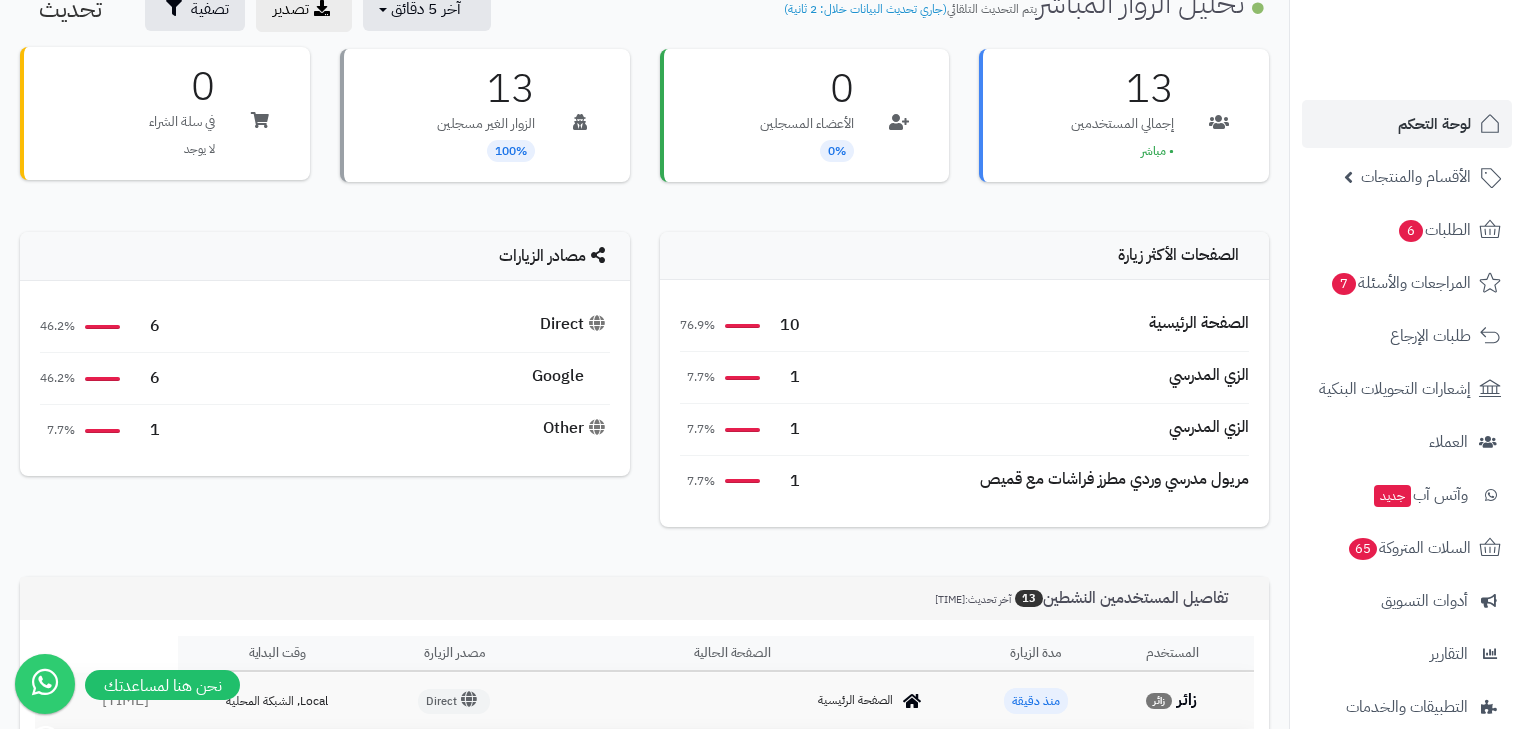 scroll, scrollTop: 94, scrollLeft: 0, axis: vertical 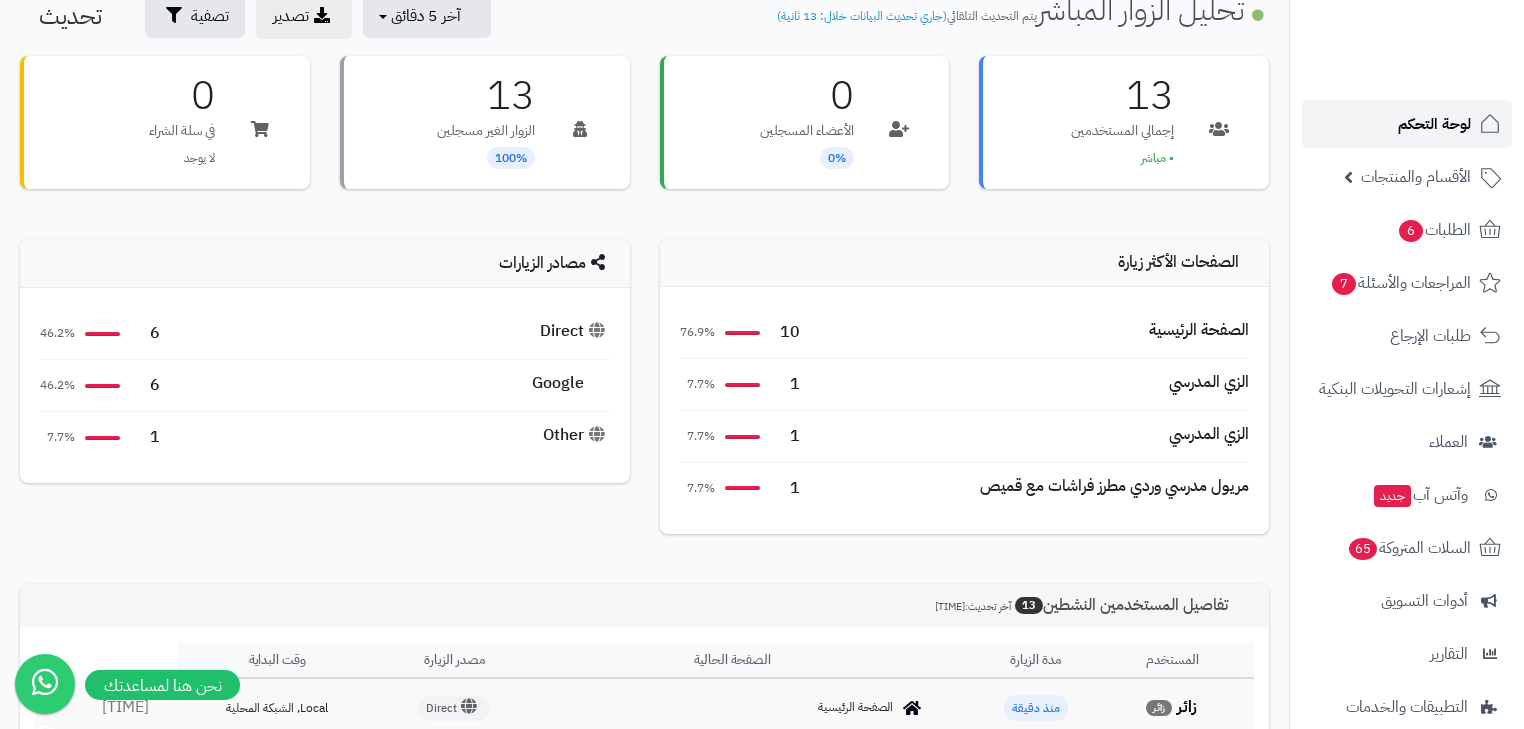 click on "لوحة التحكم" at bounding box center [1434, 124] 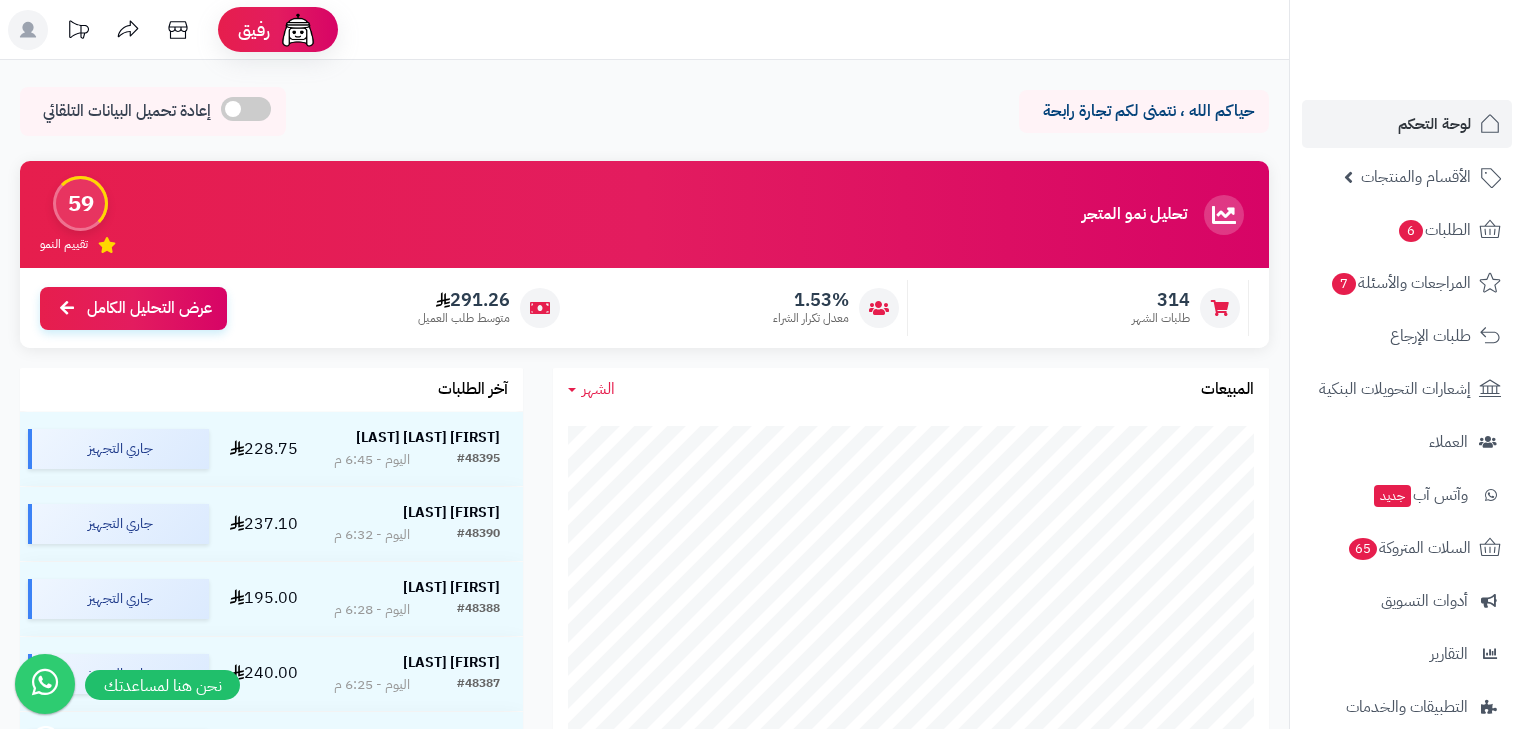 scroll, scrollTop: 480, scrollLeft: 0, axis: vertical 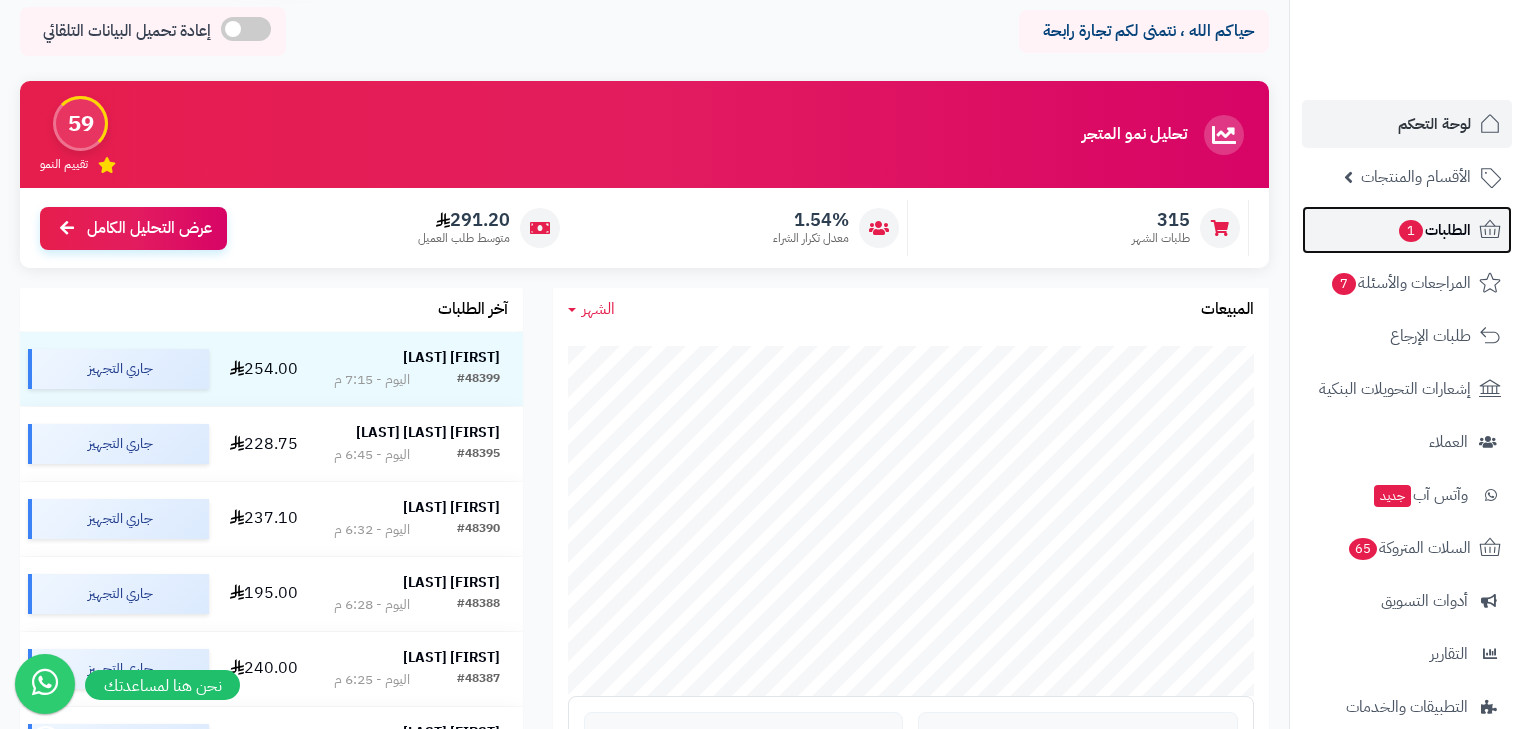click on "الطلبات  1" at bounding box center [1434, 230] 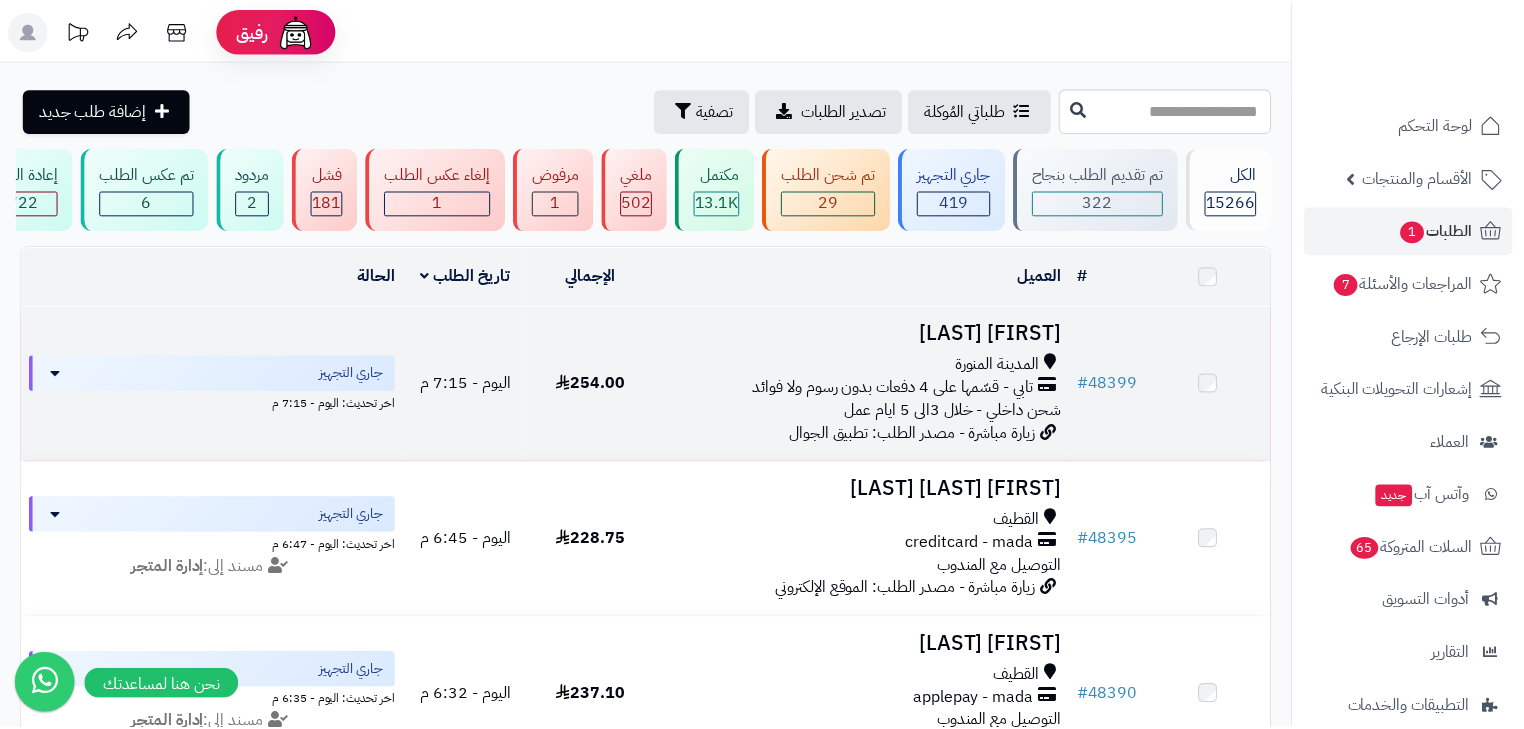 scroll, scrollTop: 0, scrollLeft: 0, axis: both 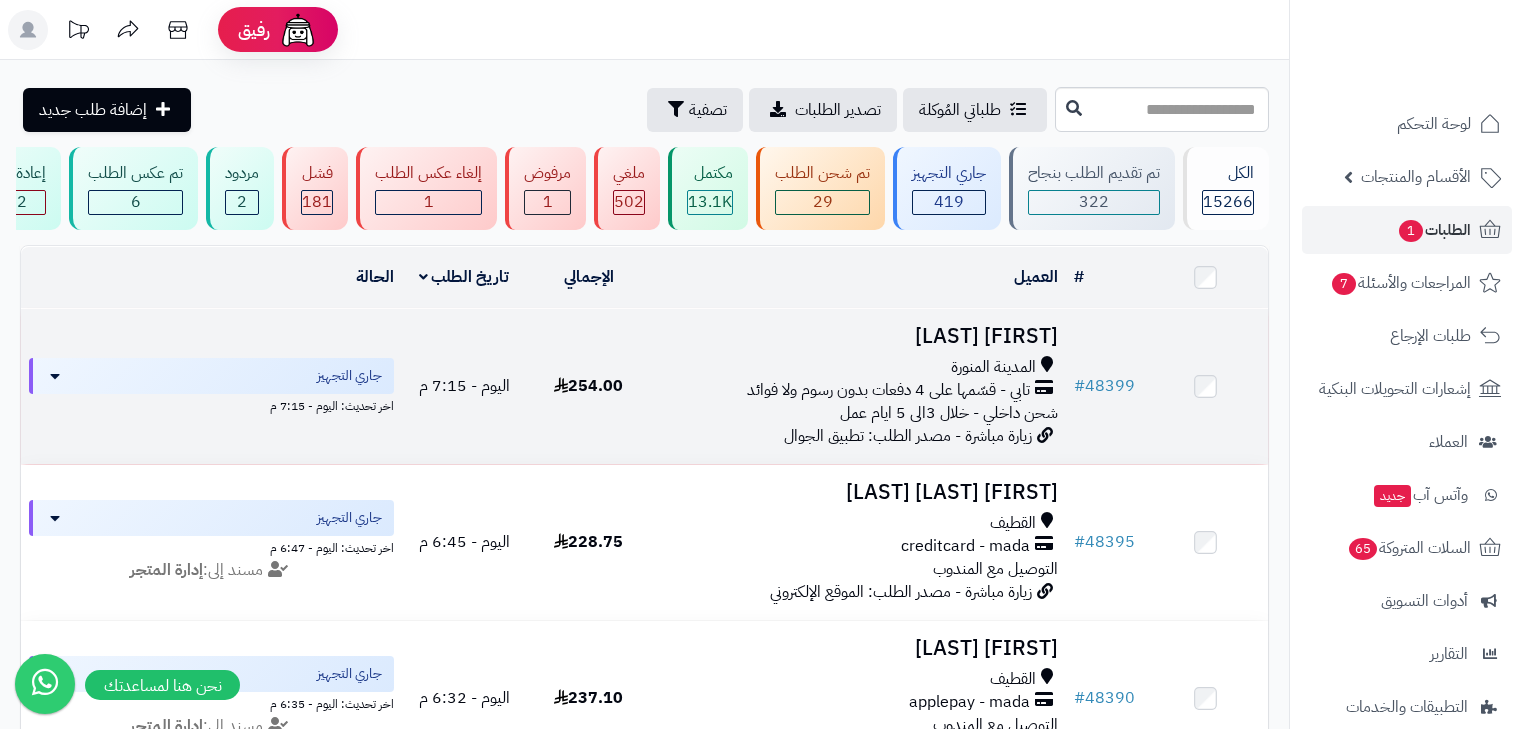 click on "[FIRST] [LAST]" at bounding box center (858, 336) 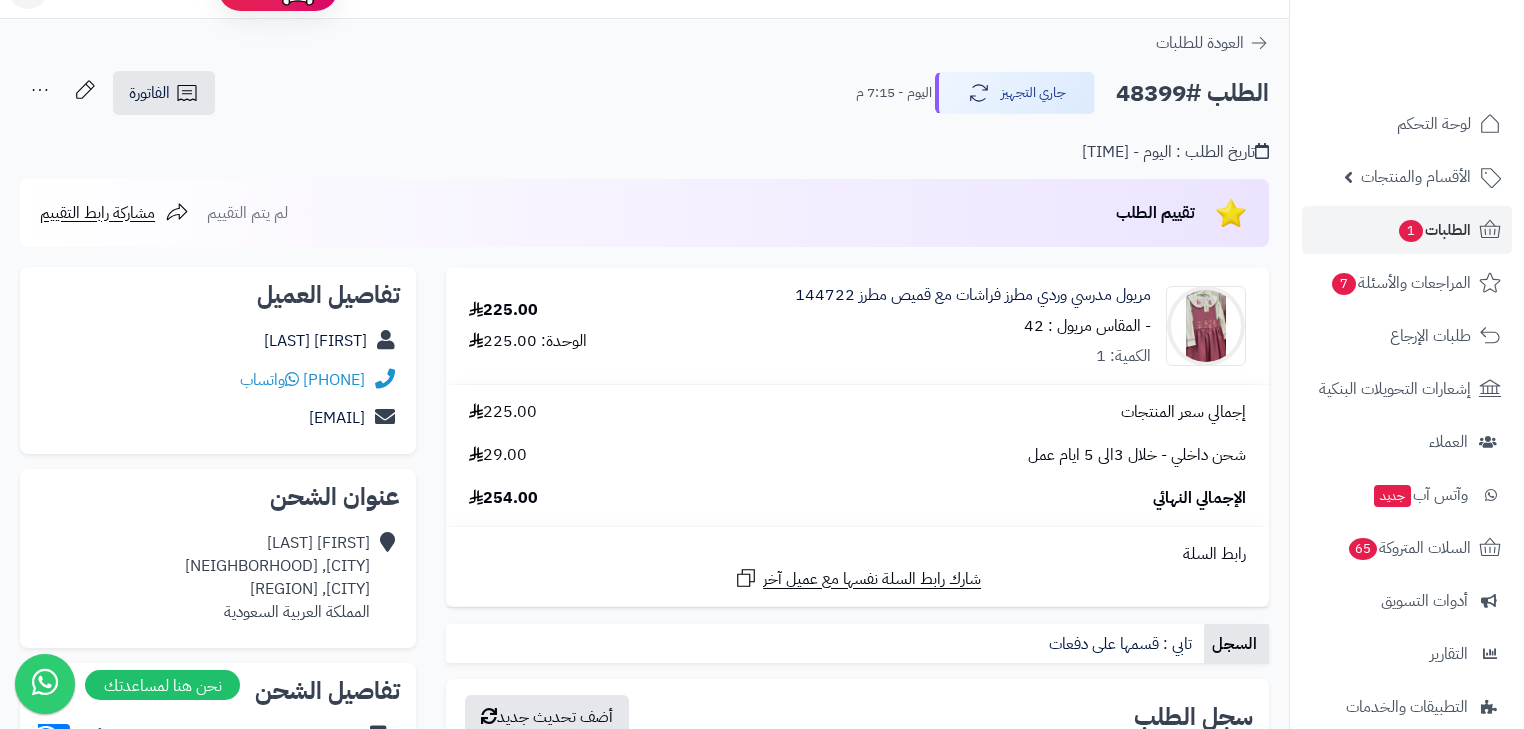 scroll, scrollTop: 80, scrollLeft: 0, axis: vertical 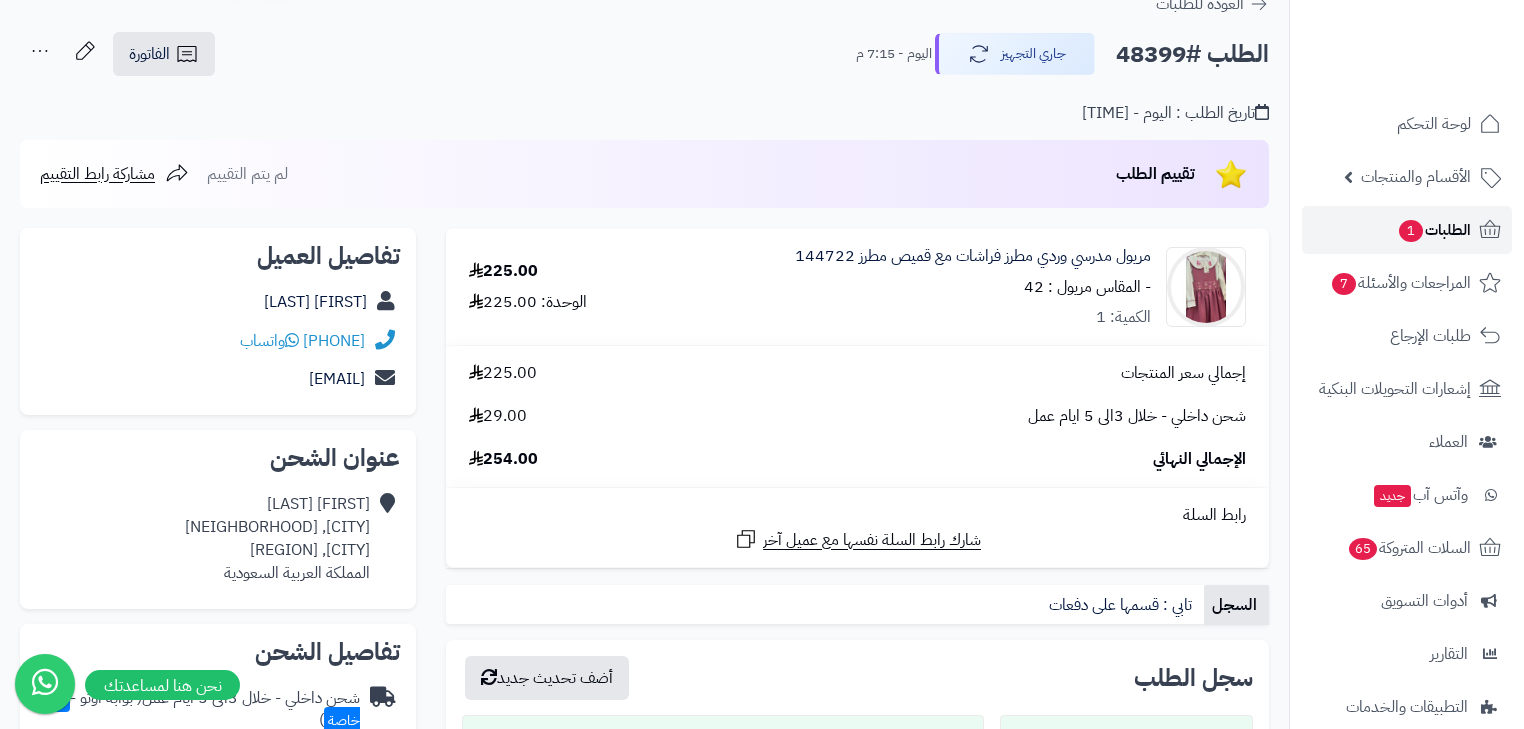 click on "الطلبات  1" at bounding box center [1434, 230] 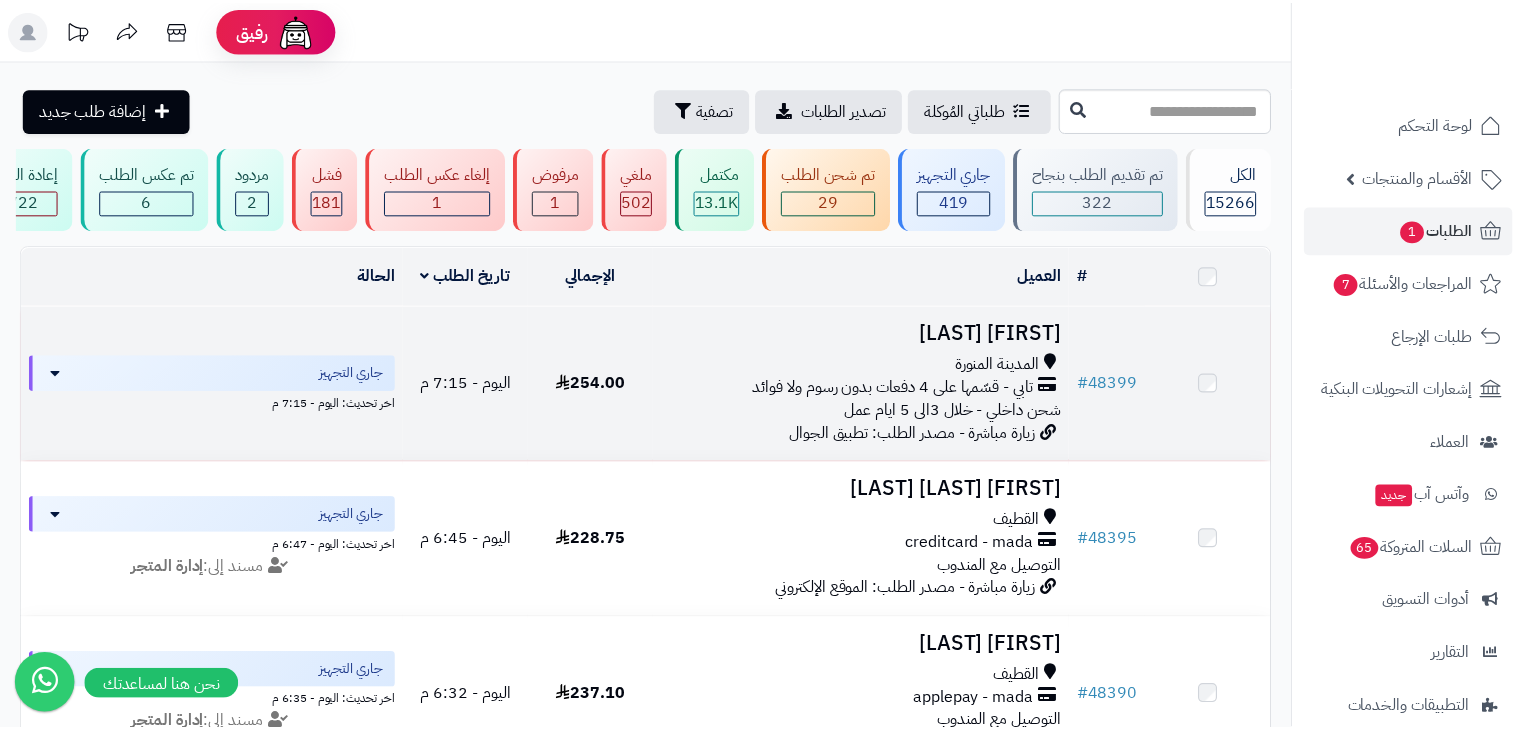 scroll, scrollTop: 0, scrollLeft: 0, axis: both 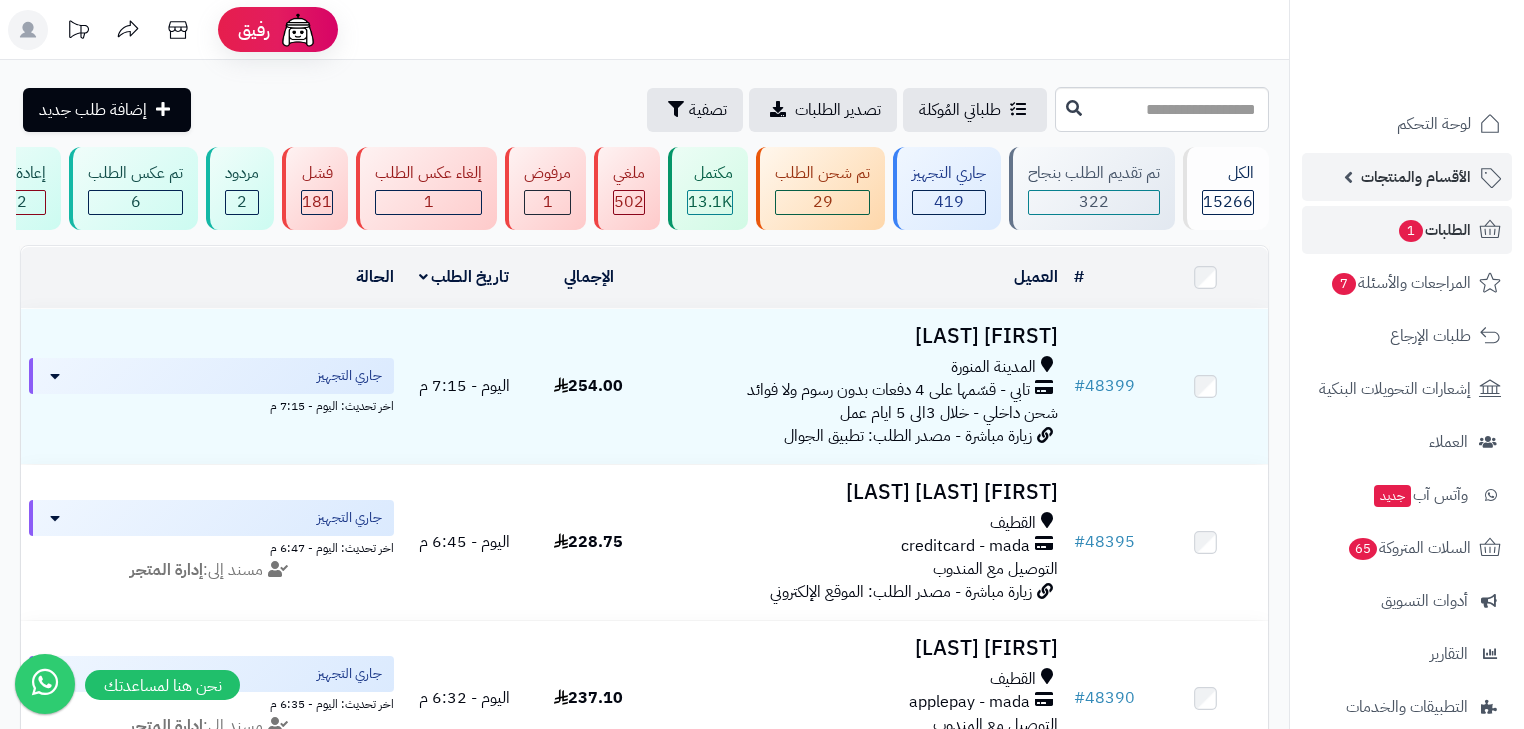 click on "الأقسام والمنتجات" at bounding box center (1416, 177) 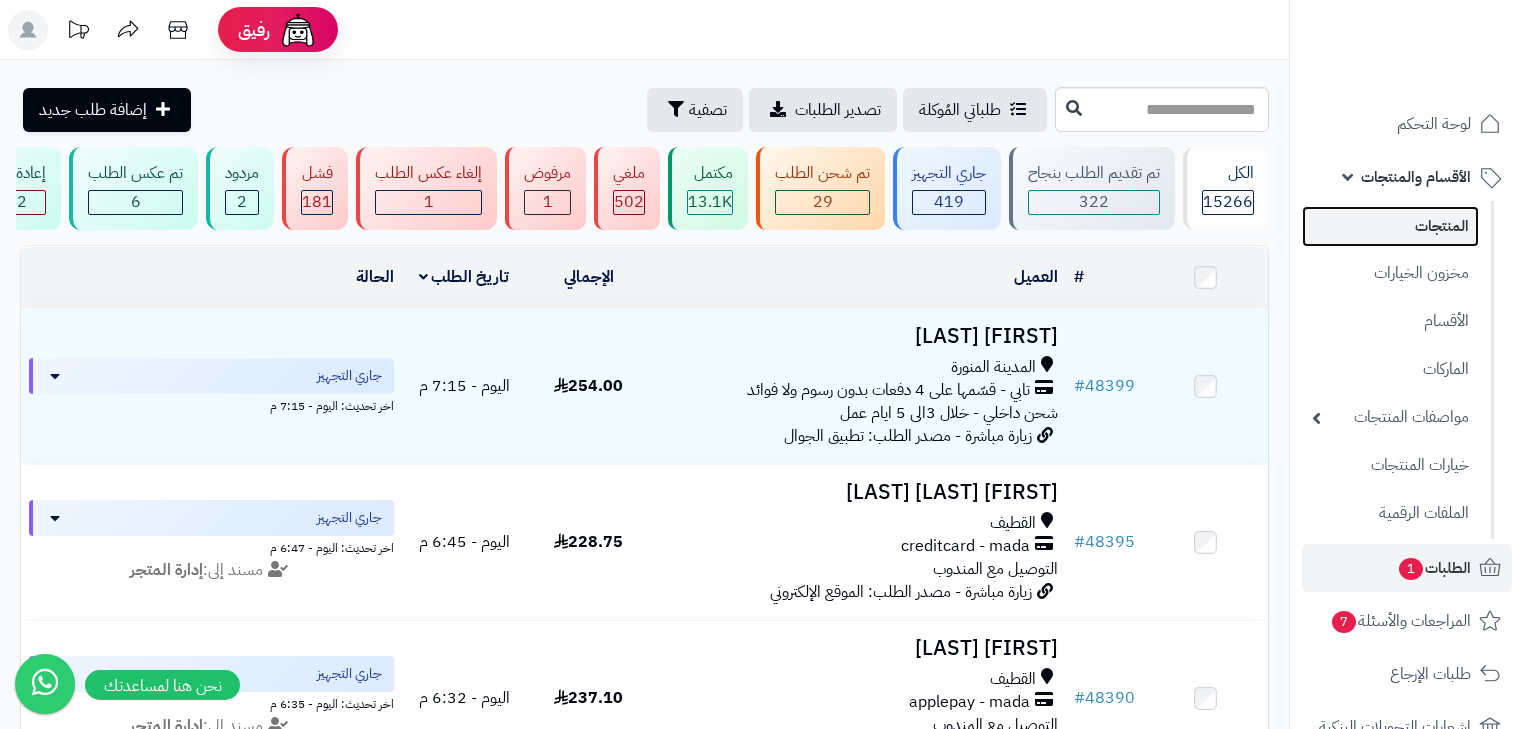 click on "المنتجات" at bounding box center (1390, 226) 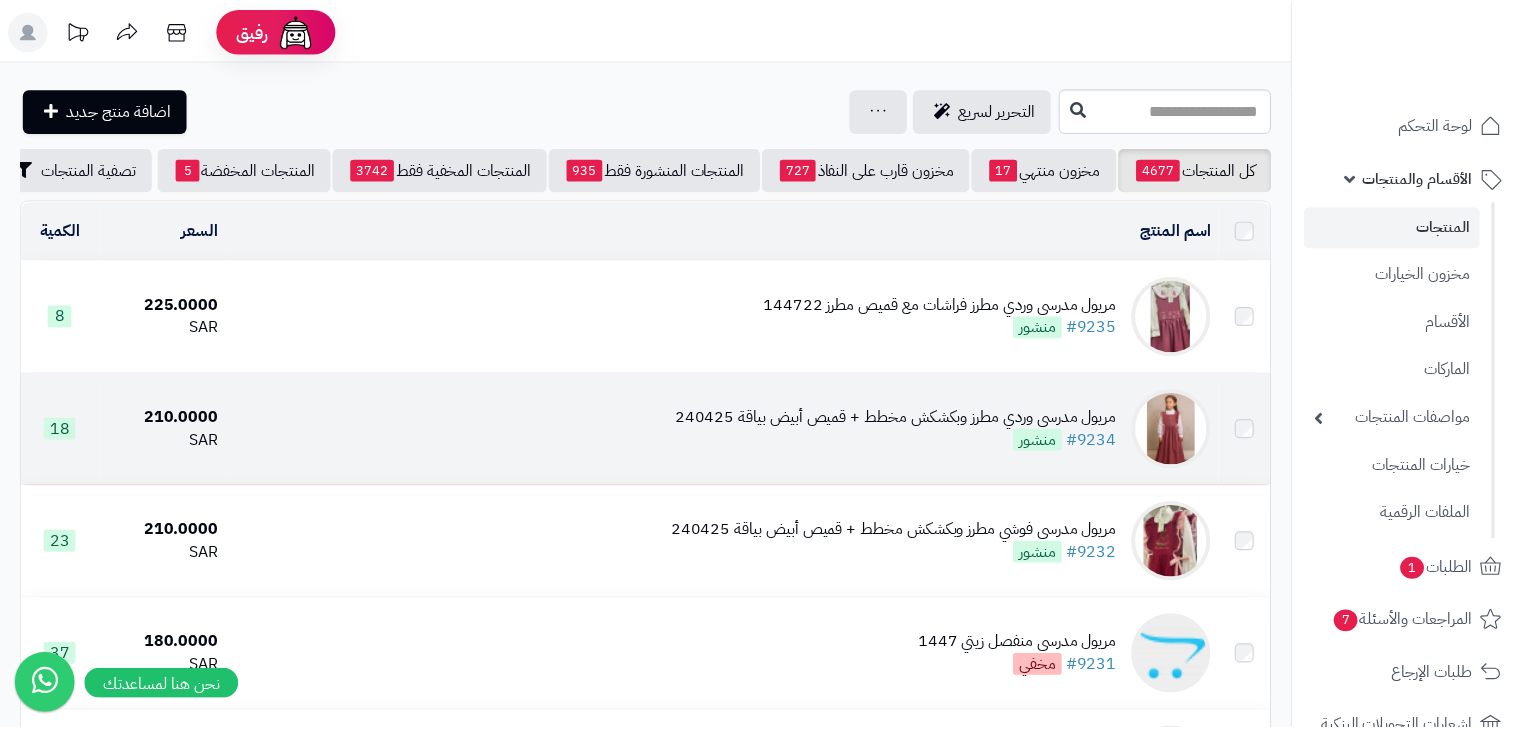 scroll, scrollTop: 0, scrollLeft: 0, axis: both 